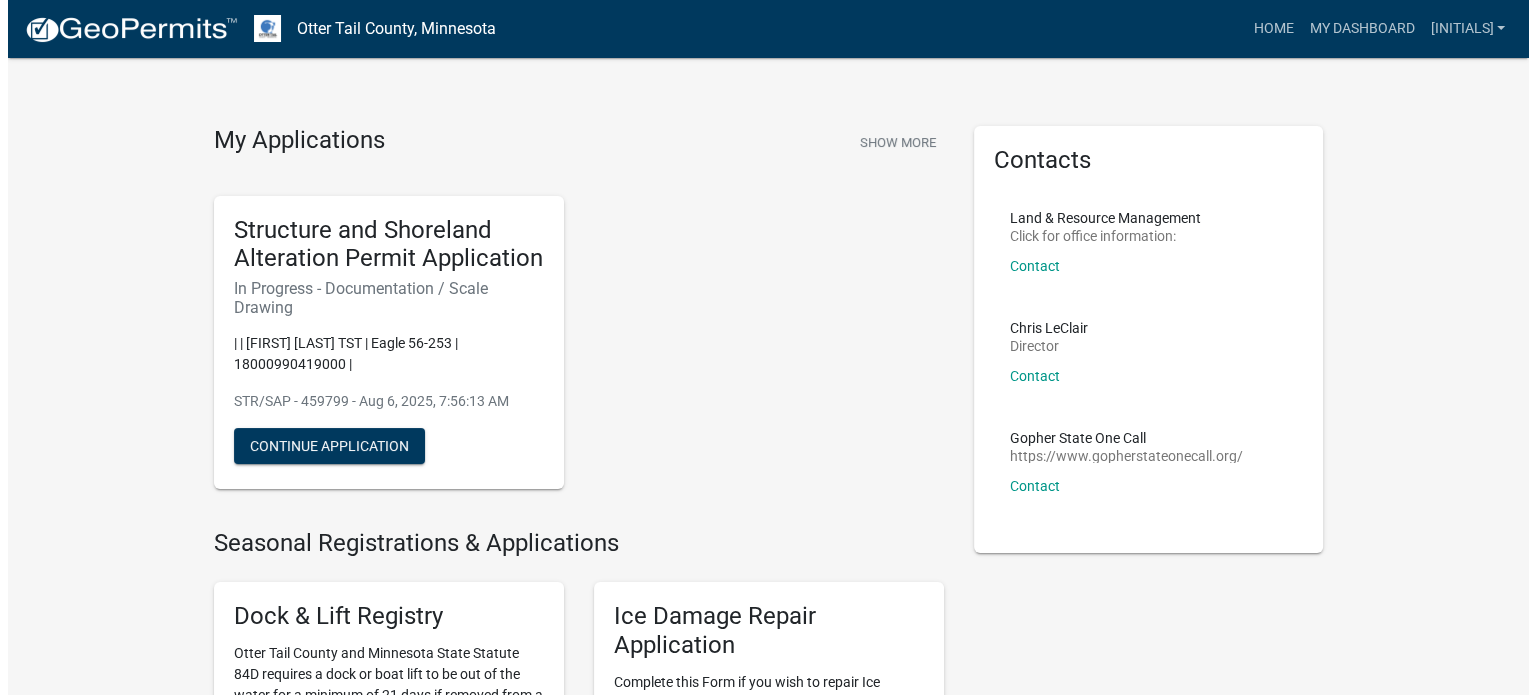 scroll, scrollTop: 0, scrollLeft: 0, axis: both 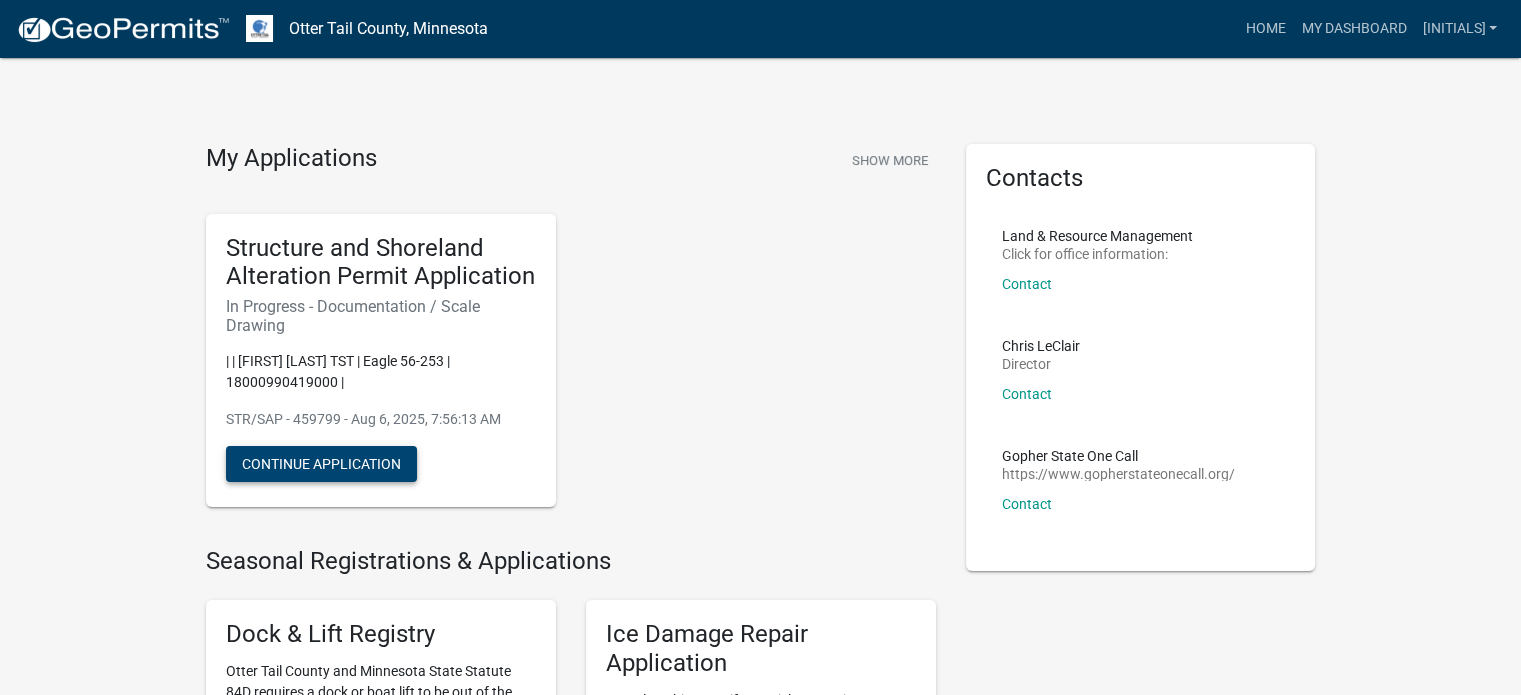 click on "Continue Application" 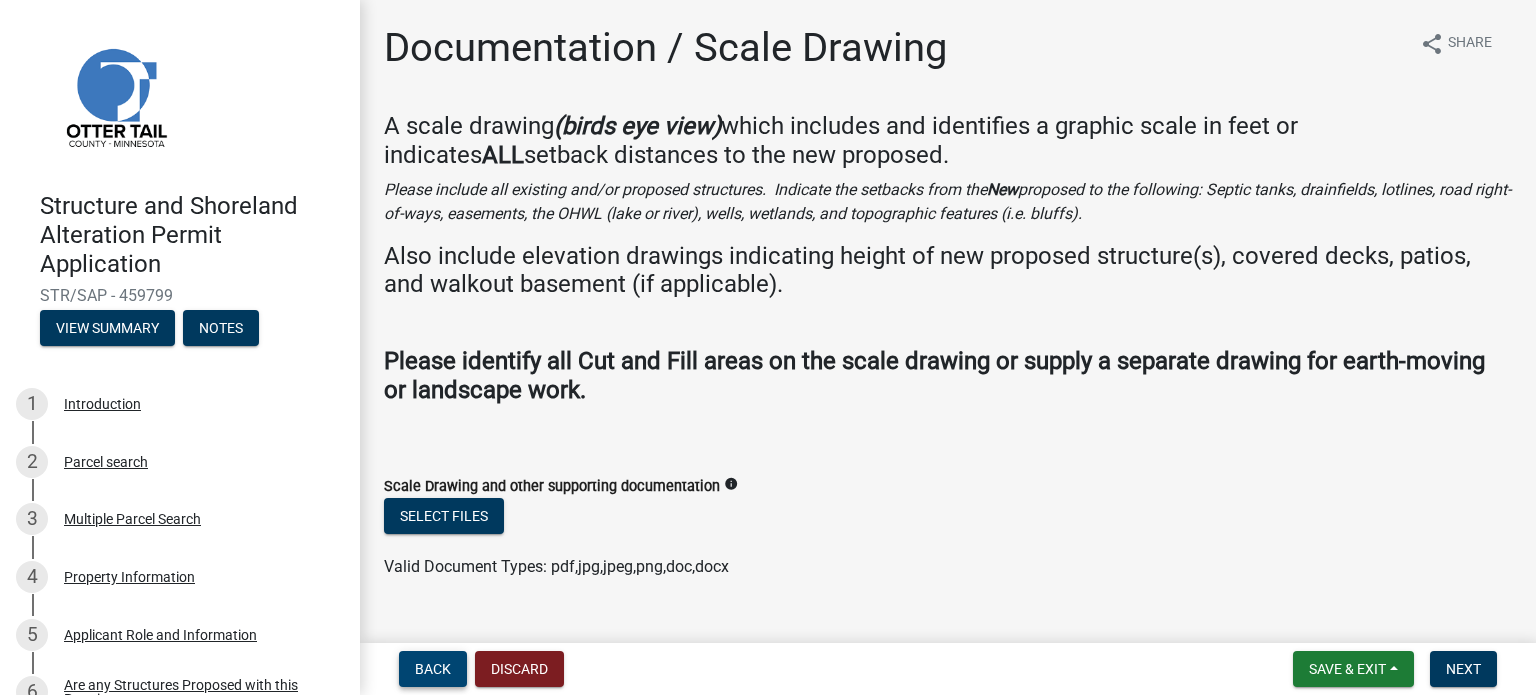 click on "Back" at bounding box center (433, 669) 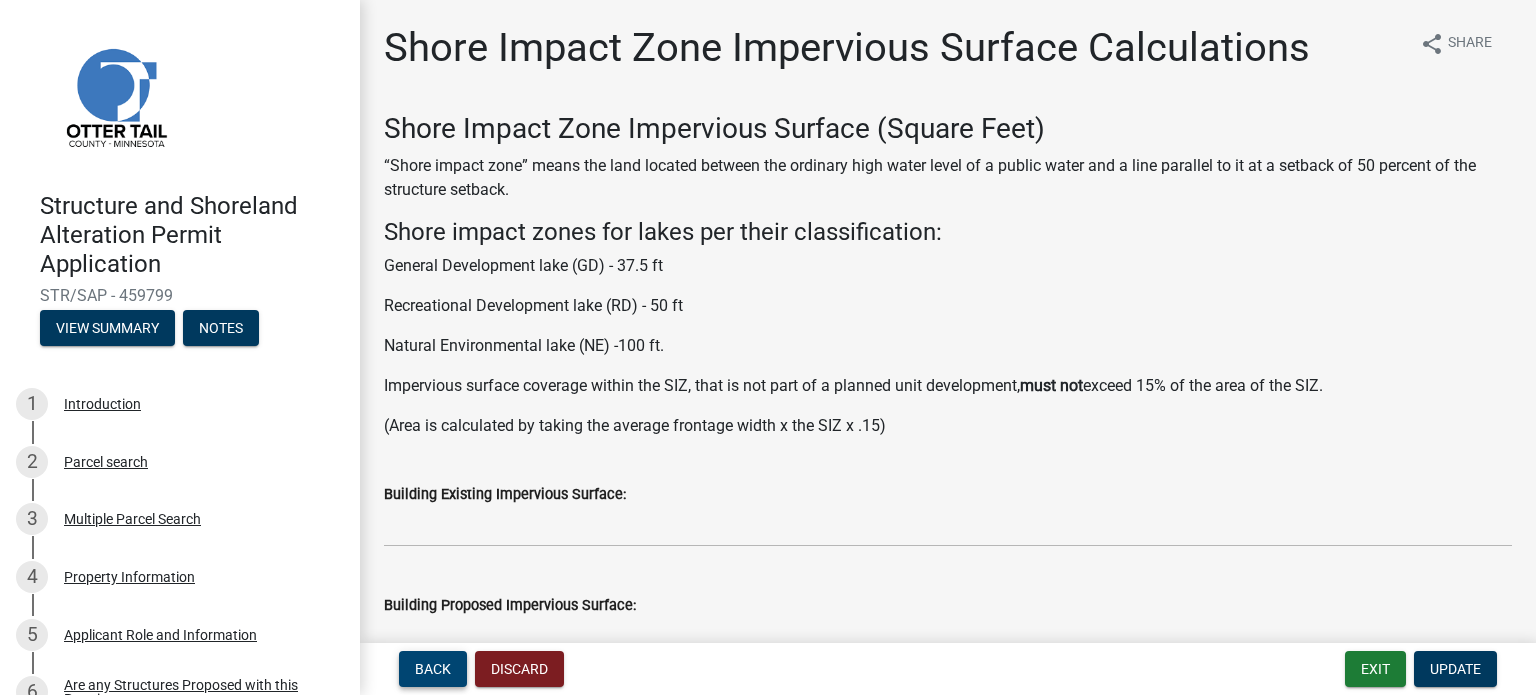 click on "Back" at bounding box center (433, 669) 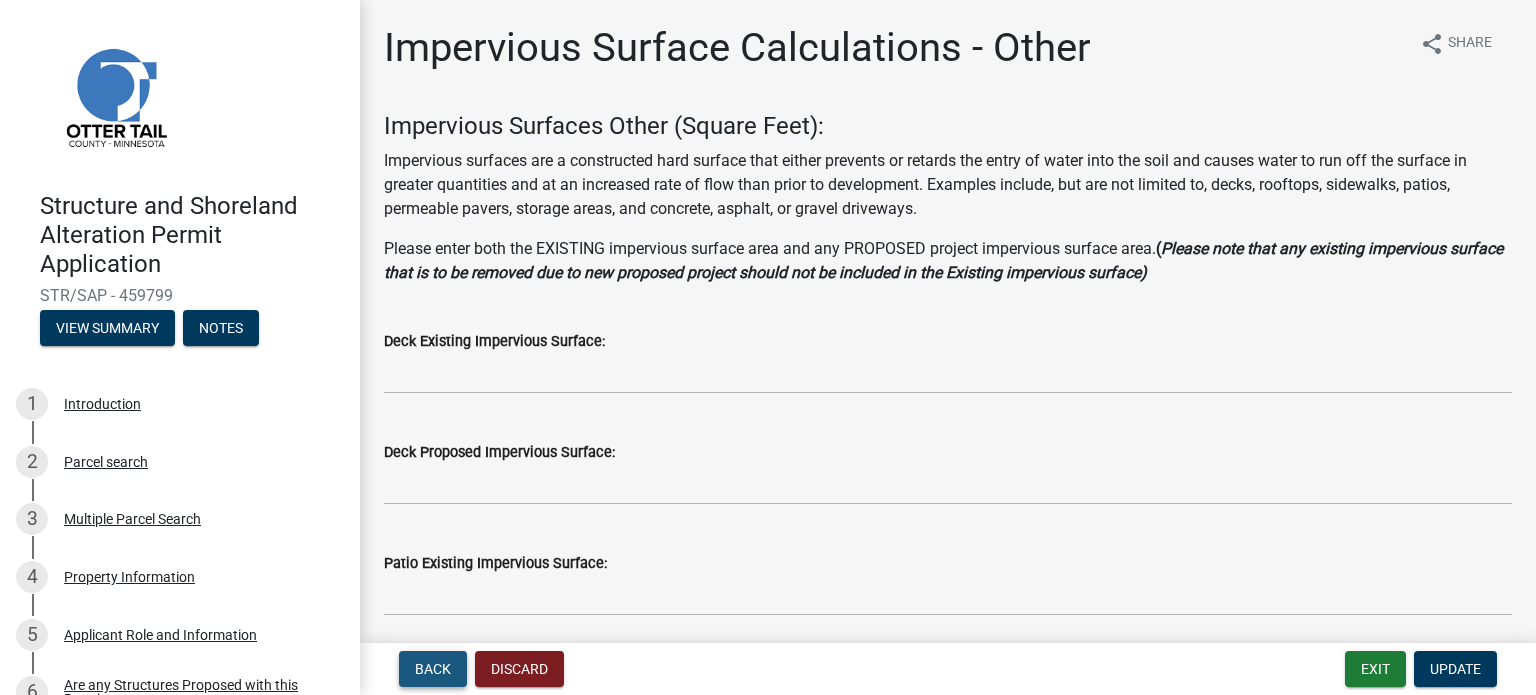 click on "Back" at bounding box center [433, 669] 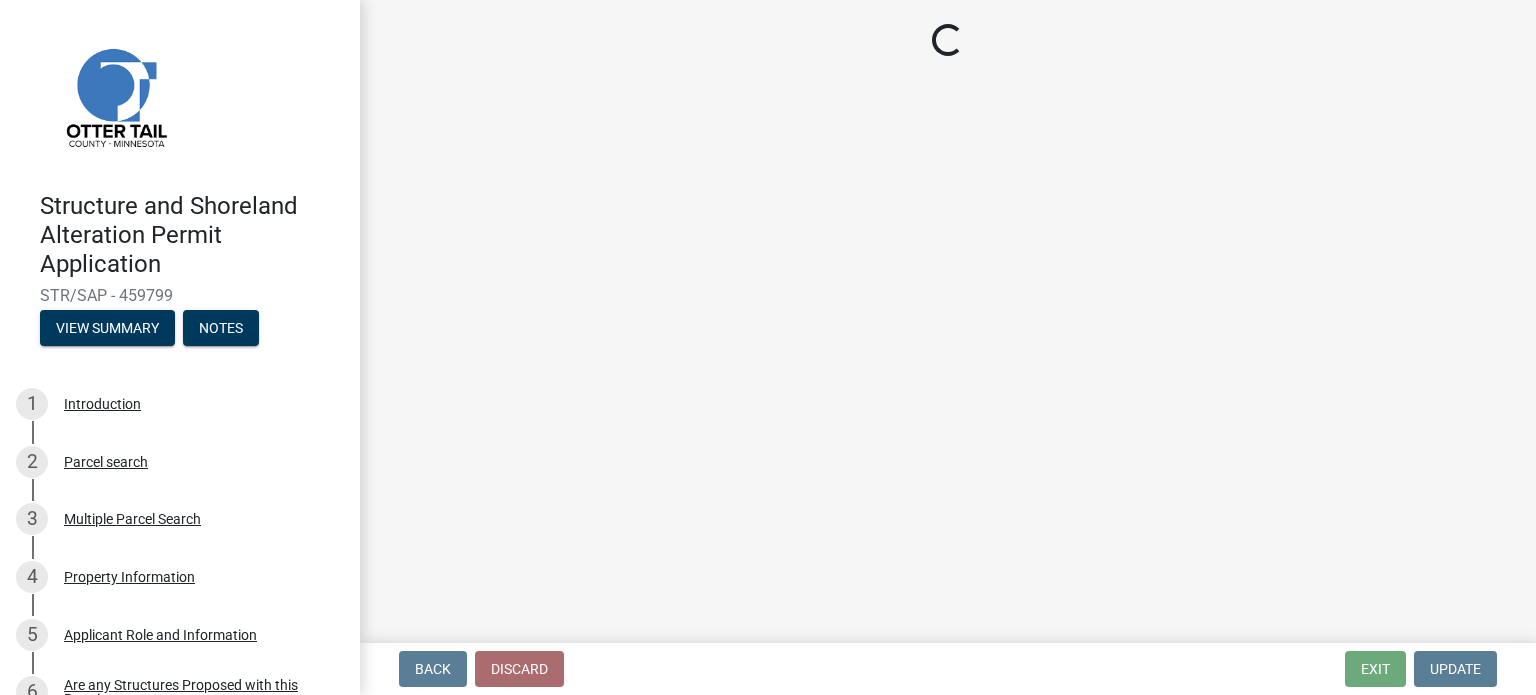 click on "Back" at bounding box center (433, 669) 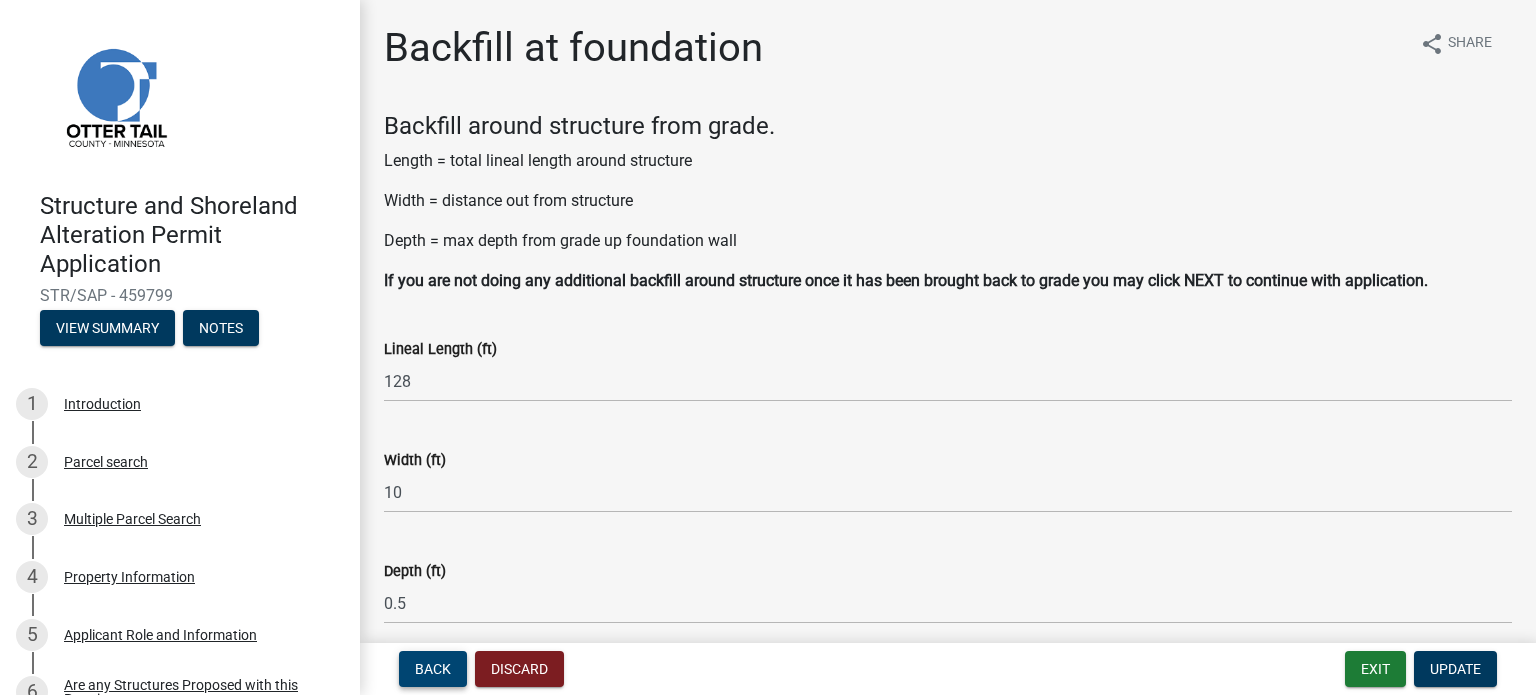 click on "Back" at bounding box center [433, 669] 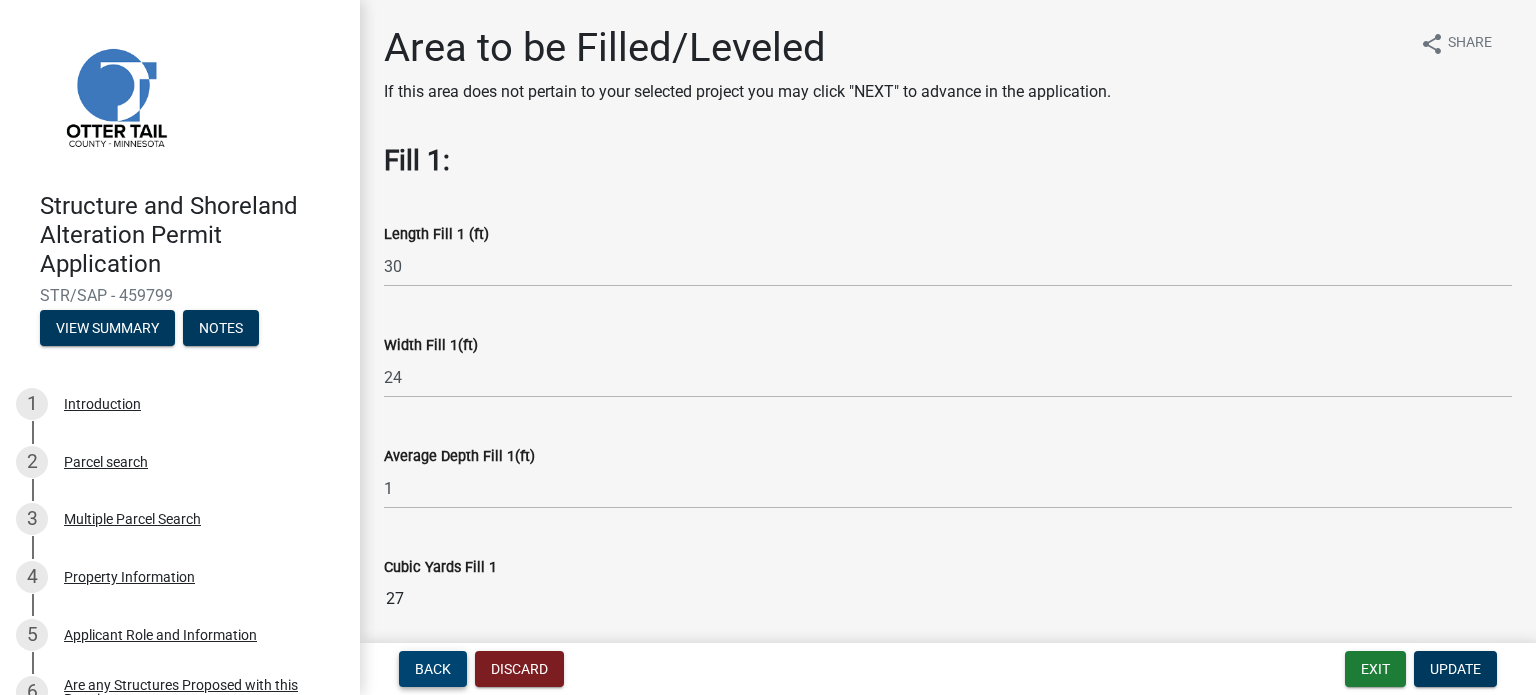 click on "Back" at bounding box center [433, 669] 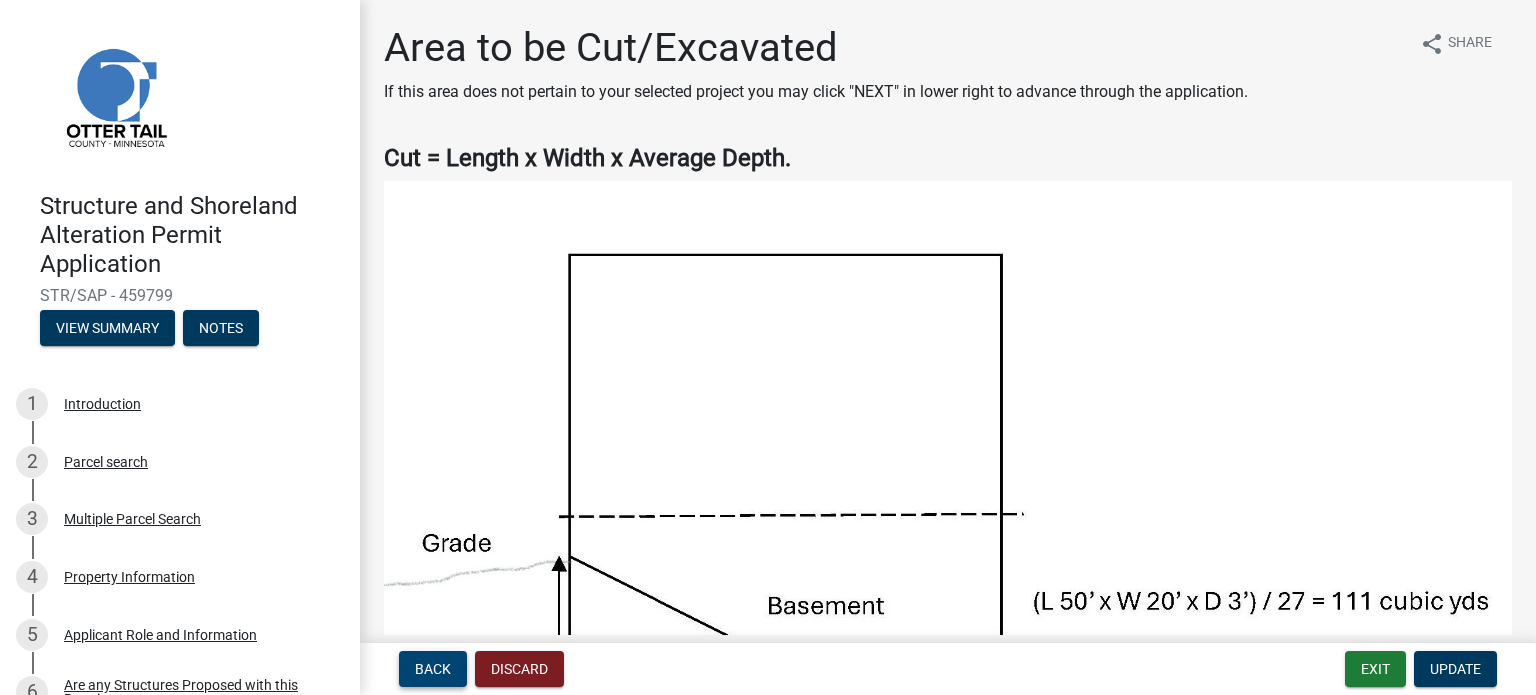 click on "Back" at bounding box center (433, 669) 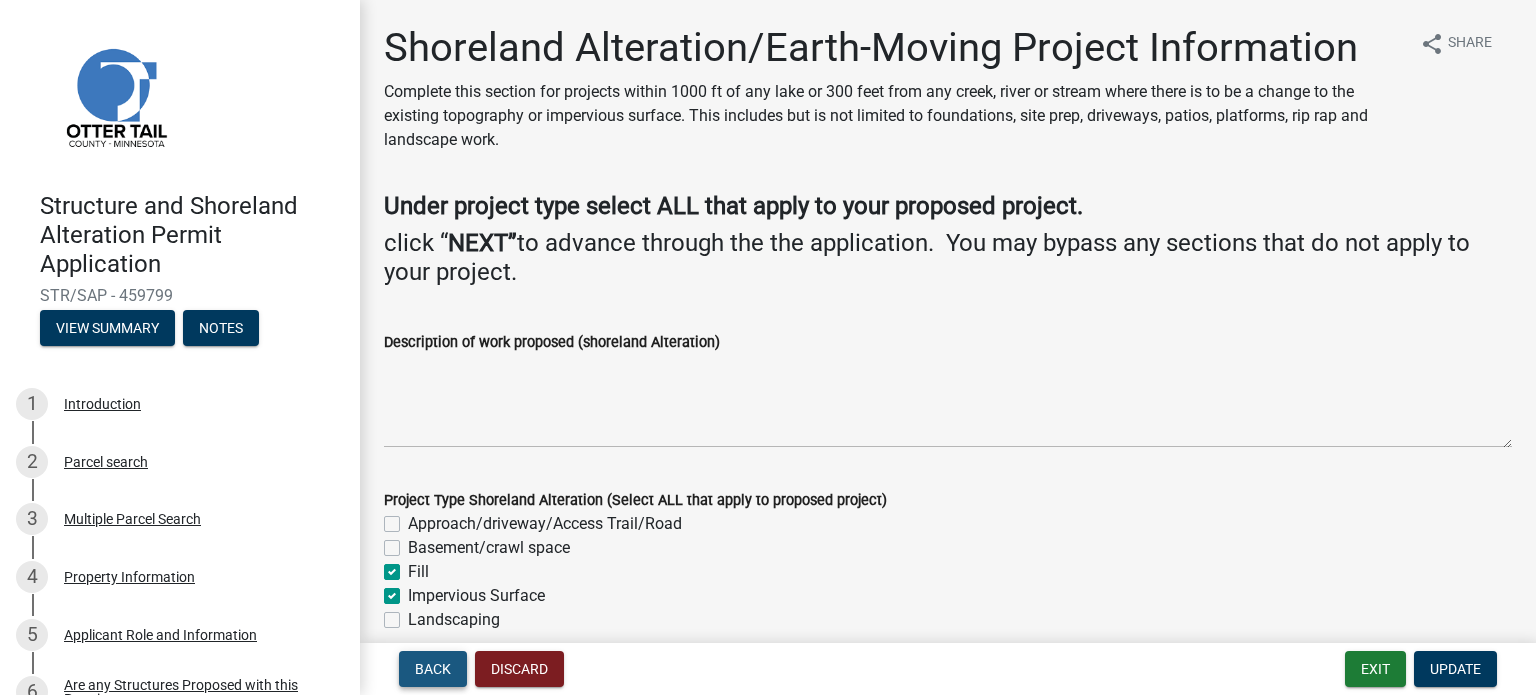 click on "Back" at bounding box center (433, 669) 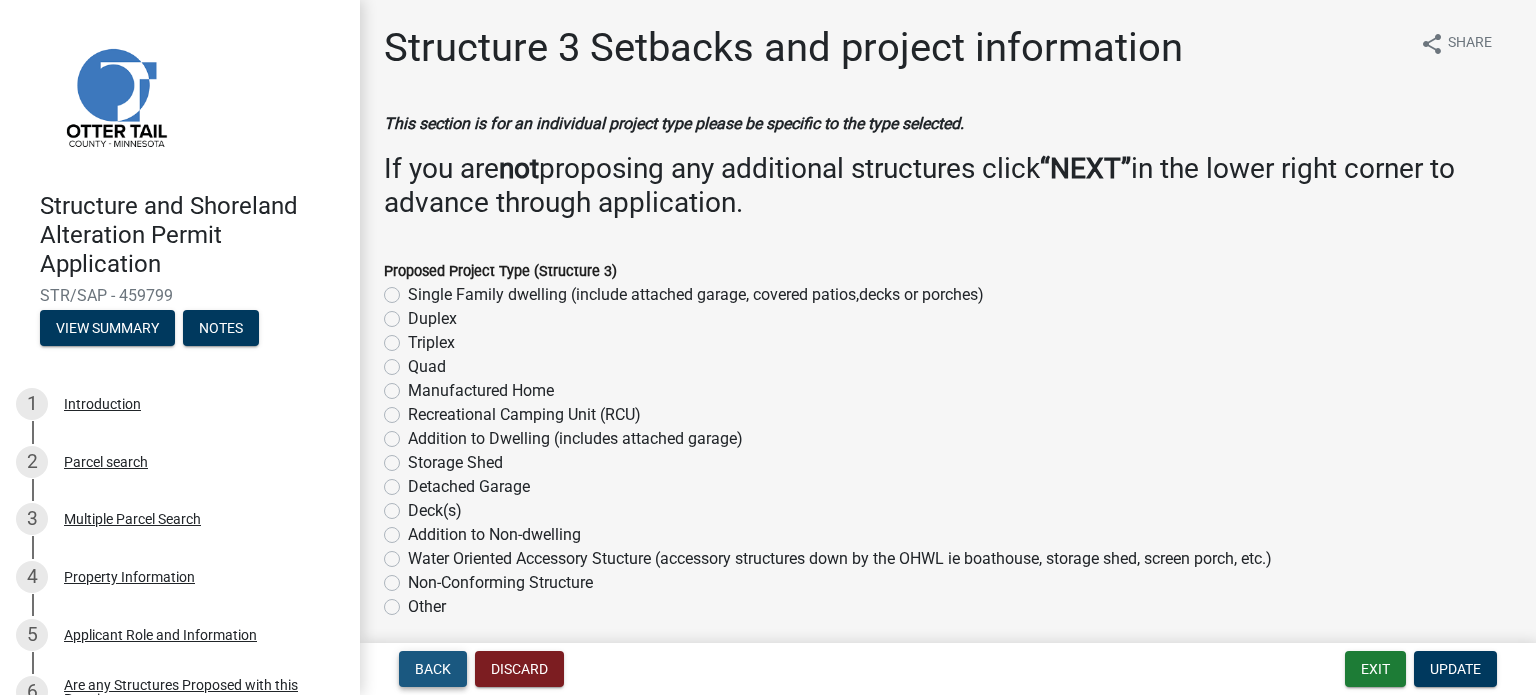 click on "Back" at bounding box center (433, 669) 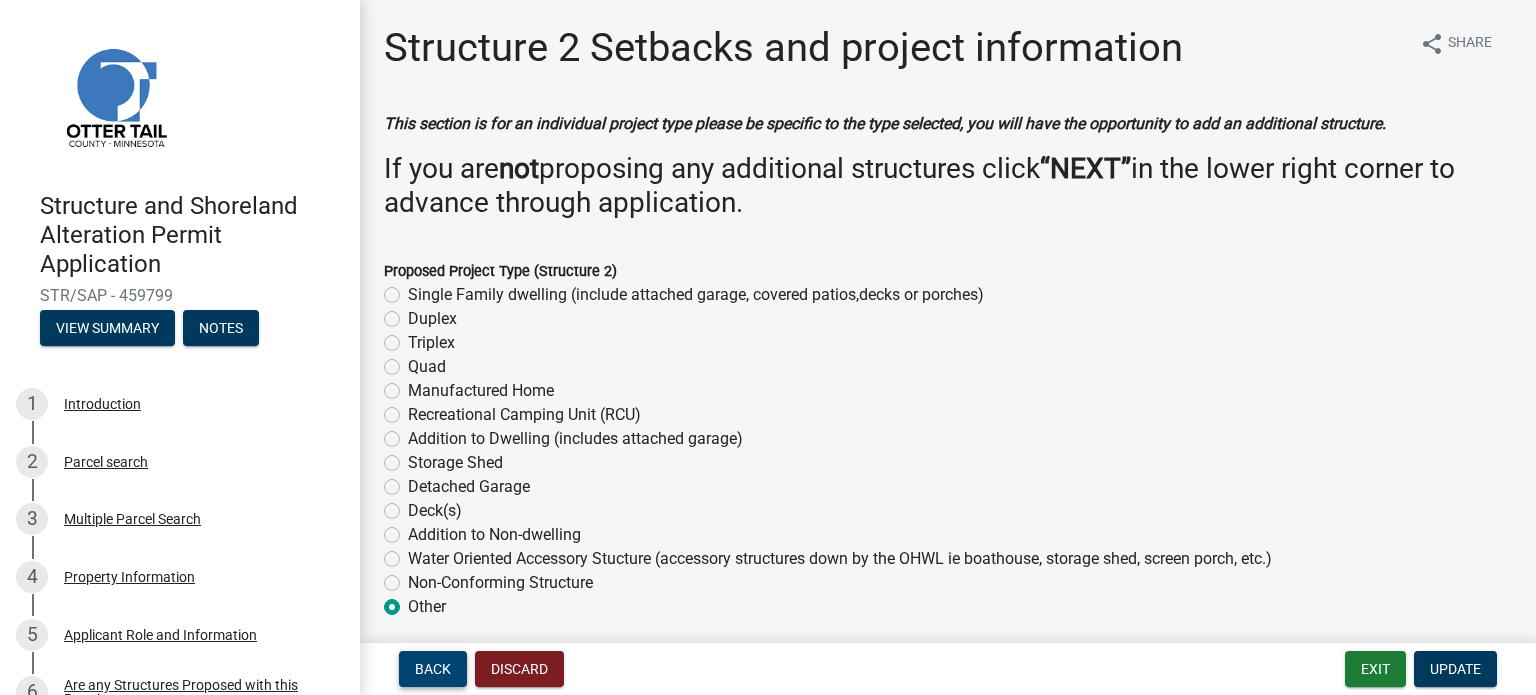 click on "Back" at bounding box center (433, 669) 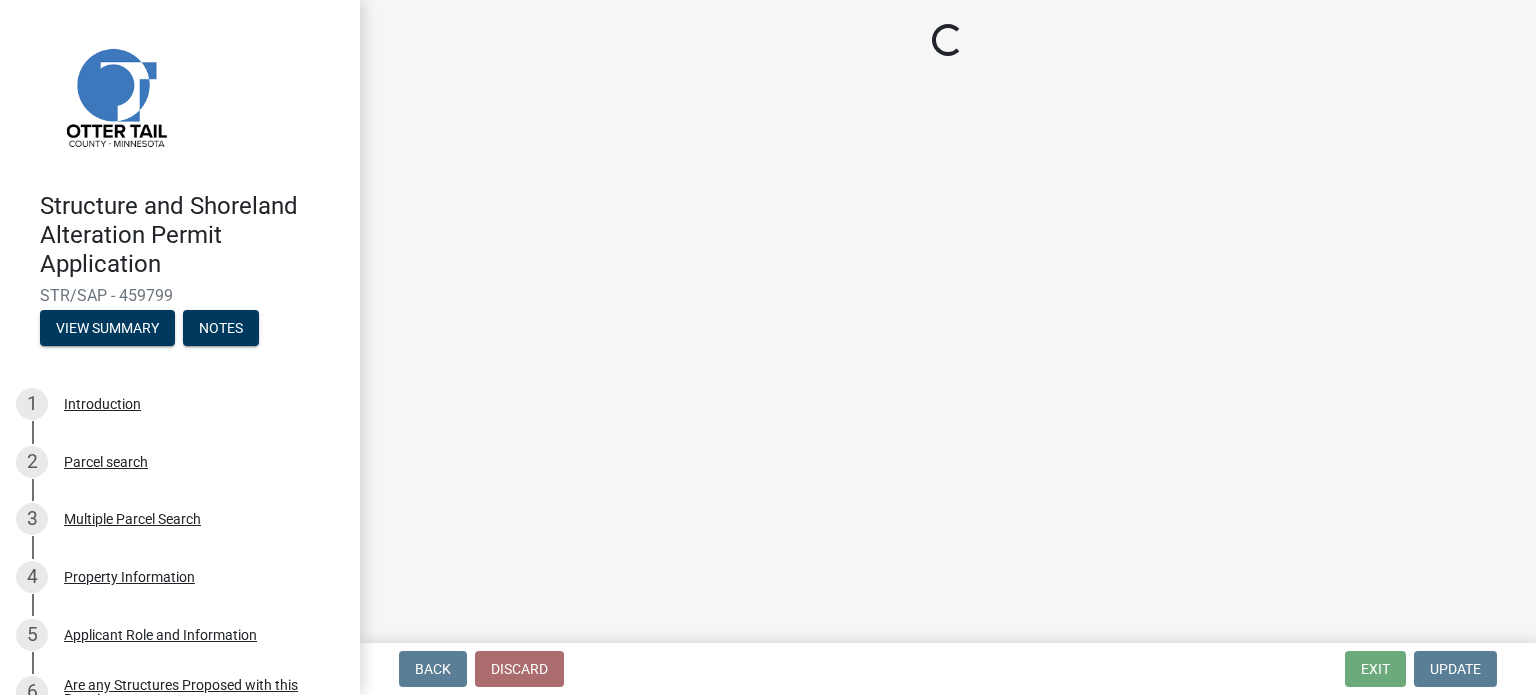 select on "c185e313-3403-4239-bd61-bb563c58a77a" 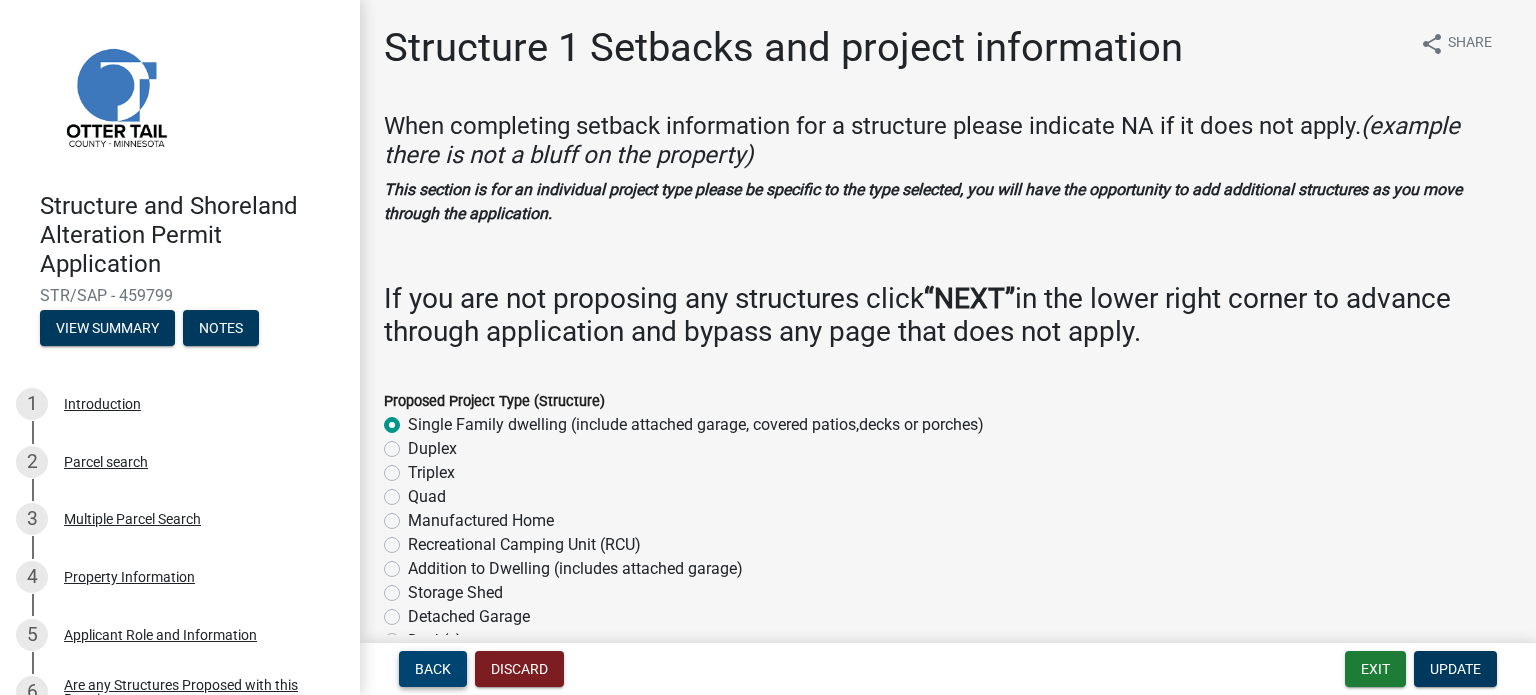 click on "Back" at bounding box center (433, 669) 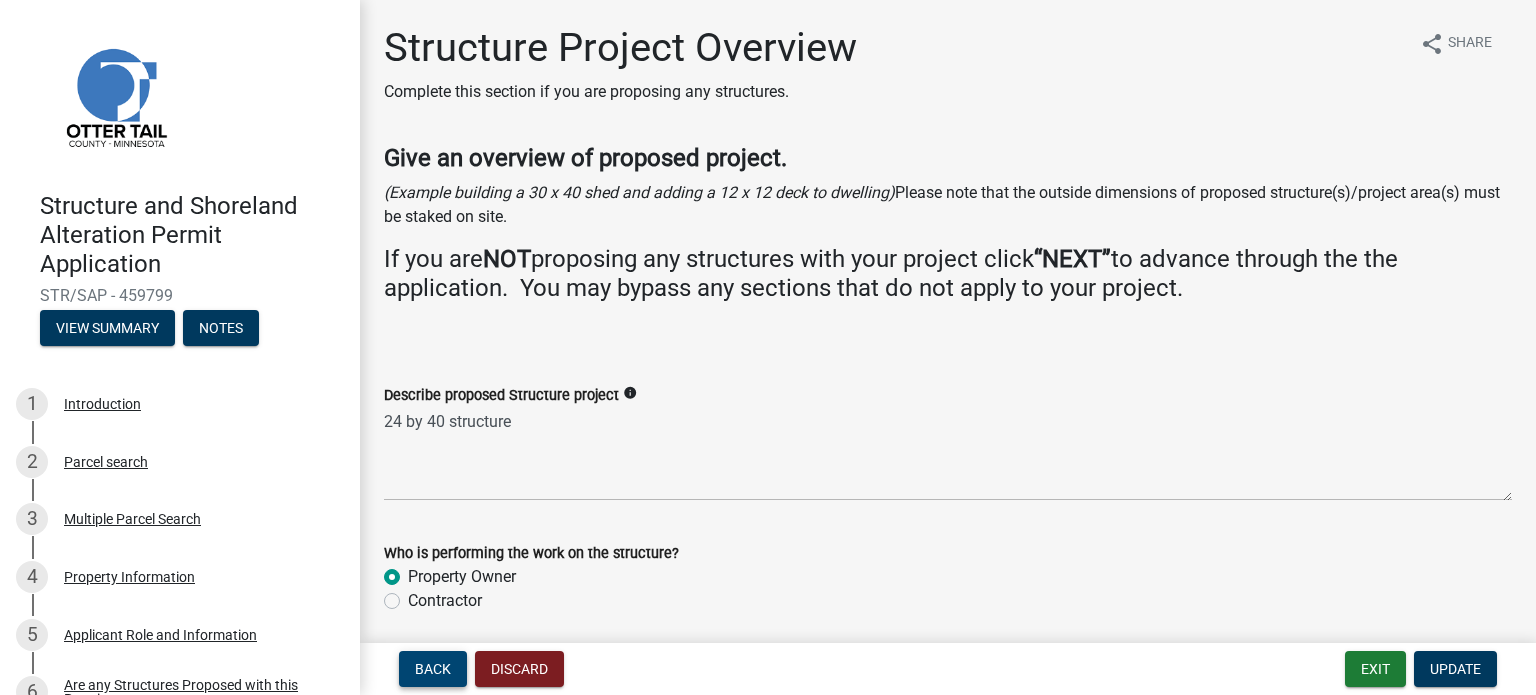 click on "Back" at bounding box center (433, 669) 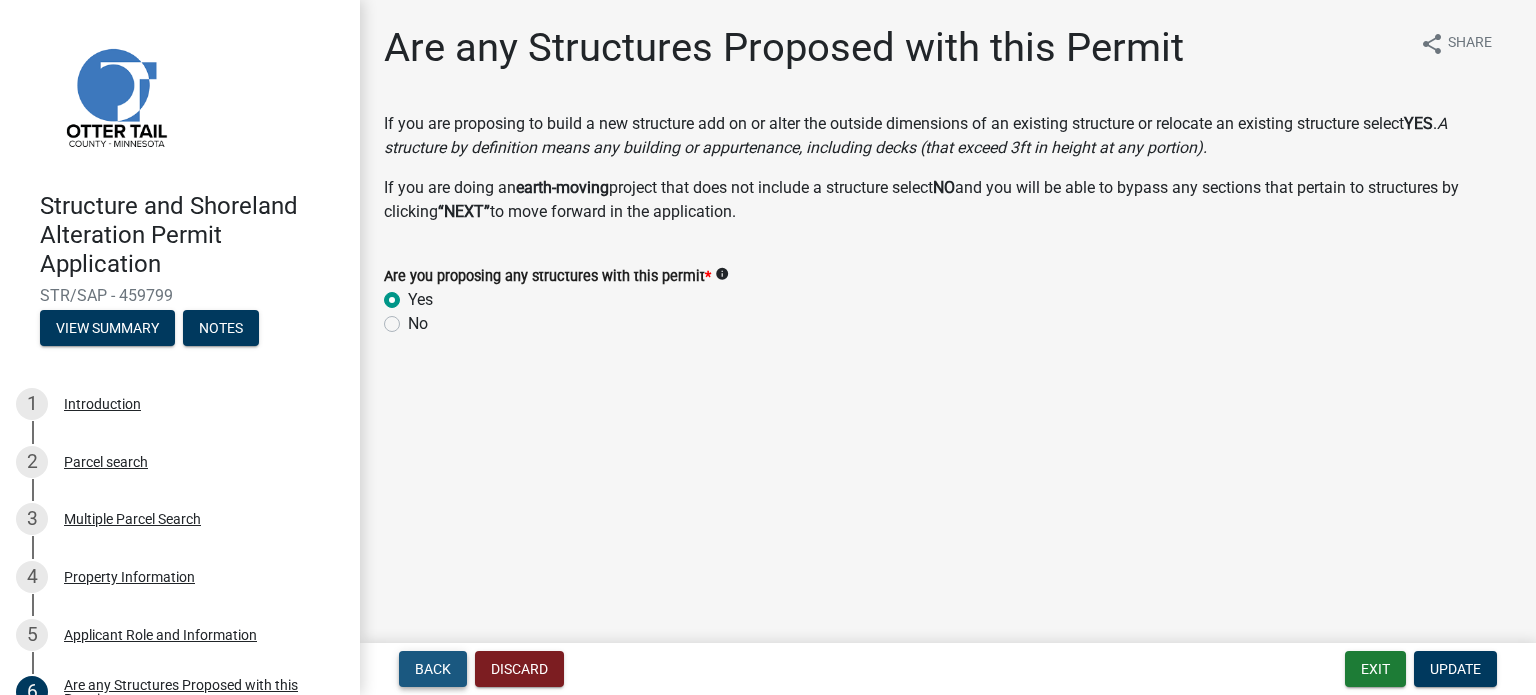 click on "Back" at bounding box center [433, 669] 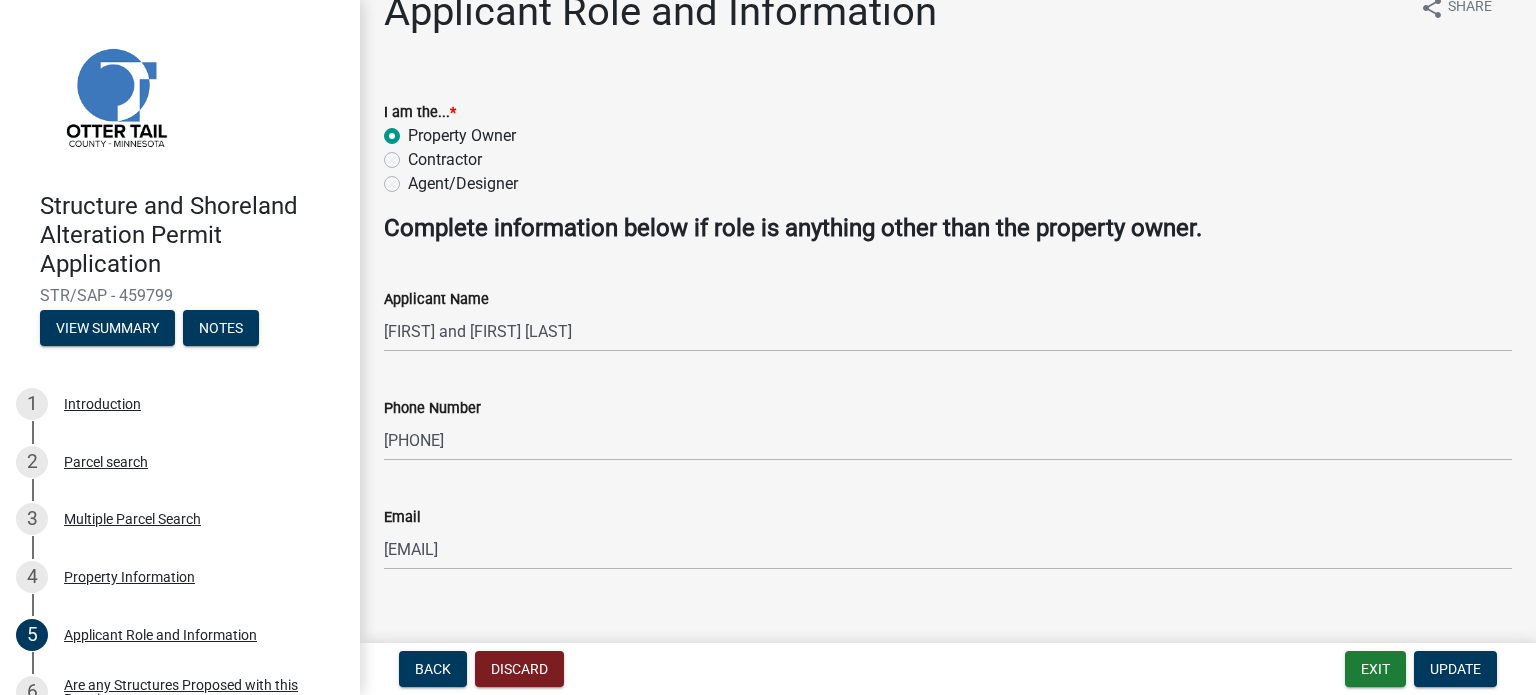 scroll, scrollTop: 64, scrollLeft: 0, axis: vertical 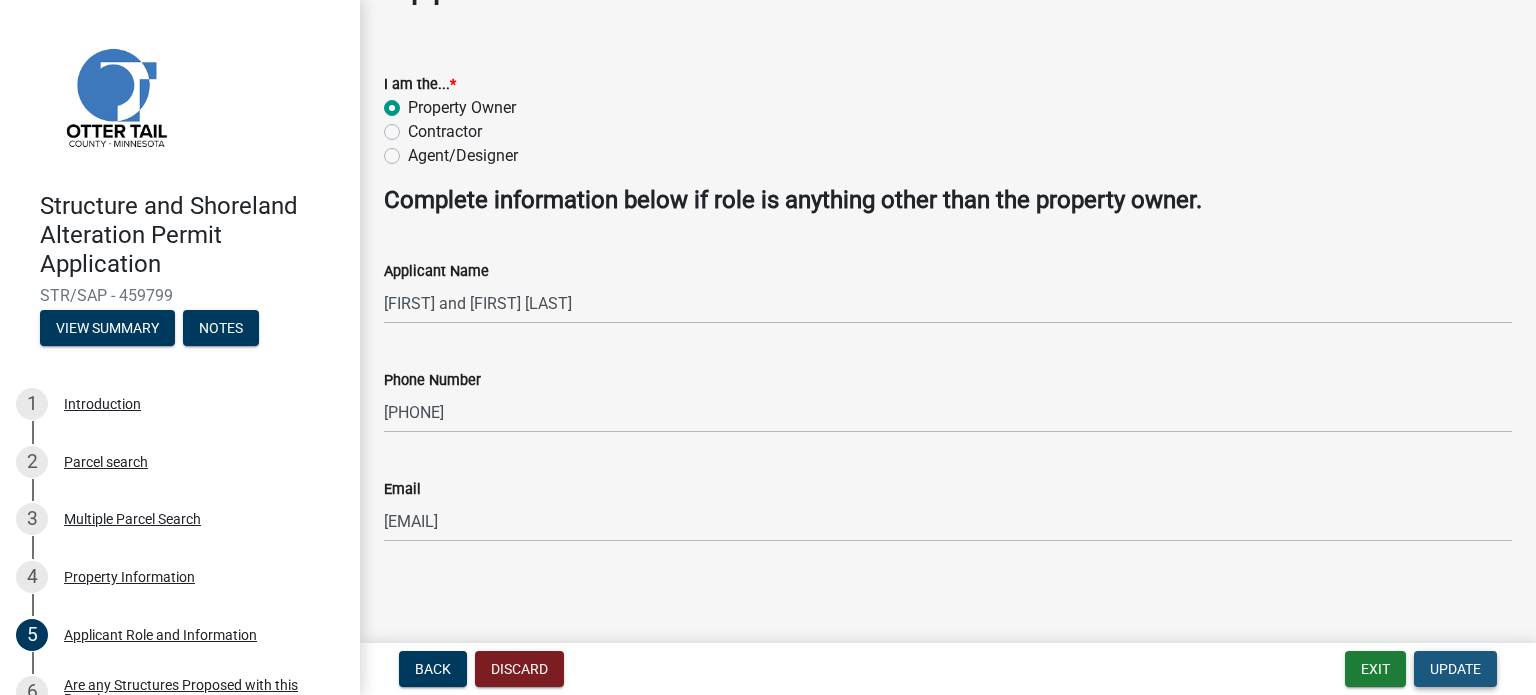 click on "Update" at bounding box center [1455, 669] 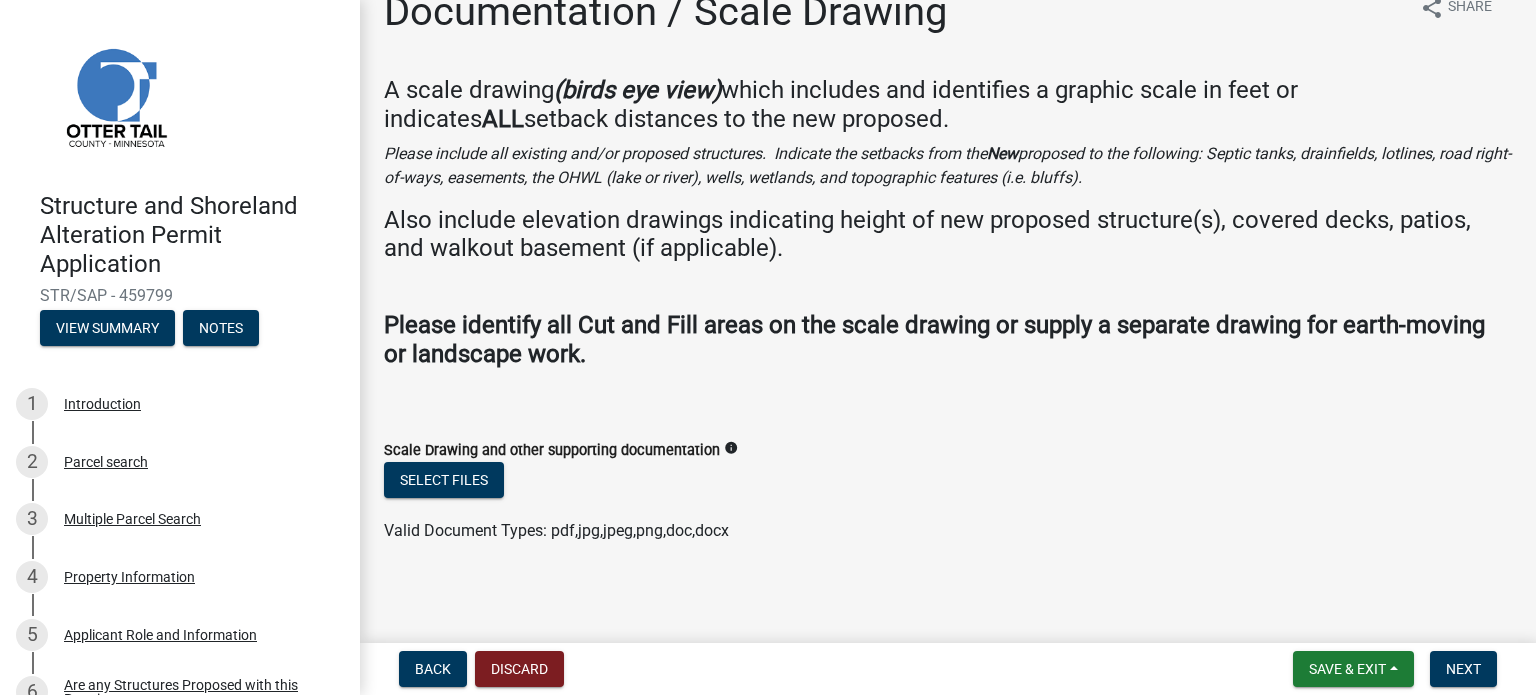 scroll, scrollTop: 0, scrollLeft: 0, axis: both 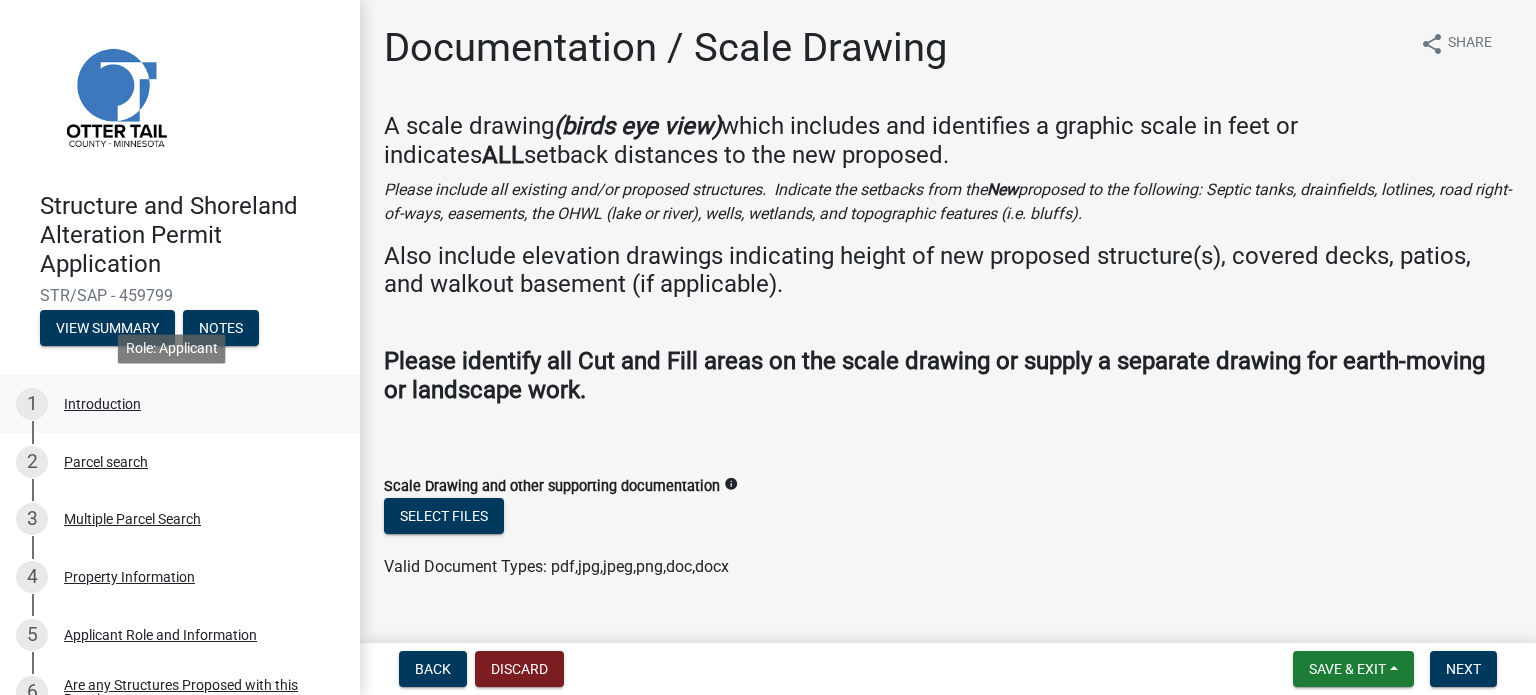 click on "Introduction" at bounding box center [102, 404] 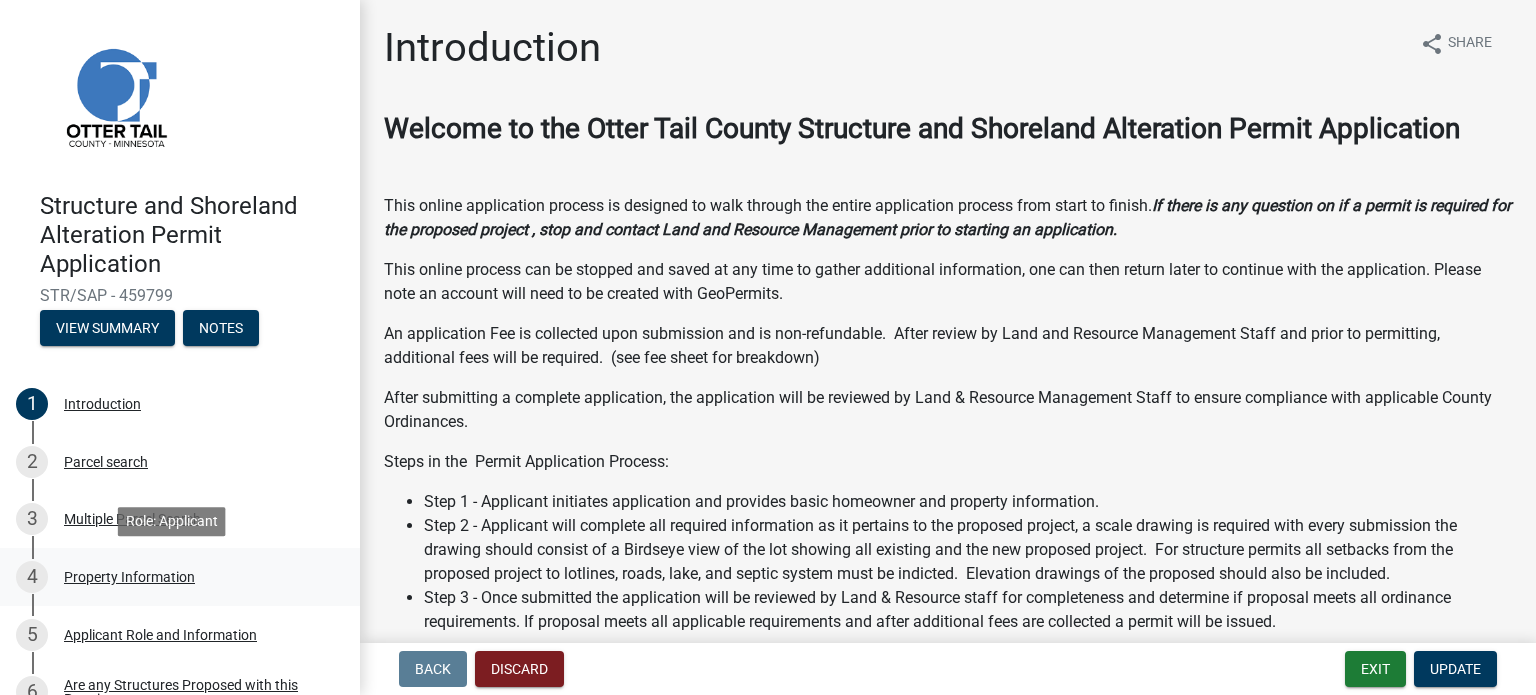 click on "Property Information" at bounding box center [129, 577] 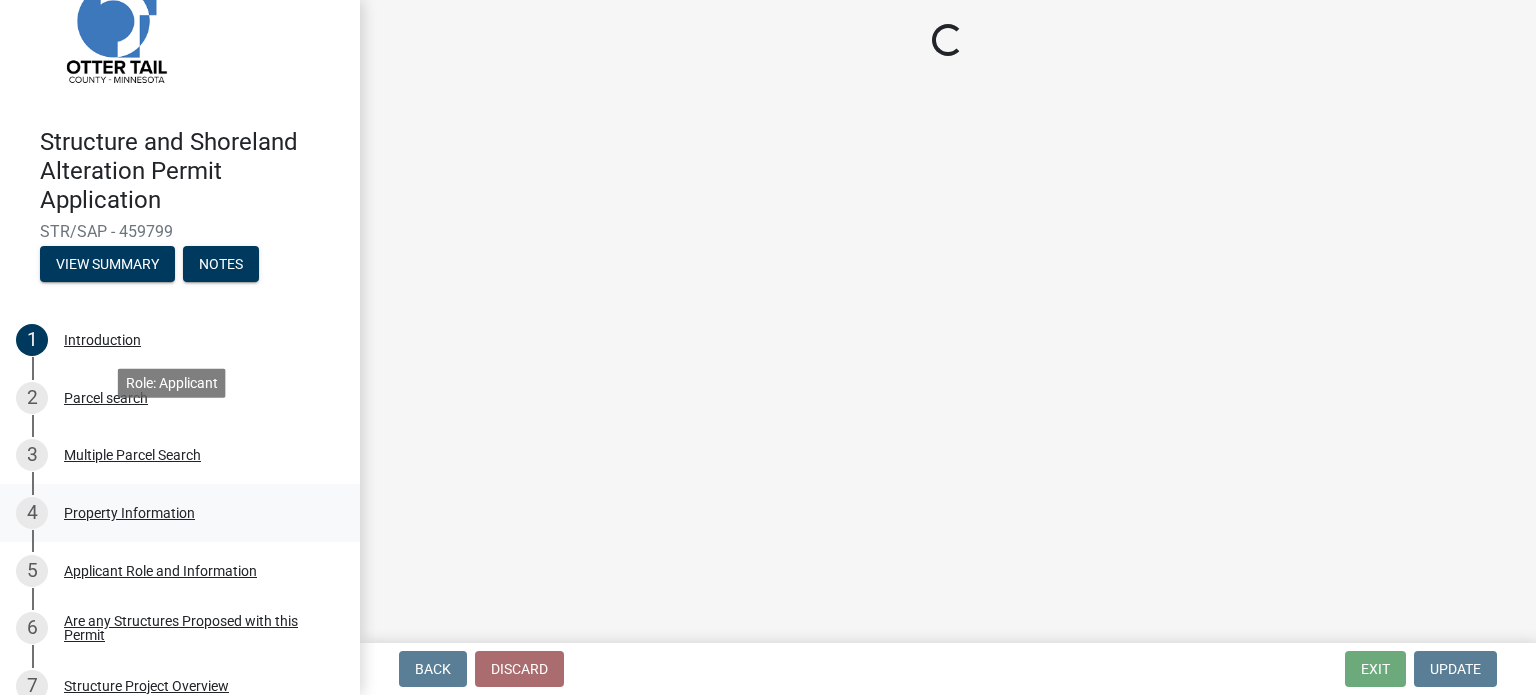 scroll, scrollTop: 100, scrollLeft: 0, axis: vertical 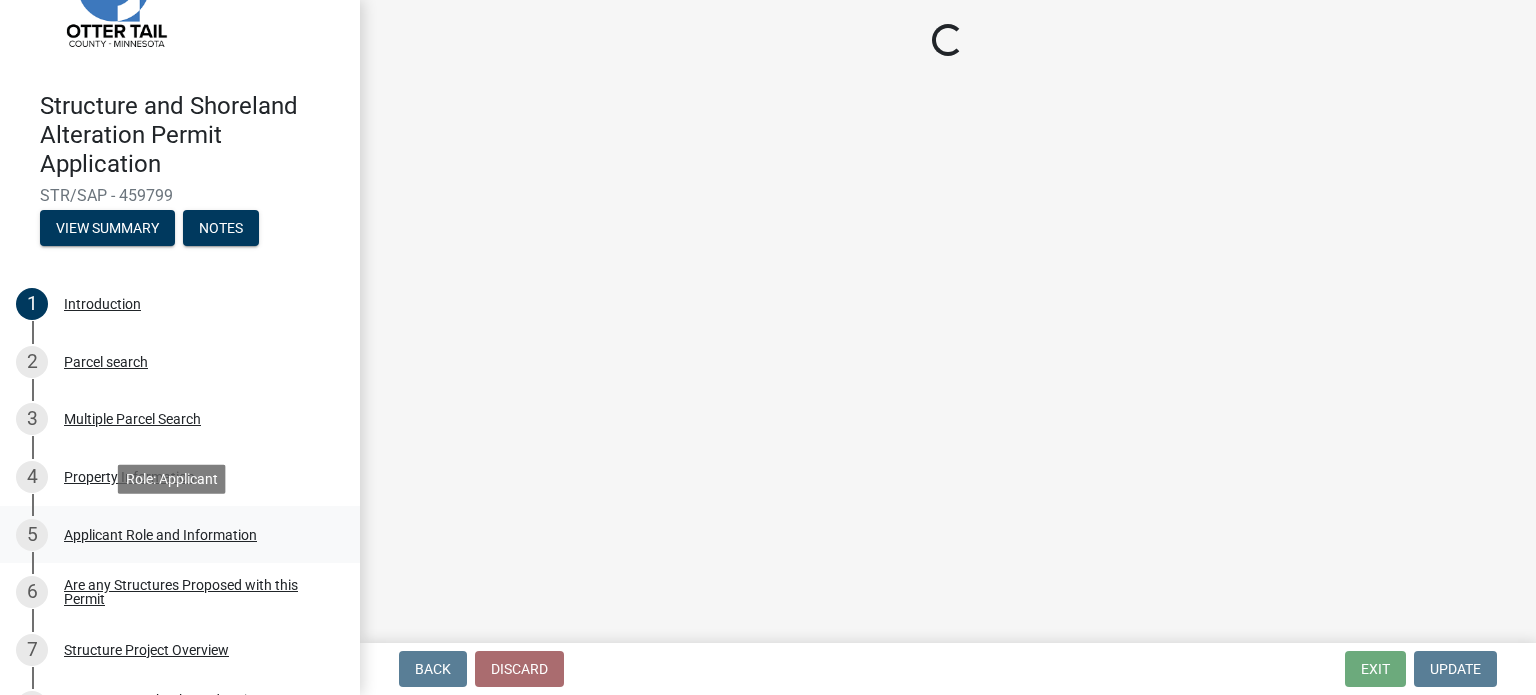 select on "[UUID]" 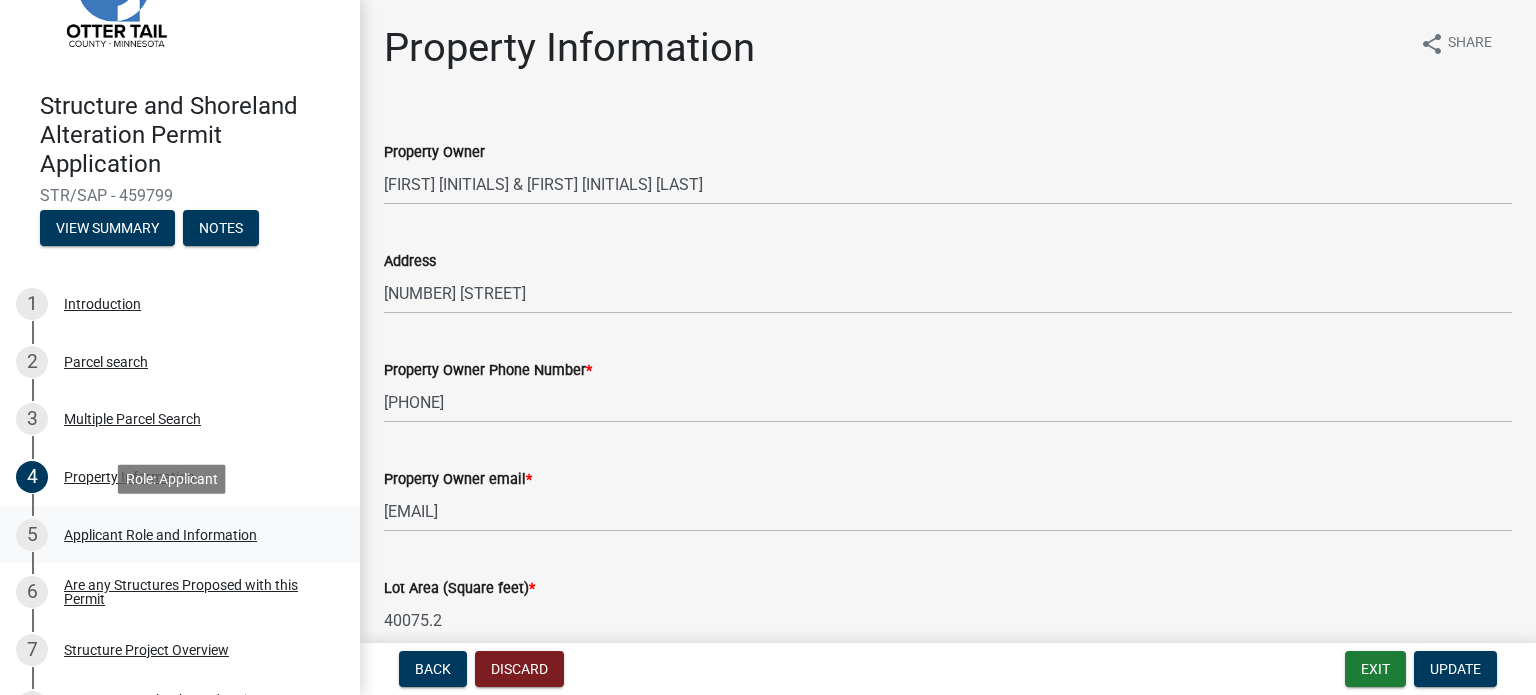 click on "Applicant Role and Information" at bounding box center [160, 535] 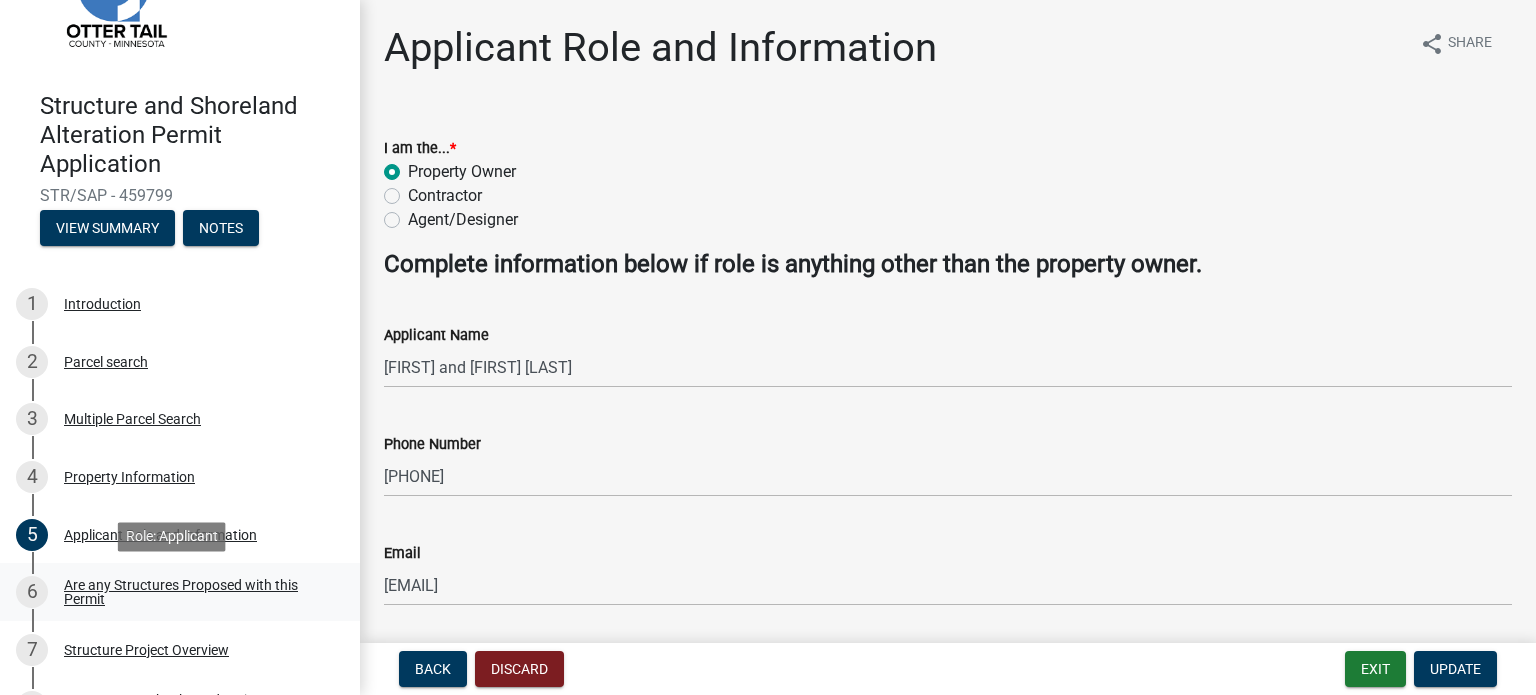 click on "Are any Structures Proposed with this Permit" at bounding box center (196, 592) 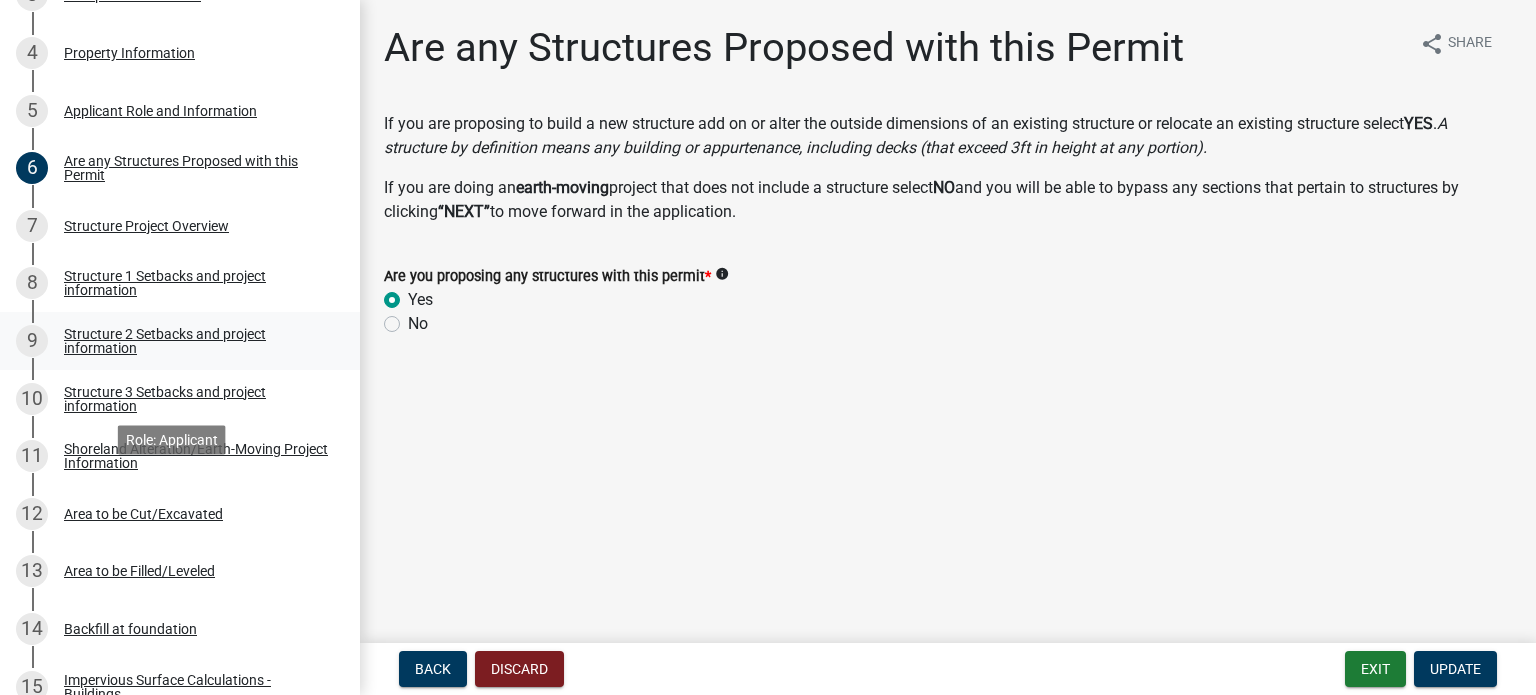 scroll, scrollTop: 600, scrollLeft: 0, axis: vertical 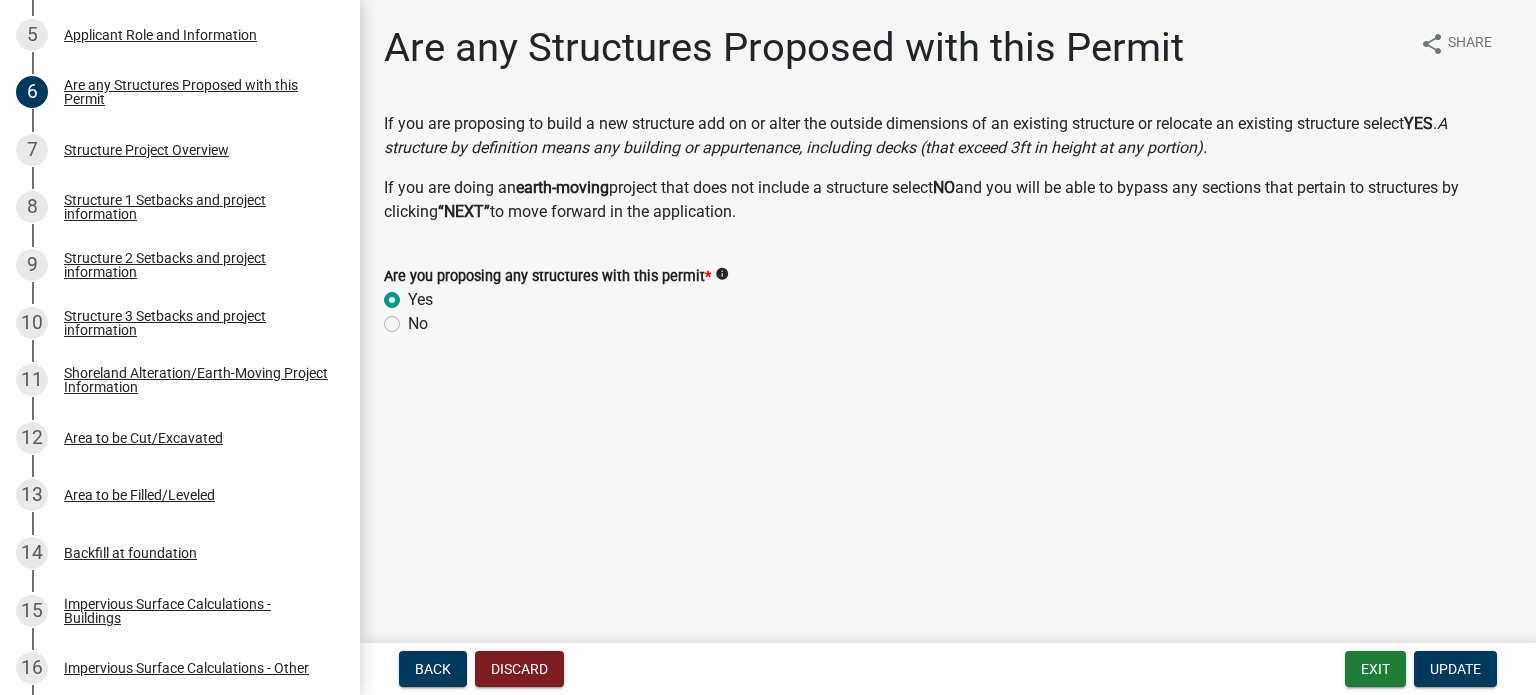 click on "Yes" 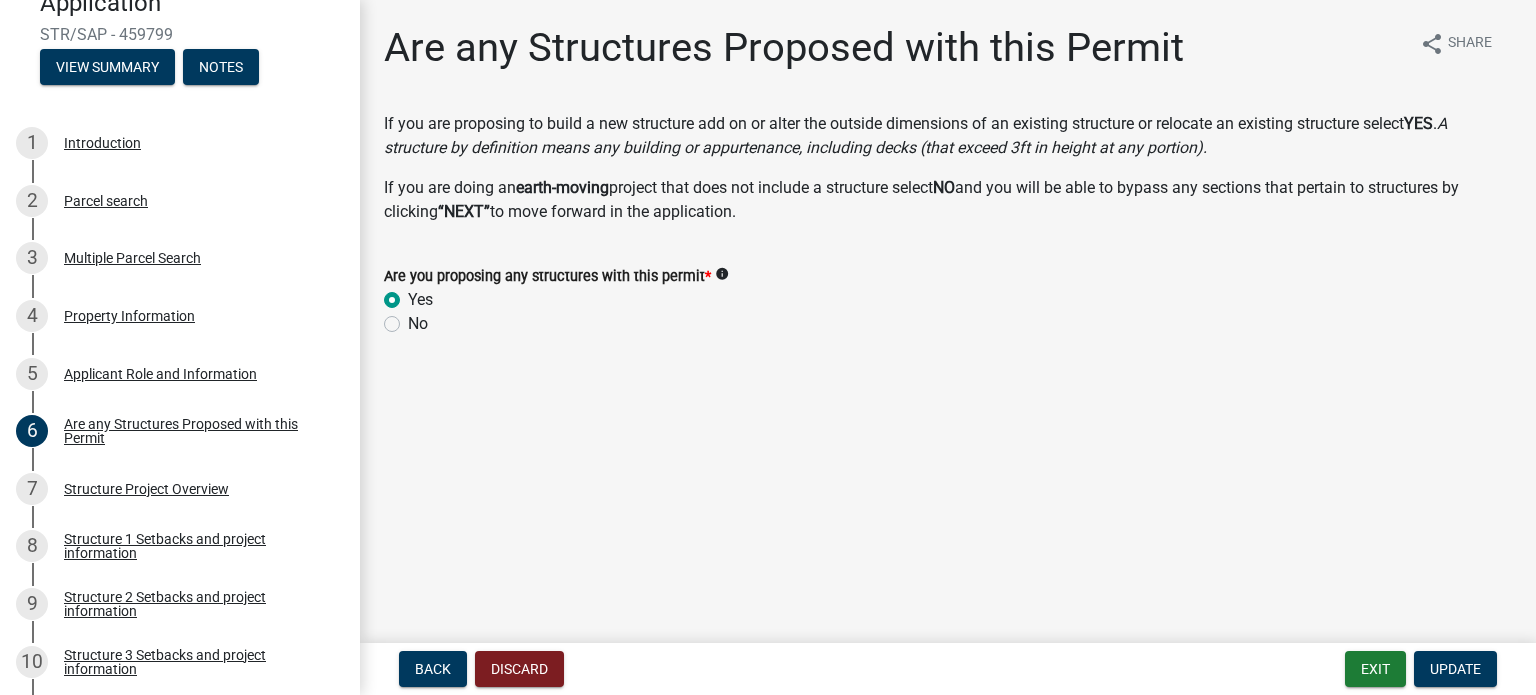scroll, scrollTop: 0, scrollLeft: 0, axis: both 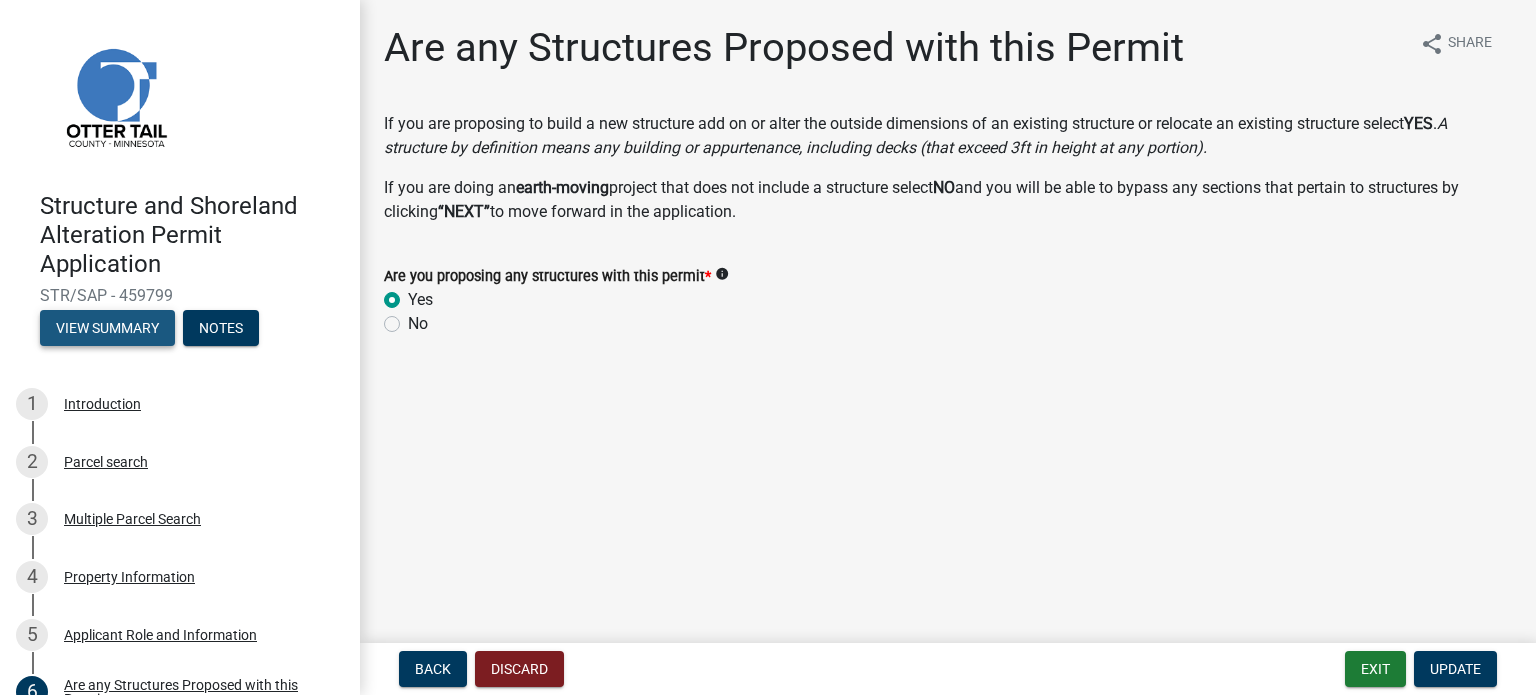 click on "View Summary" at bounding box center [107, 328] 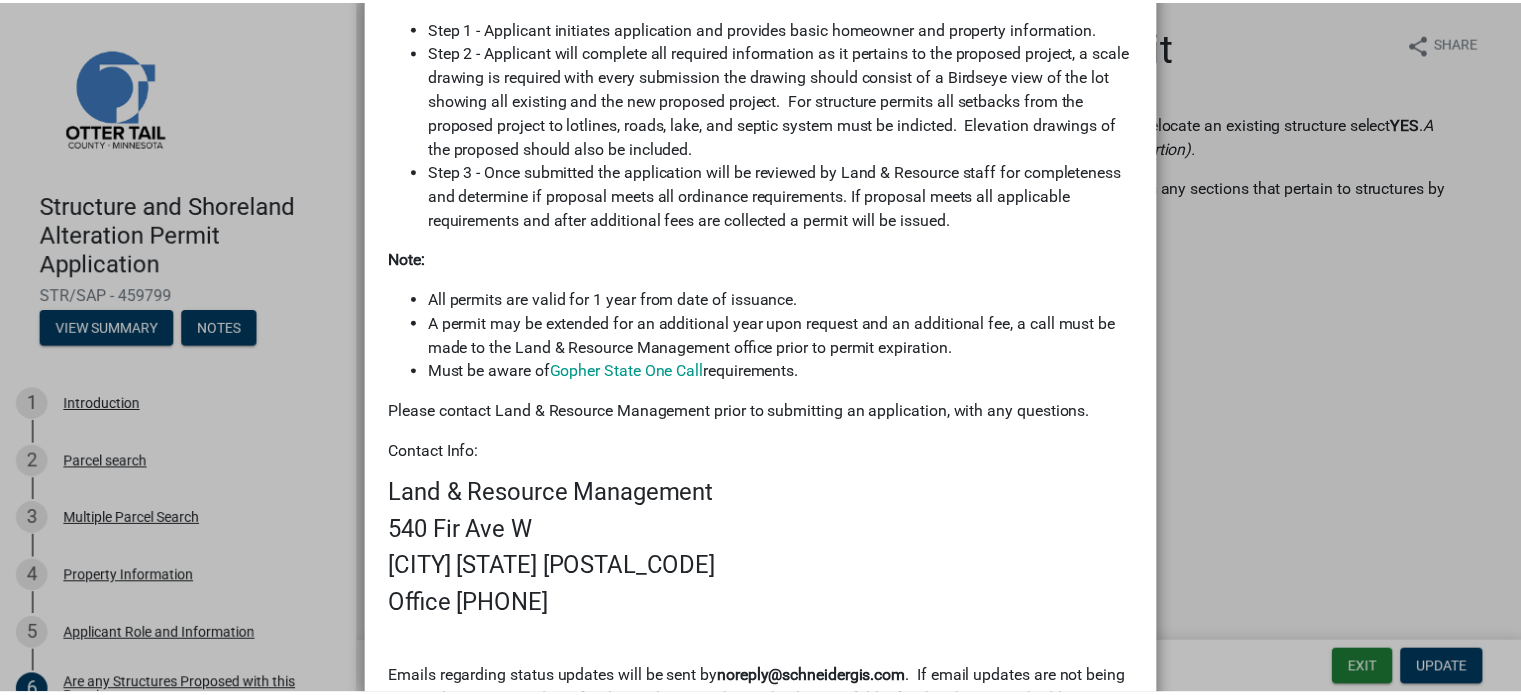 scroll, scrollTop: 1339, scrollLeft: 0, axis: vertical 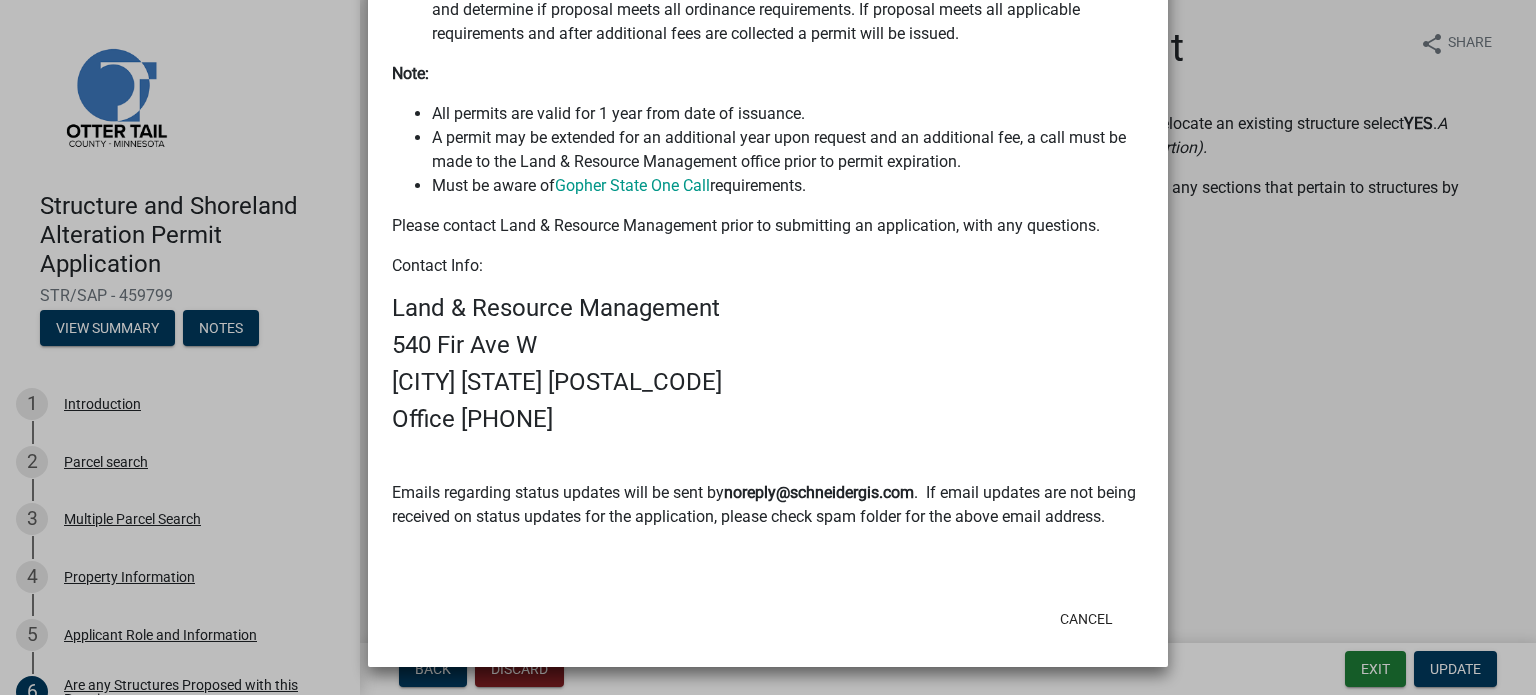 click on "Completed On Wednesday, August 6, 2025 at 7:57 AM CDT by [INITIALS] Welcome to the Otter Tail County Structure and Shoreland Alteration Permit Application   This online application process is designed to walk through the entire application process from start to finish.  Steps in the  Permit Application Process: Step 1 - Applicant initiates application and provides basic homeowner and property information. Note:" 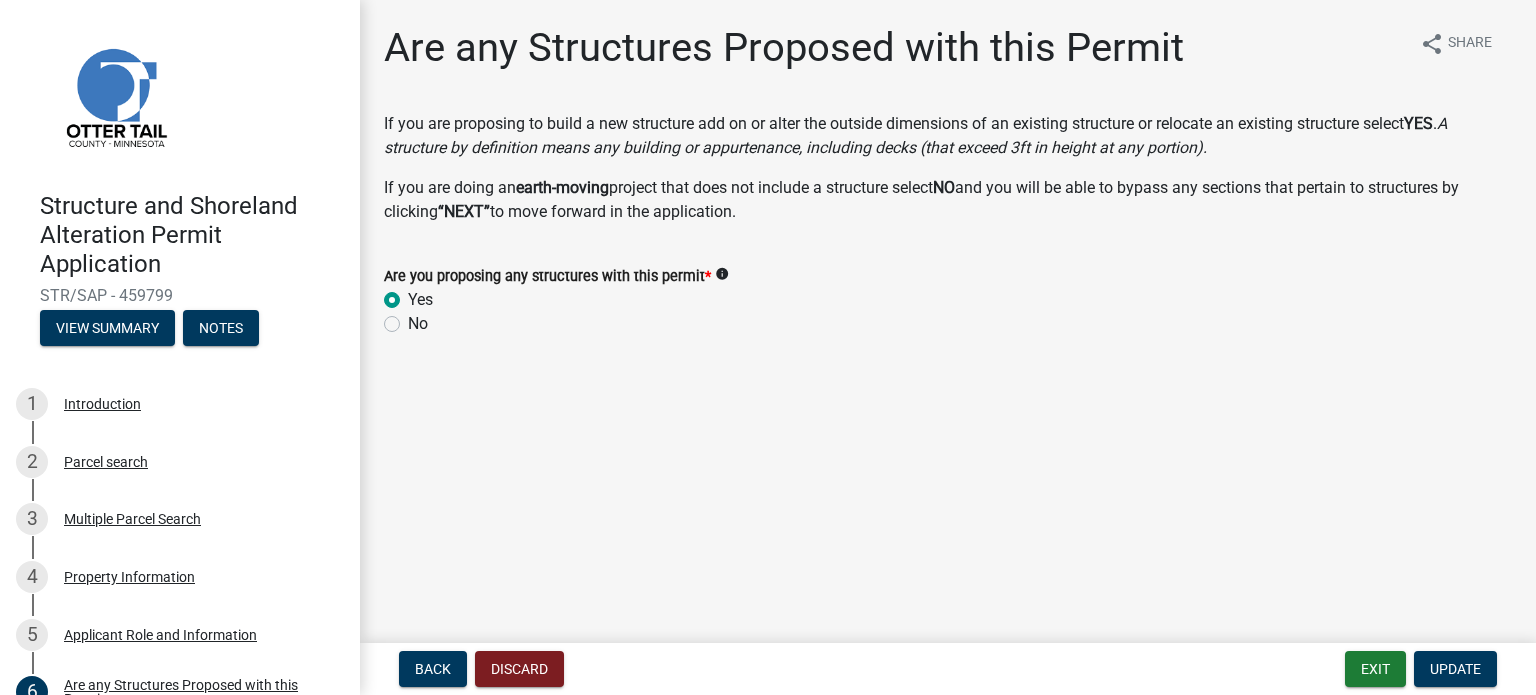 click on "No" 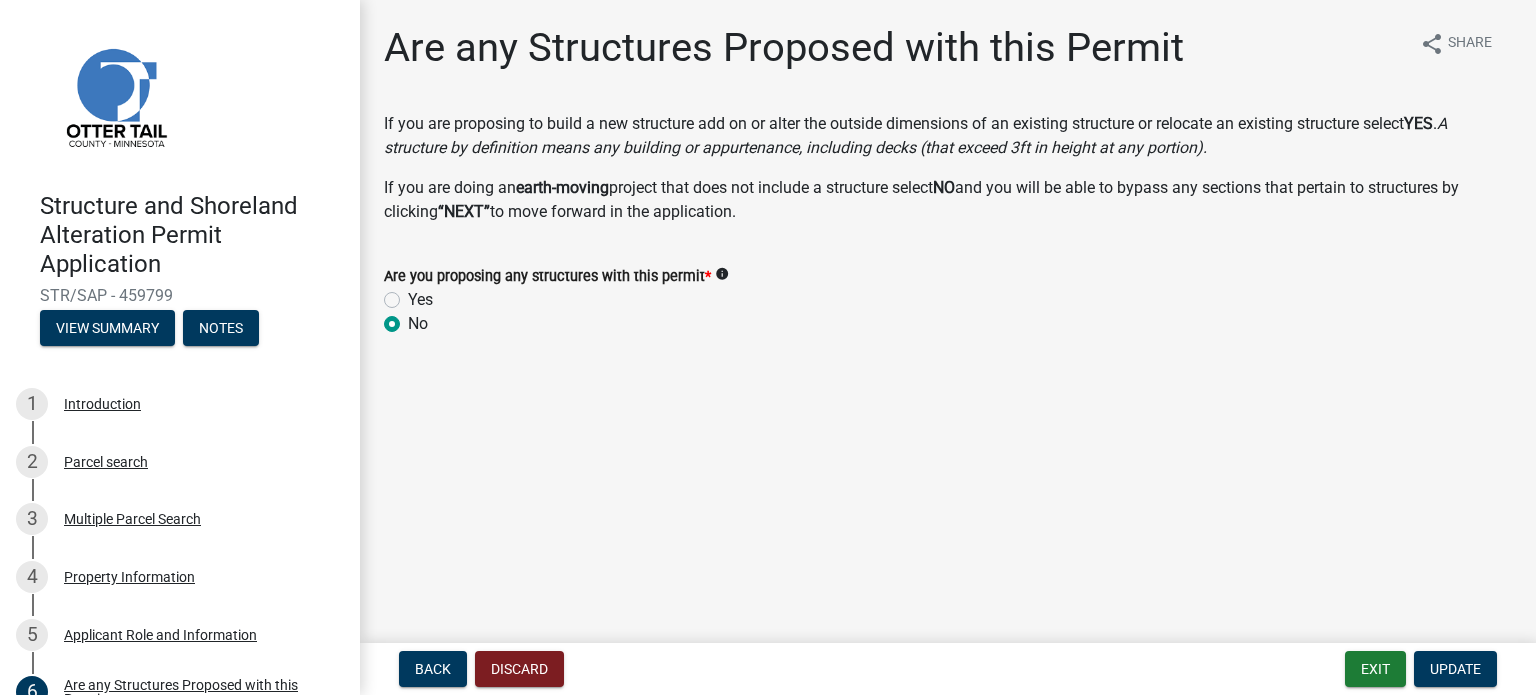 radio on "true" 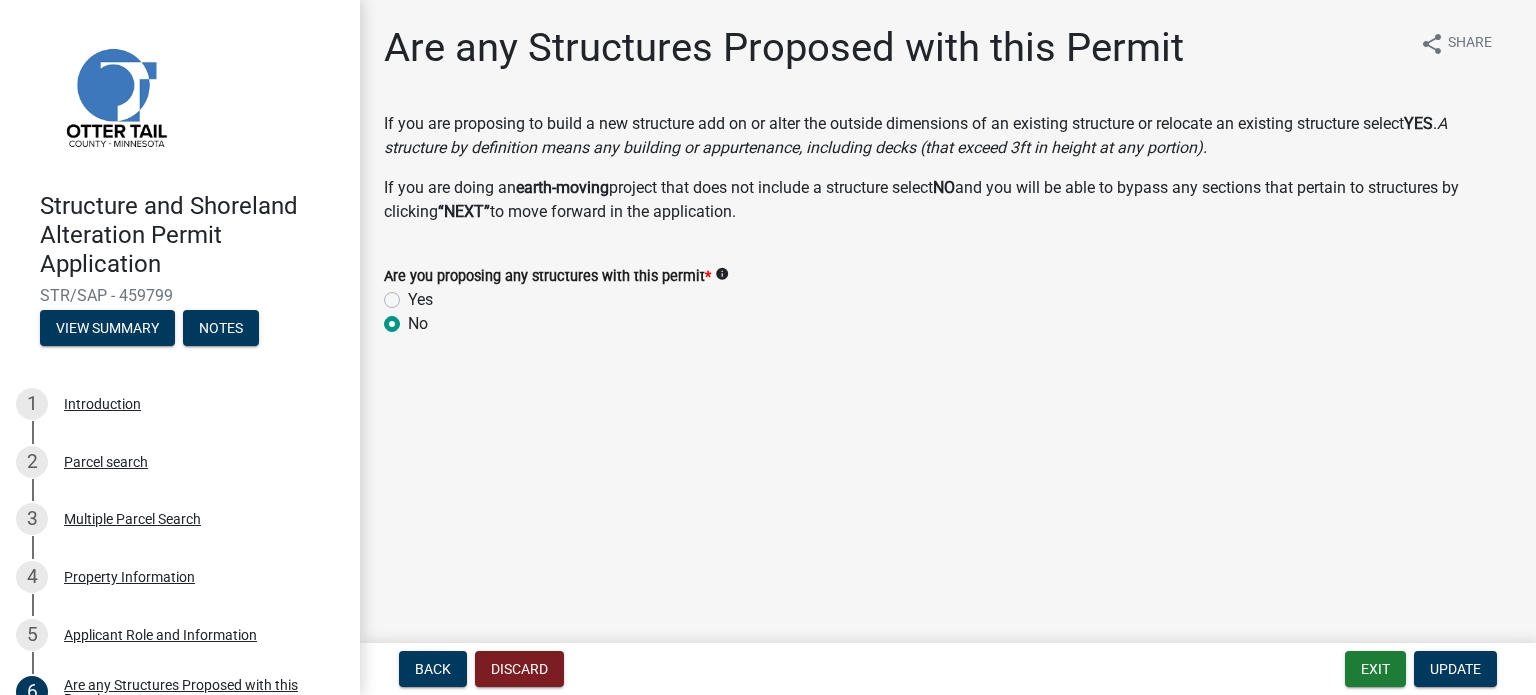 click on "Yes" 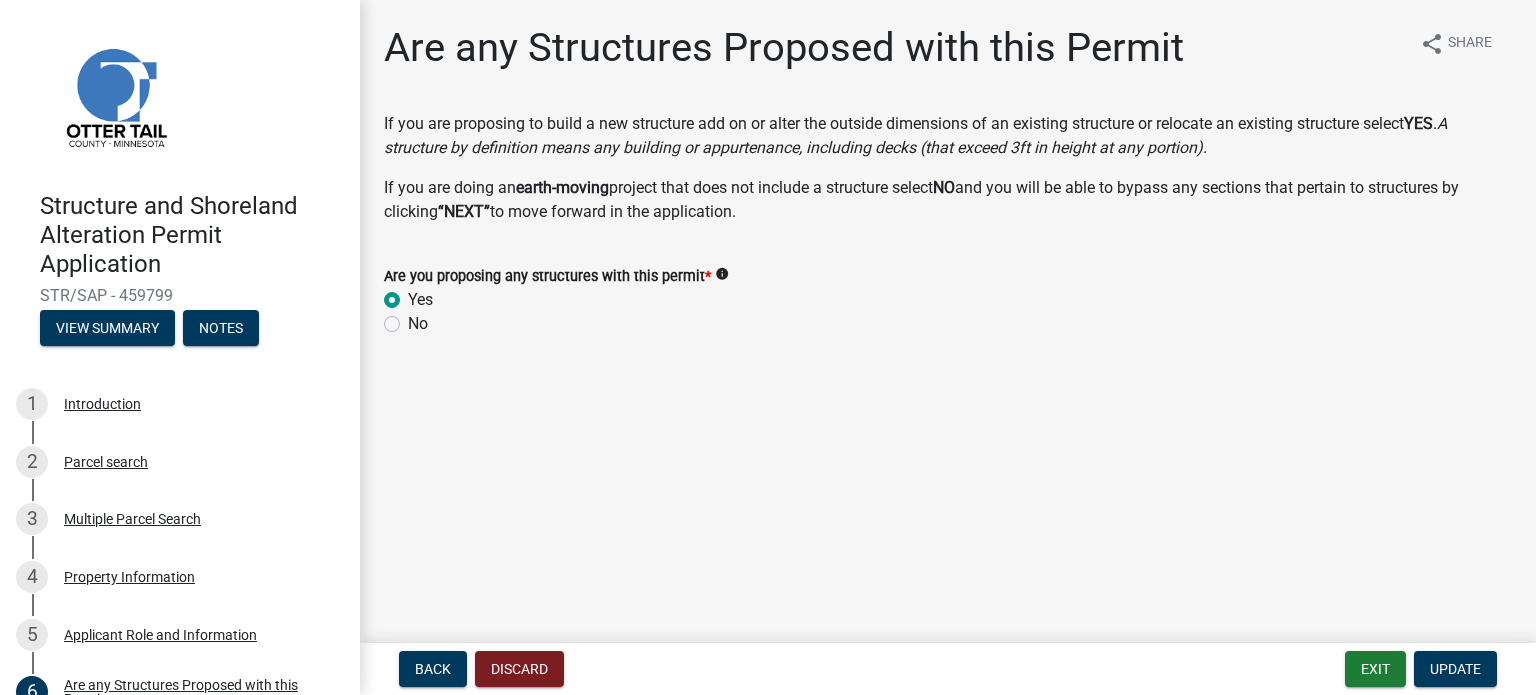 radio on "true" 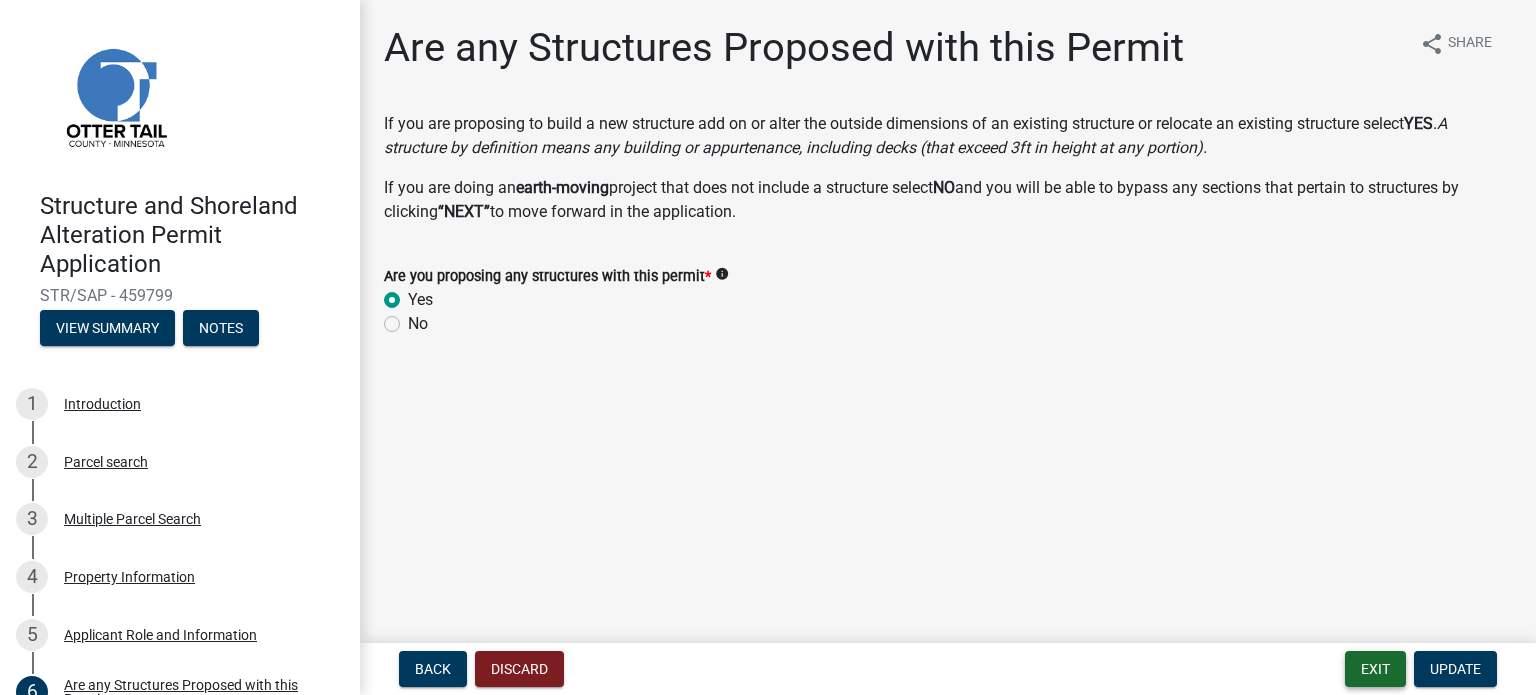 click on "Exit" at bounding box center (1375, 669) 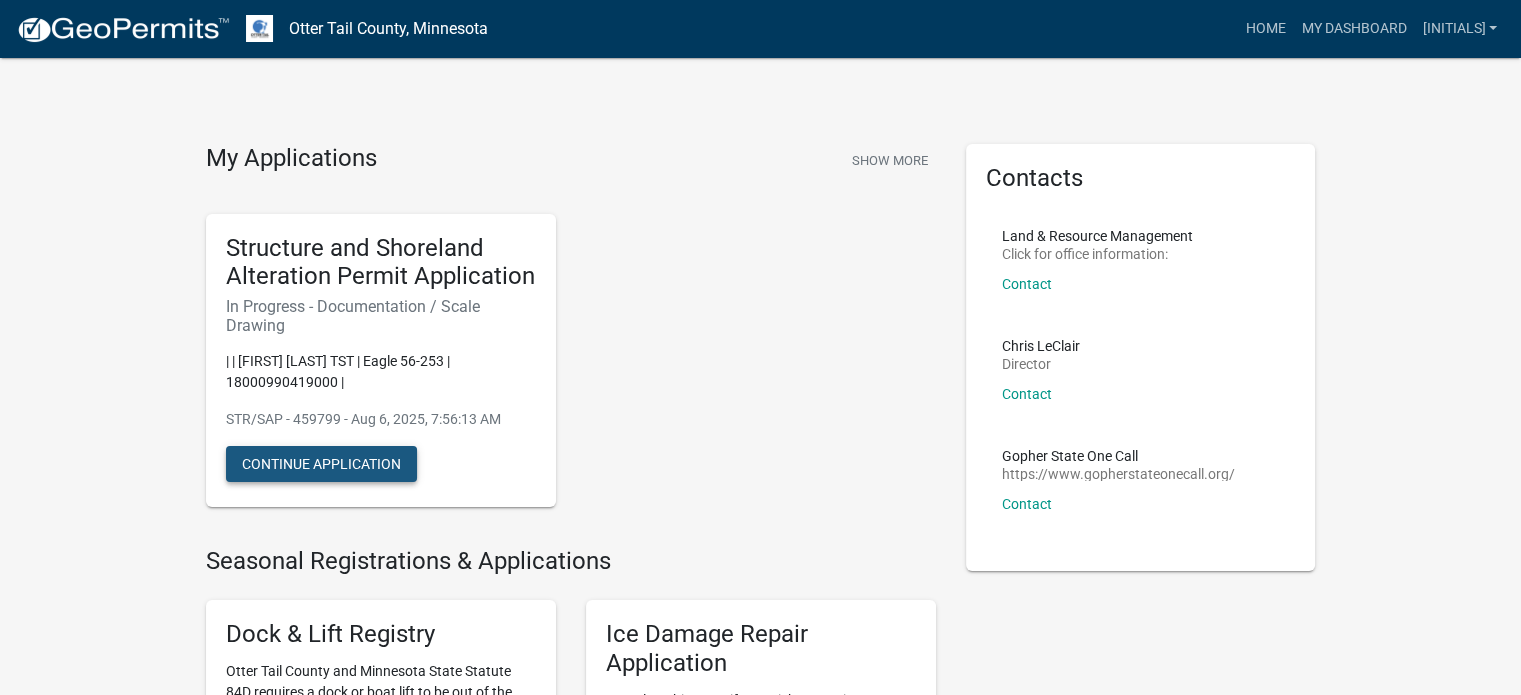click on "Continue Application" 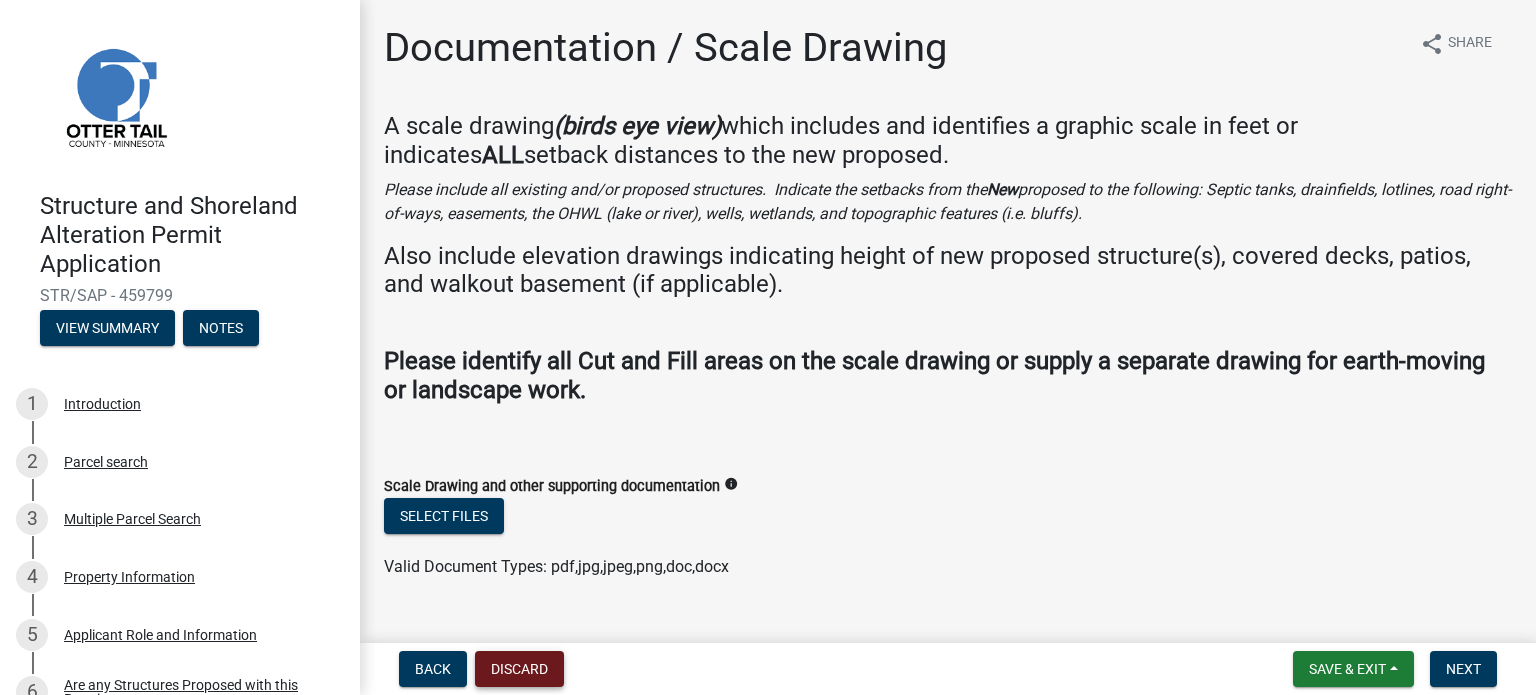 click on "Discard" at bounding box center (519, 669) 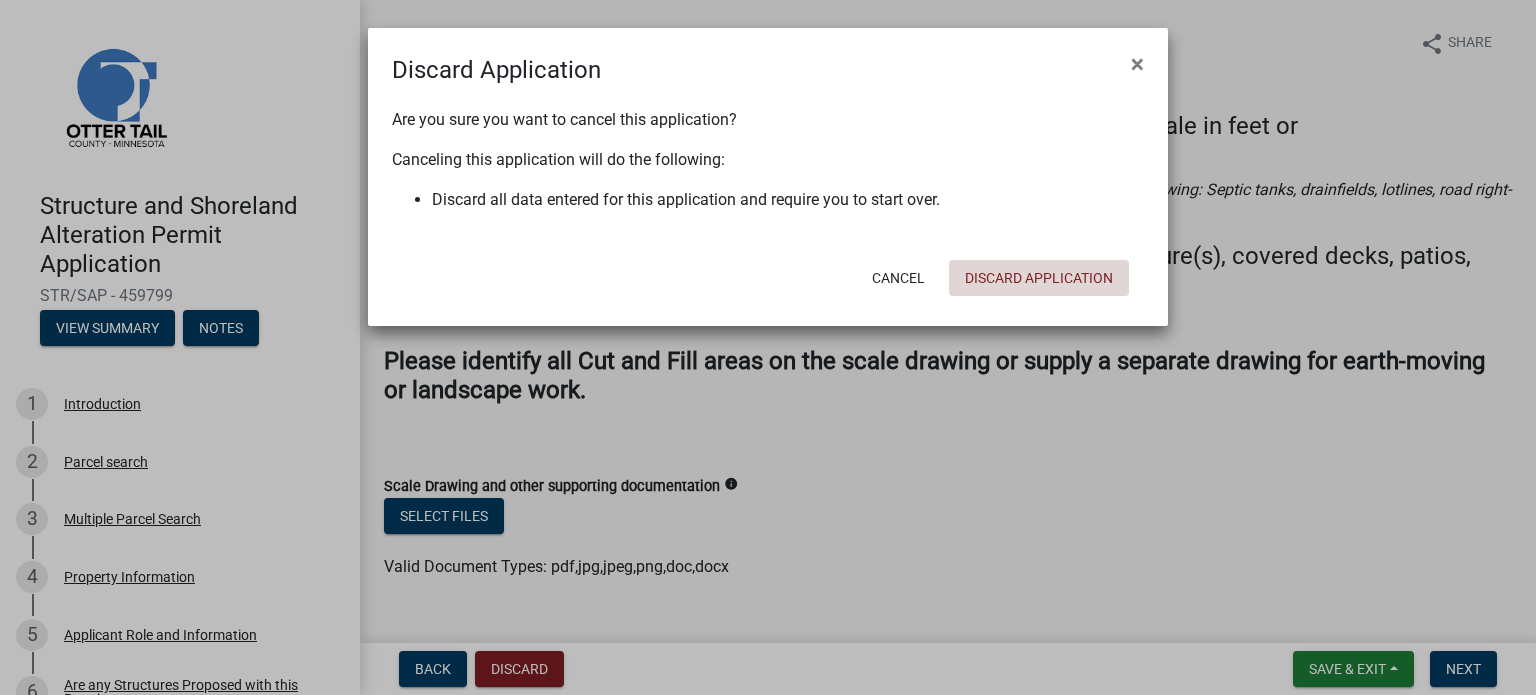 click on "Discard Application" 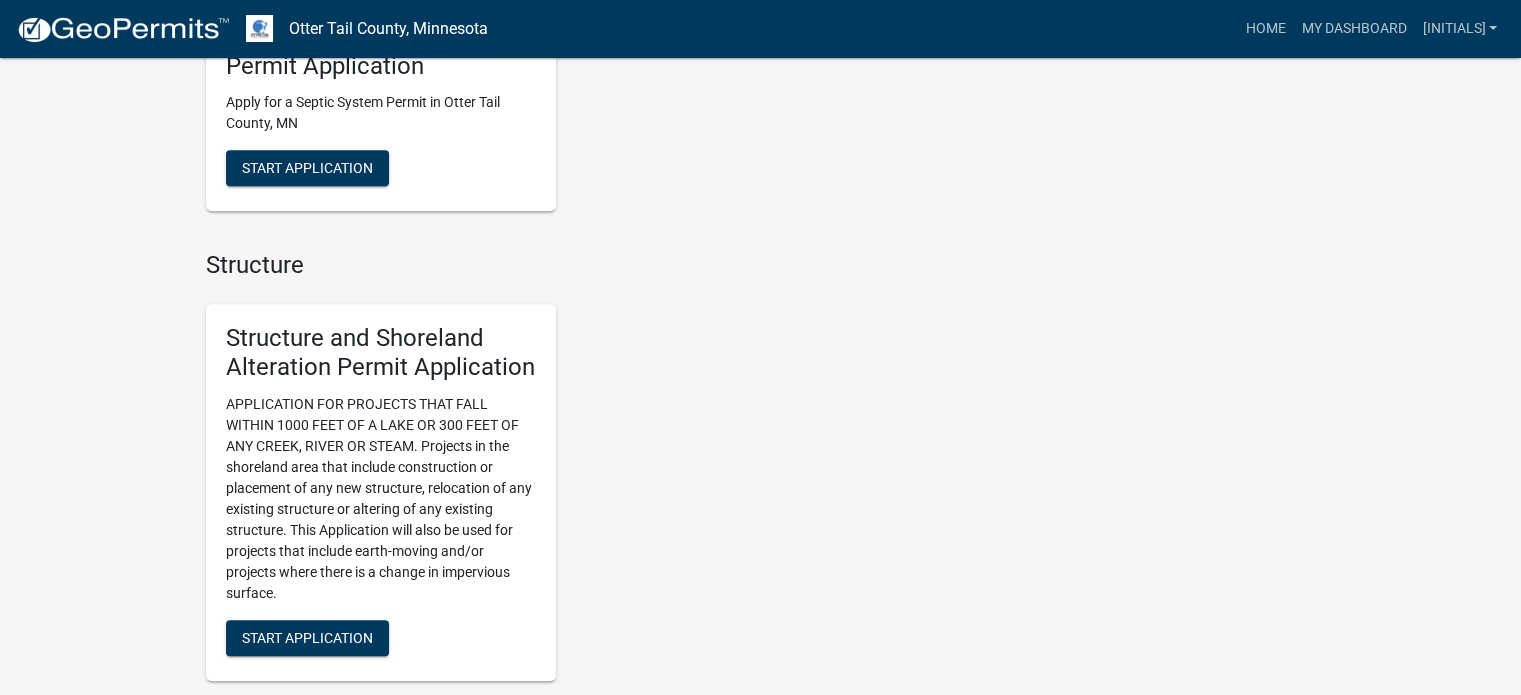 scroll, scrollTop: 1300, scrollLeft: 0, axis: vertical 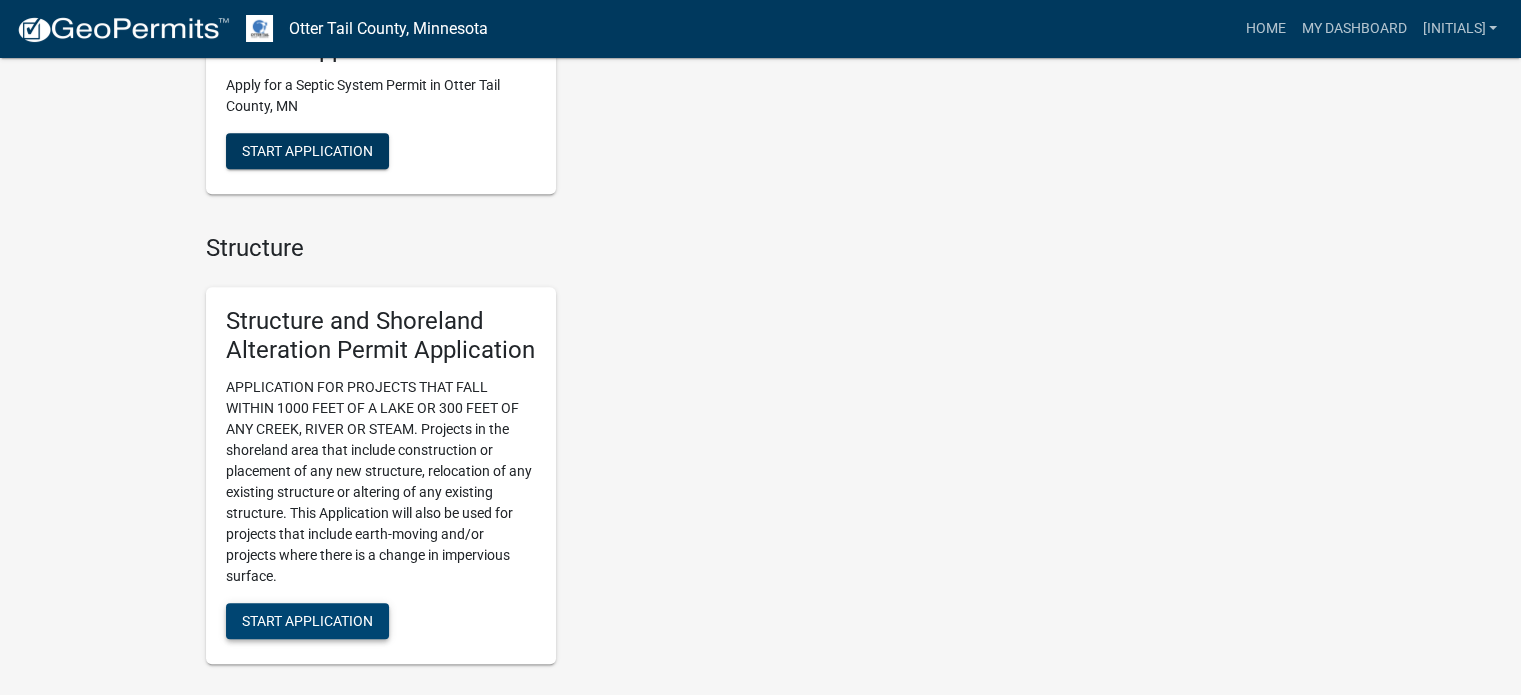 click on "Start Application" at bounding box center (307, 620) 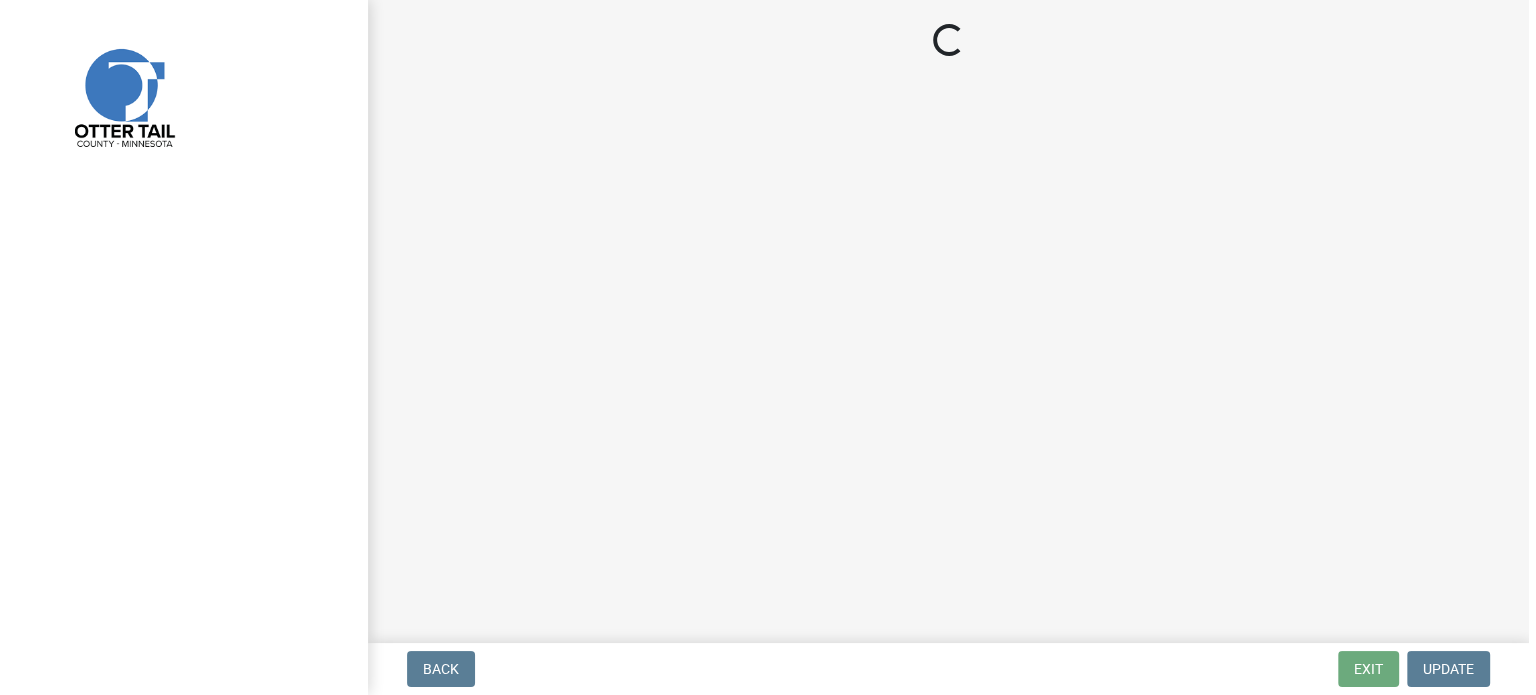 scroll, scrollTop: 0, scrollLeft: 0, axis: both 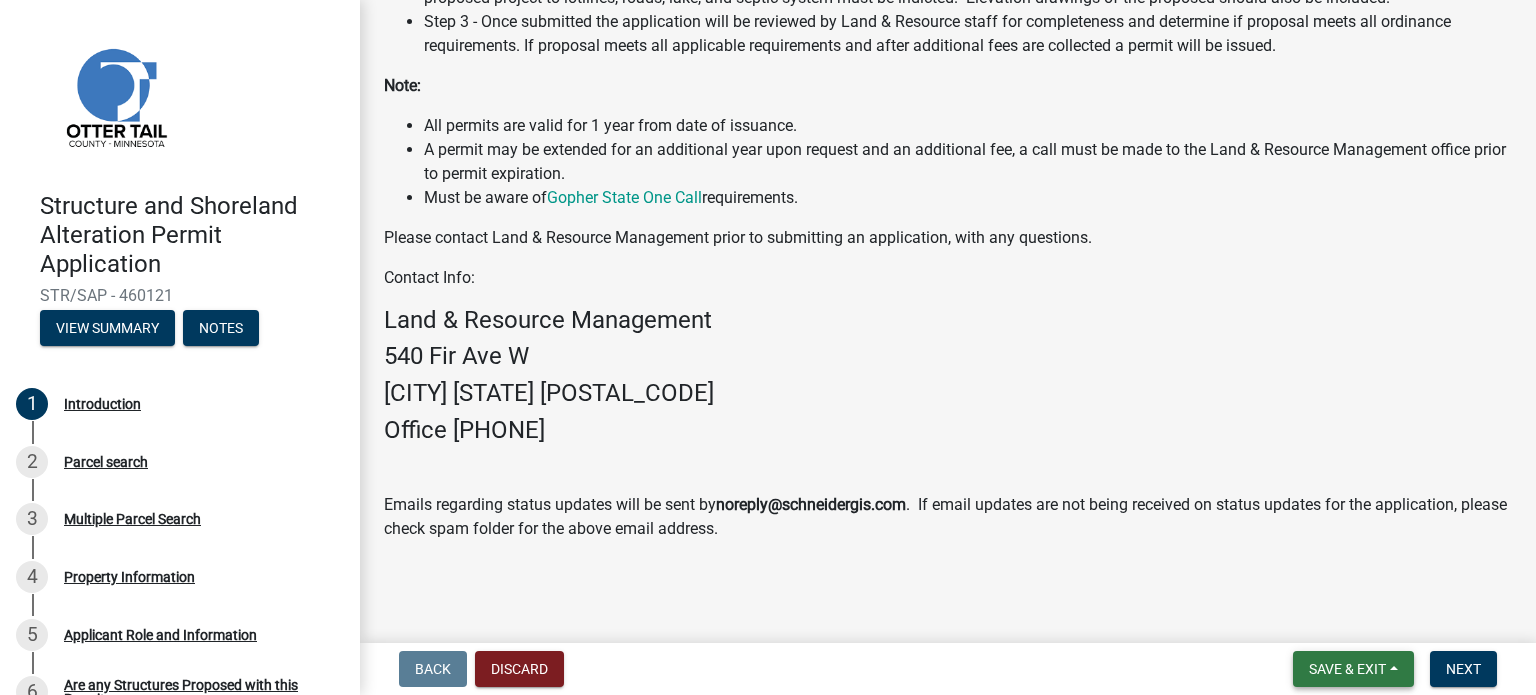 click on "Save & Exit" at bounding box center (1353, 669) 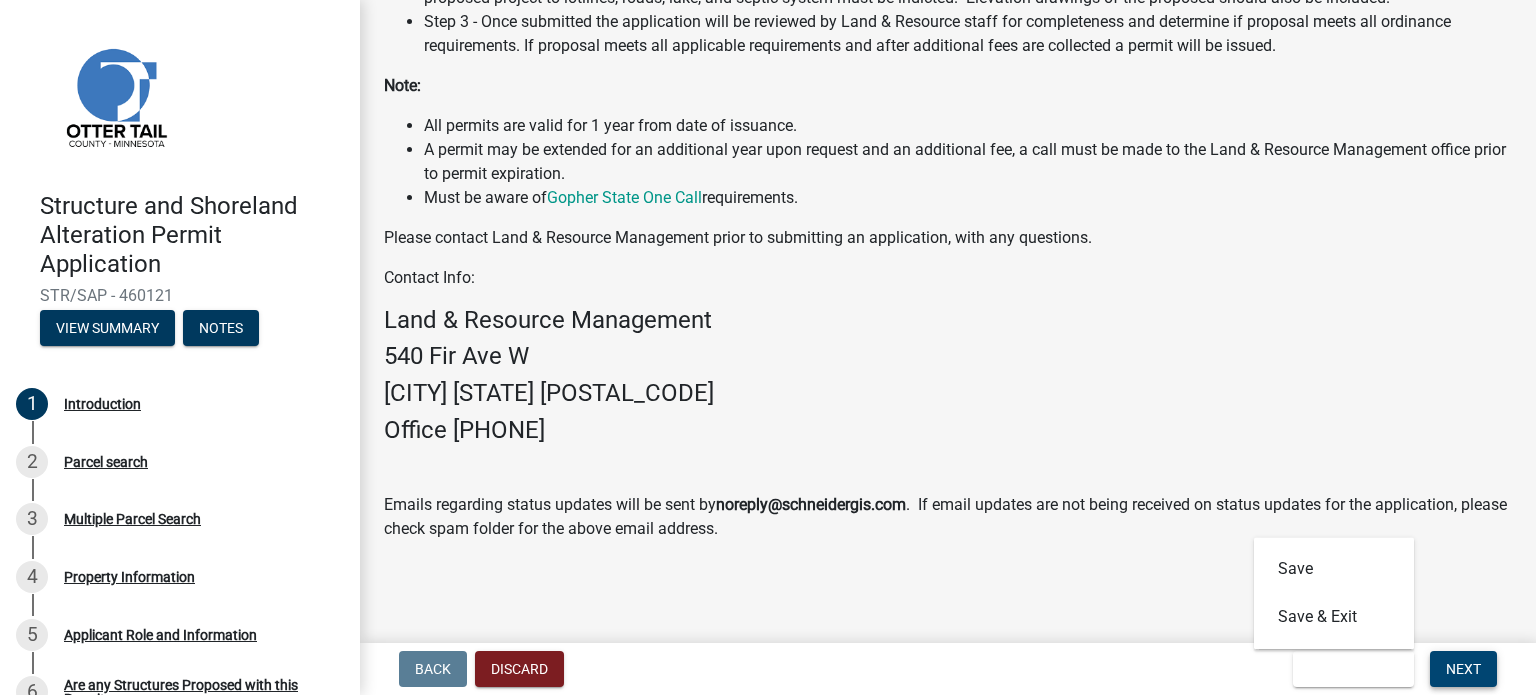 click on "Next" at bounding box center (1463, 669) 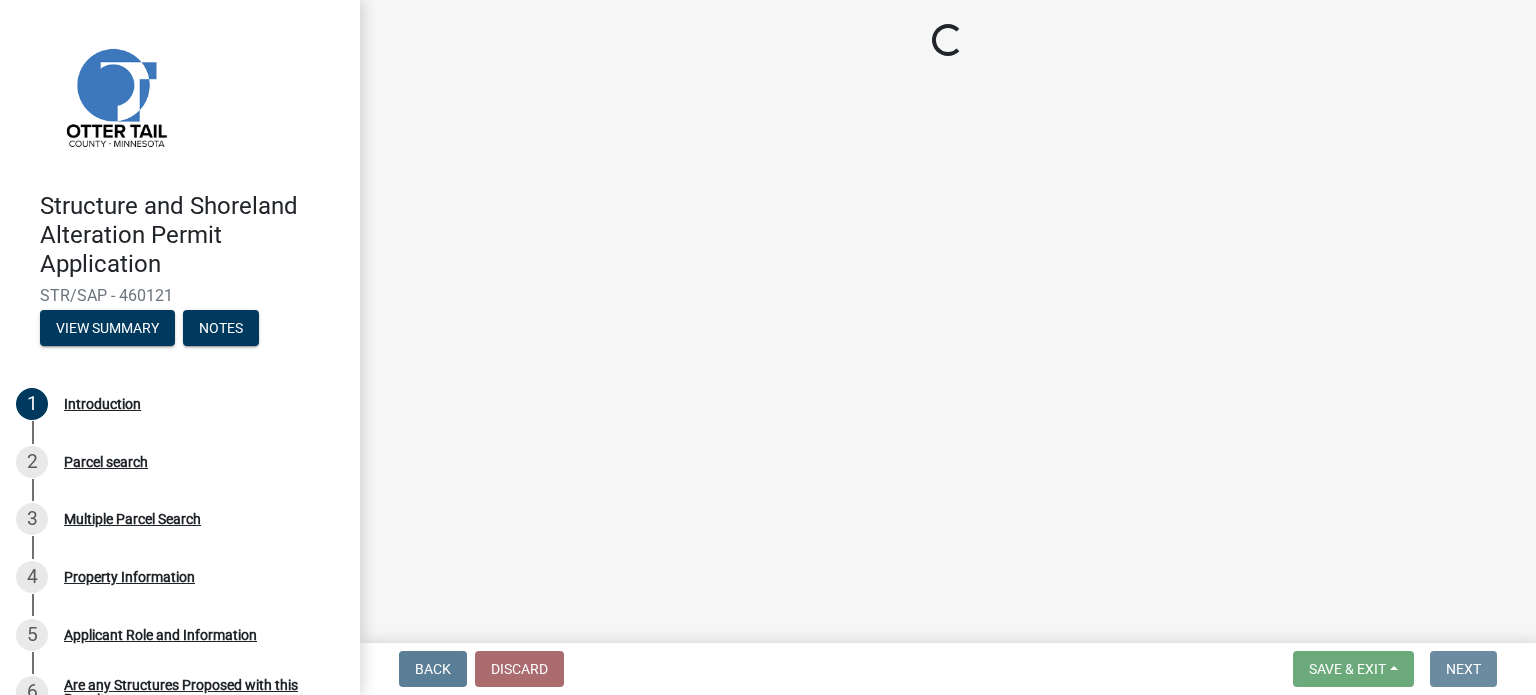 scroll, scrollTop: 0, scrollLeft: 0, axis: both 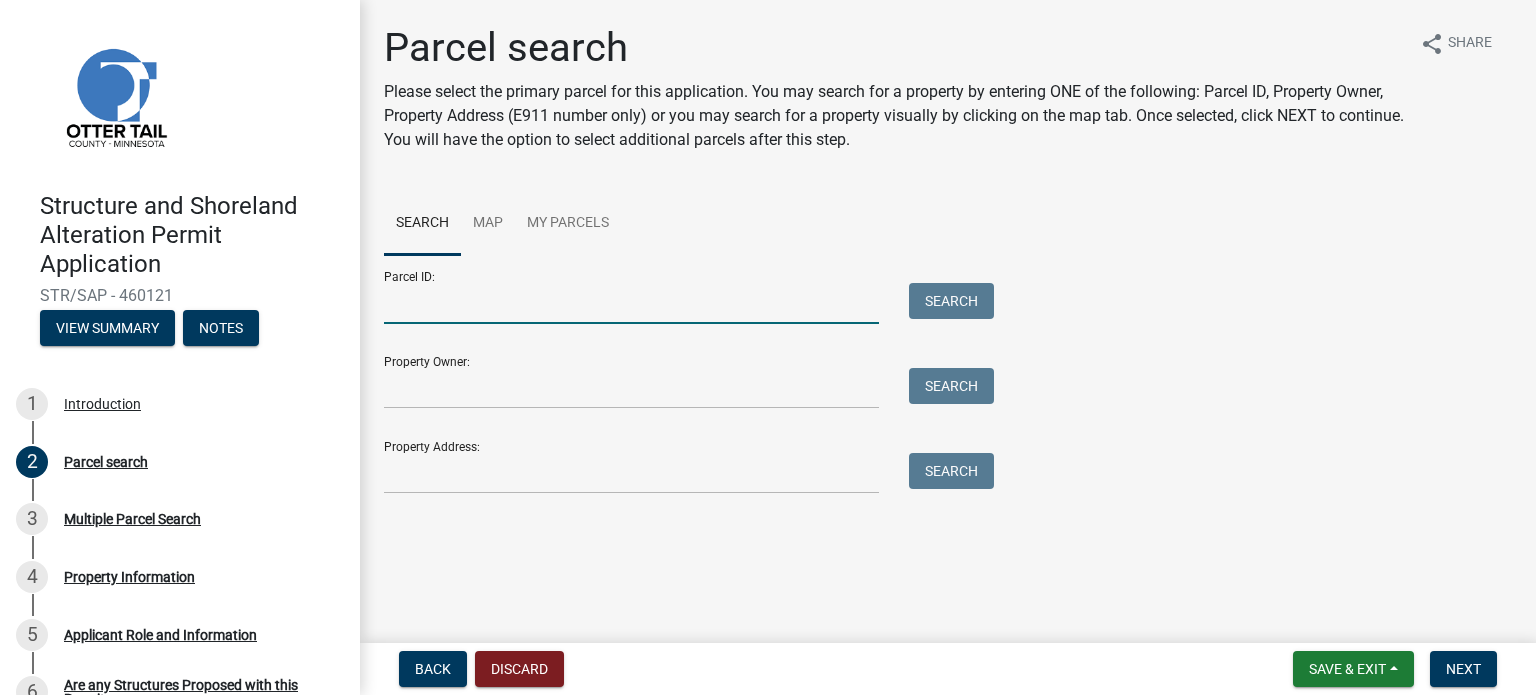 click on "Parcel ID:" at bounding box center [631, 303] 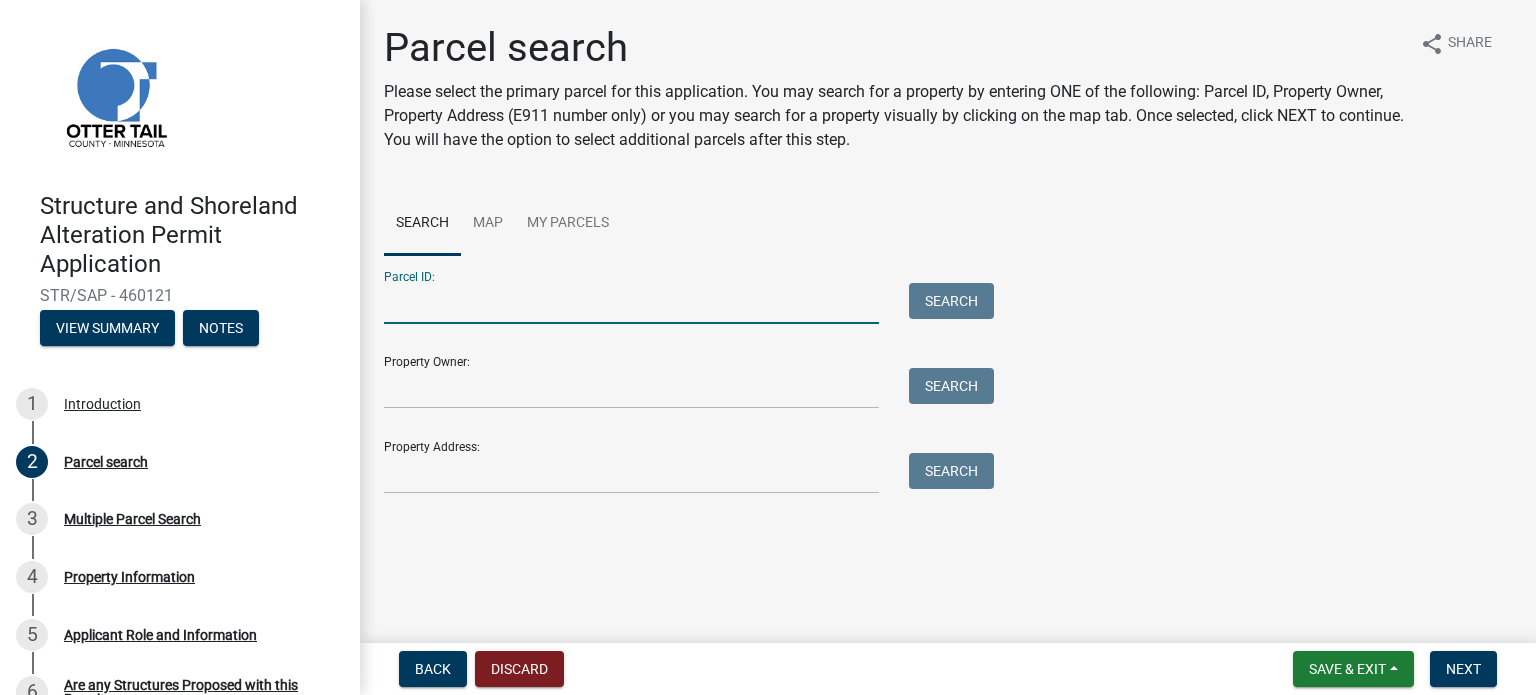 type on "[NUMBER]" 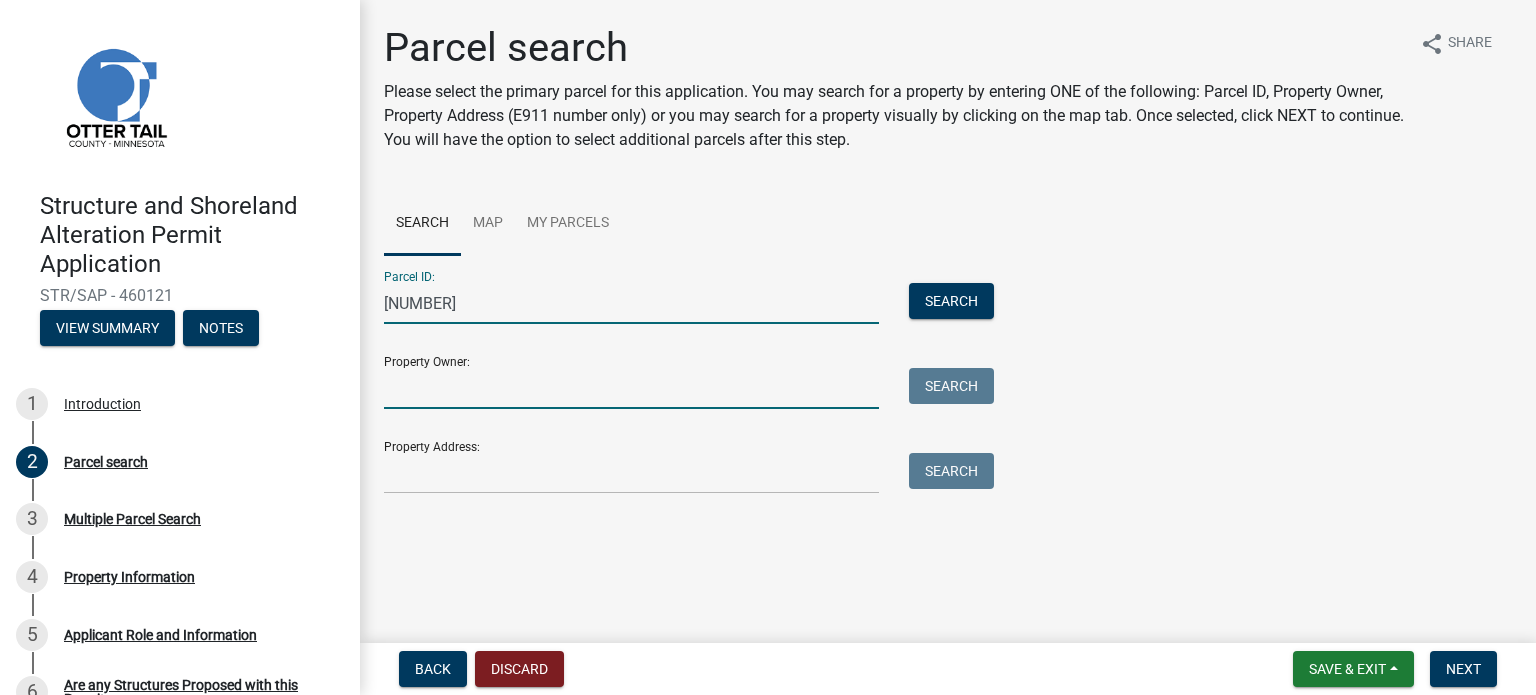click on "Property Owner:" at bounding box center (631, 388) 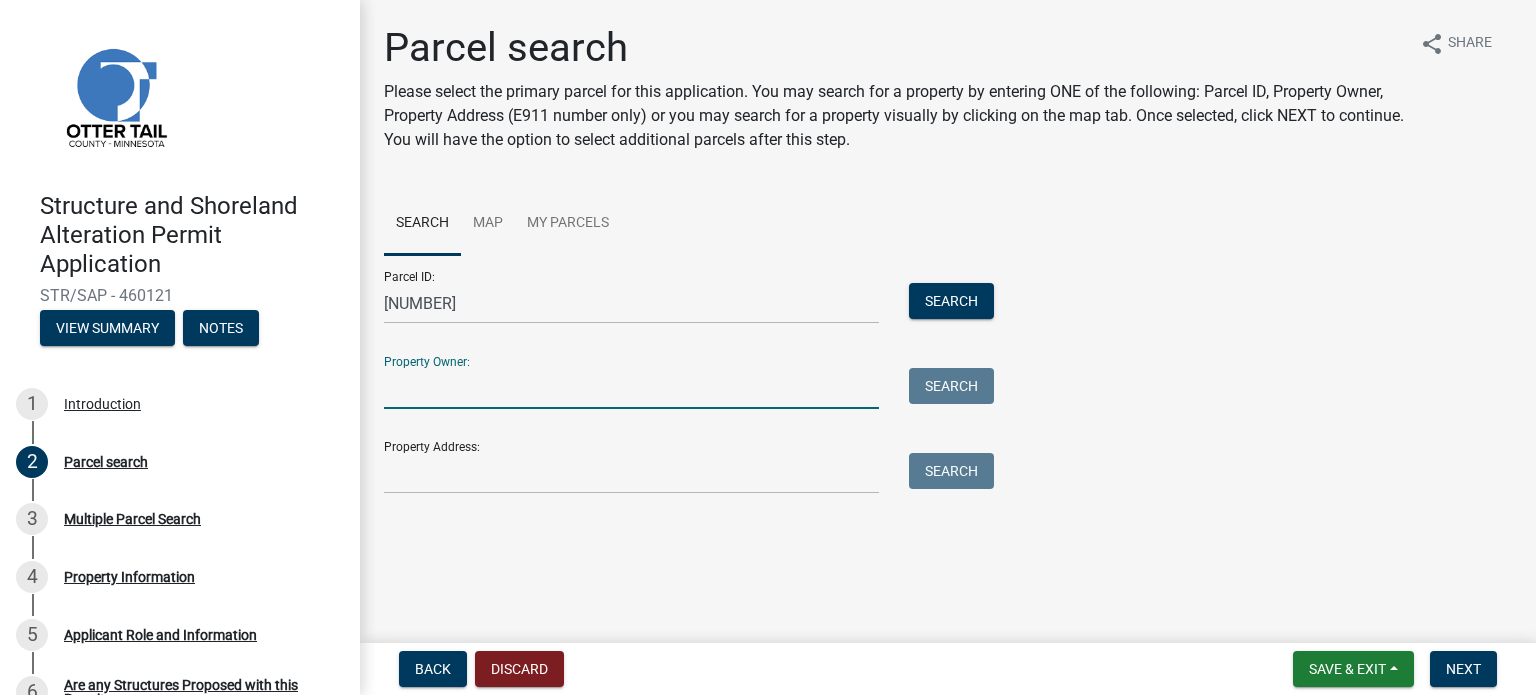click on "Property Owner:" at bounding box center (631, 388) 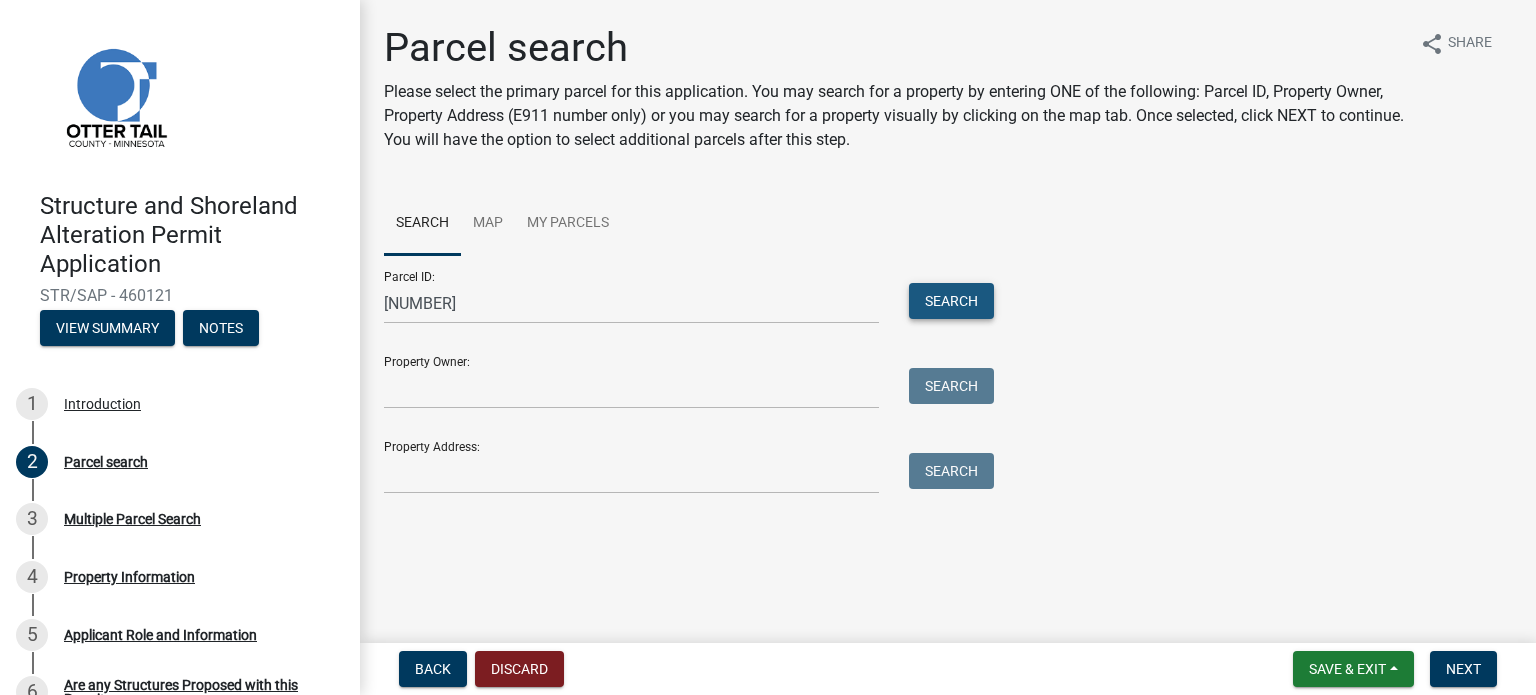 click on "Search" at bounding box center (951, 301) 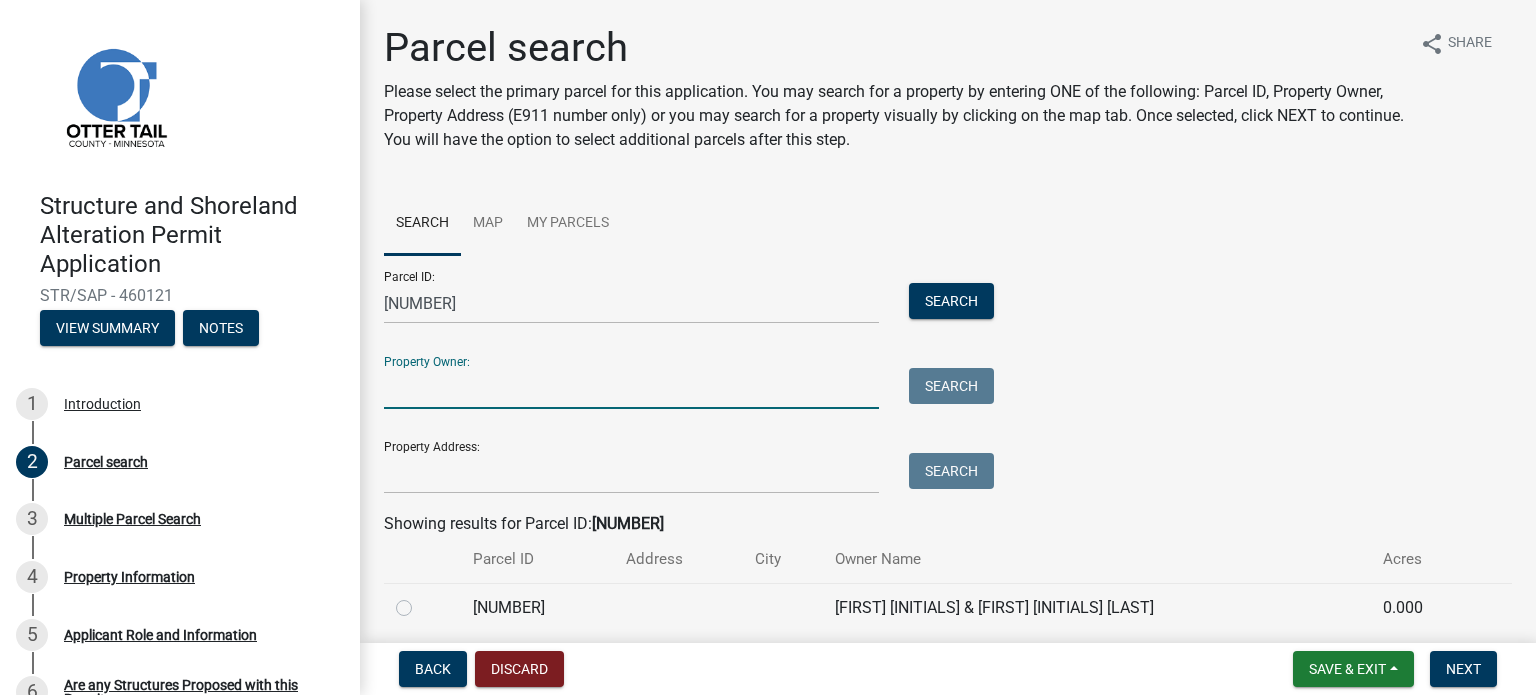 click on "Property Owner:" at bounding box center (631, 388) 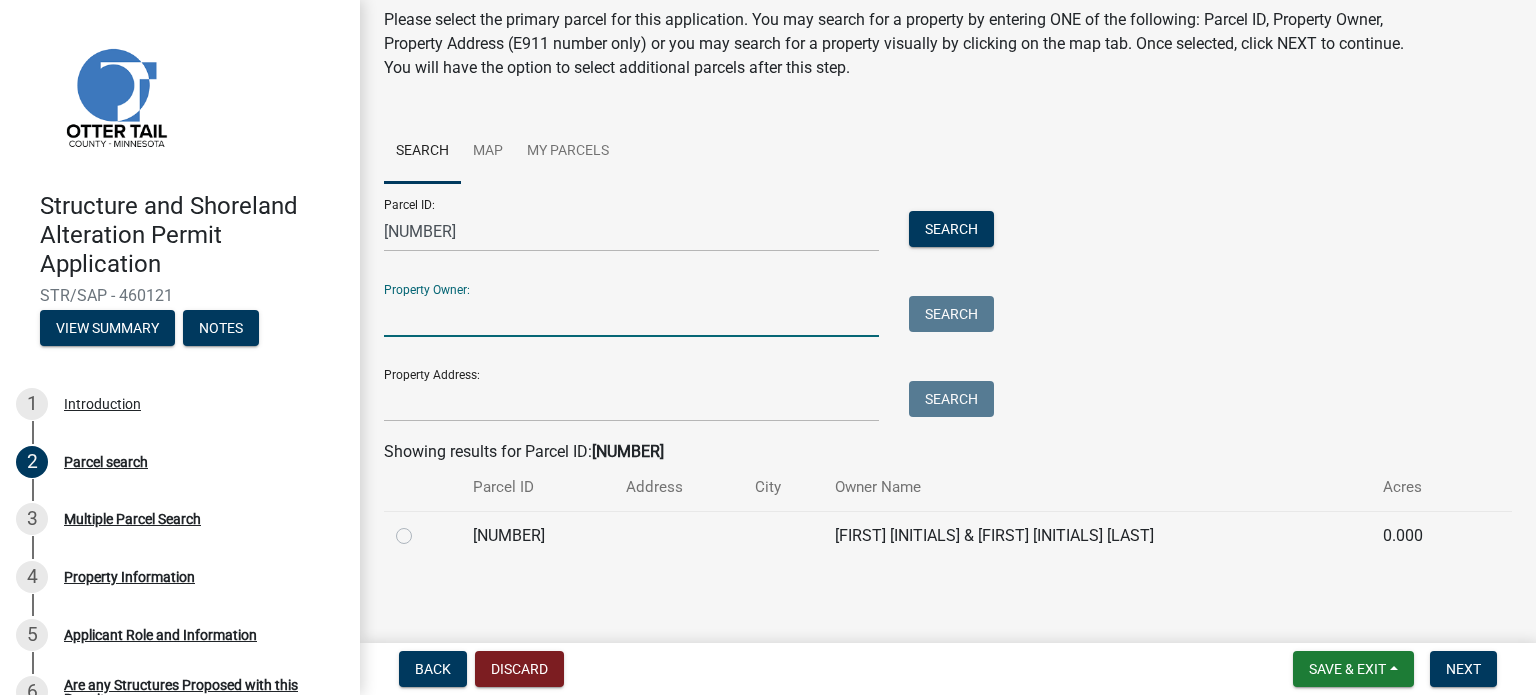 scroll, scrollTop: 74, scrollLeft: 0, axis: vertical 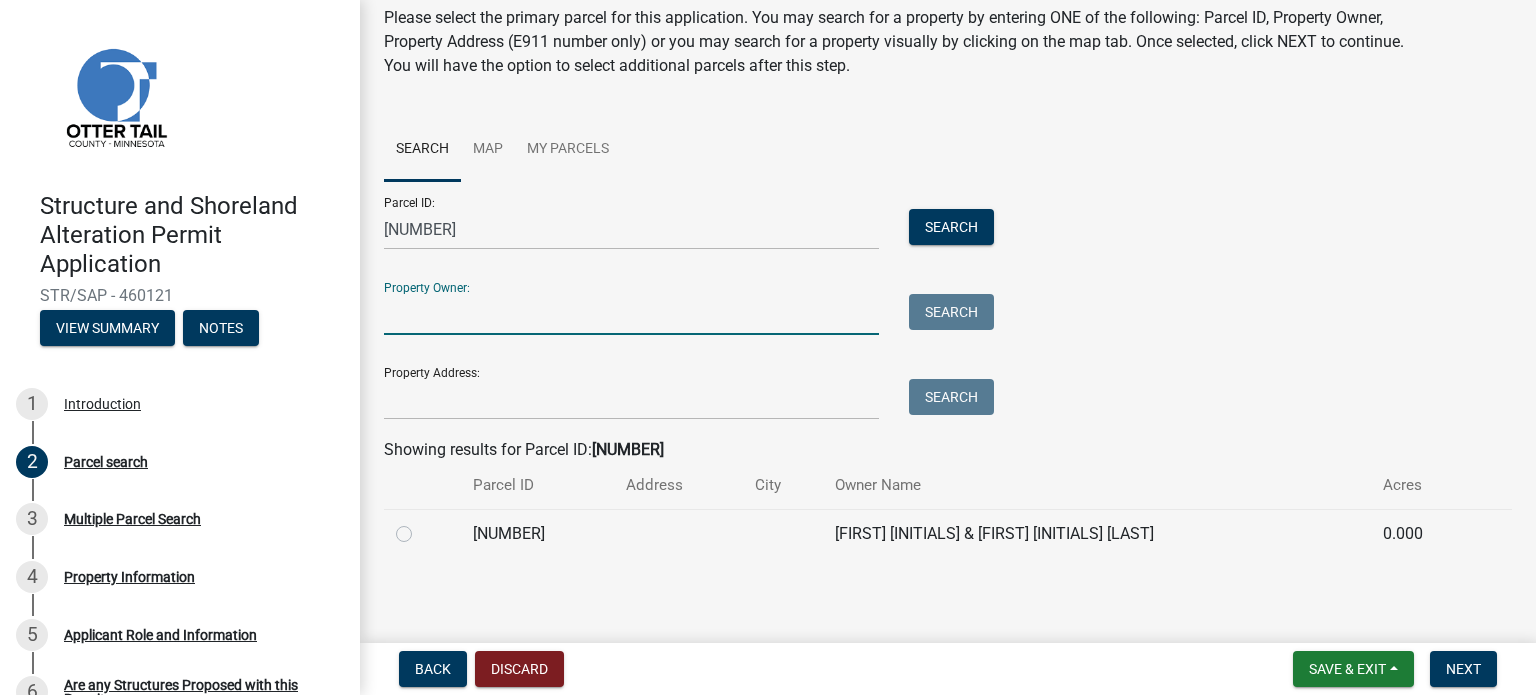 click on "Property Owner:" at bounding box center [631, 314] 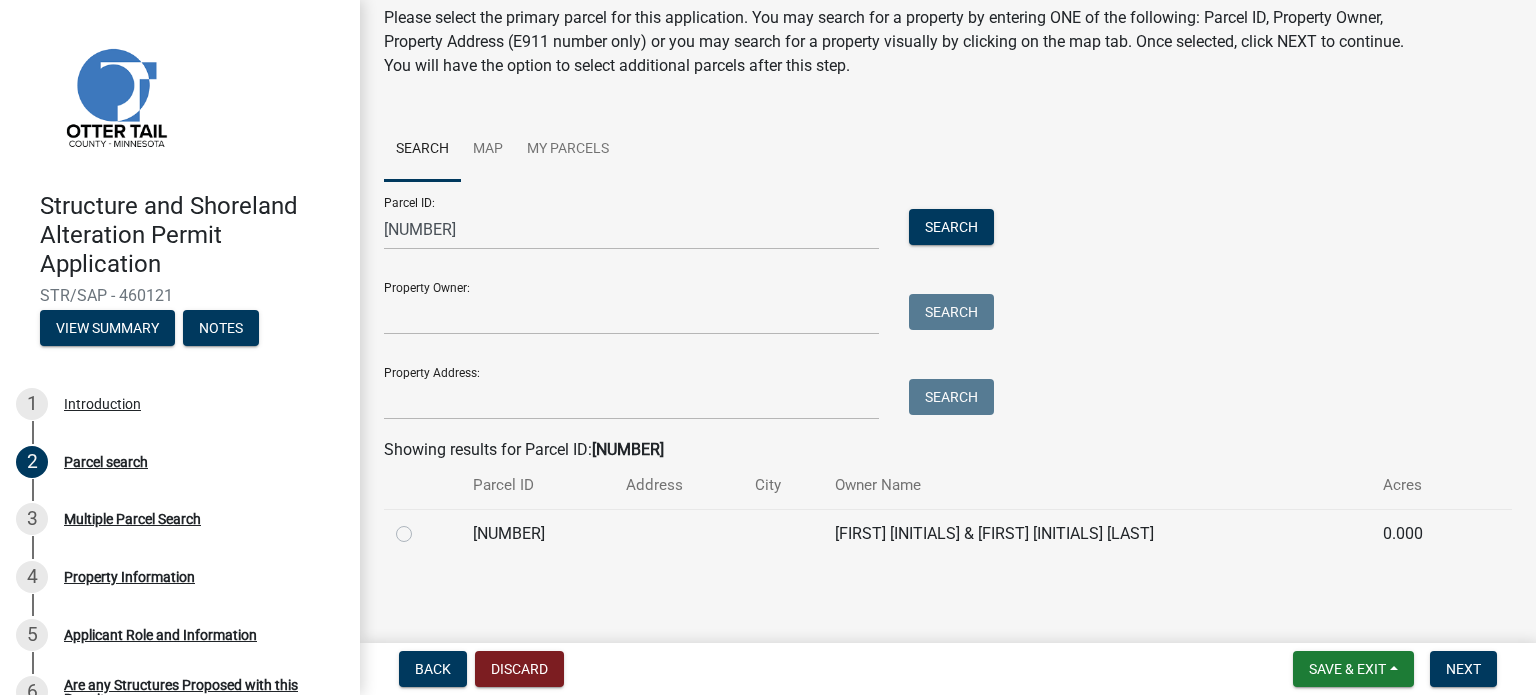 click 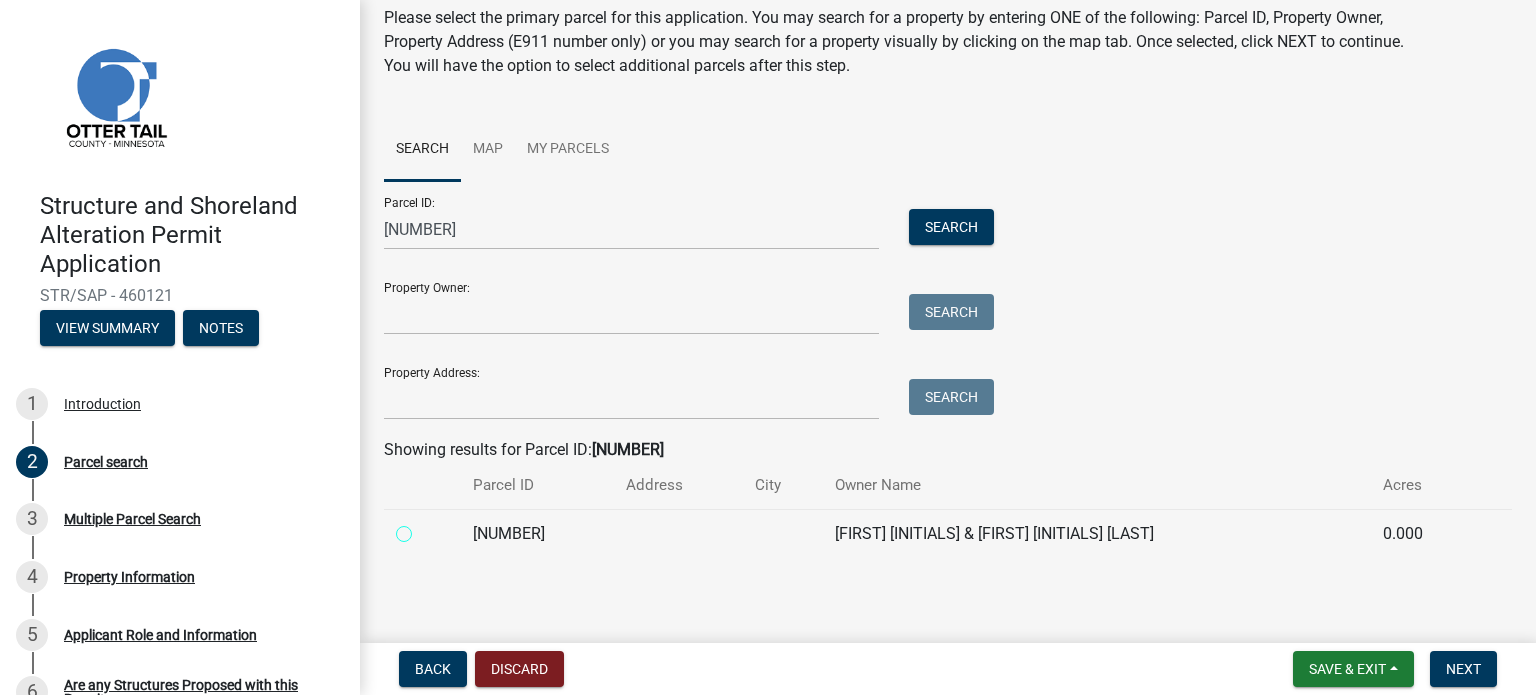 click at bounding box center [426, 528] 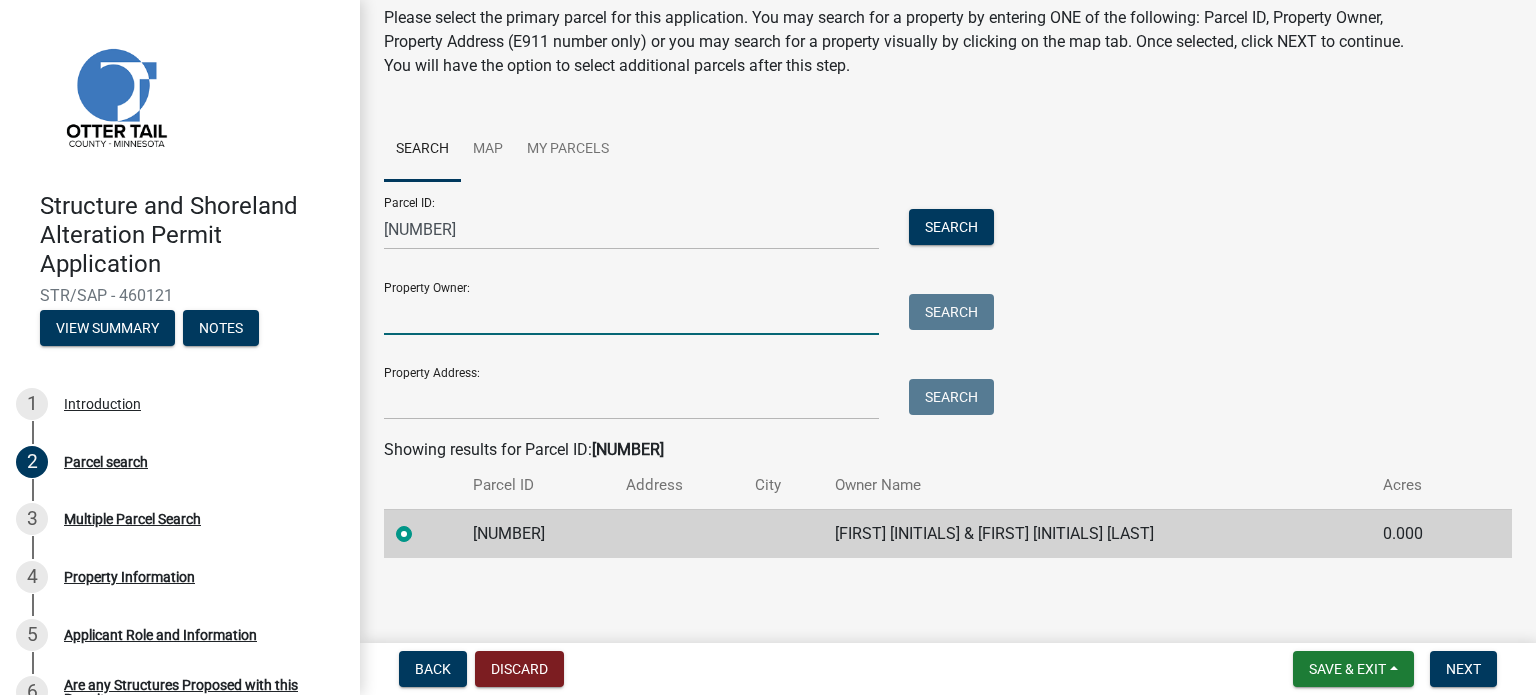 click on "Property Owner:" at bounding box center [631, 314] 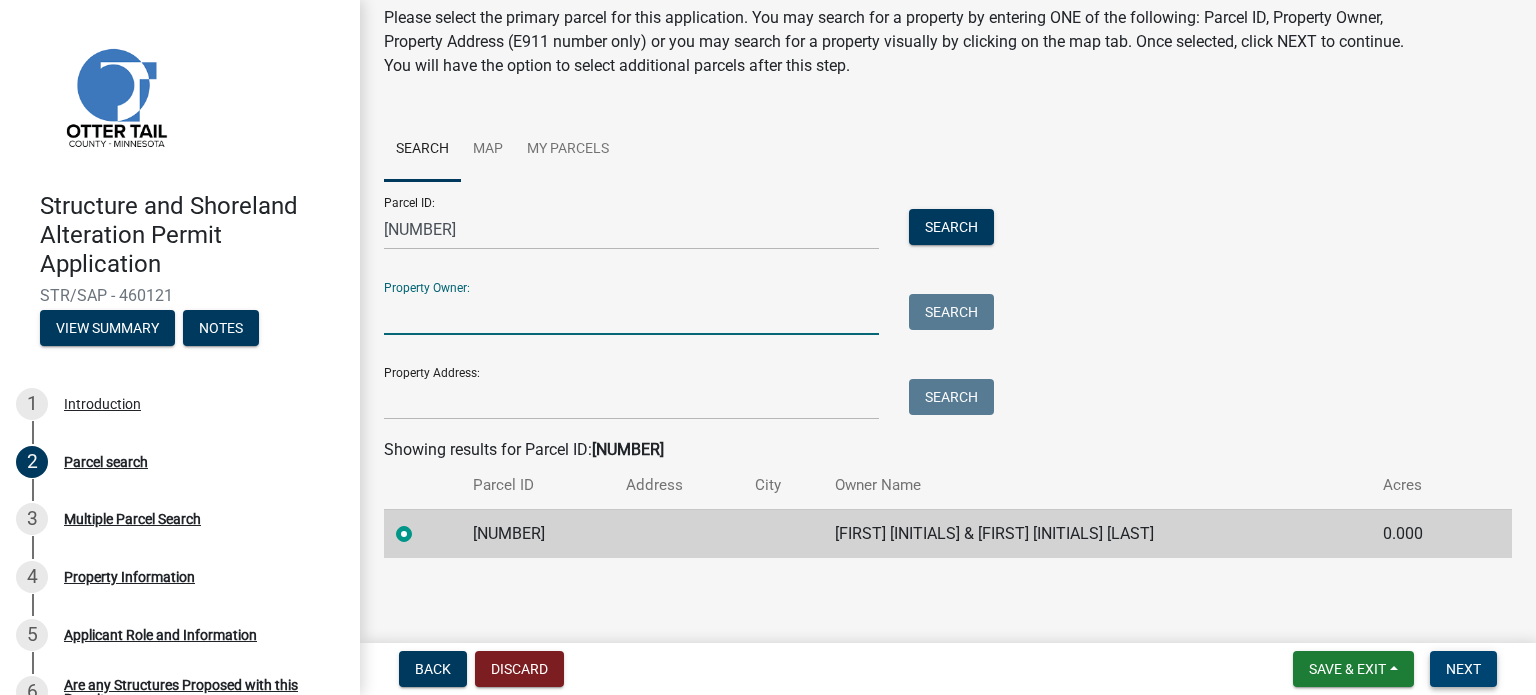 click on "Next" at bounding box center (1463, 669) 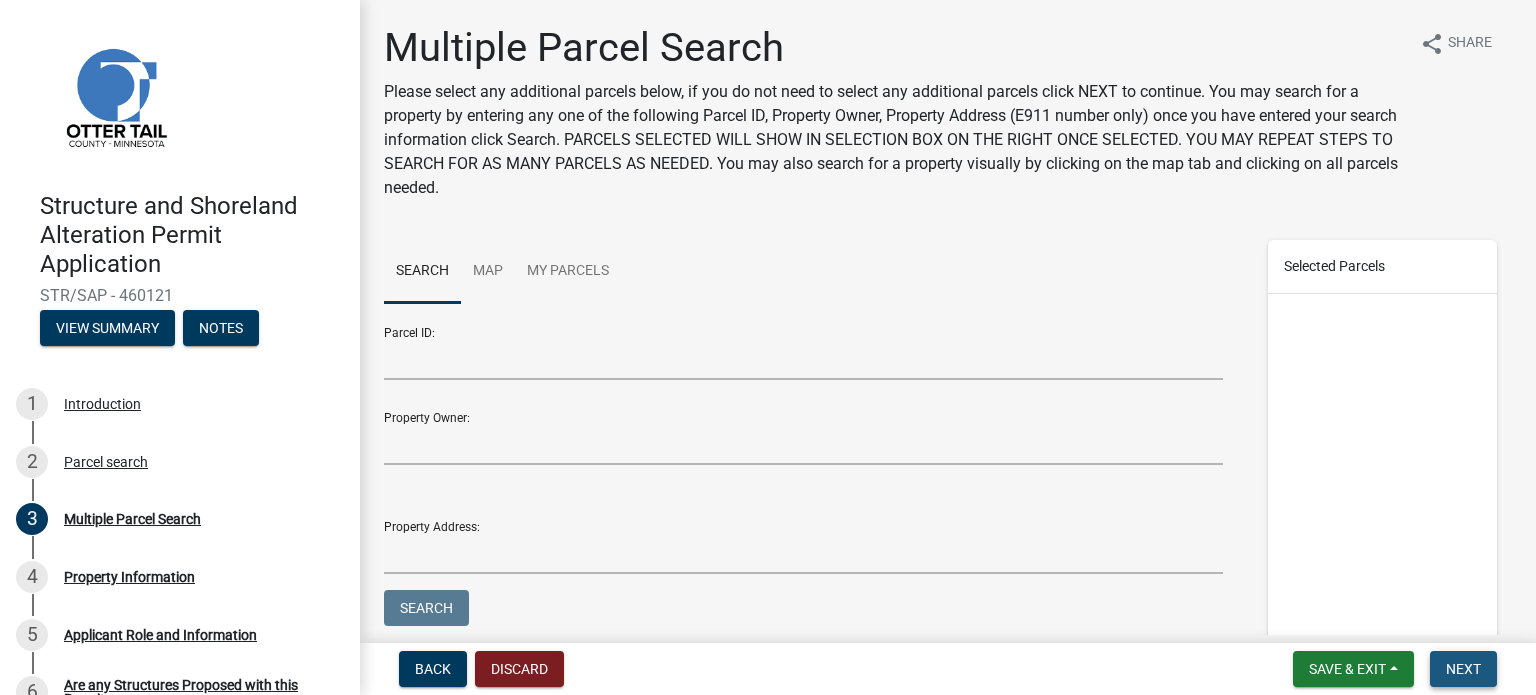 click on "Next" at bounding box center (1463, 669) 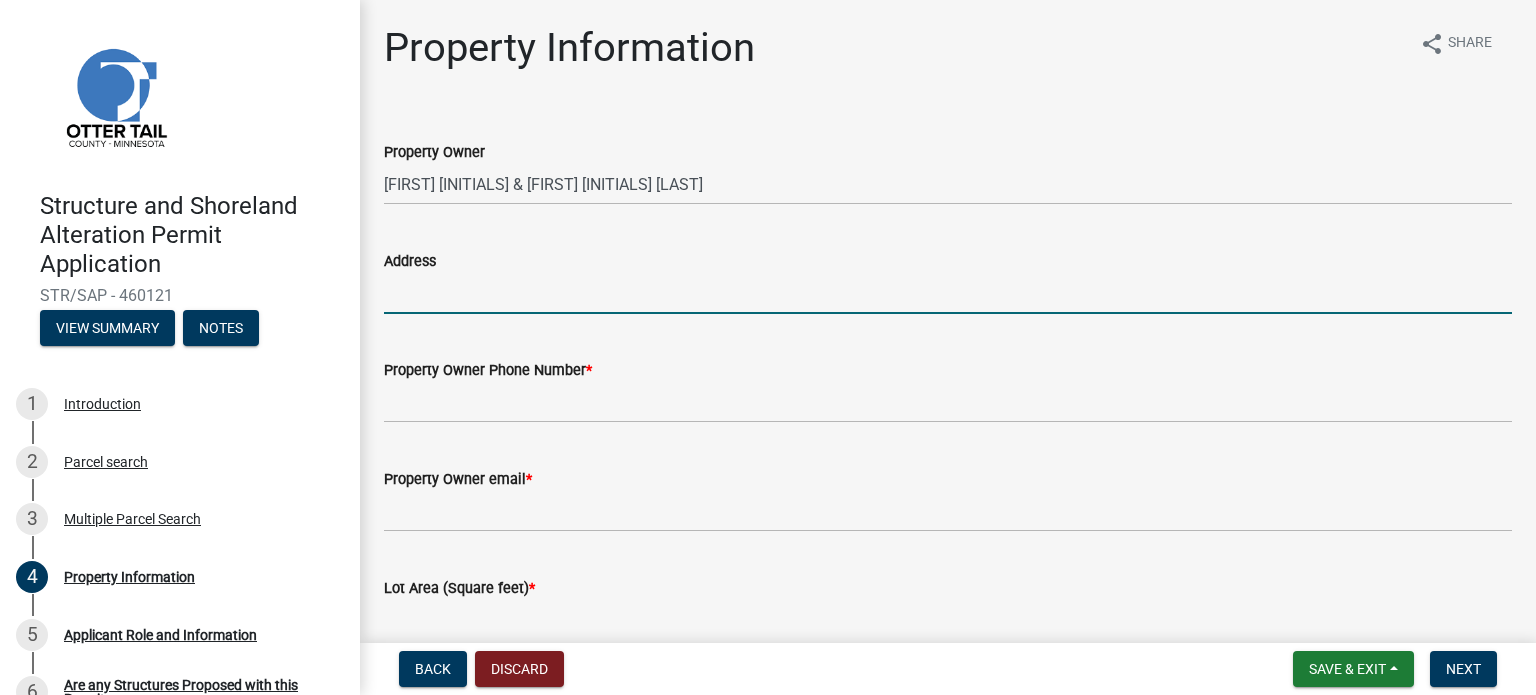 click on "Address" at bounding box center [948, 293] 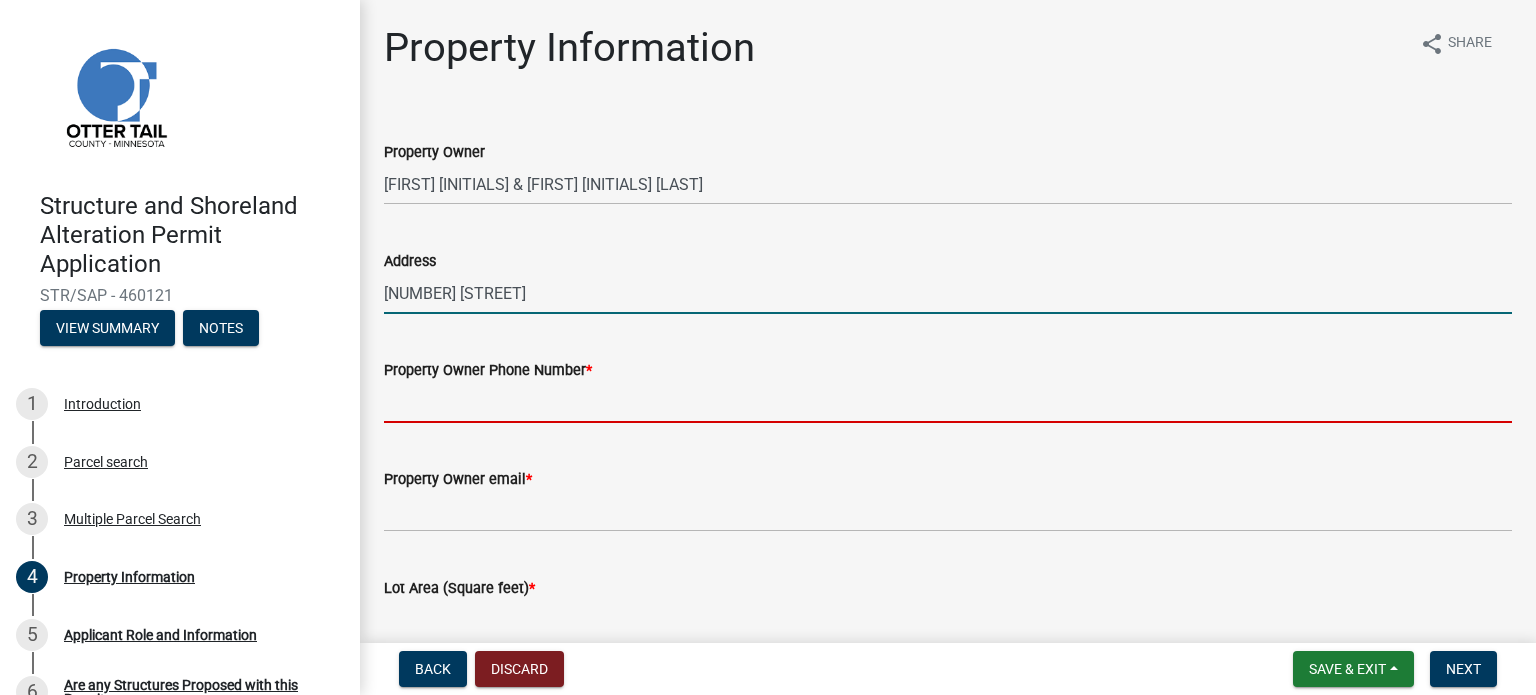 click on "Property Owner Phone Number  *" at bounding box center [948, 402] 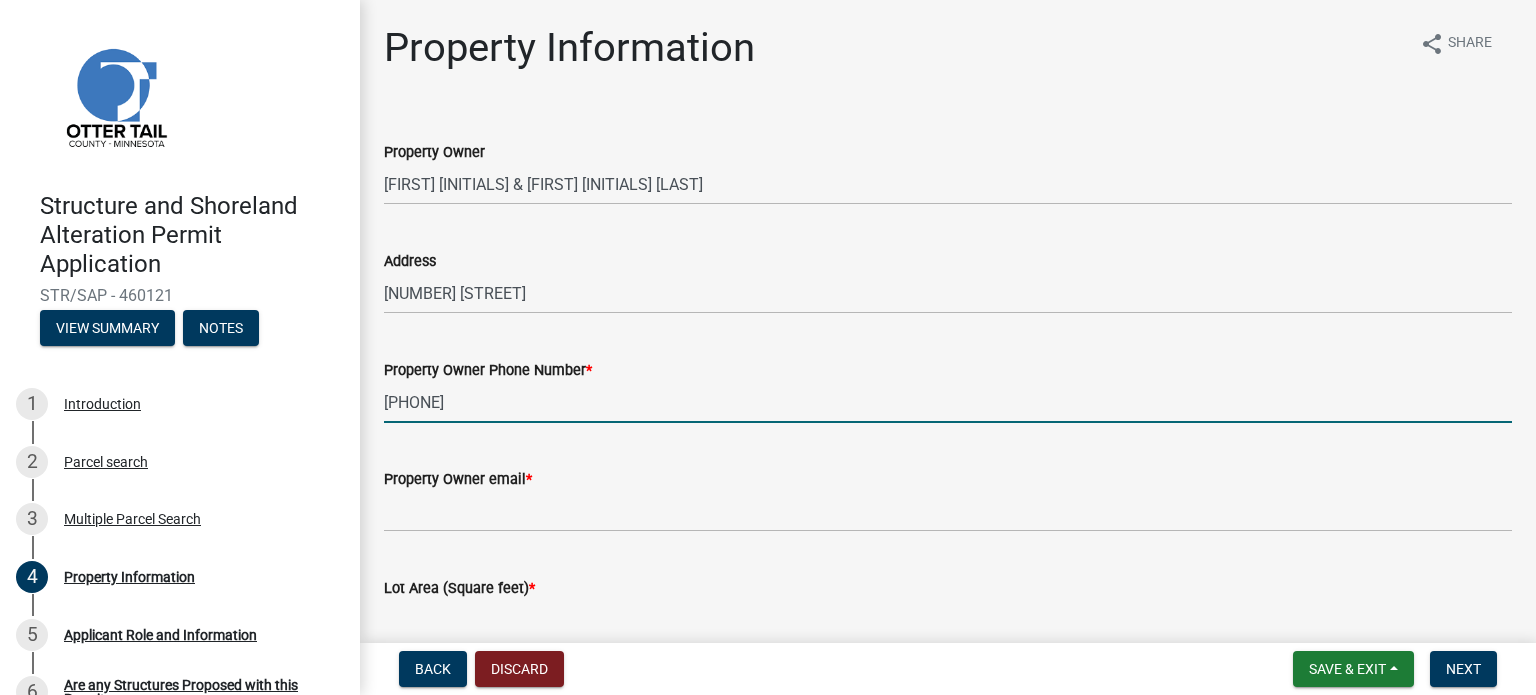 type on "[PHONE]" 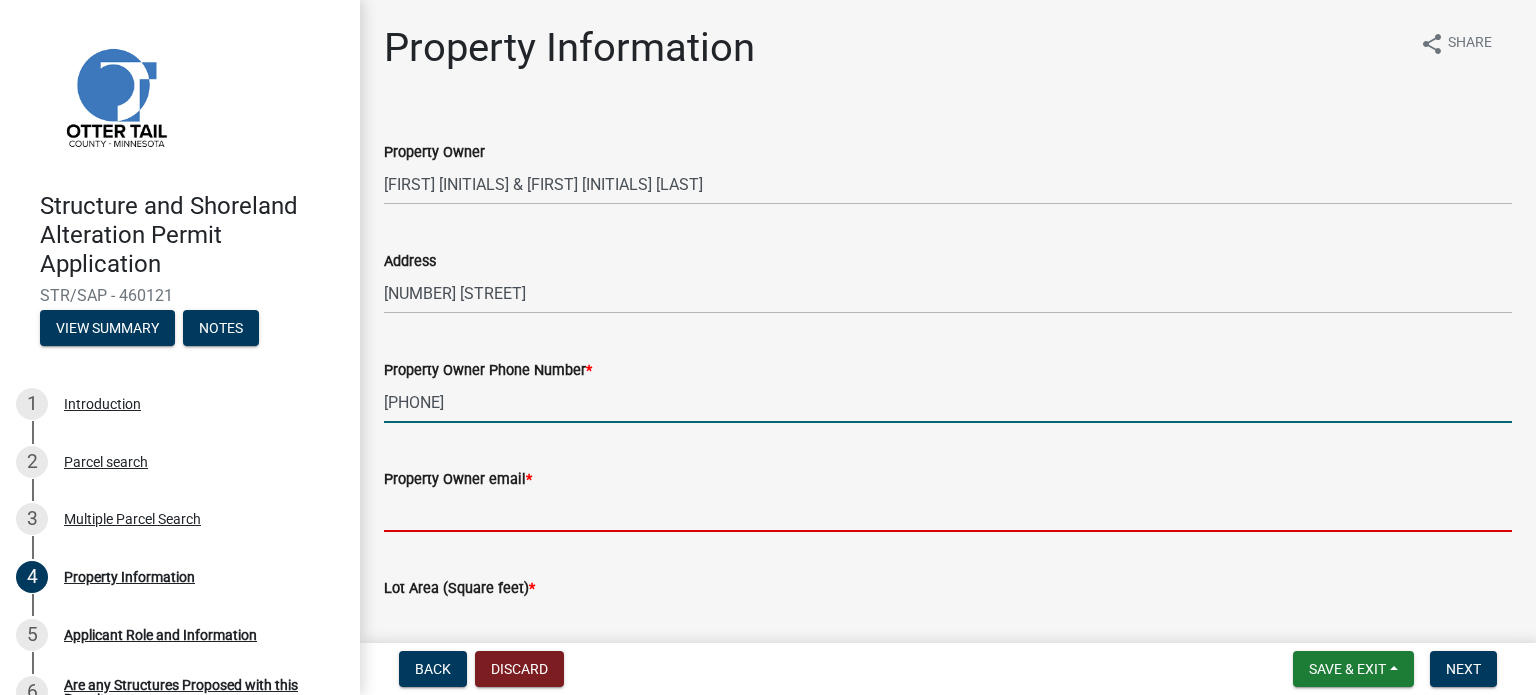 click on "Property Owner email  *" at bounding box center (948, 511) 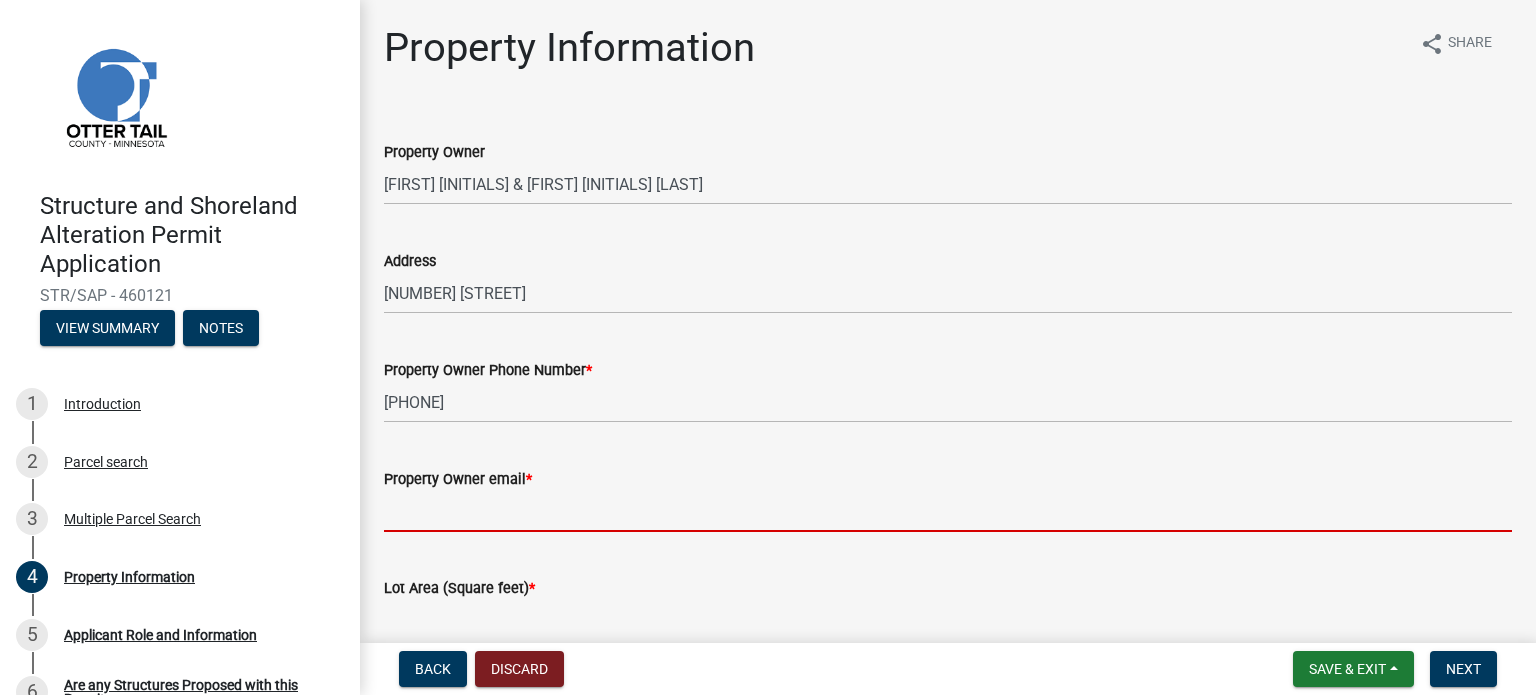 type on "[EMAIL]" 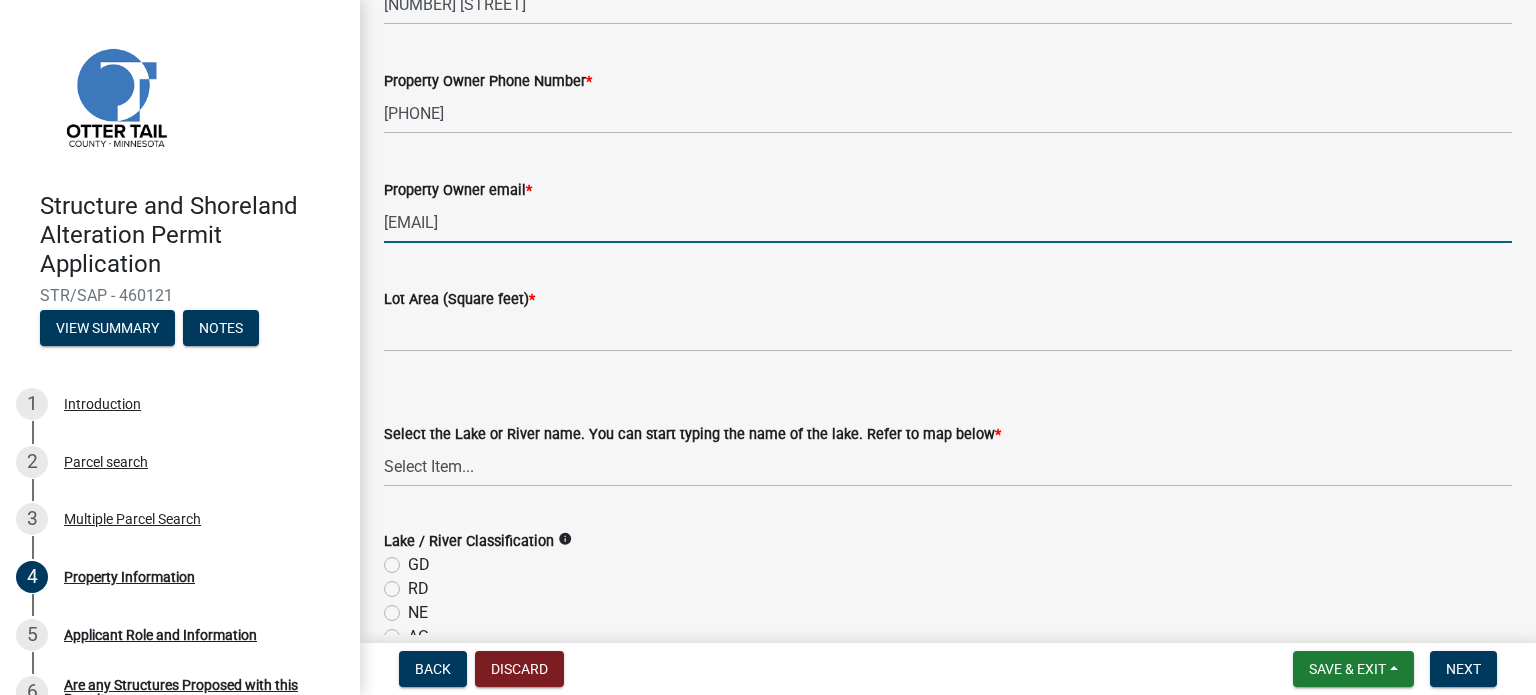 scroll, scrollTop: 300, scrollLeft: 0, axis: vertical 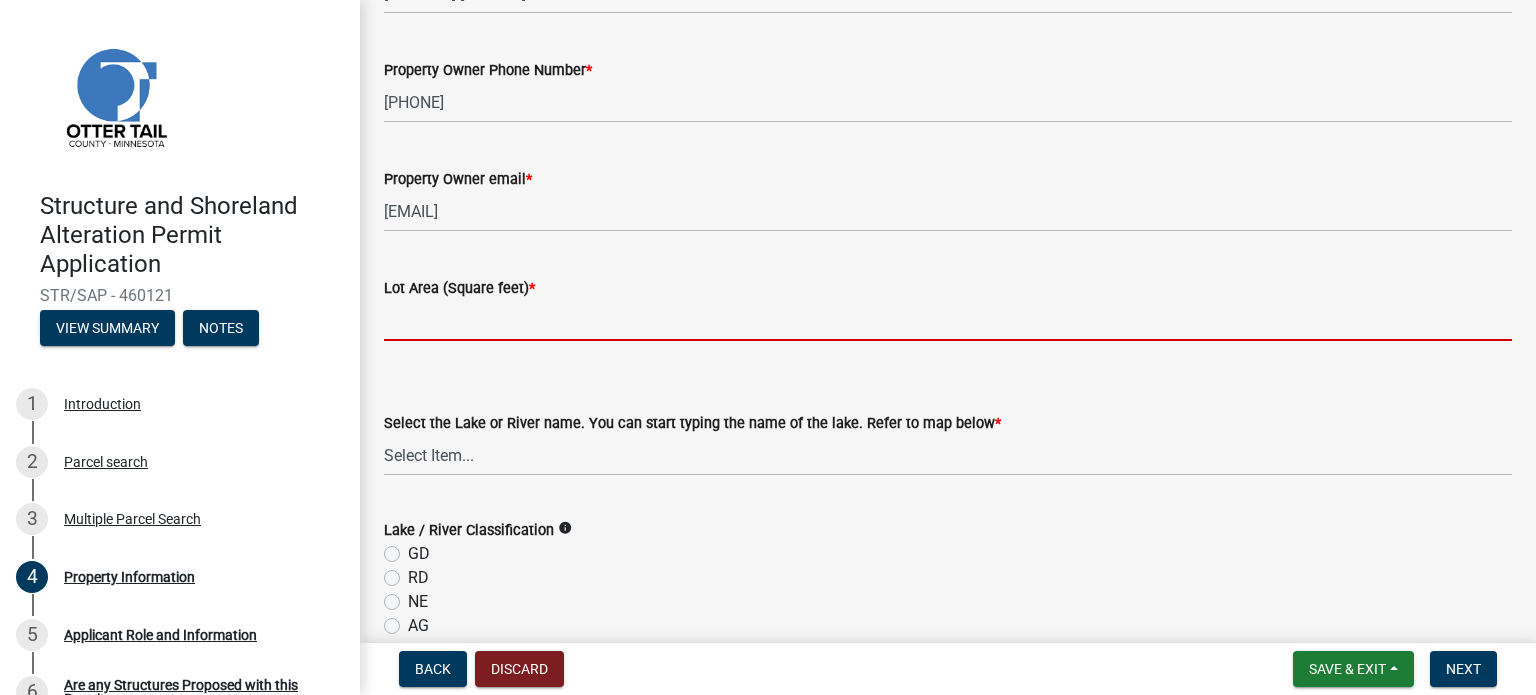 click 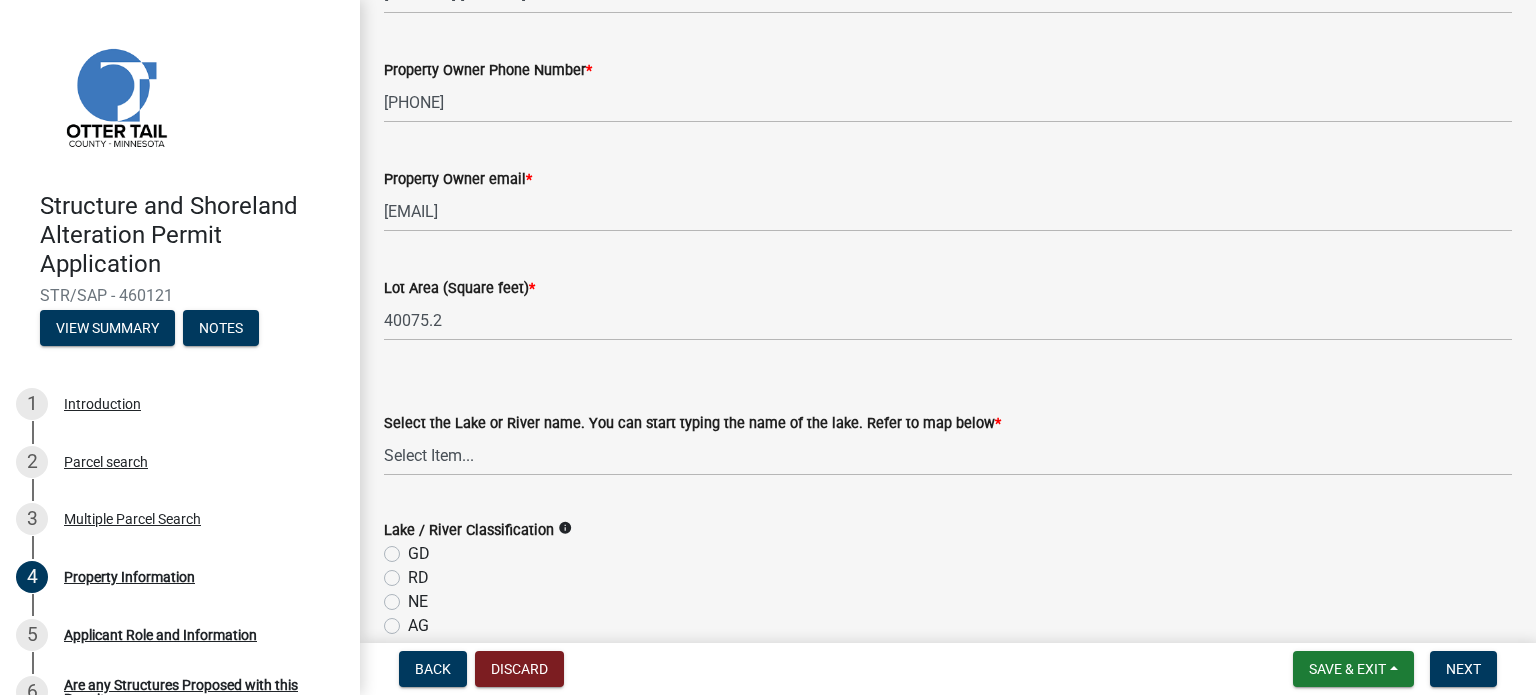 click on "GD" 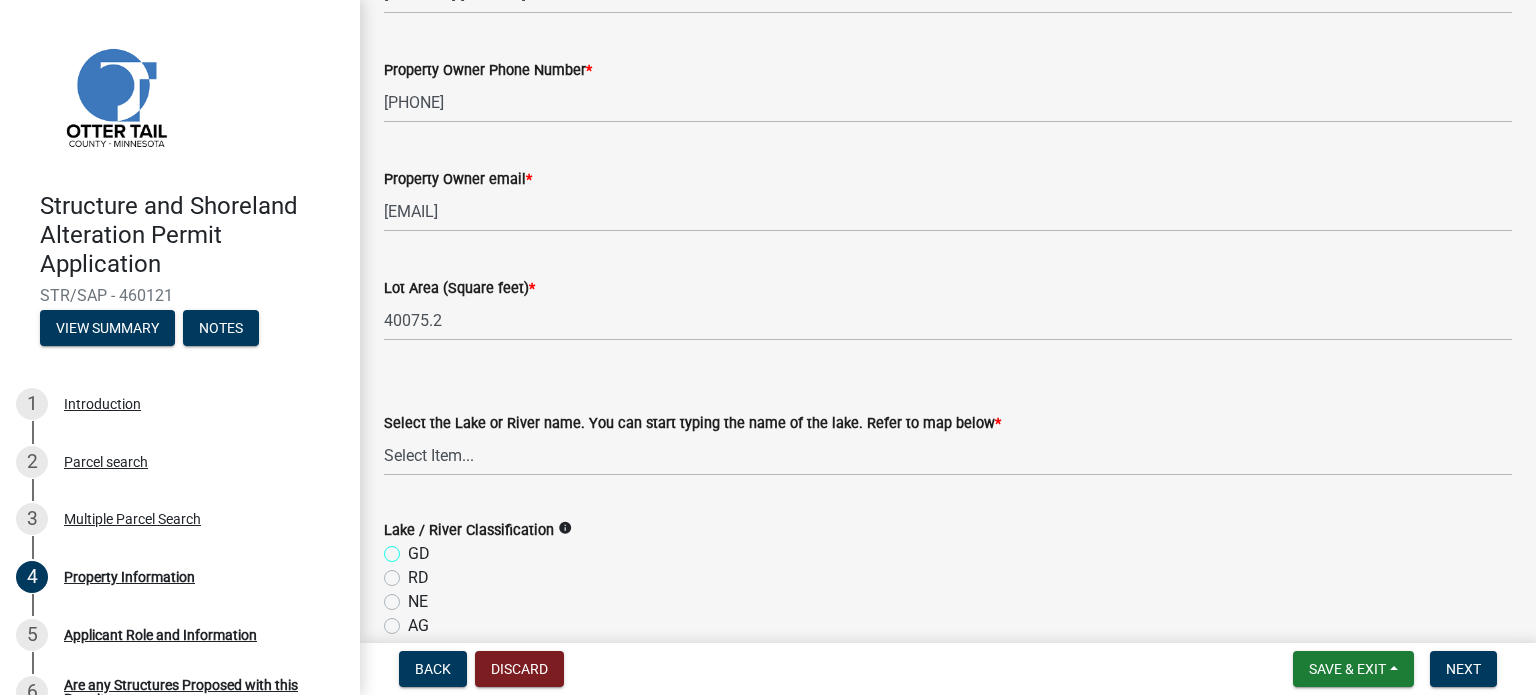 click on "GD" at bounding box center [414, 548] 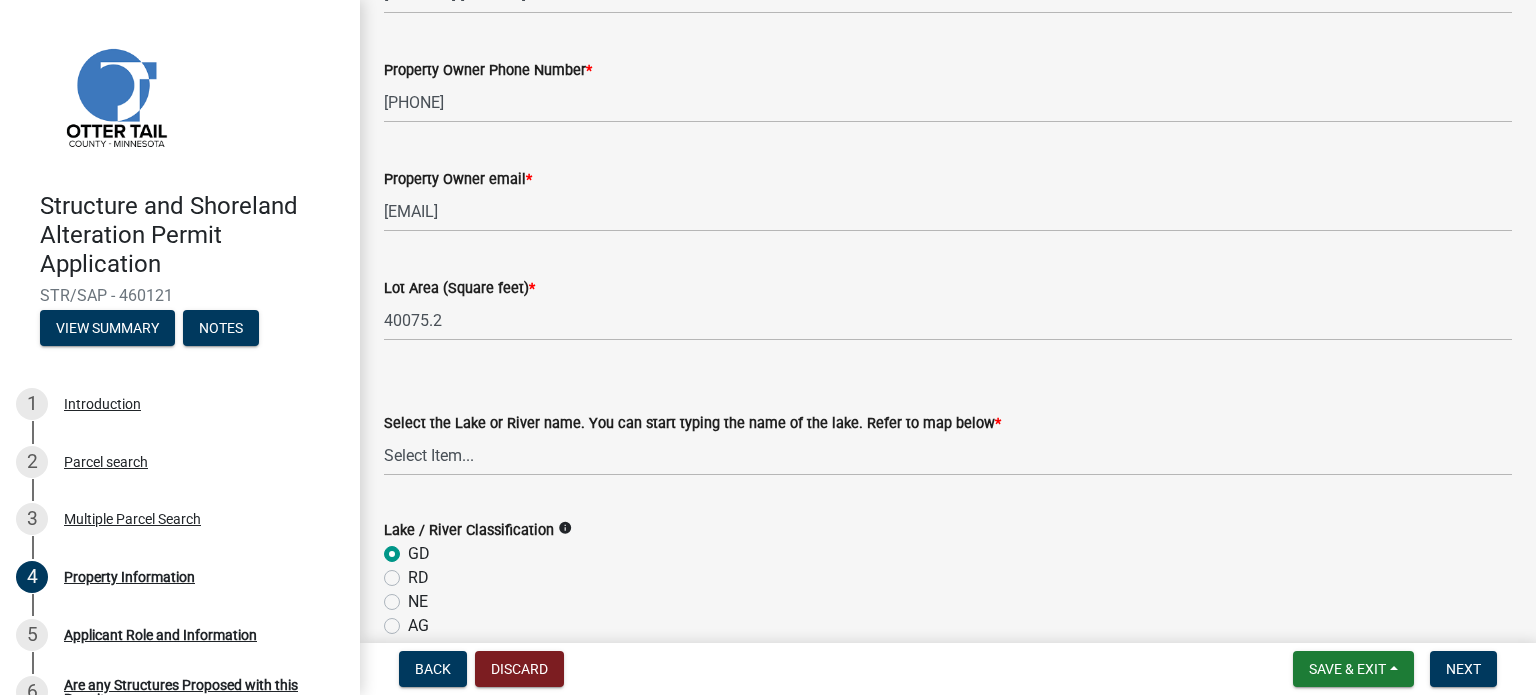 radio on "true" 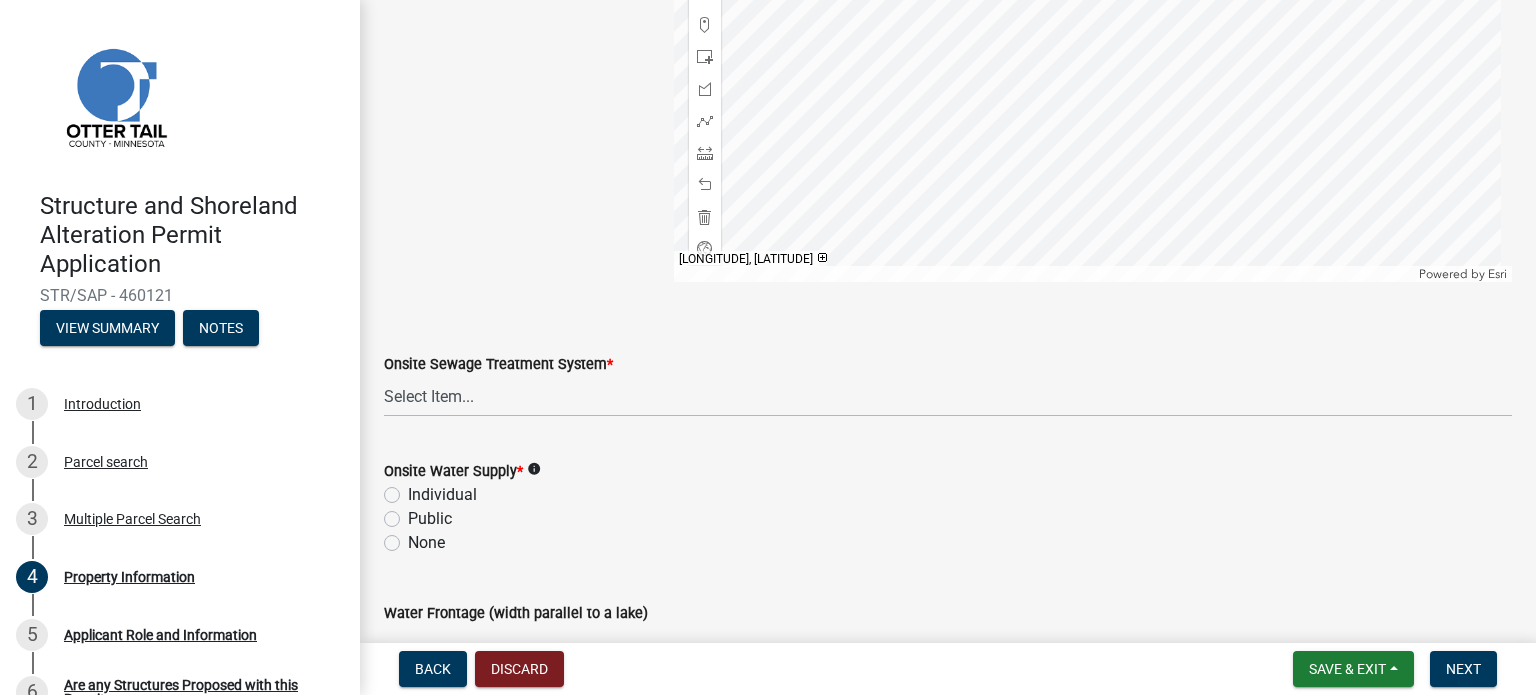 scroll, scrollTop: 1300, scrollLeft: 0, axis: vertical 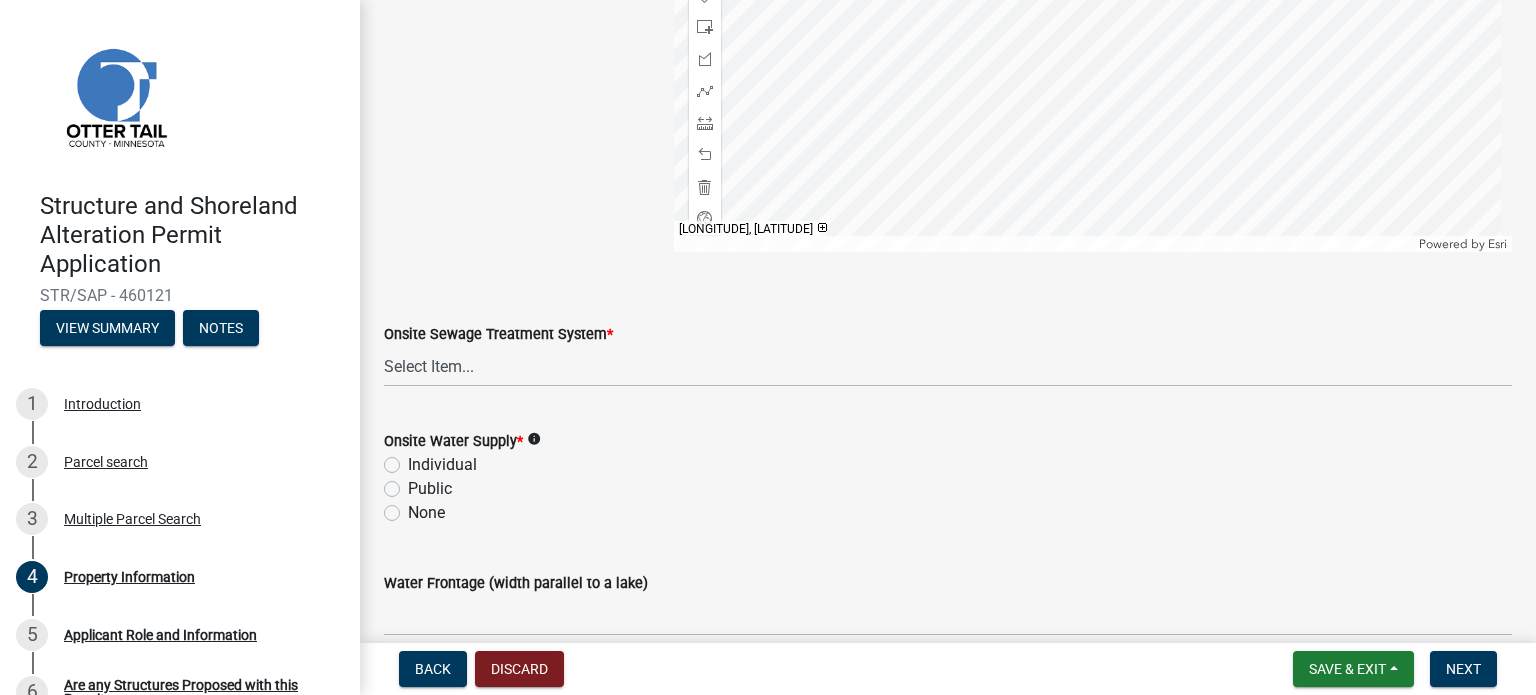 drag, startPoint x: 395, startPoint y: 511, endPoint x: 423, endPoint y: 511, distance: 28 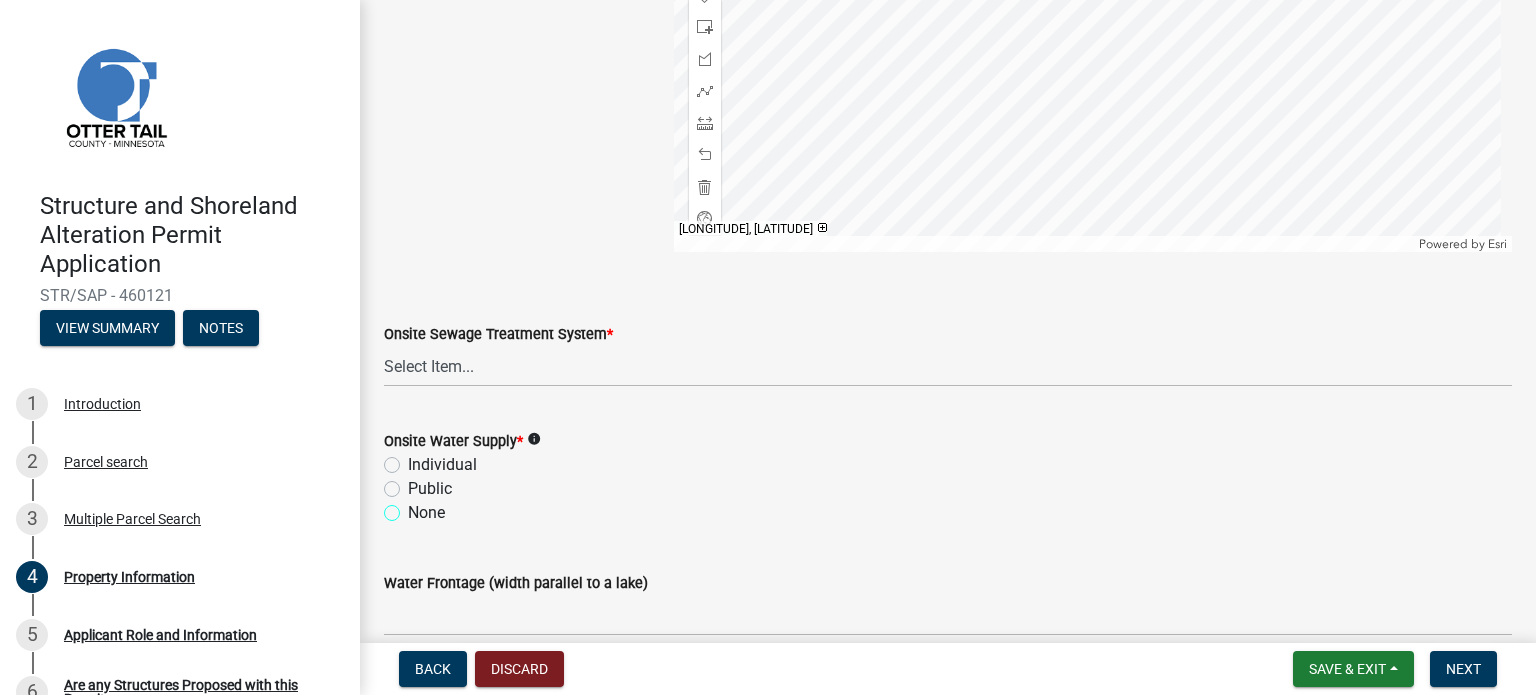 click on "None" at bounding box center (414, 507) 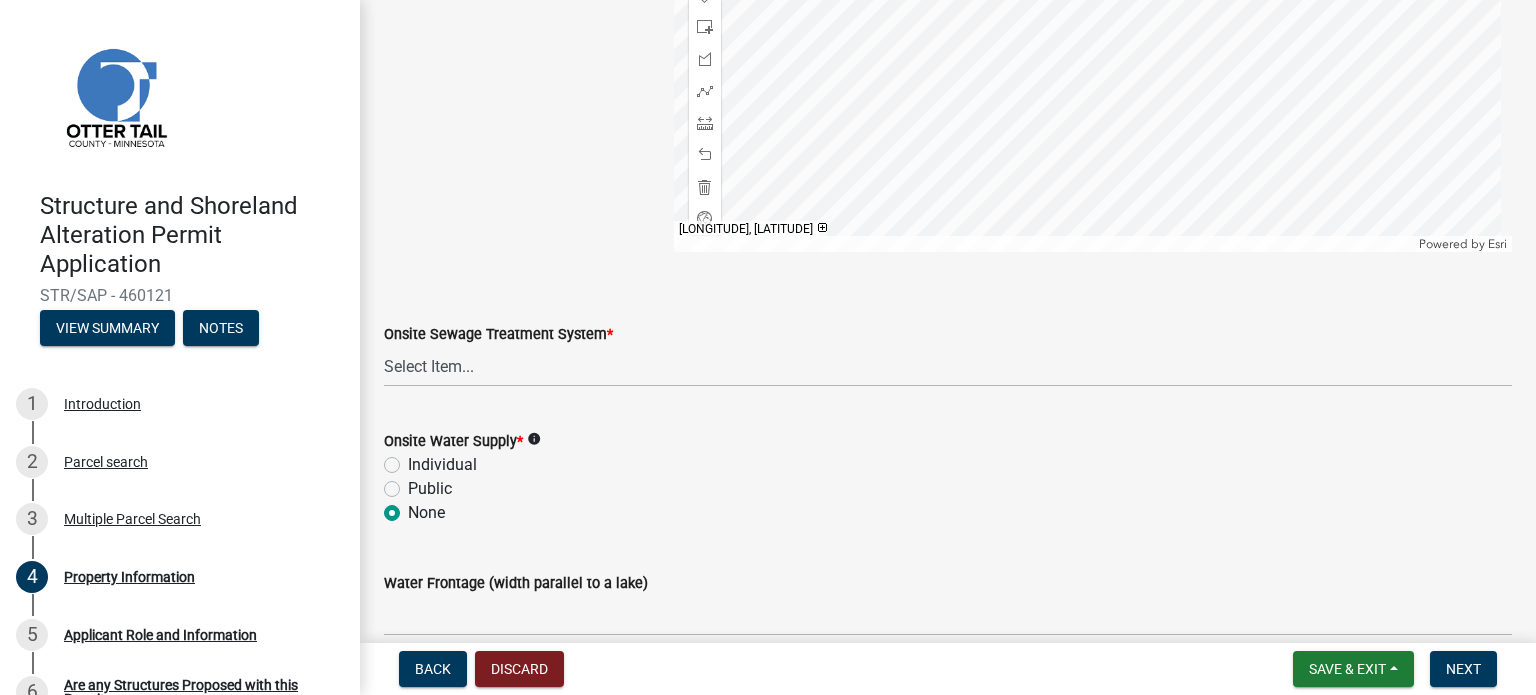 radio on "true" 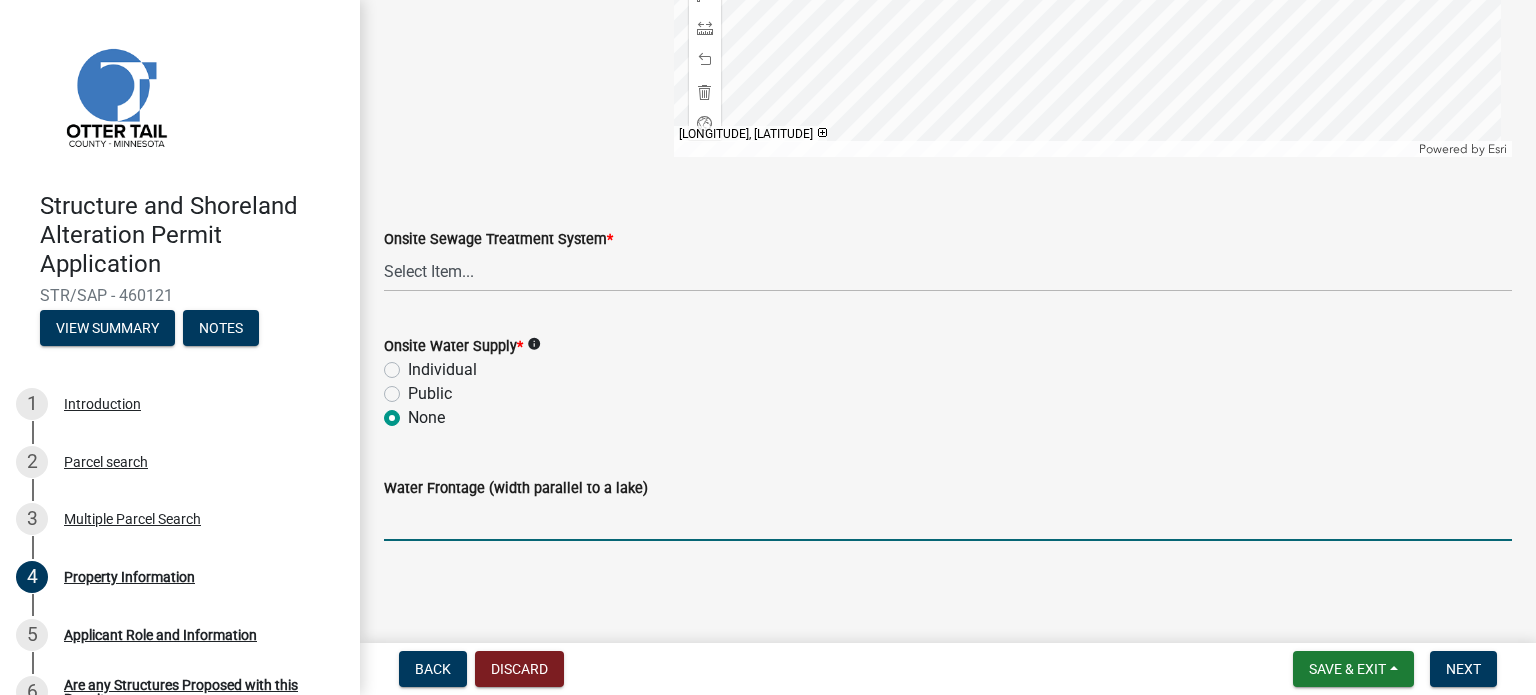 click on "Water Frontage (width parallel to a lake)" at bounding box center (948, 520) 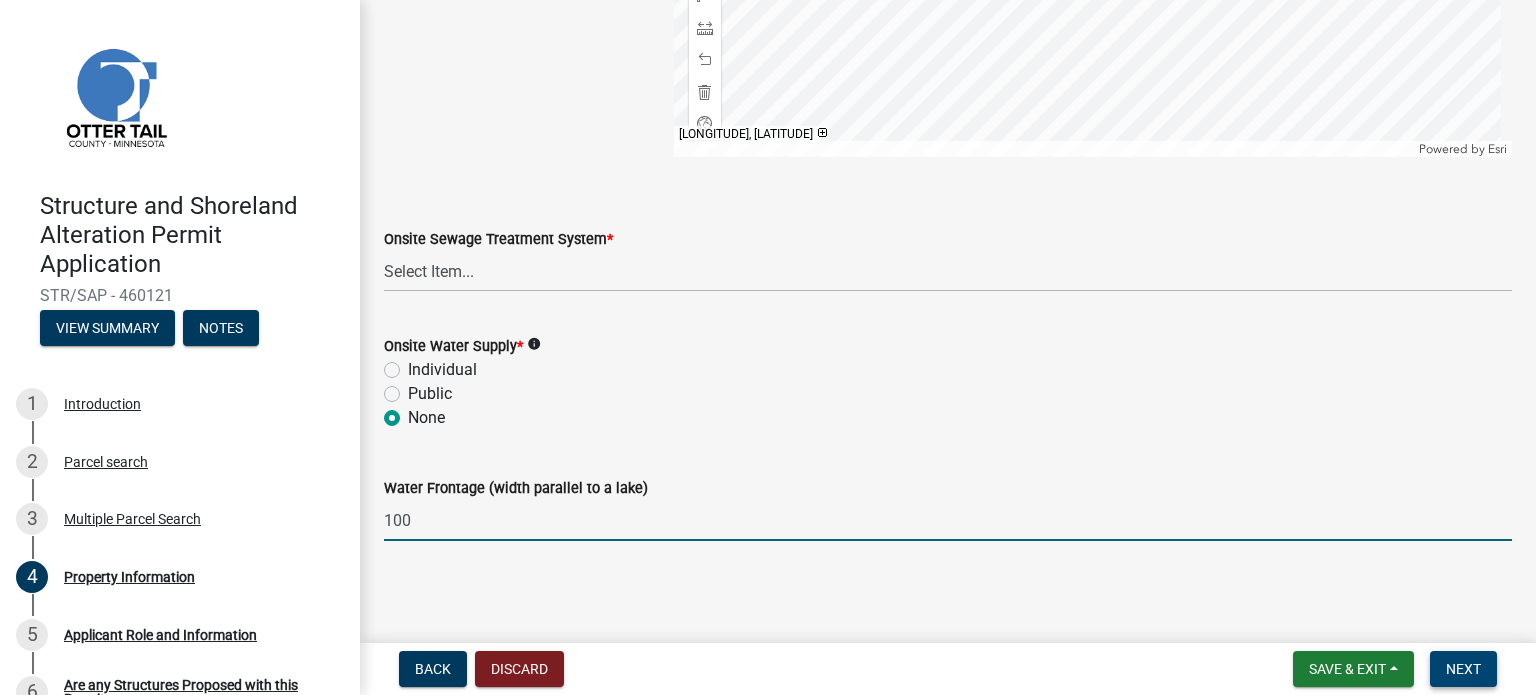 click on "Next" at bounding box center (1463, 669) 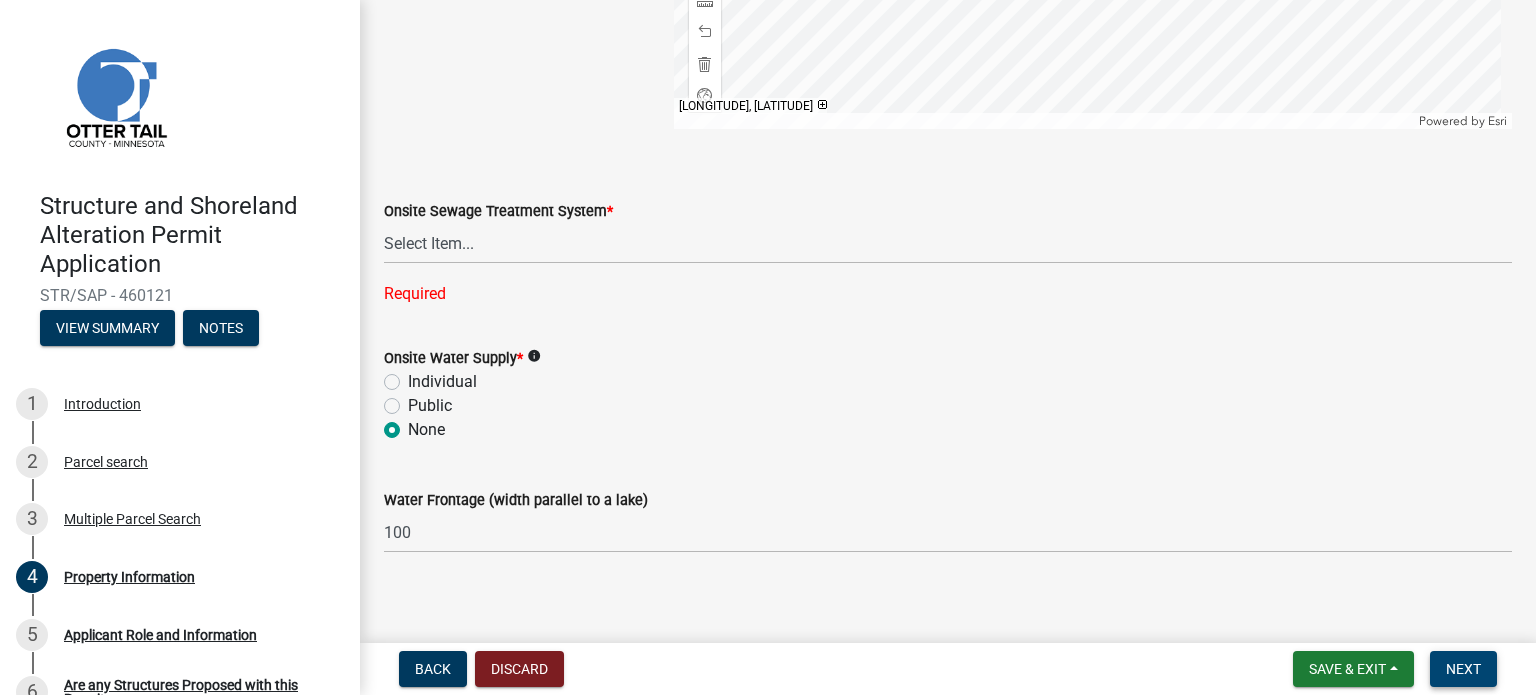 scroll, scrollTop: 1475, scrollLeft: 0, axis: vertical 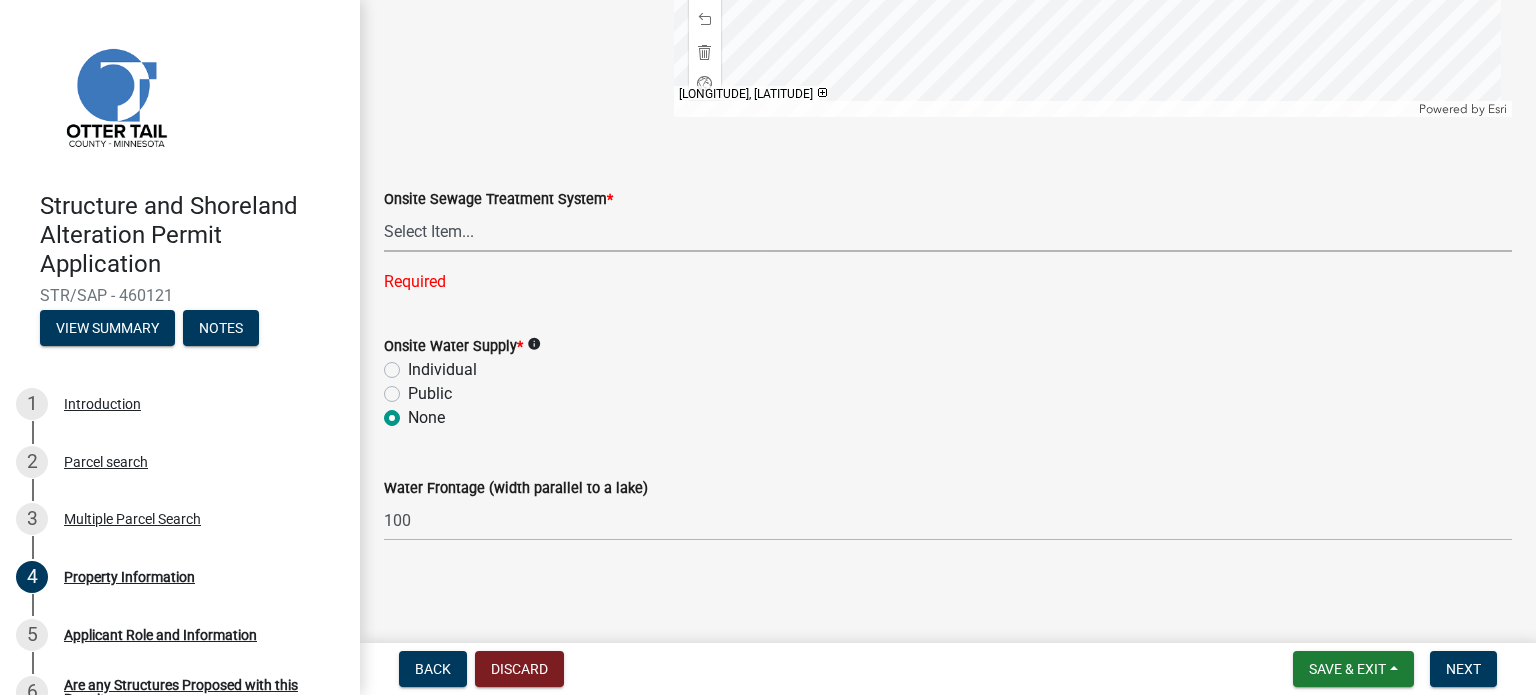 click on "Select Item...   L&R Certificate of Compliance within 5yrs   Compliance Inspection report within 3yrs   OTWMD *must have Sewage System approval from the OTWMD   New Proposed System   Non-Dwelling no plumbing   None" at bounding box center (948, 231) 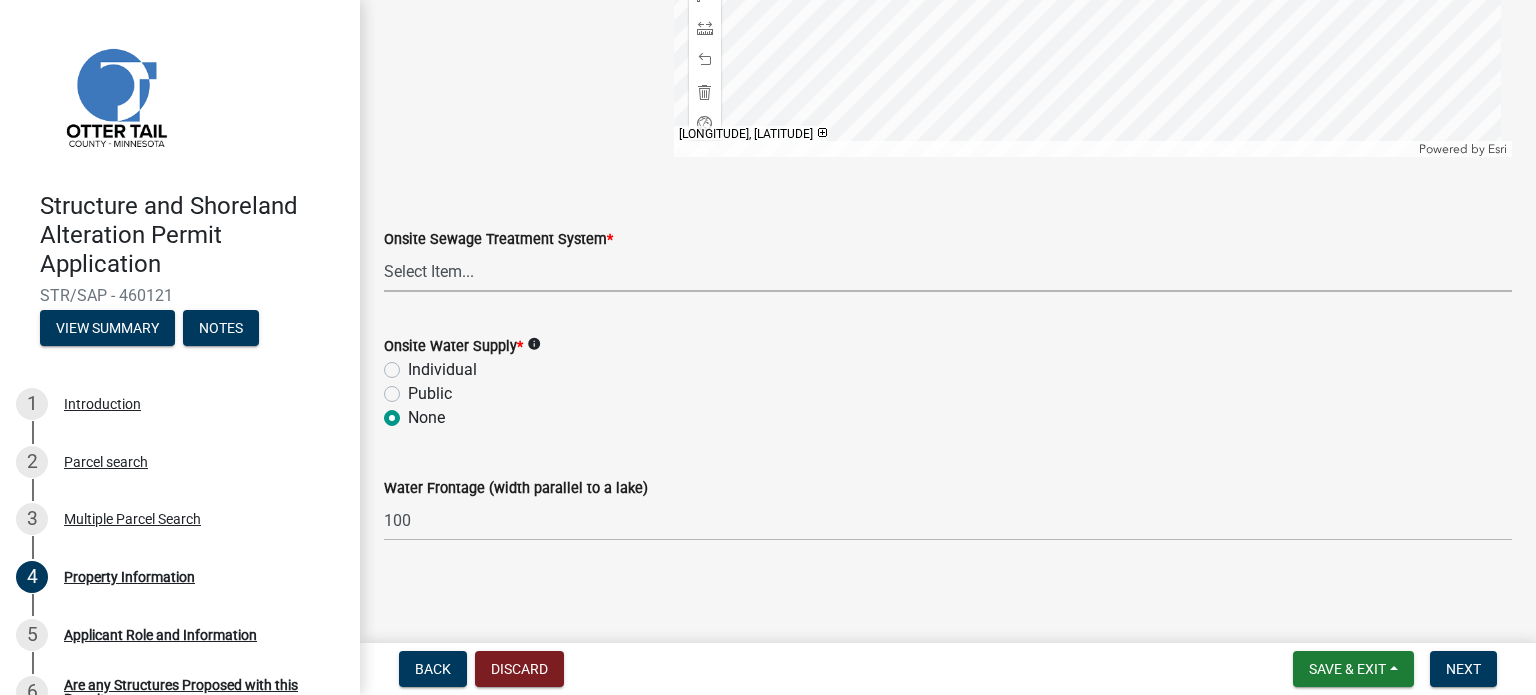 scroll, scrollTop: 1435, scrollLeft: 0, axis: vertical 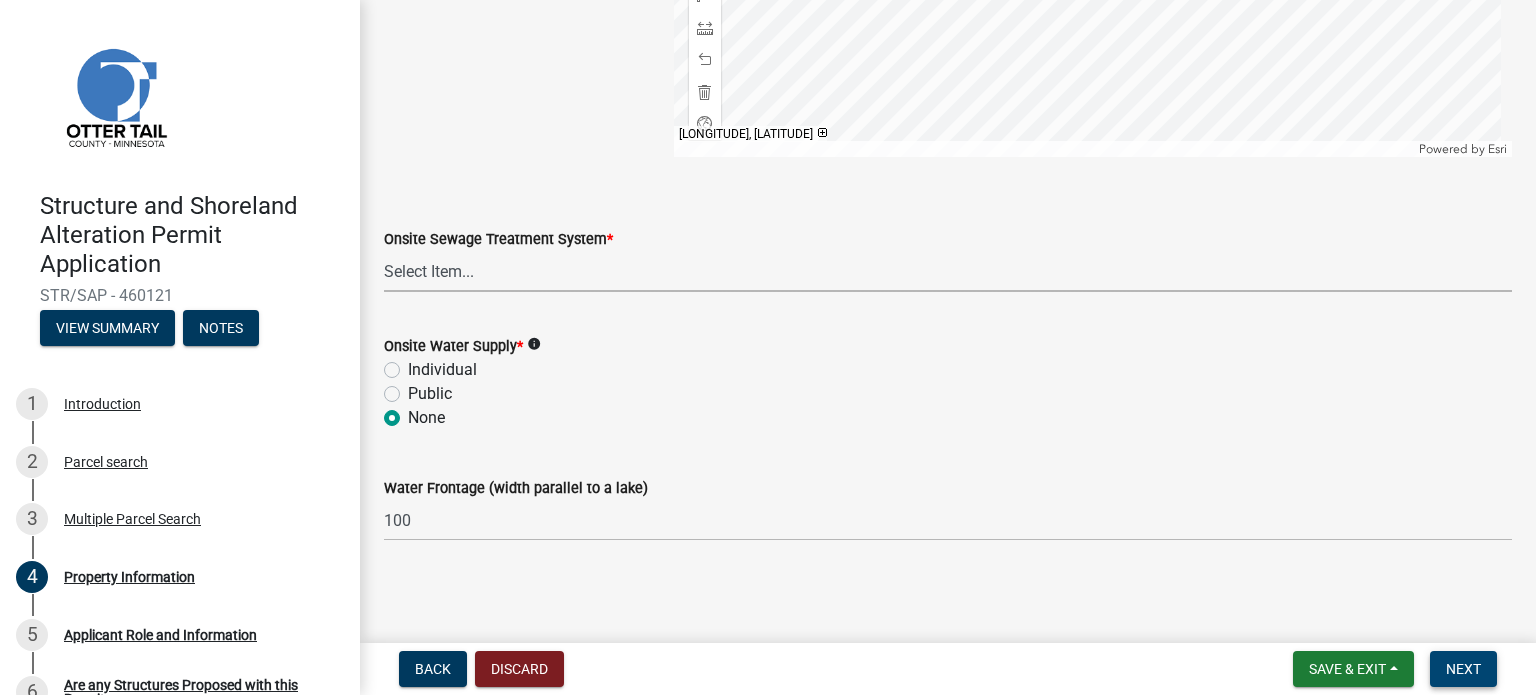 click on "Next" at bounding box center (1463, 669) 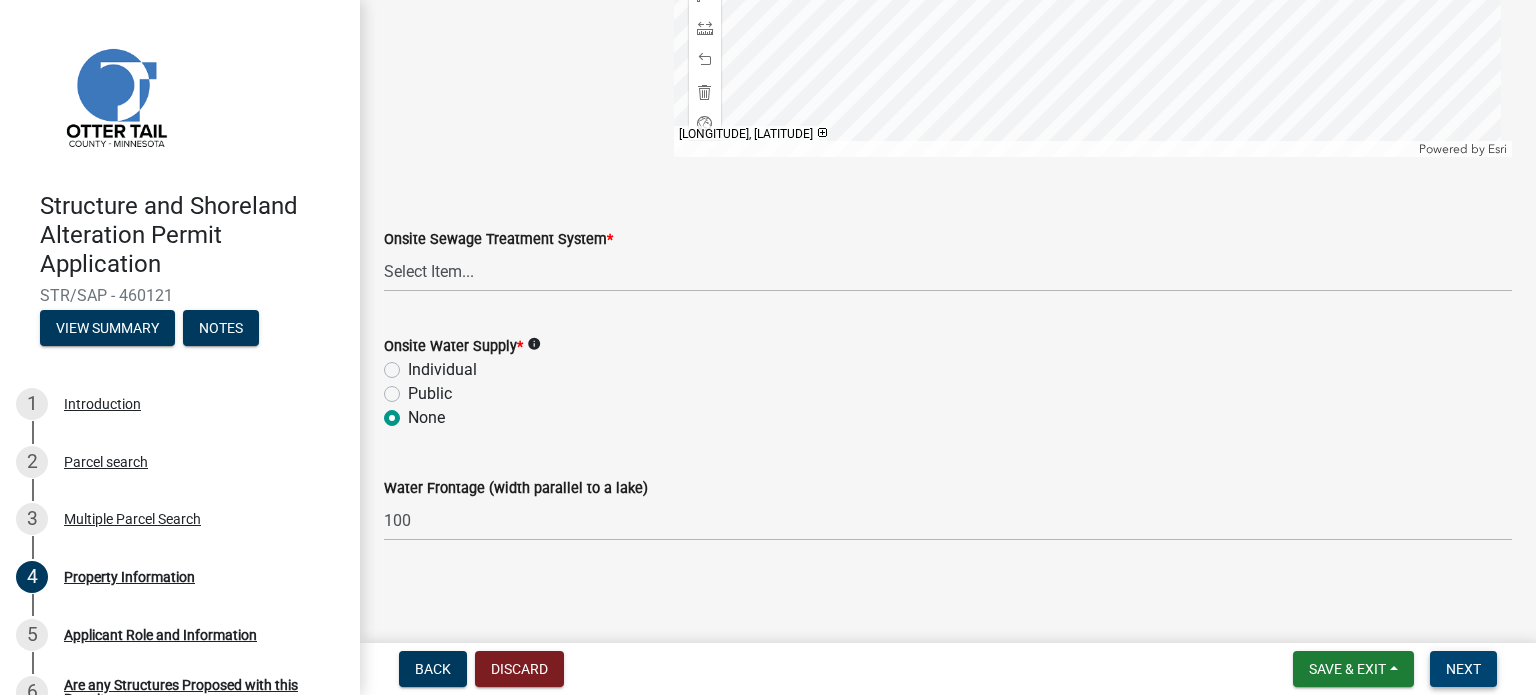 click on "Next" at bounding box center [1463, 669] 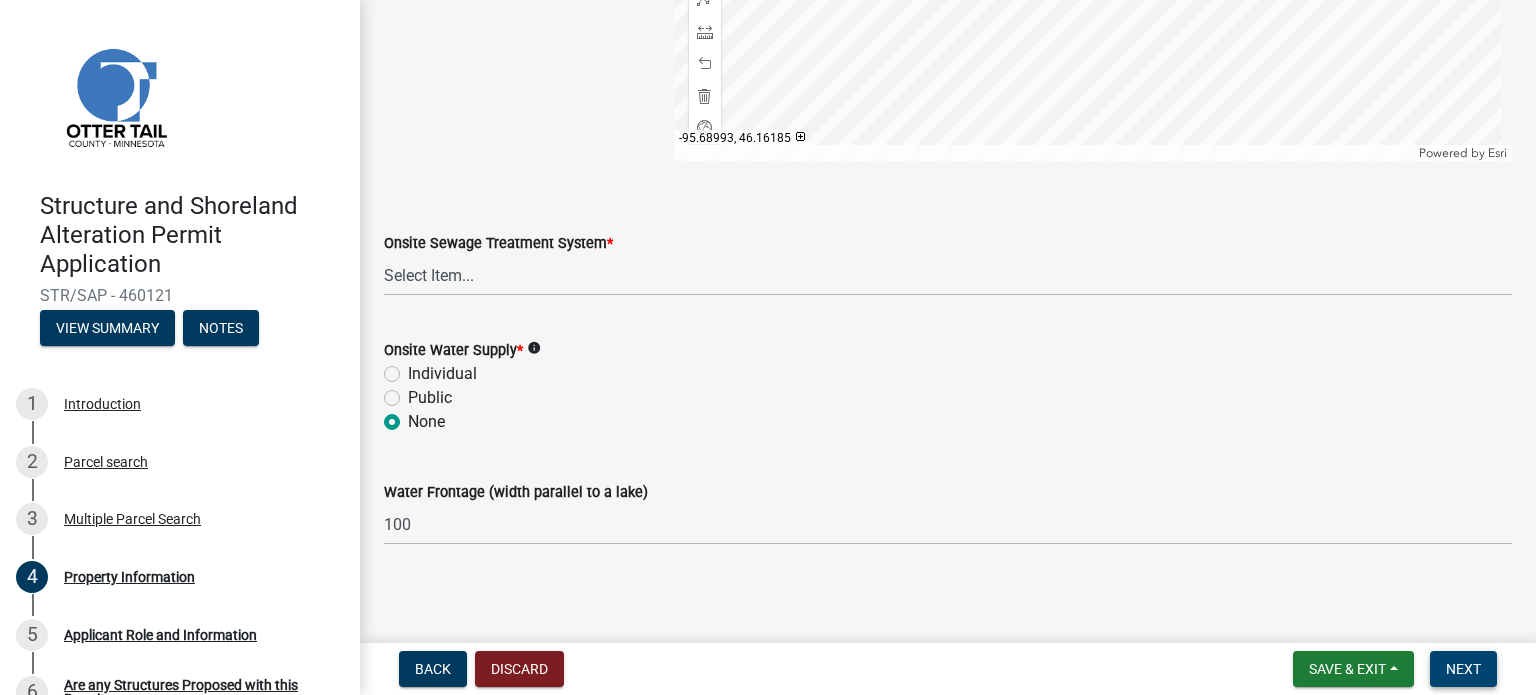 scroll, scrollTop: 1435, scrollLeft: 0, axis: vertical 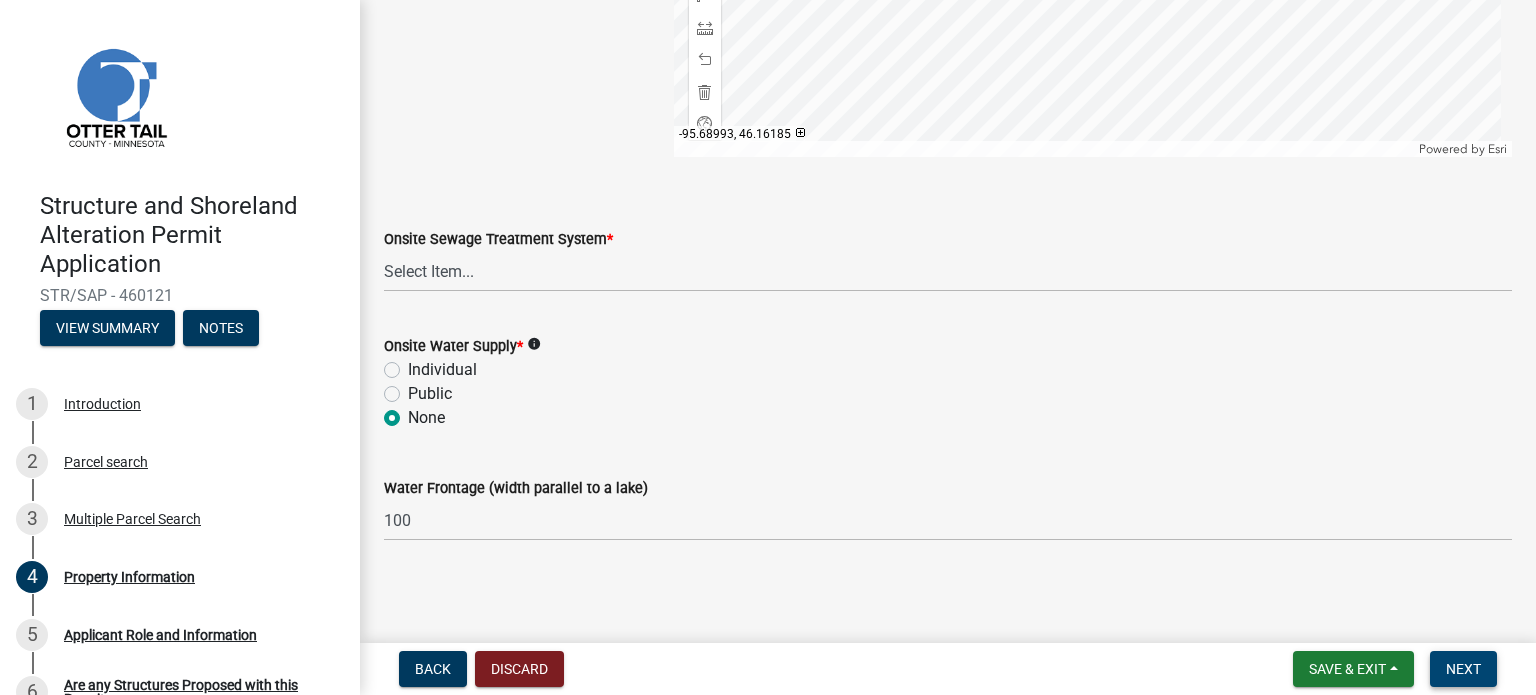 click on "Next" at bounding box center (1463, 669) 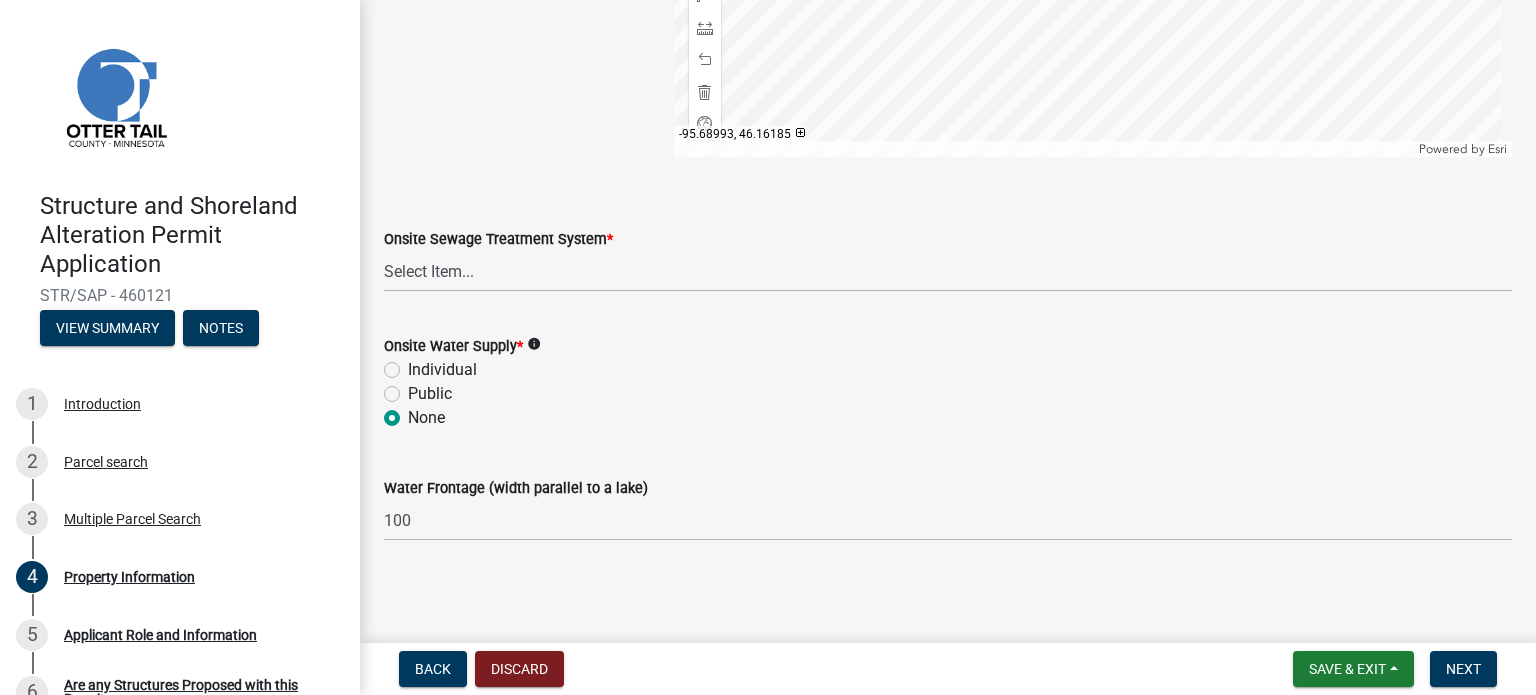 click on "Onsite Sewage Treatment System  *" 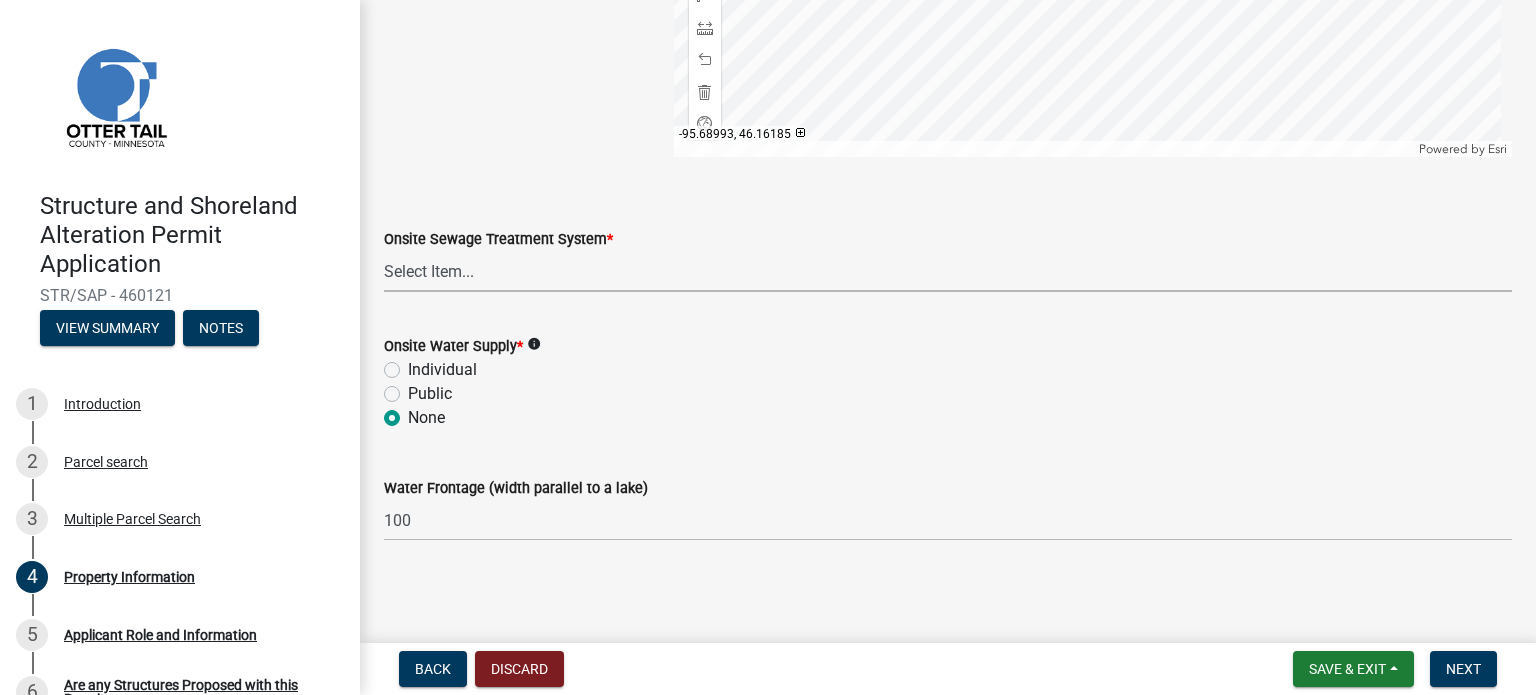click on "Select Item...   L&R Certificate of Compliance within 5yrs   Compliance Inspection report within 3yrs   OTWMD *must have Sewage System approval from the OTWMD   New Proposed System   Non-Dwelling no plumbing   None" at bounding box center (948, 271) 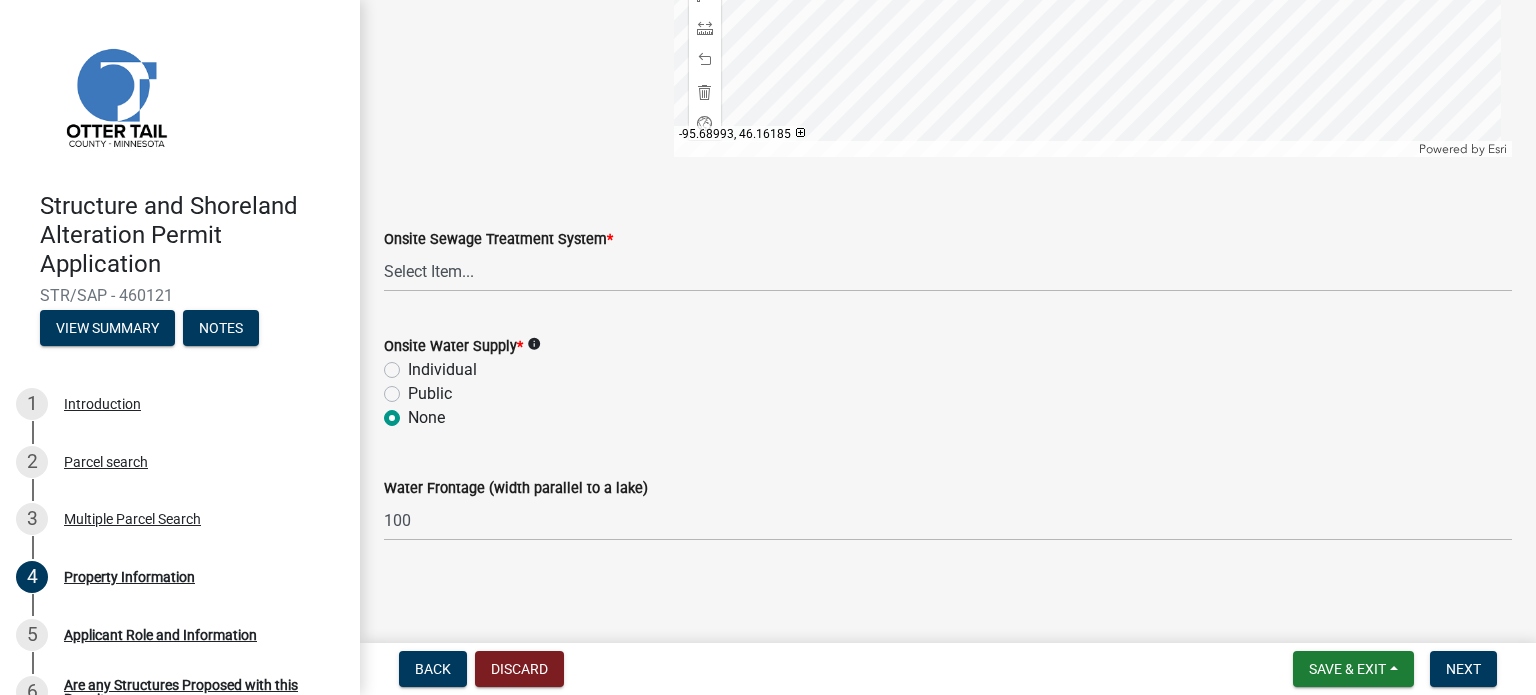 click on "None" 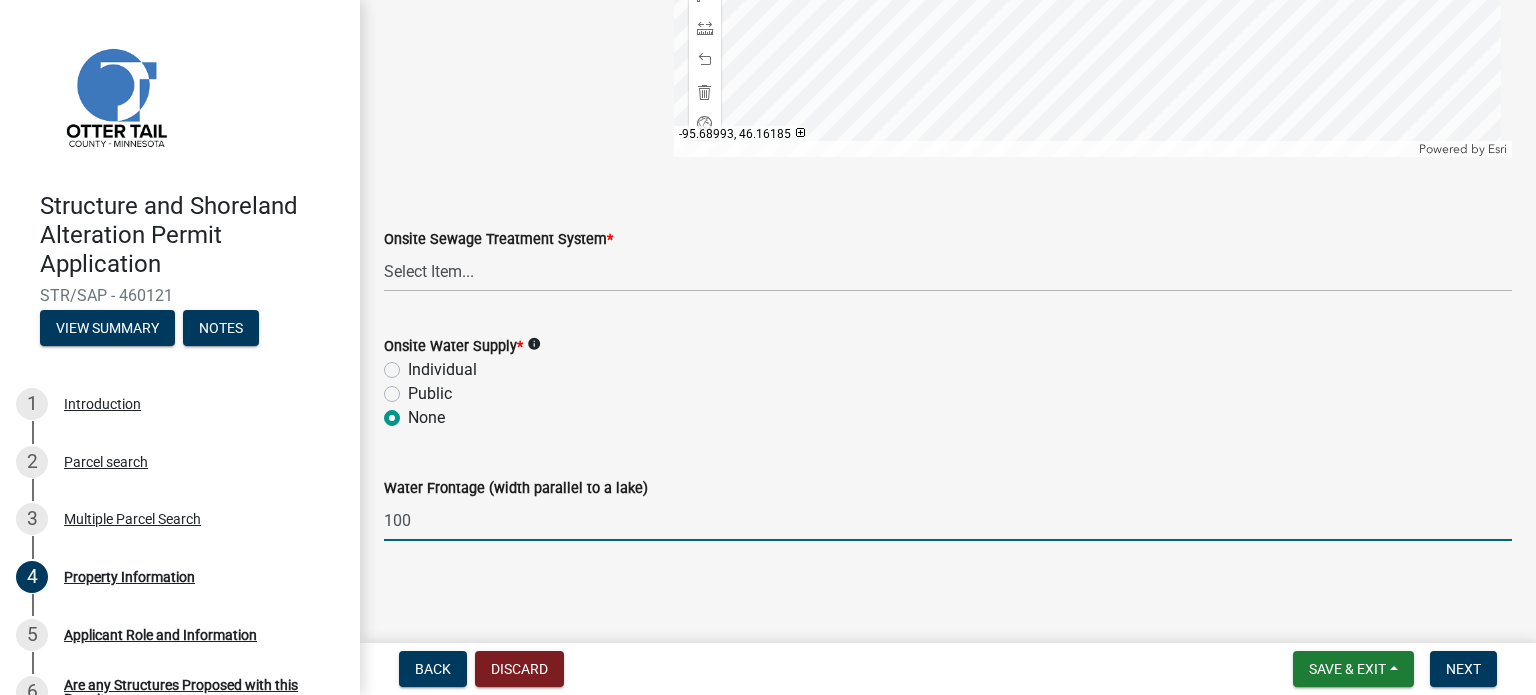 click on "100" at bounding box center (948, 520) 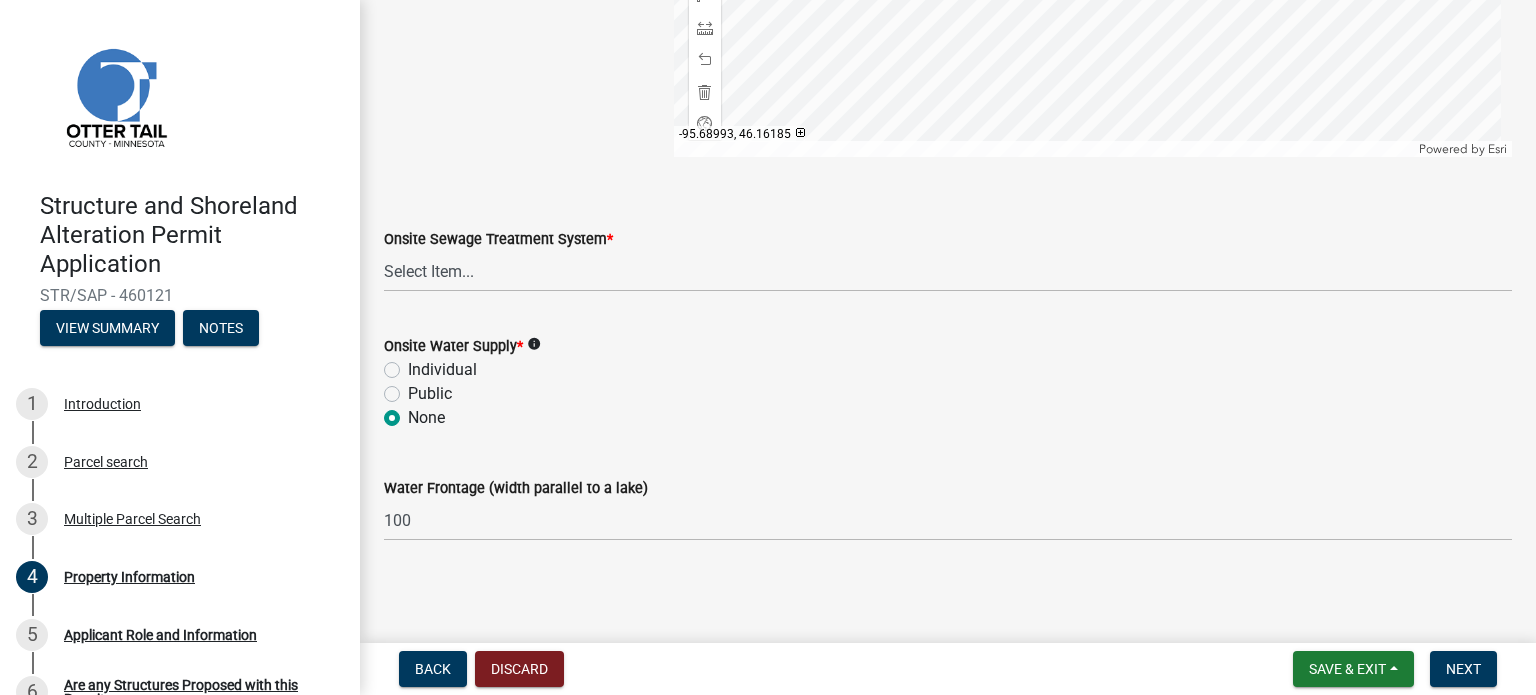 click on "Property Information share Share Property Owner [FIRST] [INITIALS] & [FIRST] [INITIALS] [LAST] Address [NUMBER] [STREET] Property Owner Phone Number * [PHONE] Property Owner email * [EMAIL] Lot Area (Square feet) * [NUMBER] Select the Lake or River name. You can start typing the name of the lake. Refer to map below * Select Item... None Adley 56-031 Albert 56-118 Alfred 56-600 Alice 56-244 Alice 56-506 Alice 56-867 Alice 84-001 Alkali 56-611 Almora 56-049 Altner 56-875 Anderson 56-716 Anna 56-448 Annie 56-604 Annie Battle 56-241 Archie 56-629 Arken 56-086 Augusta 56-025 Back 56-441 Bahle 56-637 Bass 56-544 Bass 56-570 Bass 56-722 Bass 56-770 Bear 56-069 Beauty Shore 56-195 Beebe 56-416 Beers 56-724 Beiningen 56-754 Belmont 56-237 Berend 56-507 Berger 56-149 Besser 56-027 Big Crow 56-576 Big McDonald 56-386 Big Pine 56-130 Big Stone 56-701 Birch 56-674" 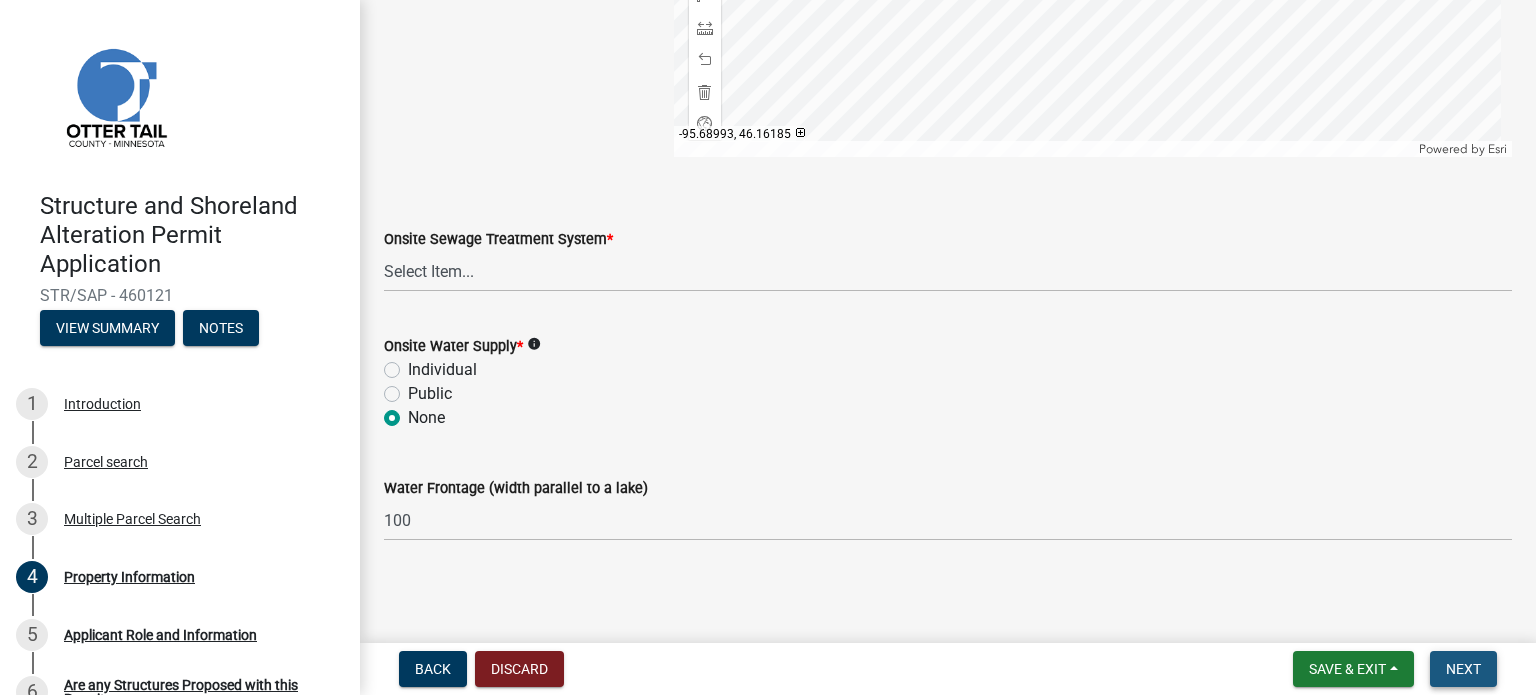 click on "Next" at bounding box center [1463, 669] 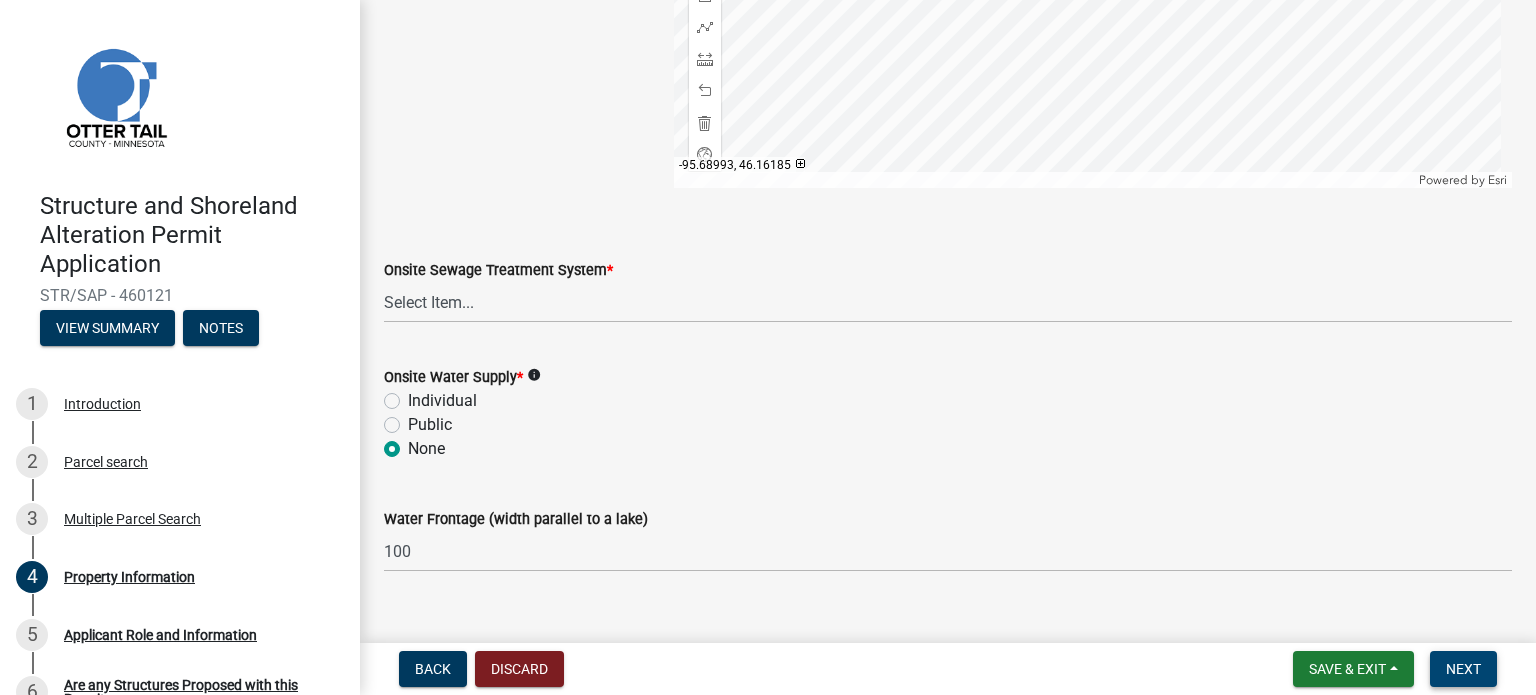 scroll, scrollTop: 1435, scrollLeft: 0, axis: vertical 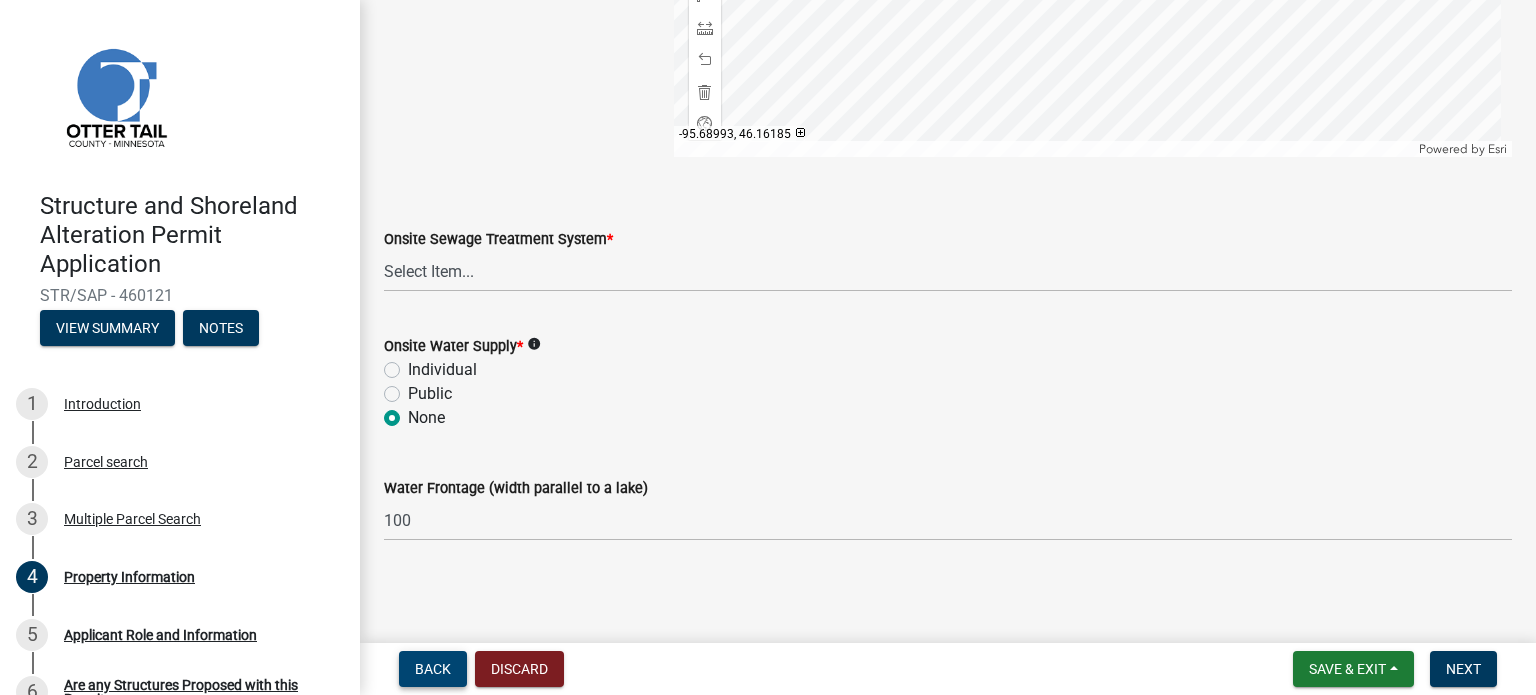 click on "Back" at bounding box center [433, 669] 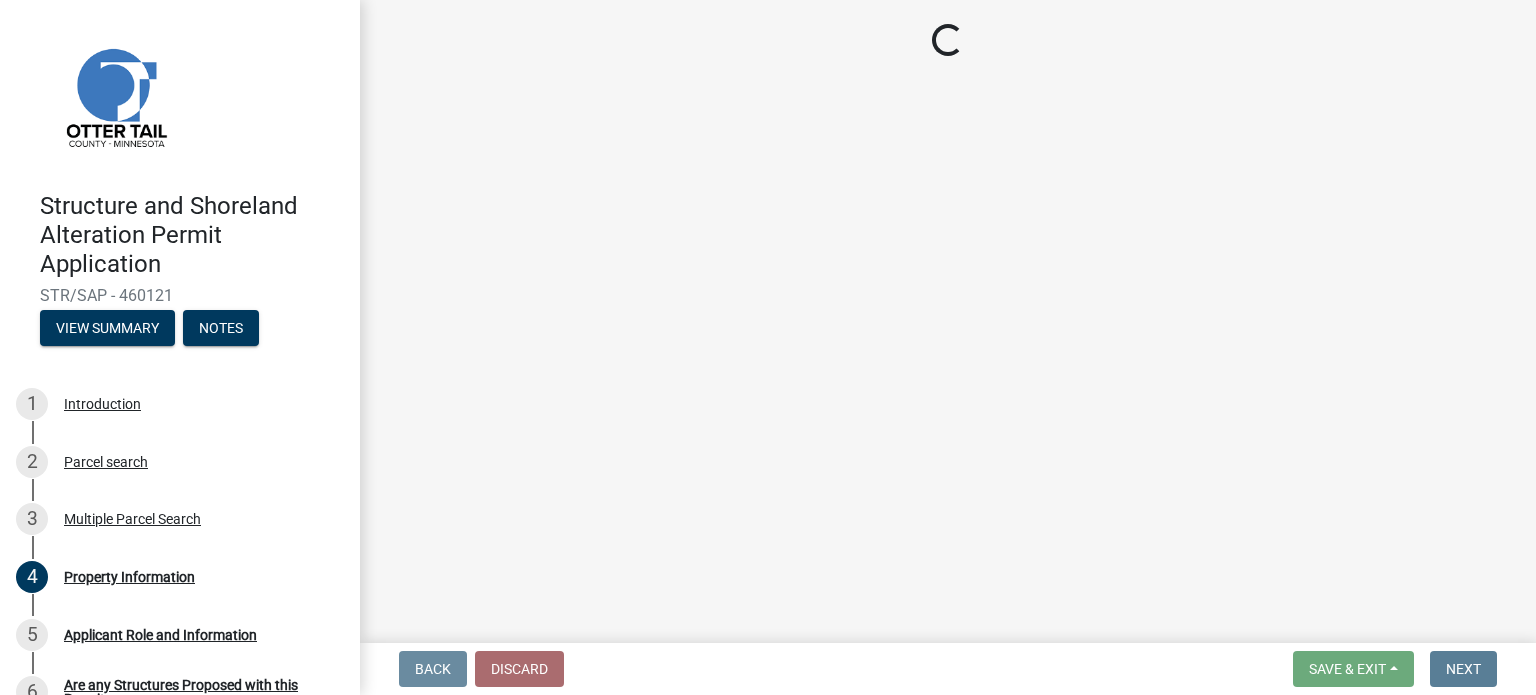 scroll, scrollTop: 0, scrollLeft: 0, axis: both 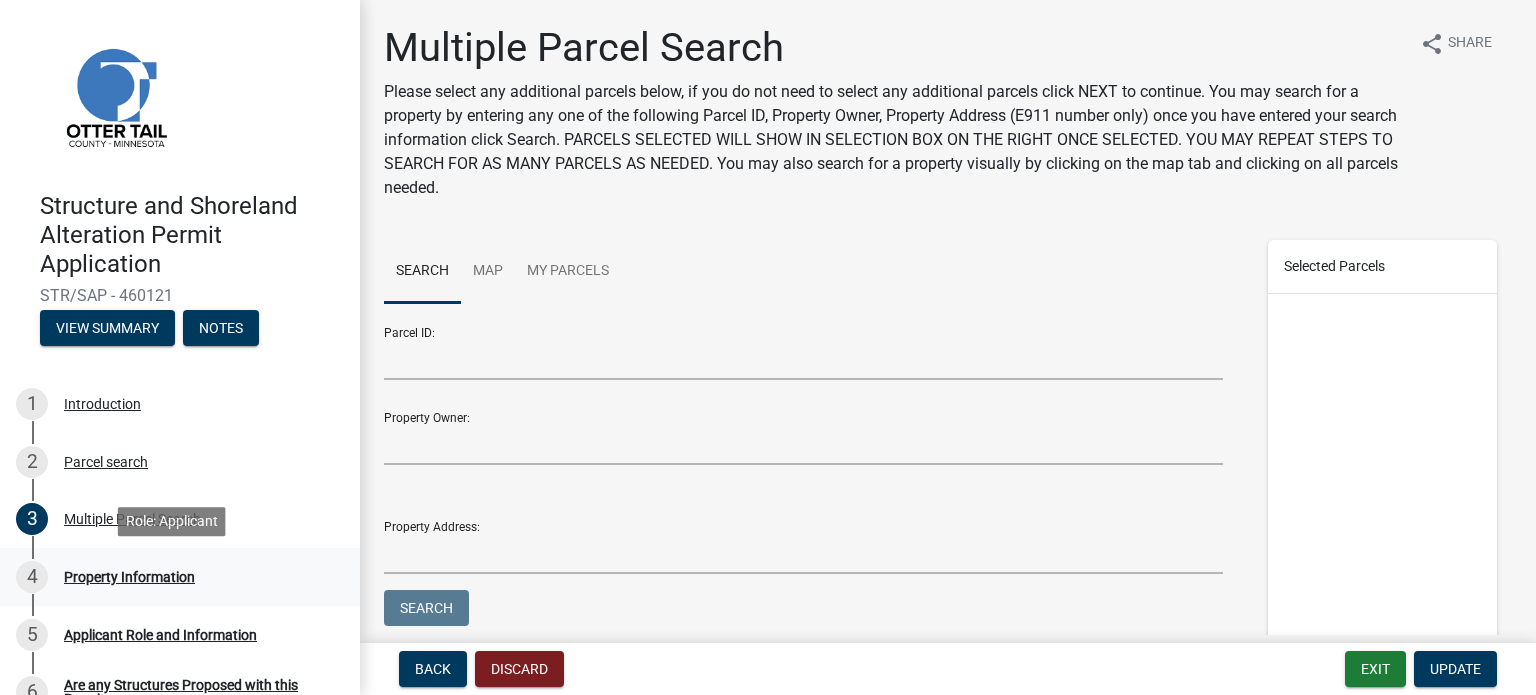 click on "Property Information" at bounding box center (129, 577) 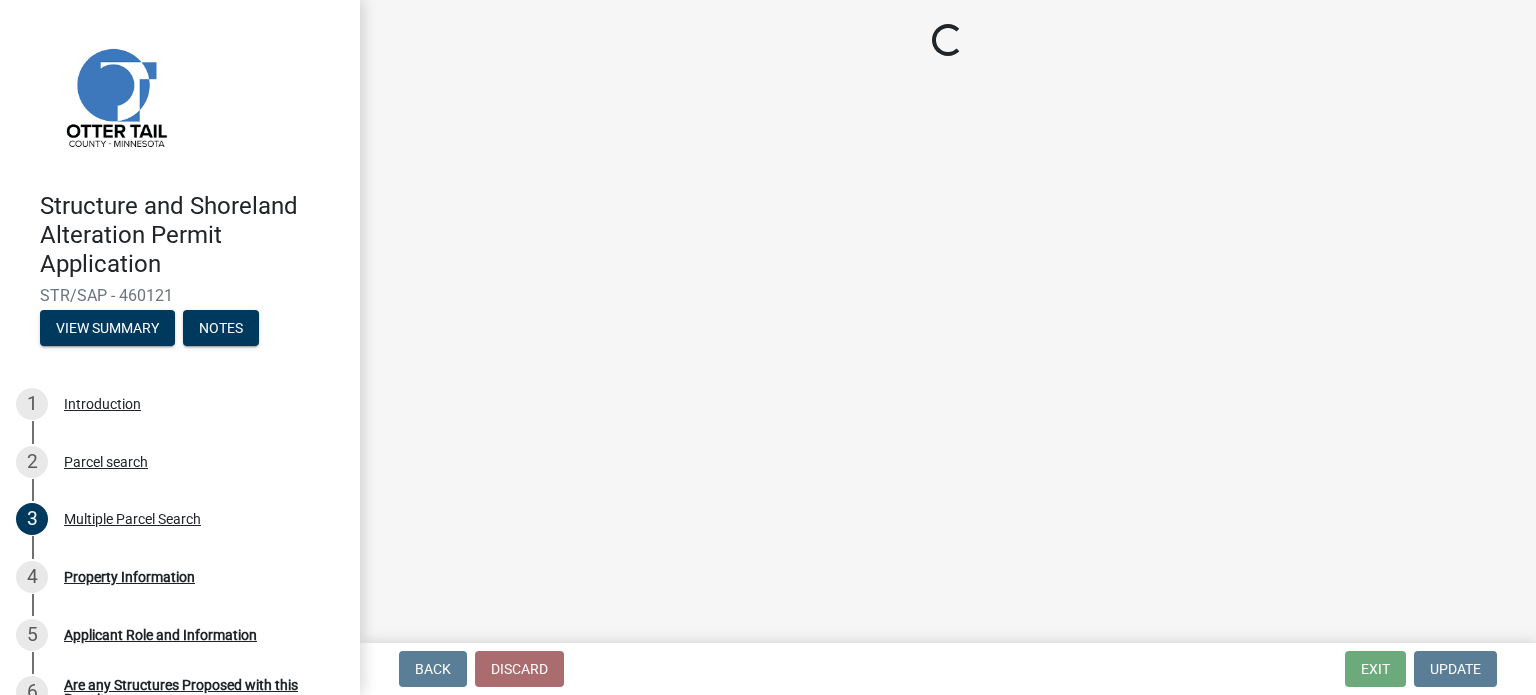 select on "[UUID]" 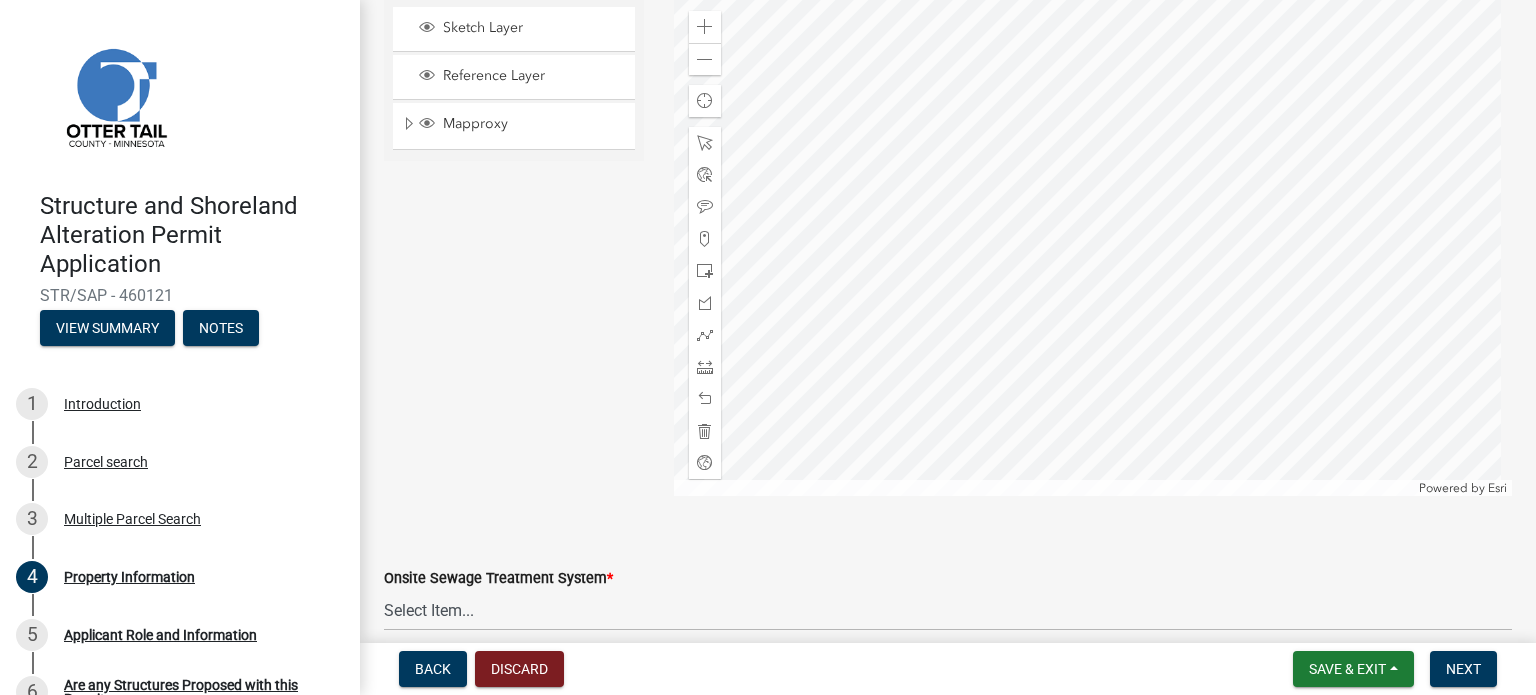 scroll, scrollTop: 1100, scrollLeft: 0, axis: vertical 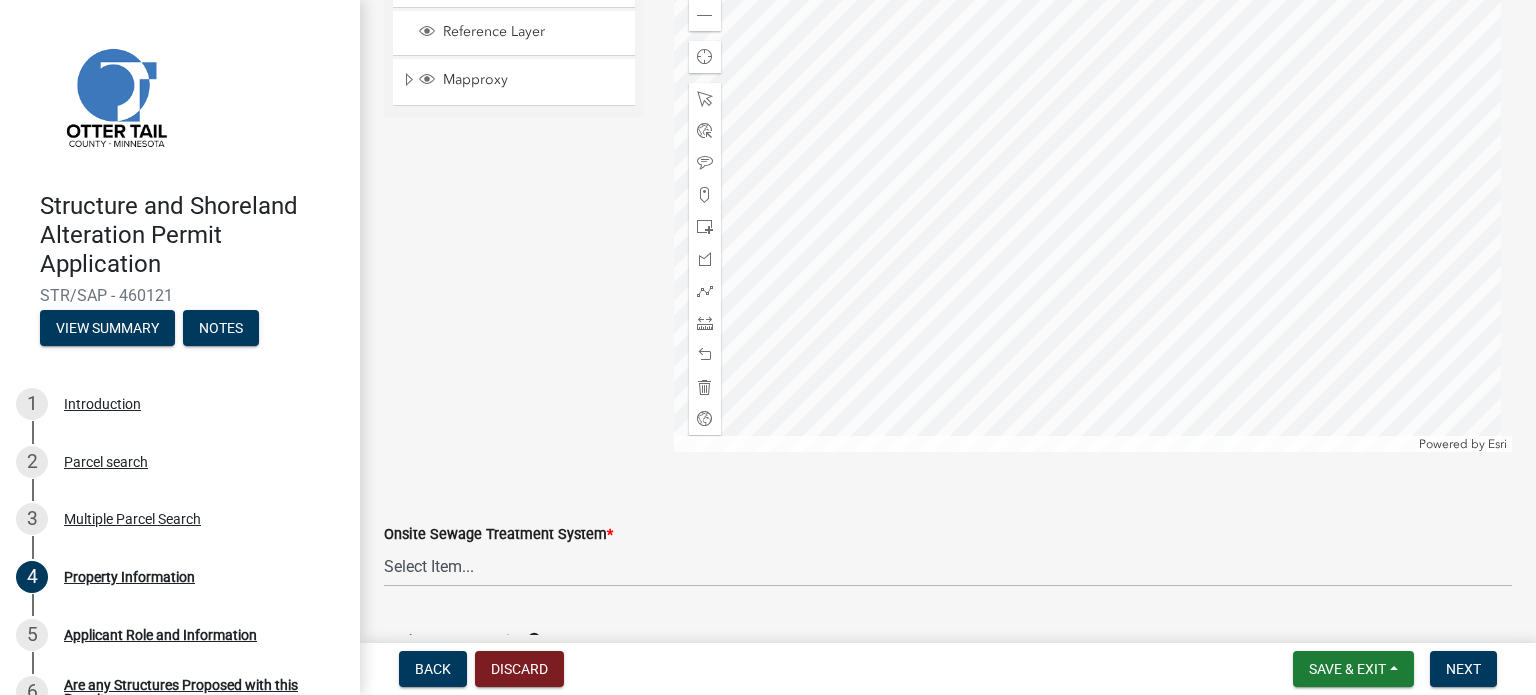 click on "Onsite Sewage Treatment System  *" 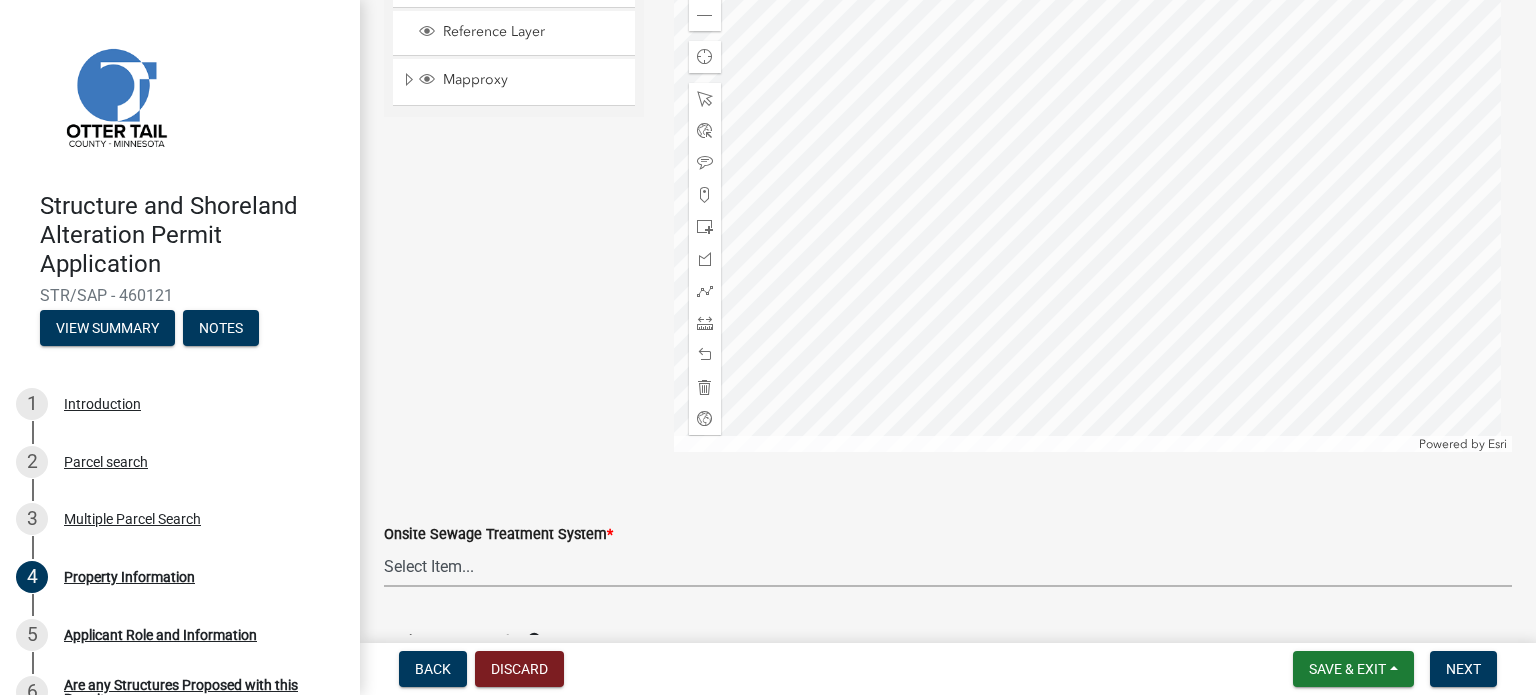 click on "Select Item...   L&R Certificate of Compliance within 5yrs   Compliance Inspection report within 3yrs   OTWMD *must have Sewage System approval from the OTWMD   New Proposed System   Non-Dwelling no plumbing   None" at bounding box center [948, 566] 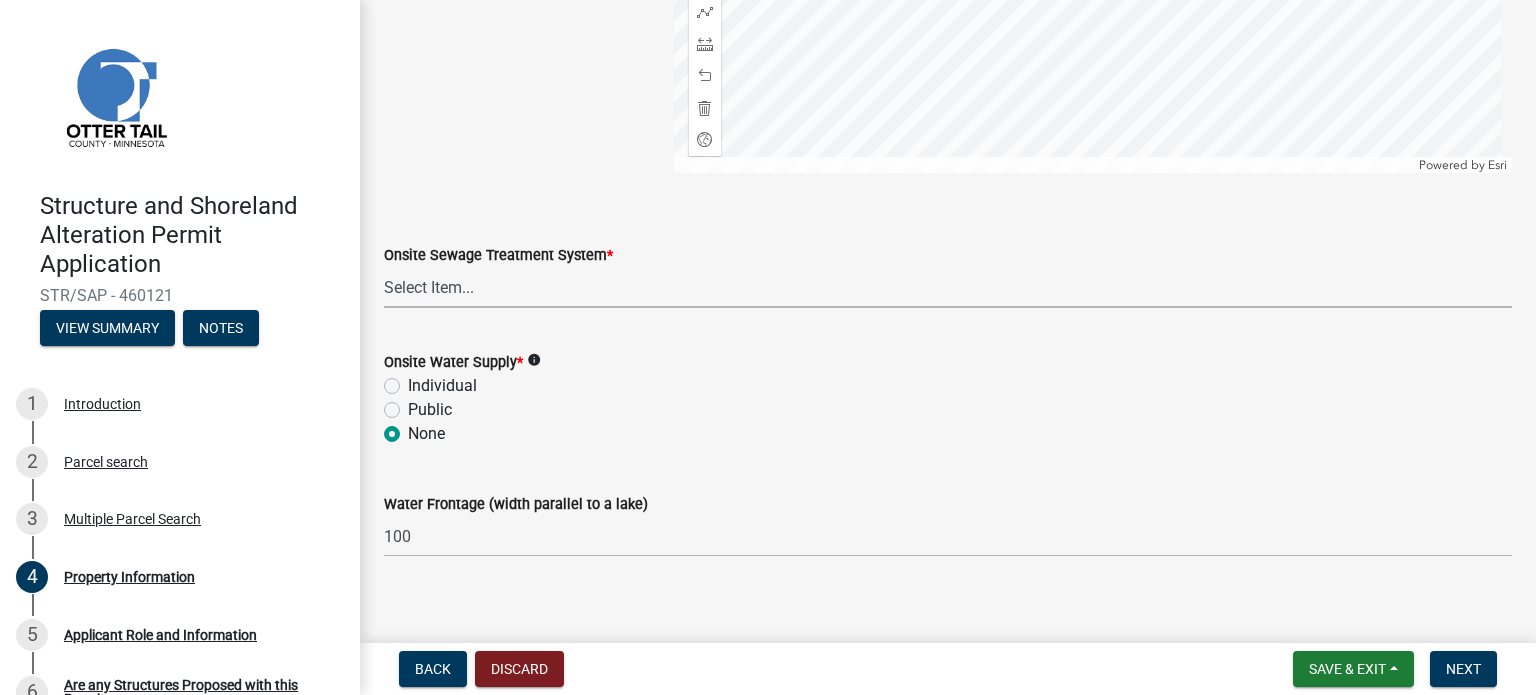 scroll, scrollTop: 1395, scrollLeft: 0, axis: vertical 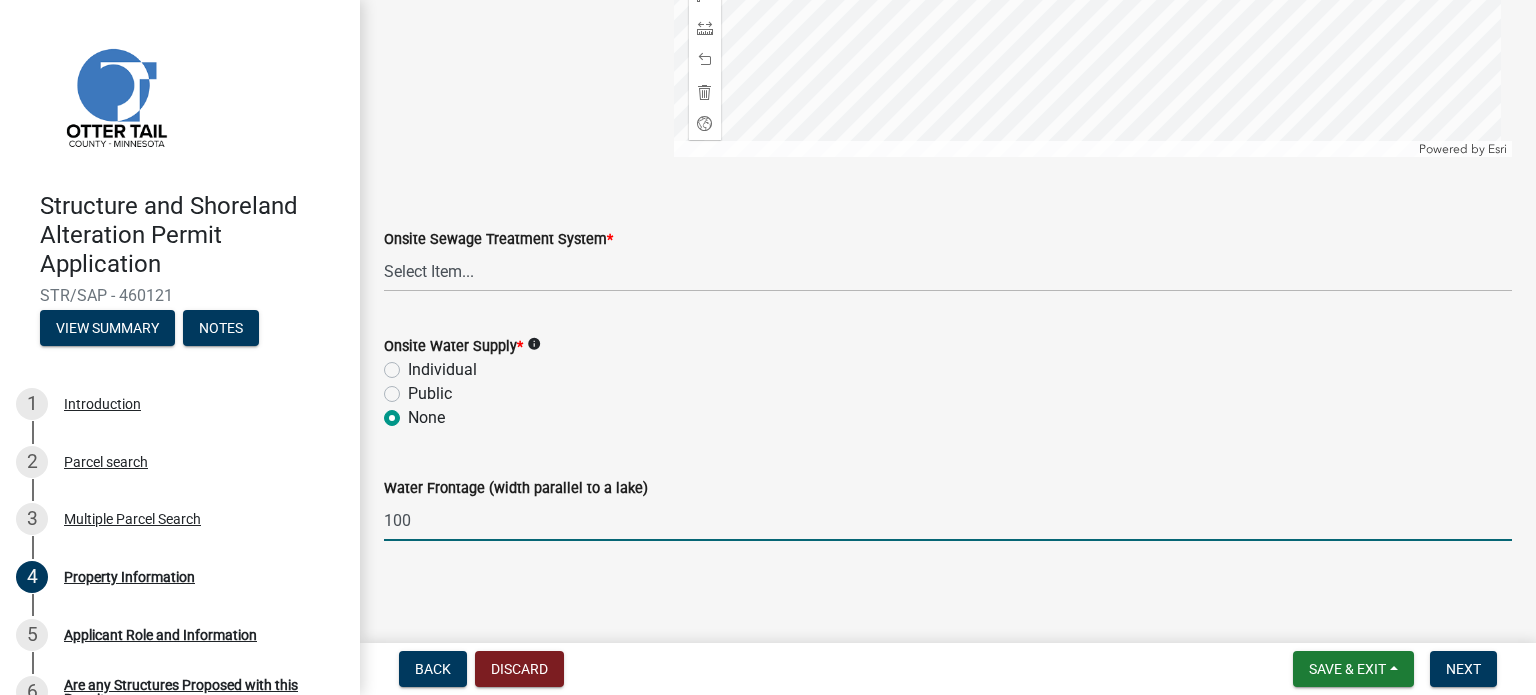 click on "100" at bounding box center (948, 520) 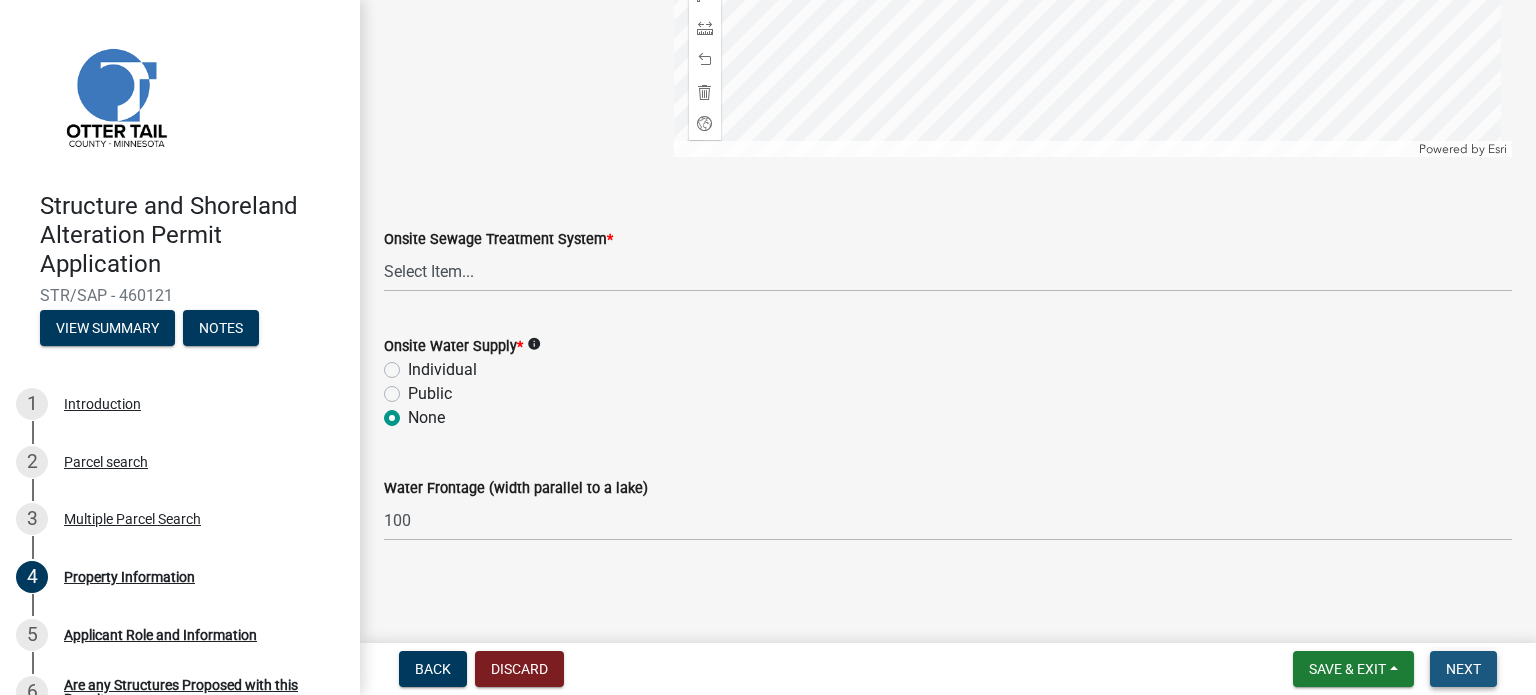 click on "Next" at bounding box center (1463, 669) 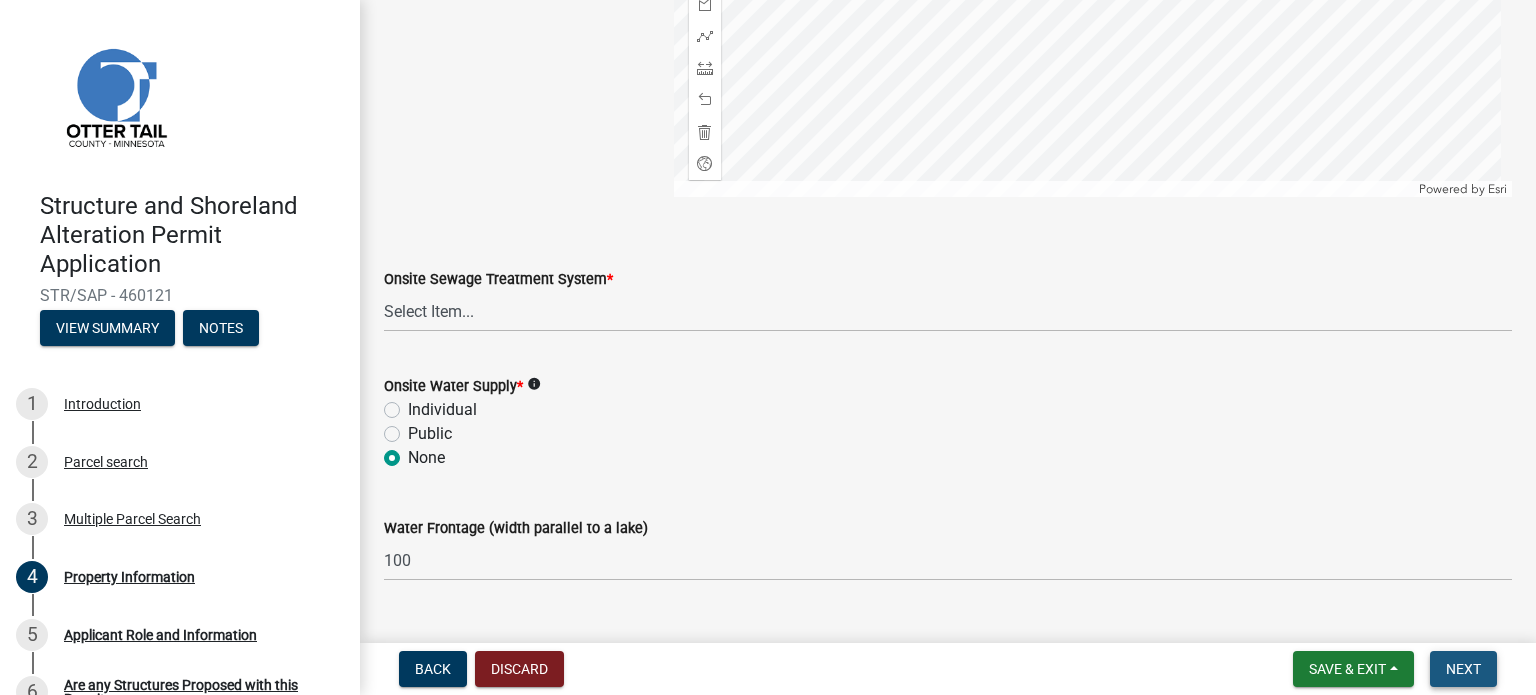 scroll, scrollTop: 1435, scrollLeft: 0, axis: vertical 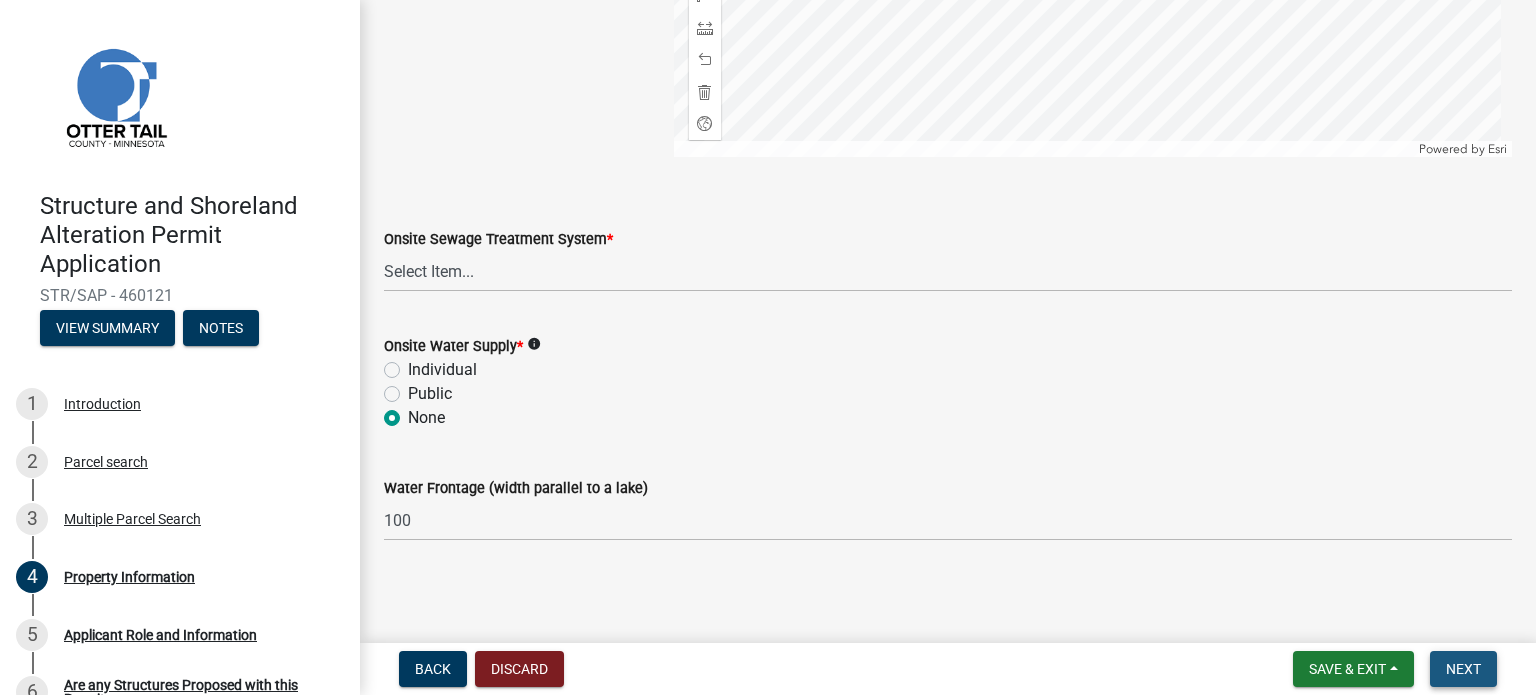 click on "Next" at bounding box center [1463, 669] 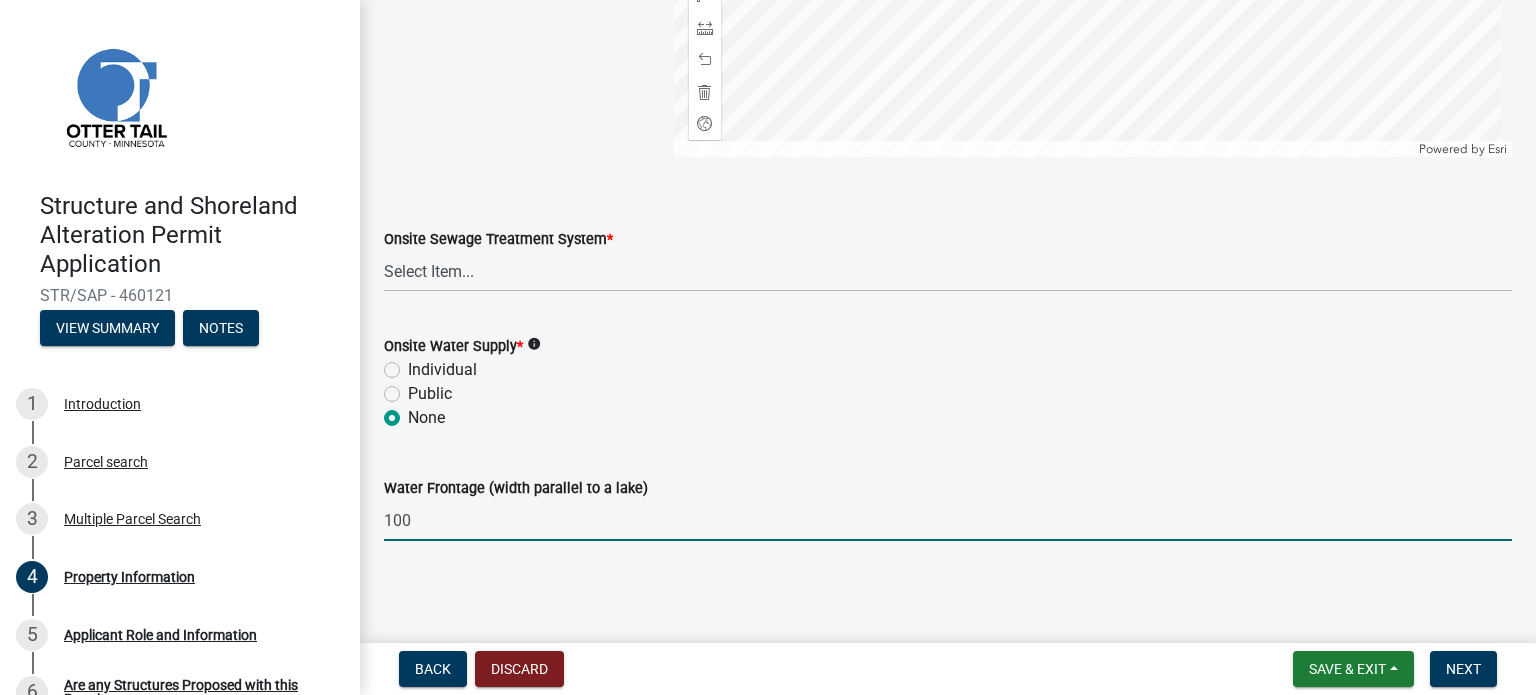 click on "100" at bounding box center (948, 520) 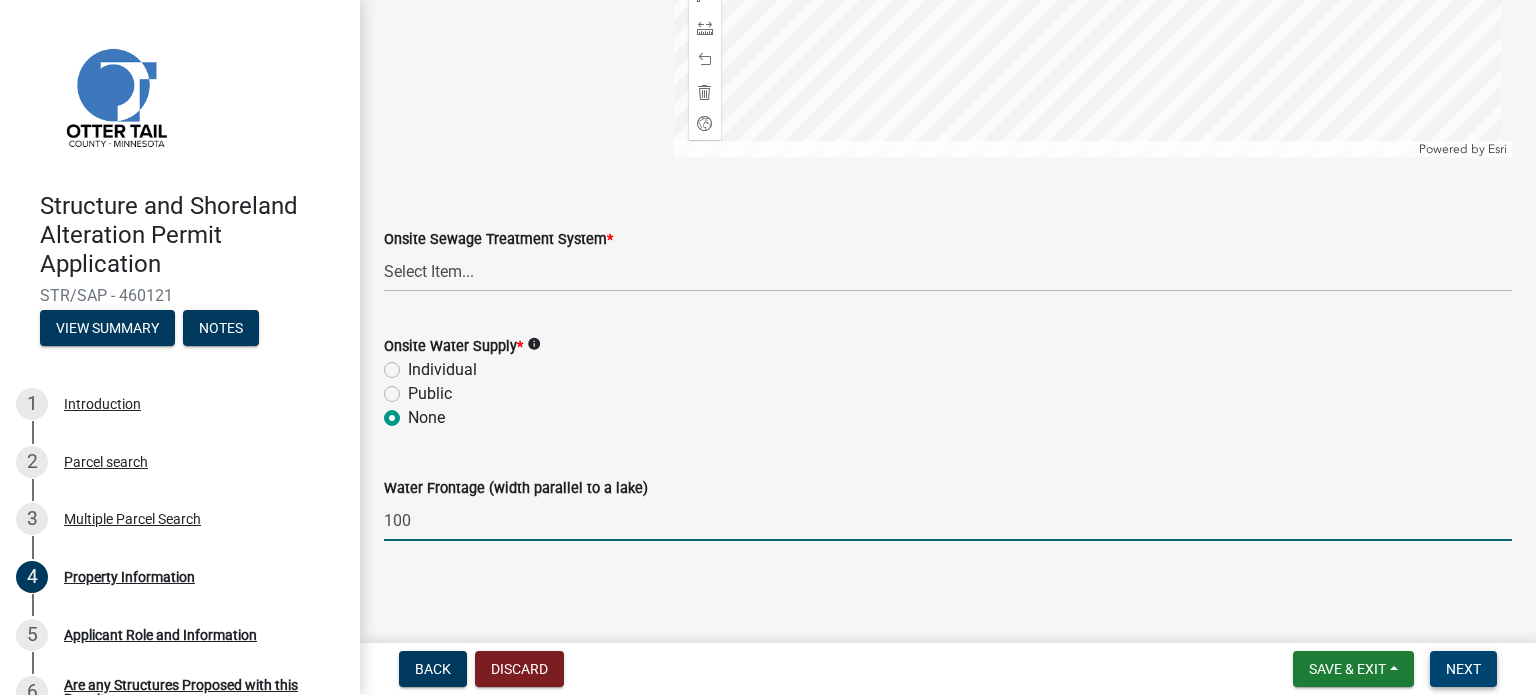 click on "Next" at bounding box center (1463, 669) 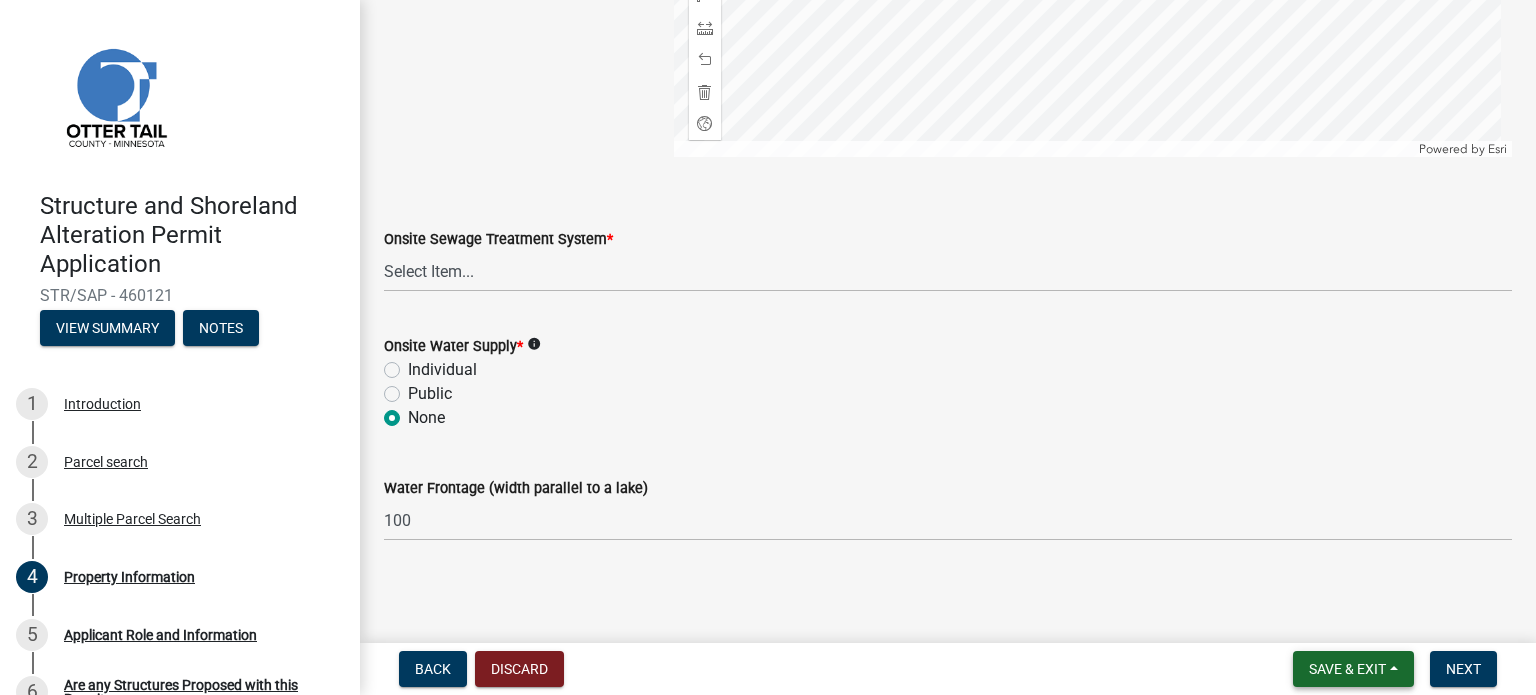 click on "Save & Exit" at bounding box center (1347, 669) 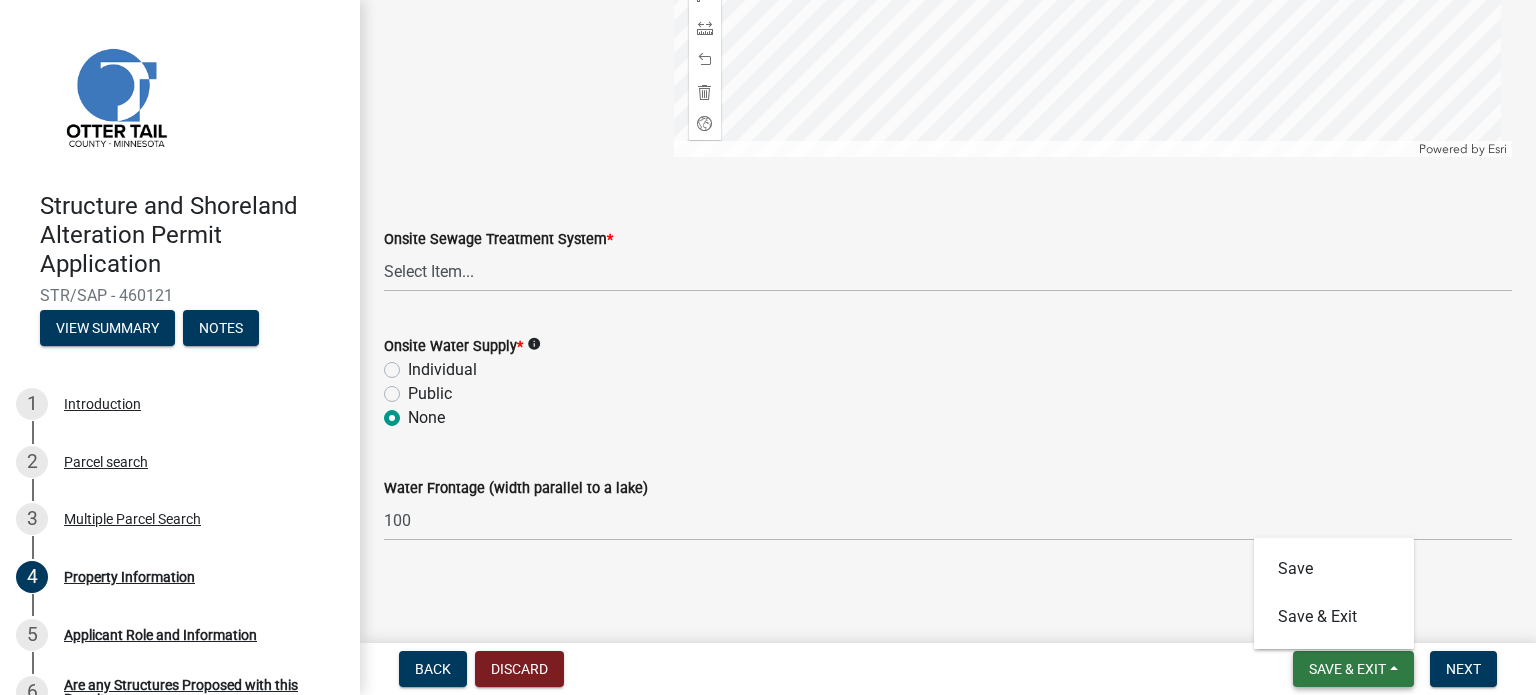 click on "Save & Exit" at bounding box center (1353, 669) 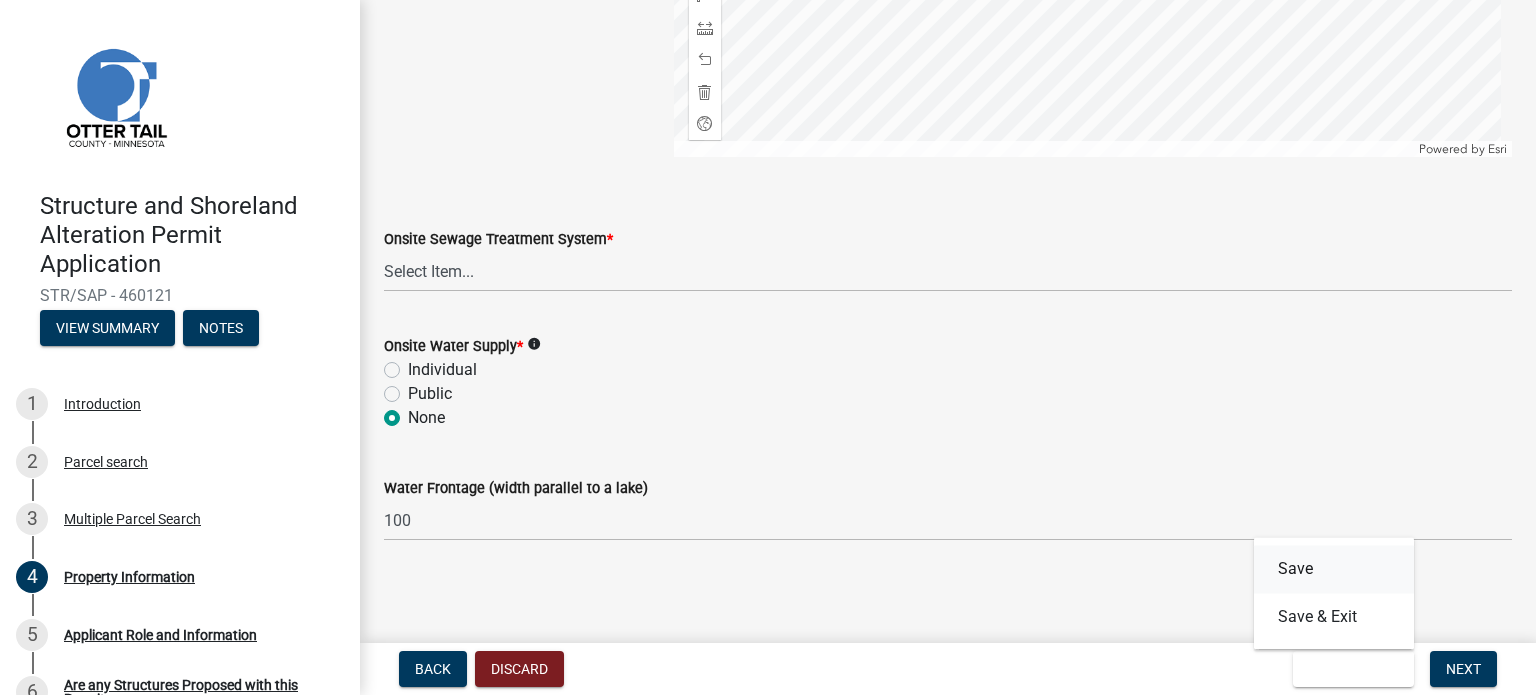 click on "Save" at bounding box center [1334, 569] 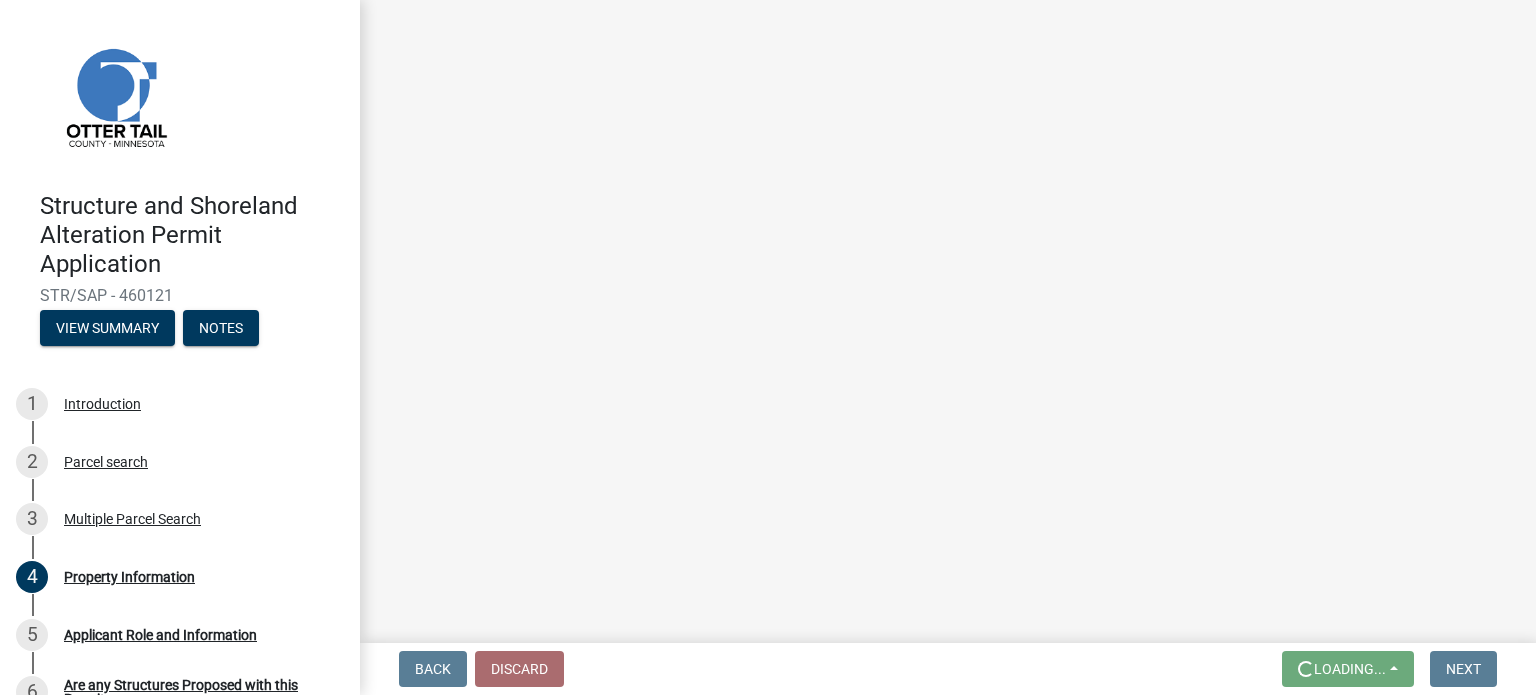 scroll, scrollTop: 0, scrollLeft: 0, axis: both 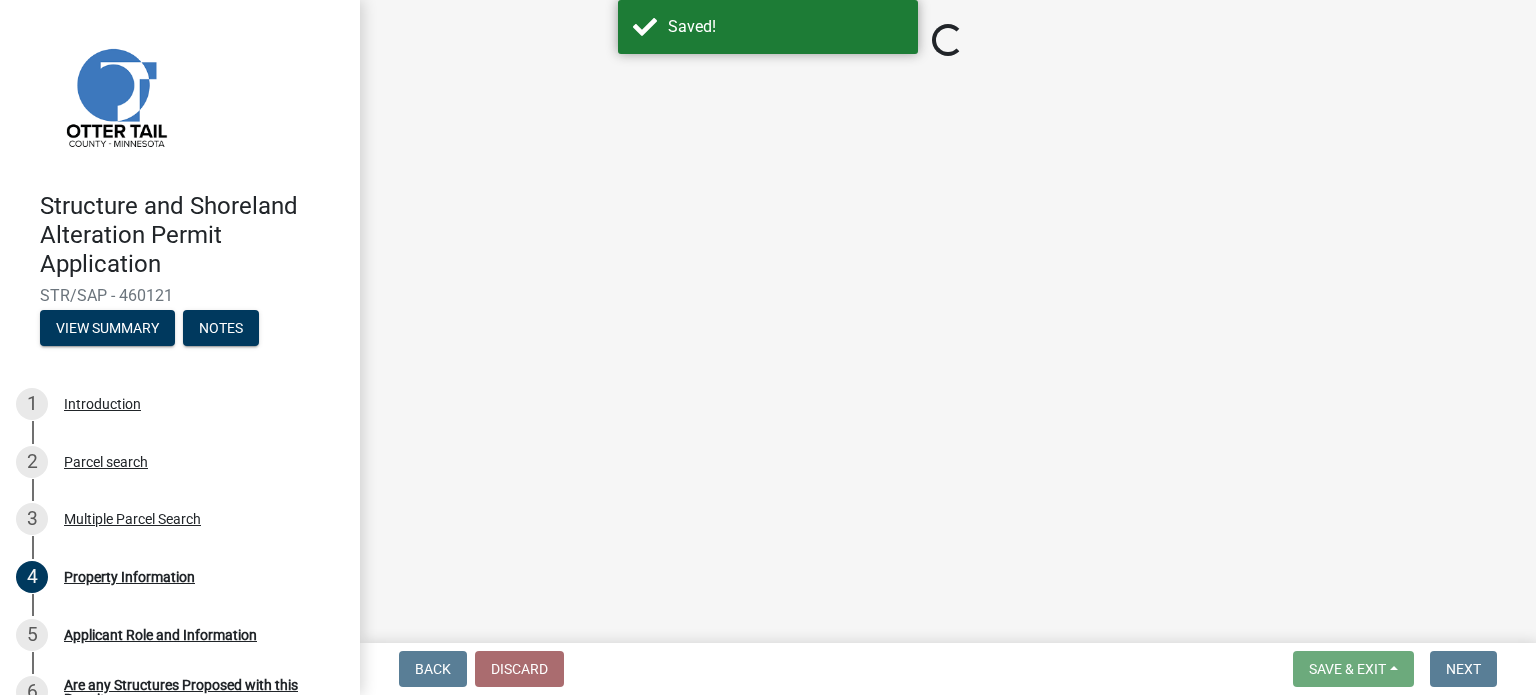 select on "[UUID]" 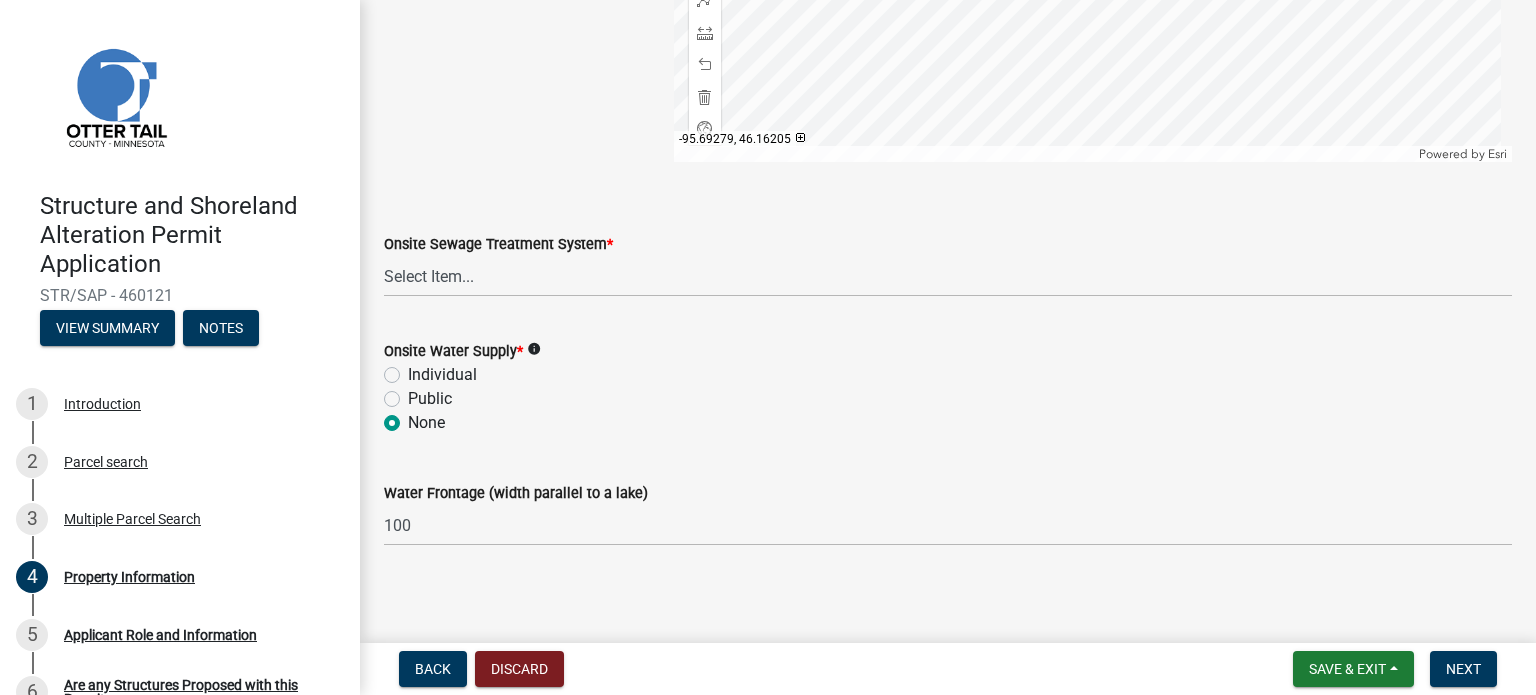 scroll, scrollTop: 1395, scrollLeft: 0, axis: vertical 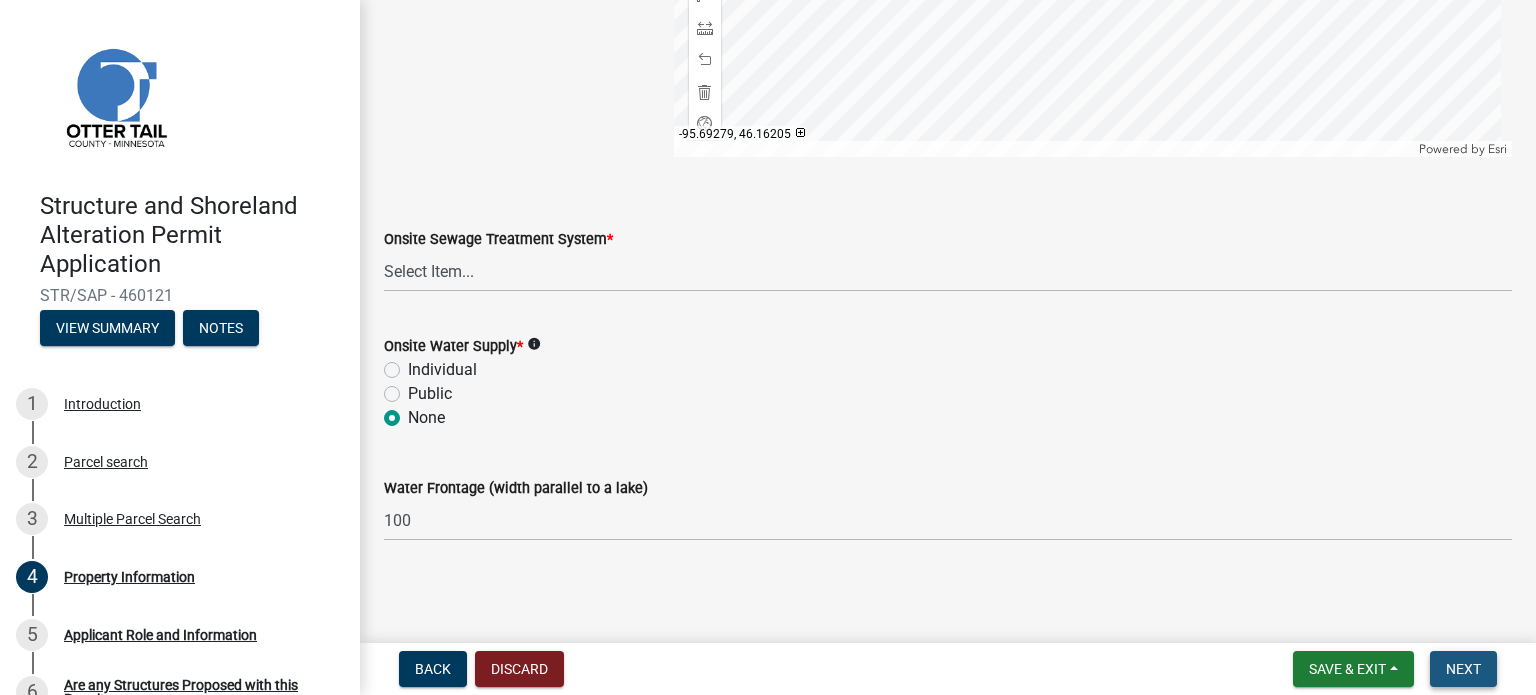 click on "Next" at bounding box center [1463, 669] 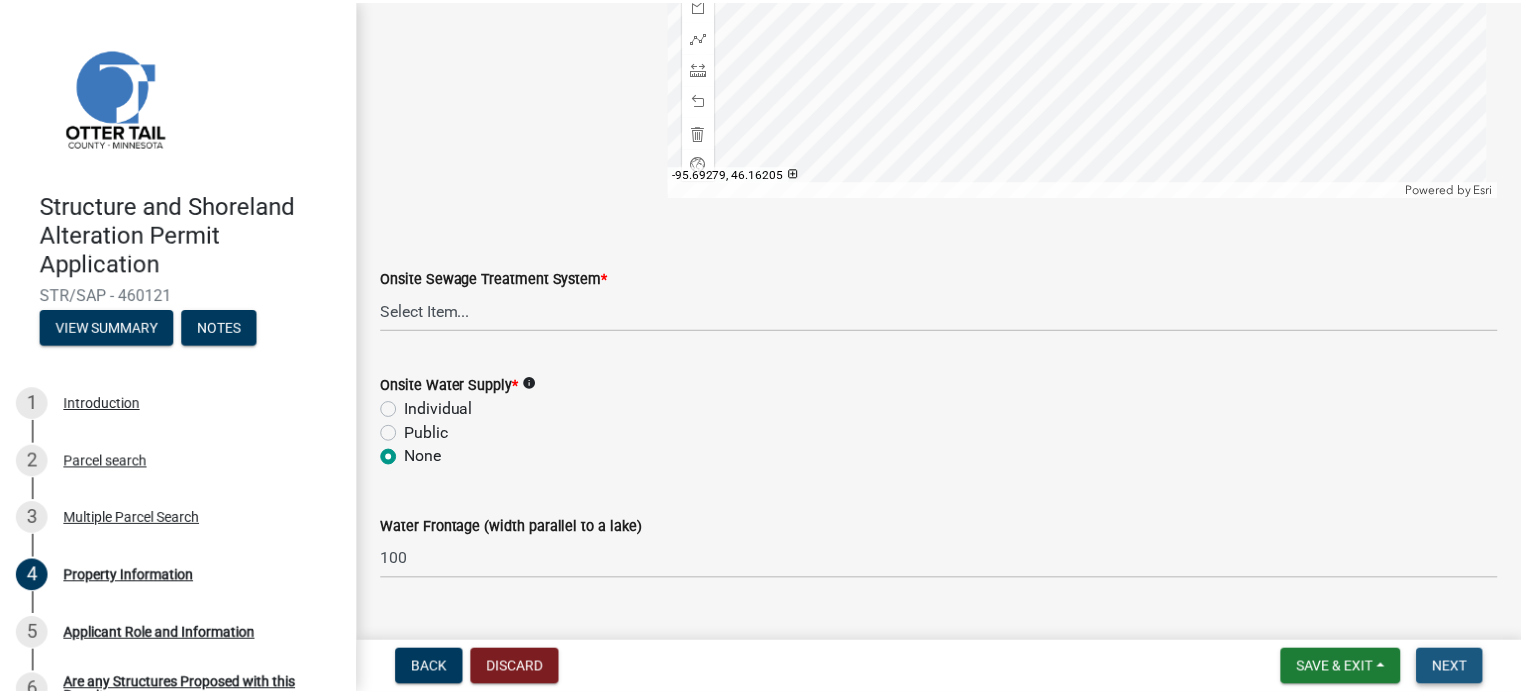 scroll, scrollTop: 1435, scrollLeft: 0, axis: vertical 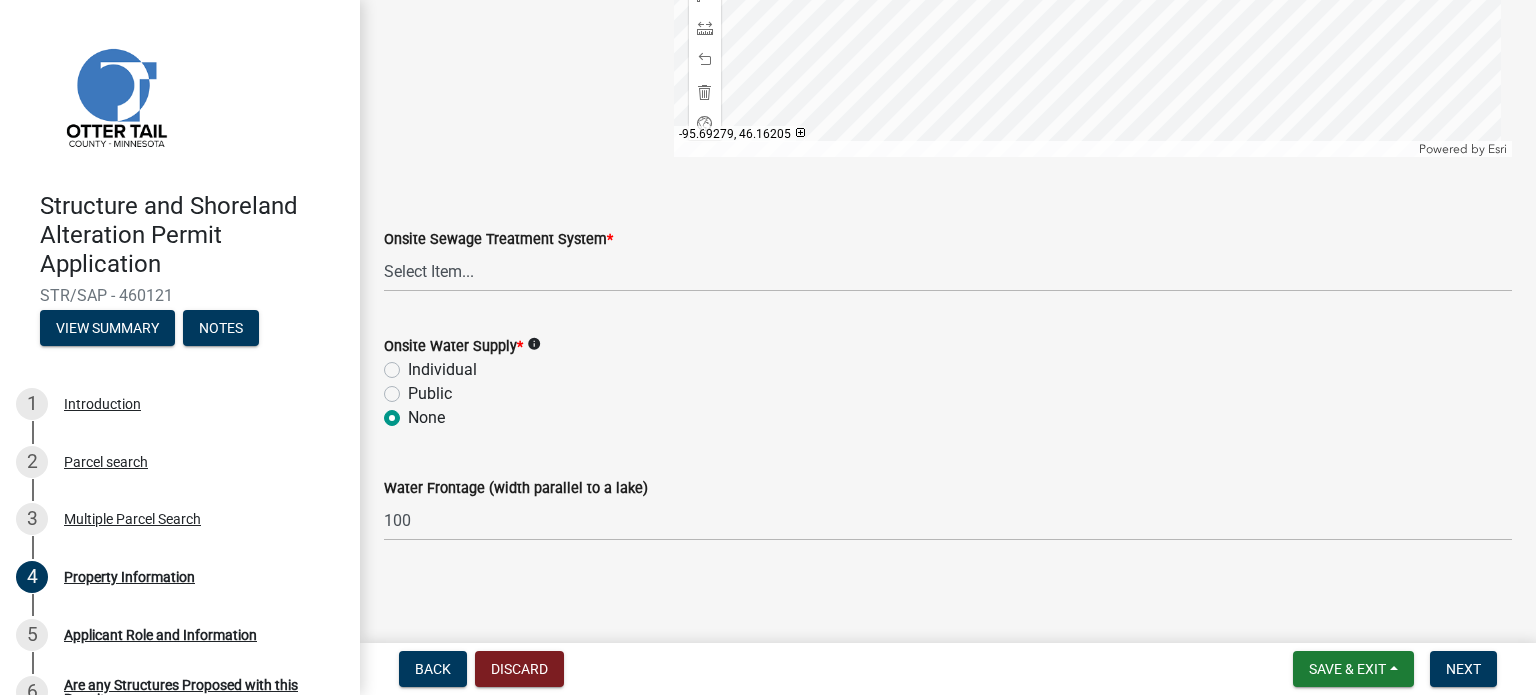 click on "Onsite Sewage Treatment System  *" 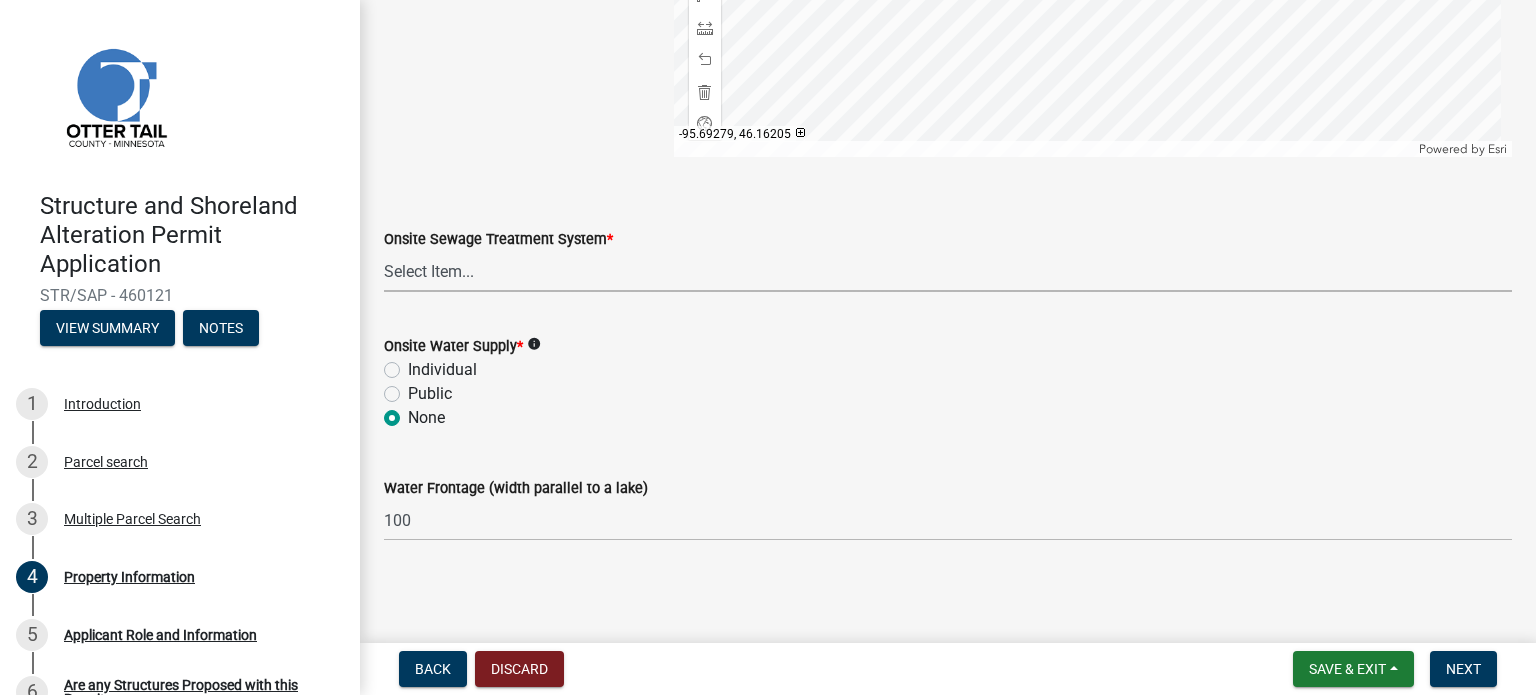 click on "Select Item...   L&R Certificate of Compliance within 5yrs   Compliance Inspection report within 3yrs   OTWMD *must have Sewage System approval from the OTWMD   New Proposed System   Non-Dwelling no plumbing   None" at bounding box center [948, 271] 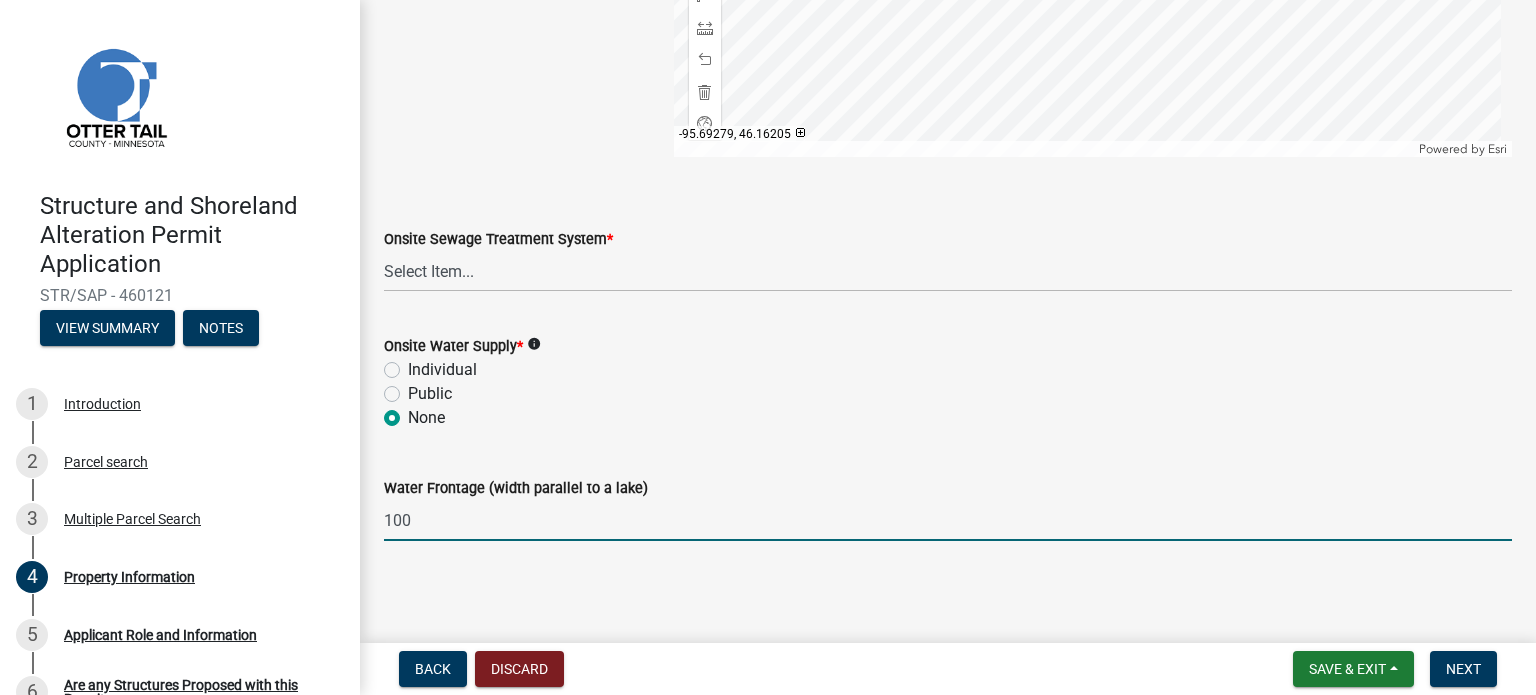 click on "100" at bounding box center [948, 520] 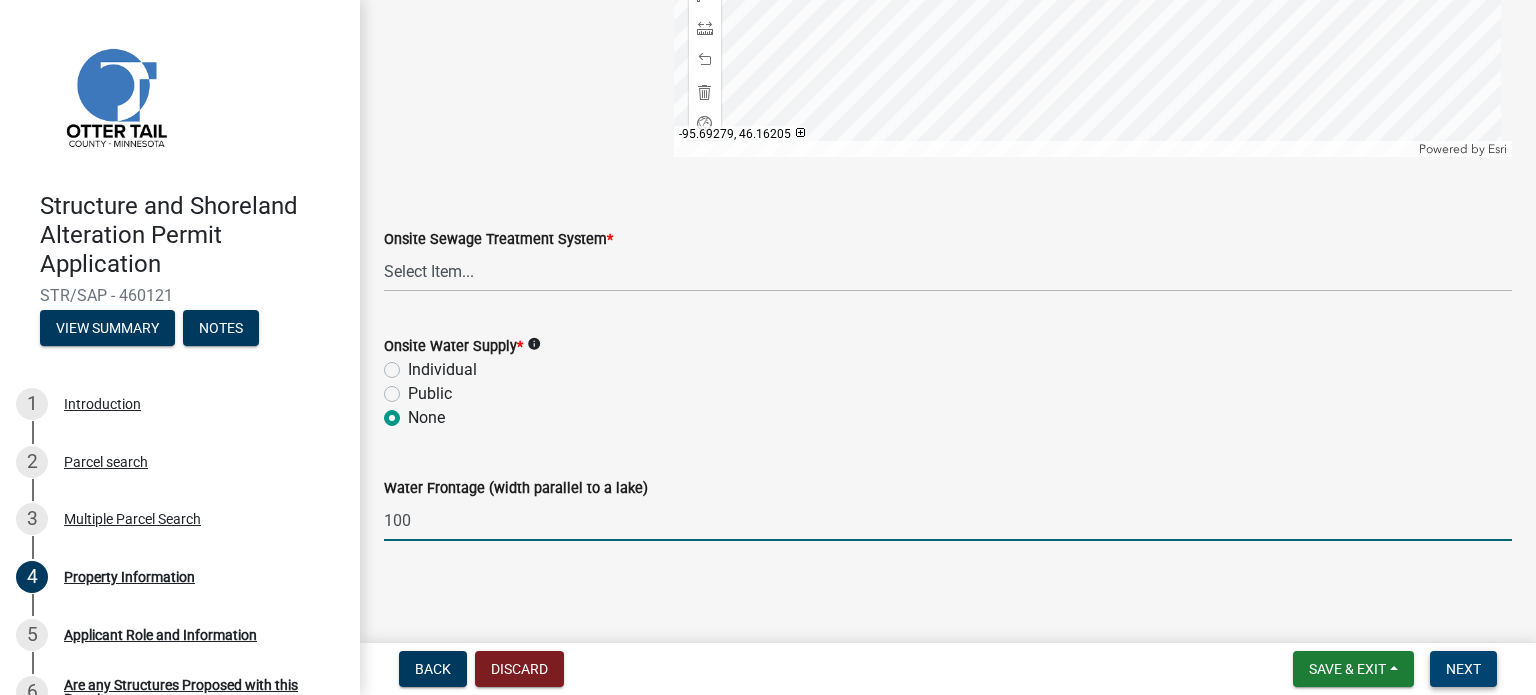 click on "Next" at bounding box center [1463, 669] 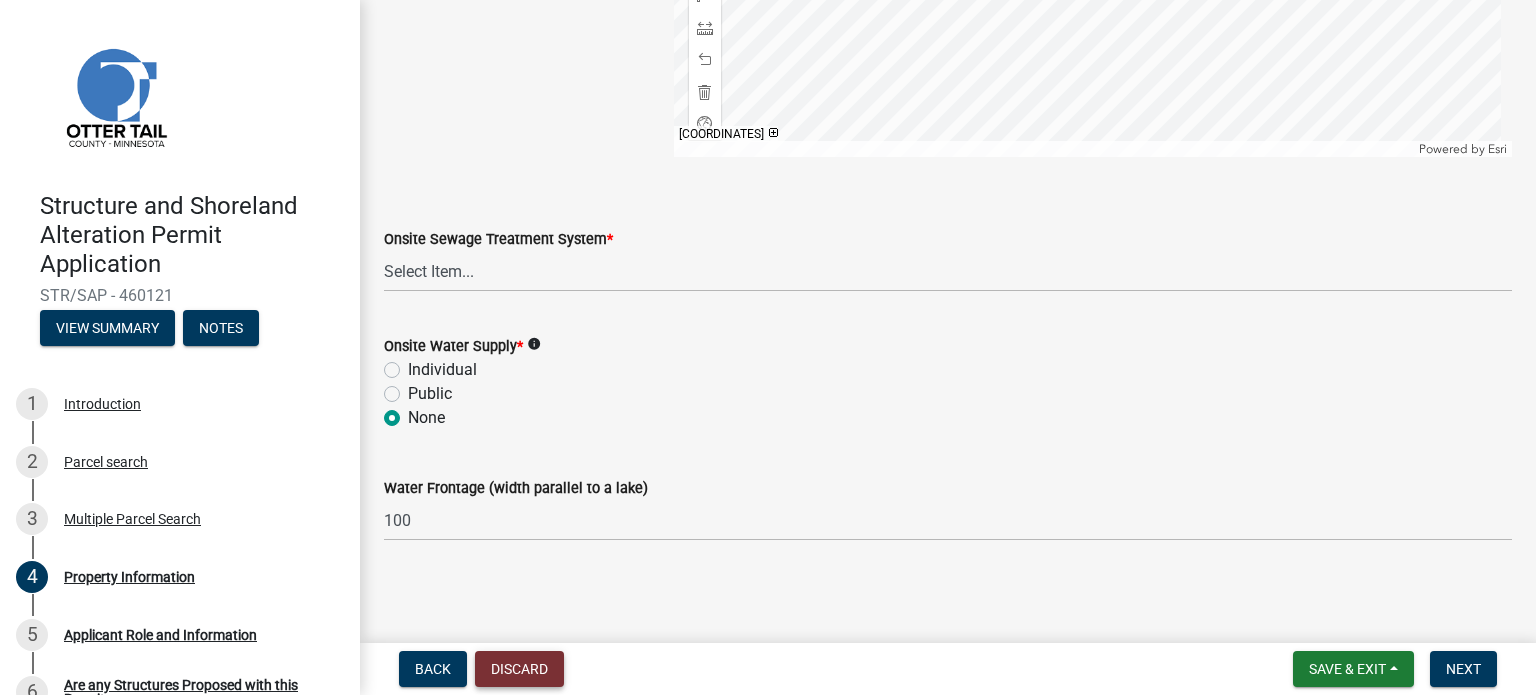 click on "Discard" at bounding box center (519, 669) 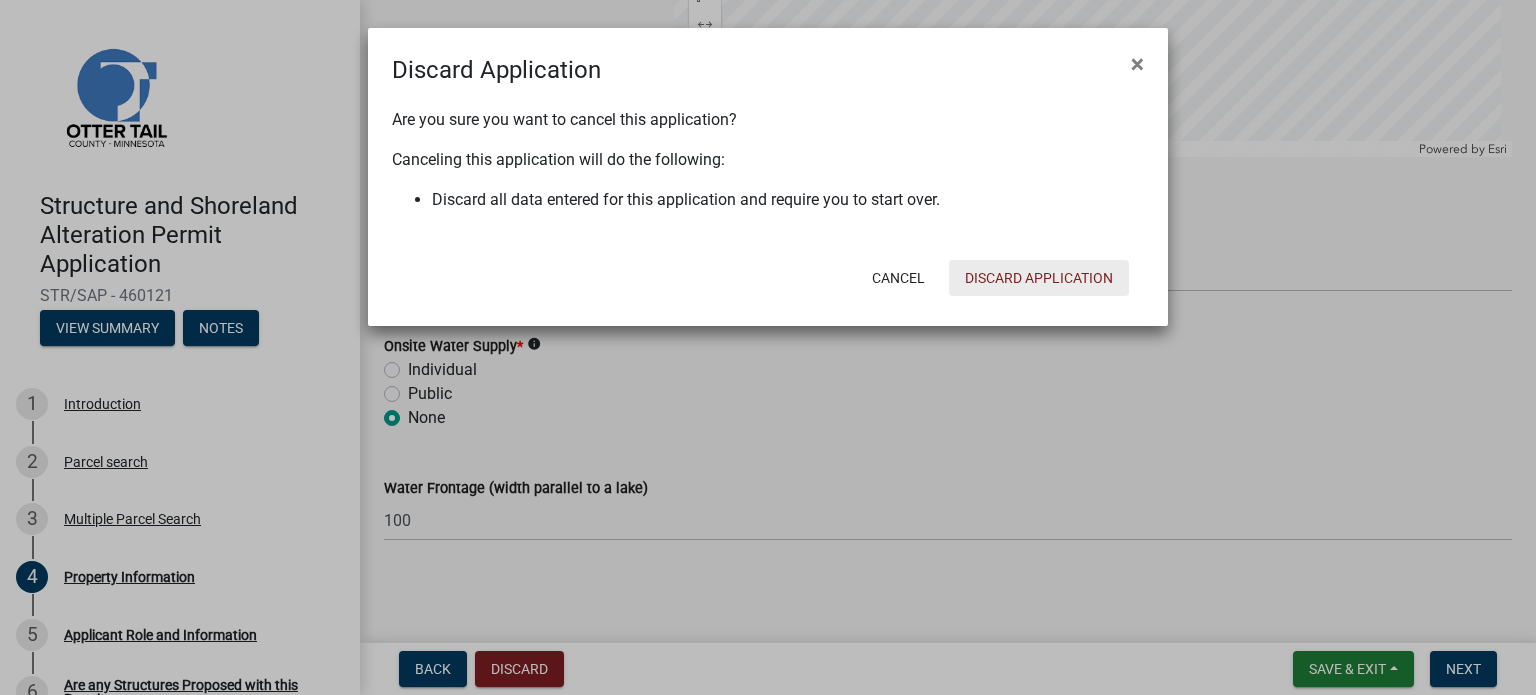 click on "Discard Application" 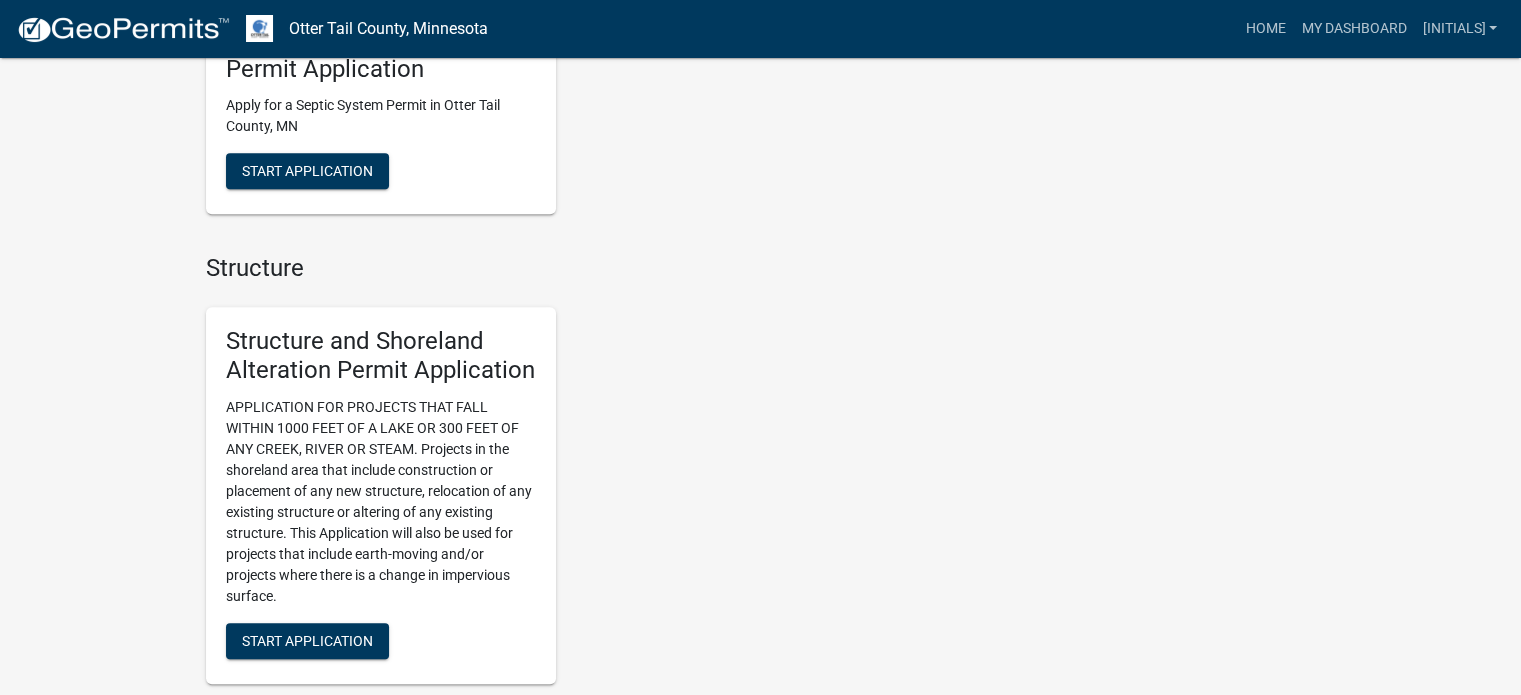 scroll, scrollTop: 1400, scrollLeft: 0, axis: vertical 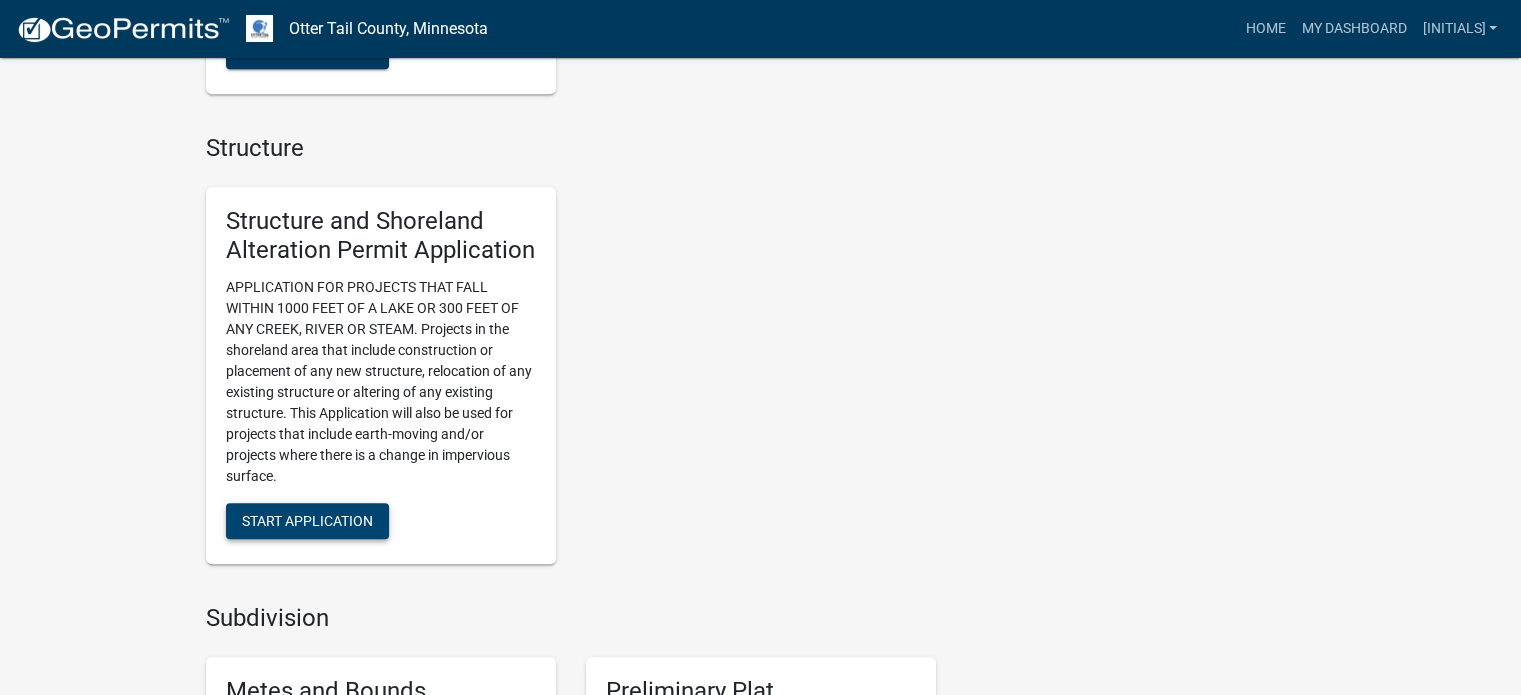 click on "Start Application" at bounding box center (307, 521) 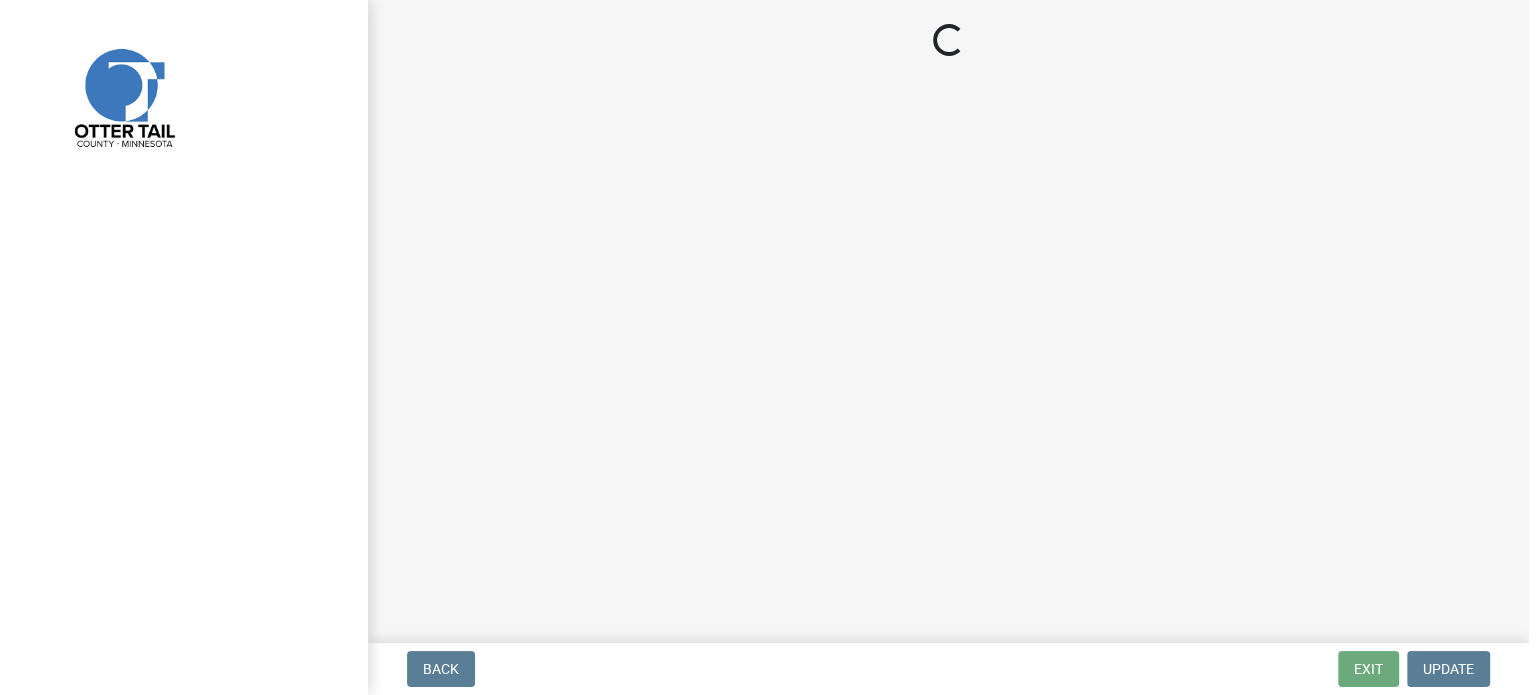 scroll, scrollTop: 0, scrollLeft: 0, axis: both 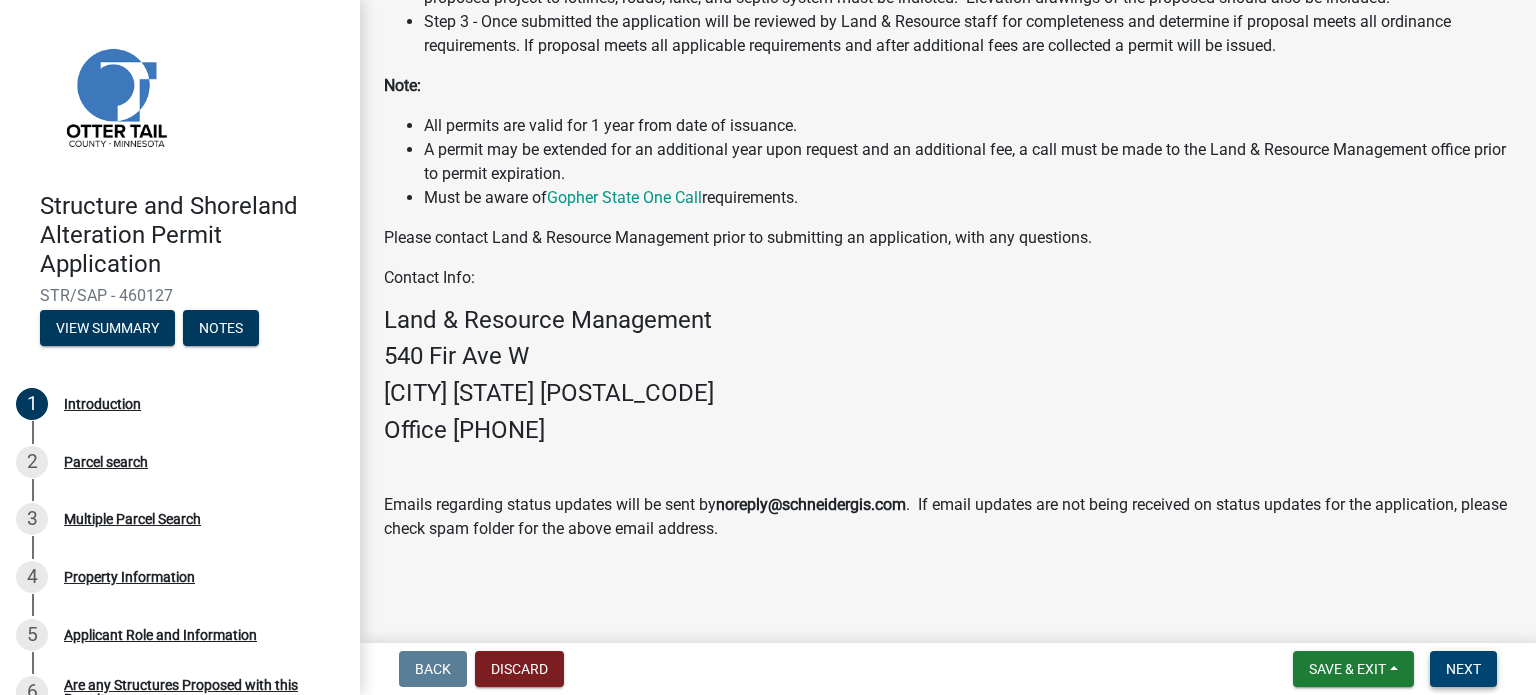 click on "Next" at bounding box center [1463, 669] 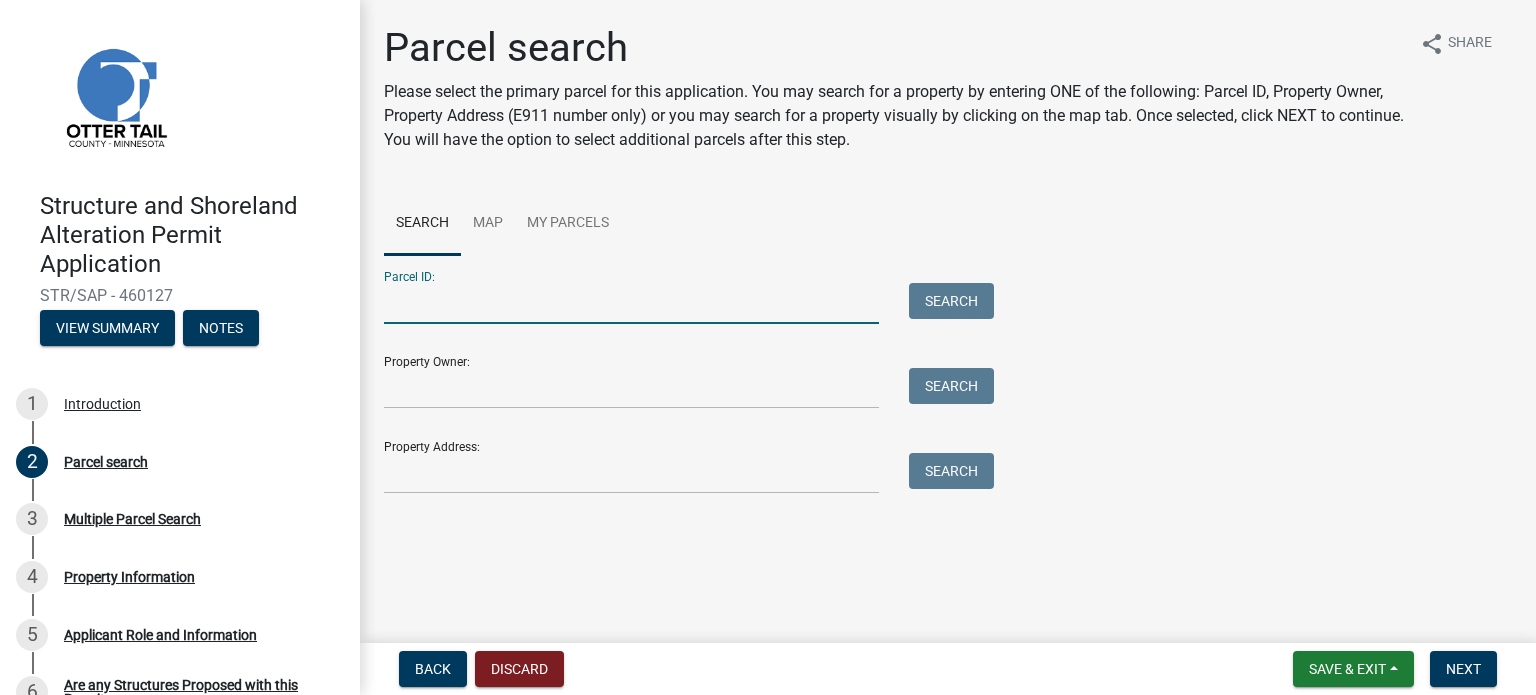 click on "Parcel ID:" at bounding box center (631, 303) 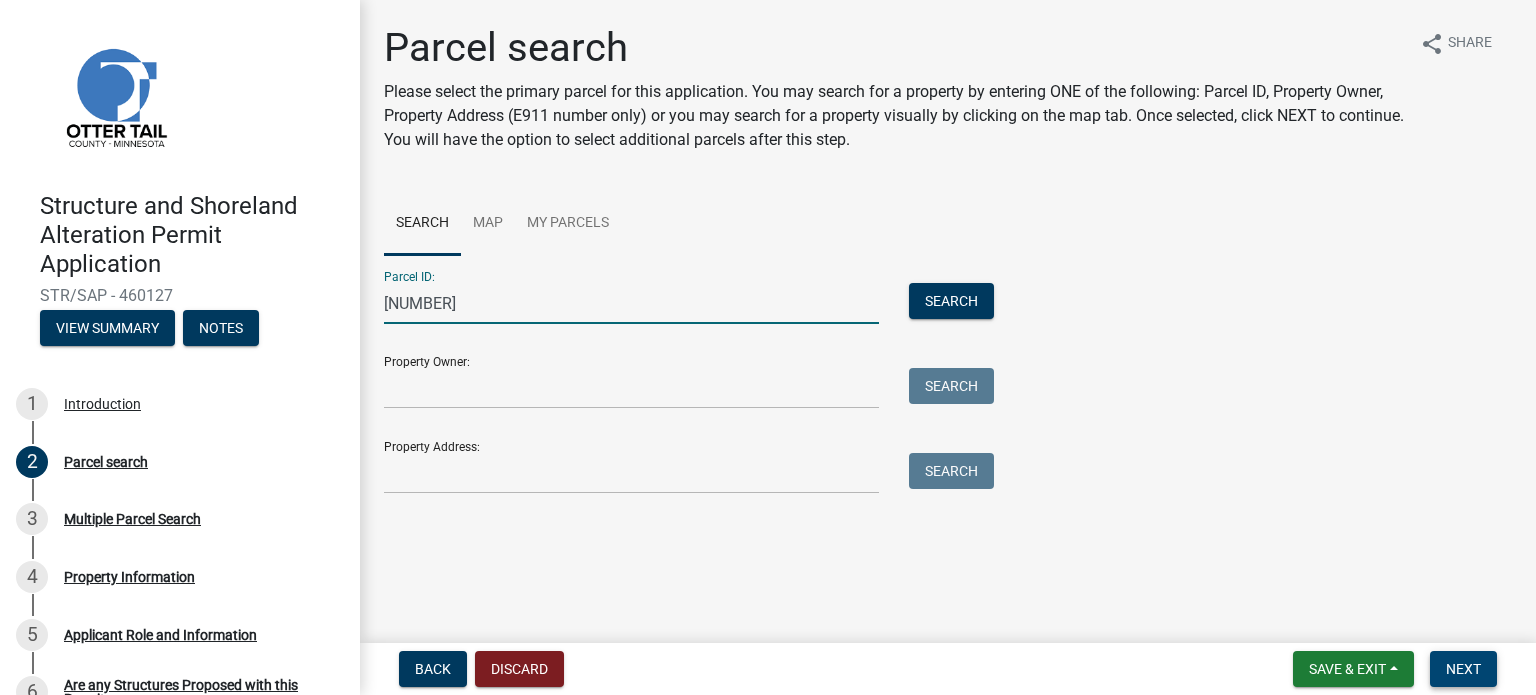 click on "Next" at bounding box center (1463, 669) 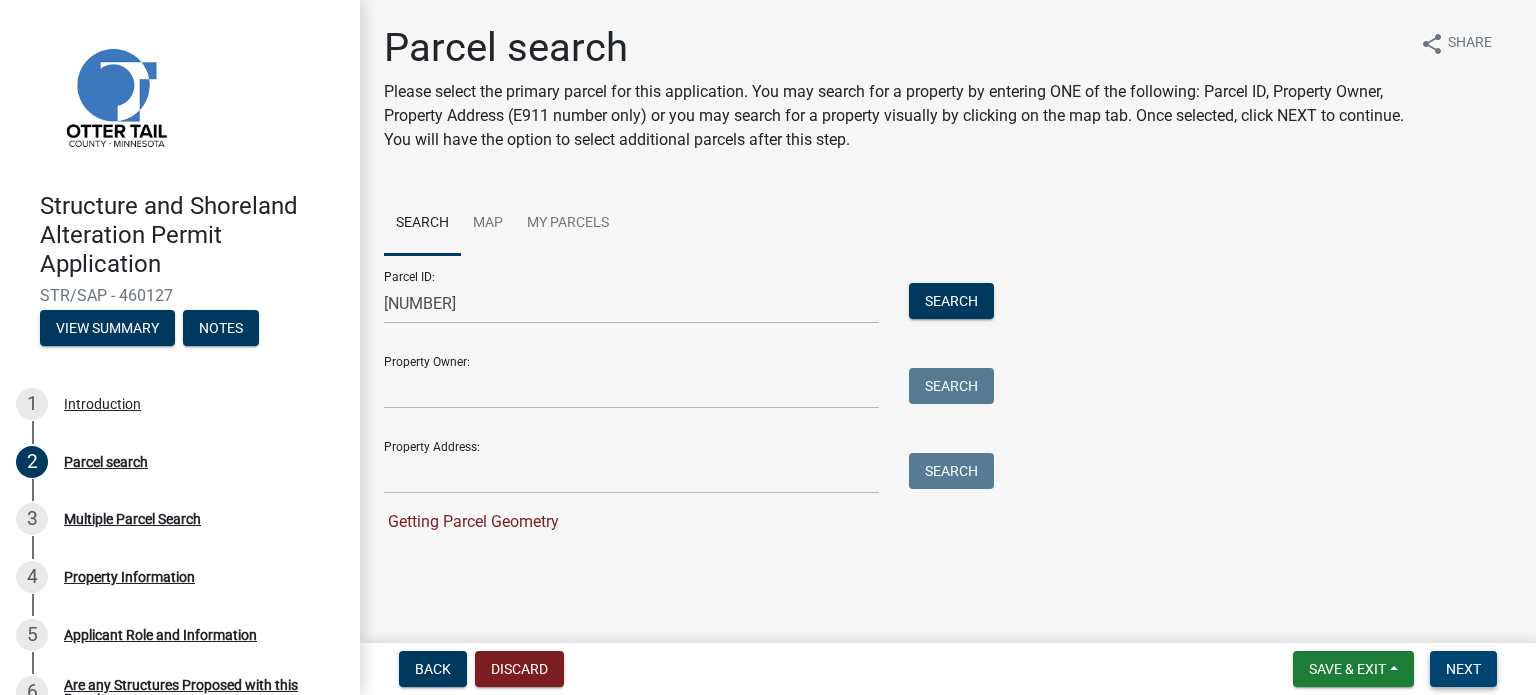 click on "Next" at bounding box center [1463, 669] 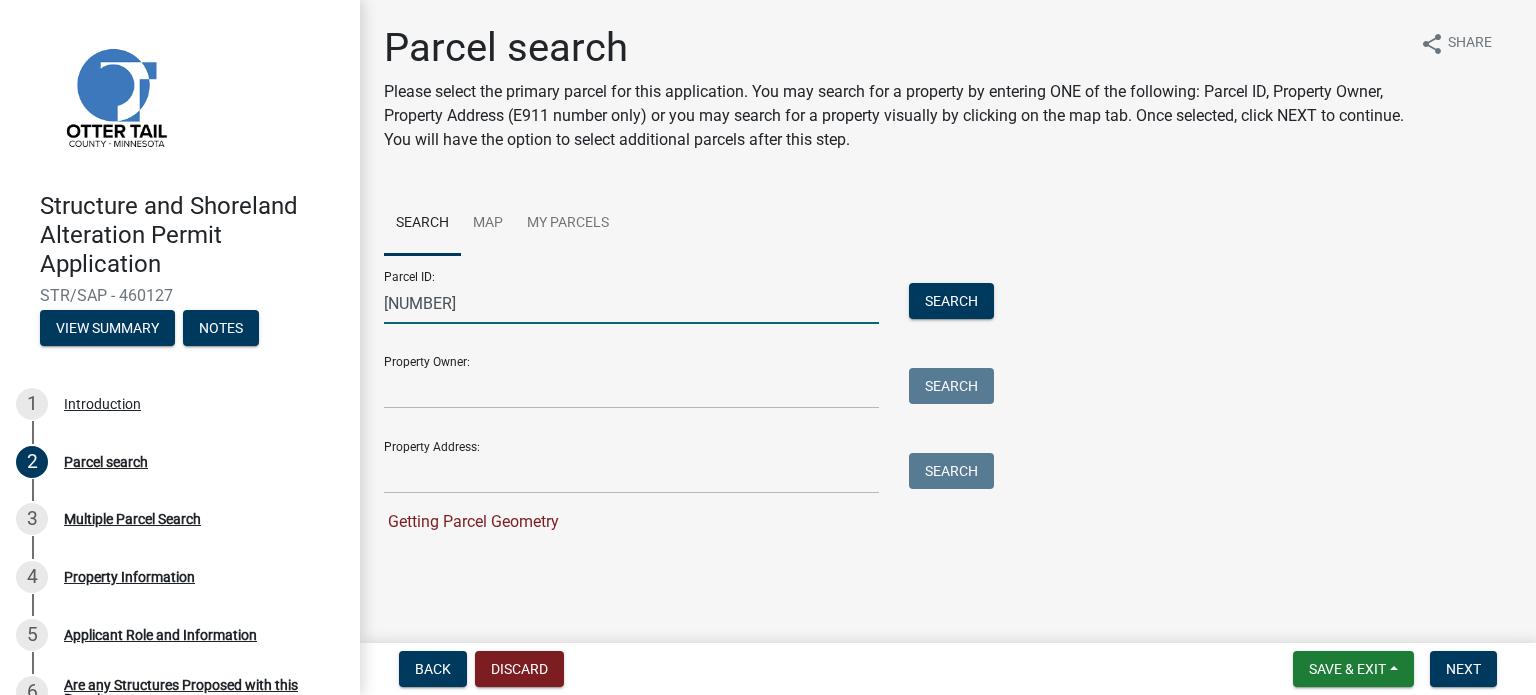 click on "[NUMBER]" at bounding box center [631, 303] 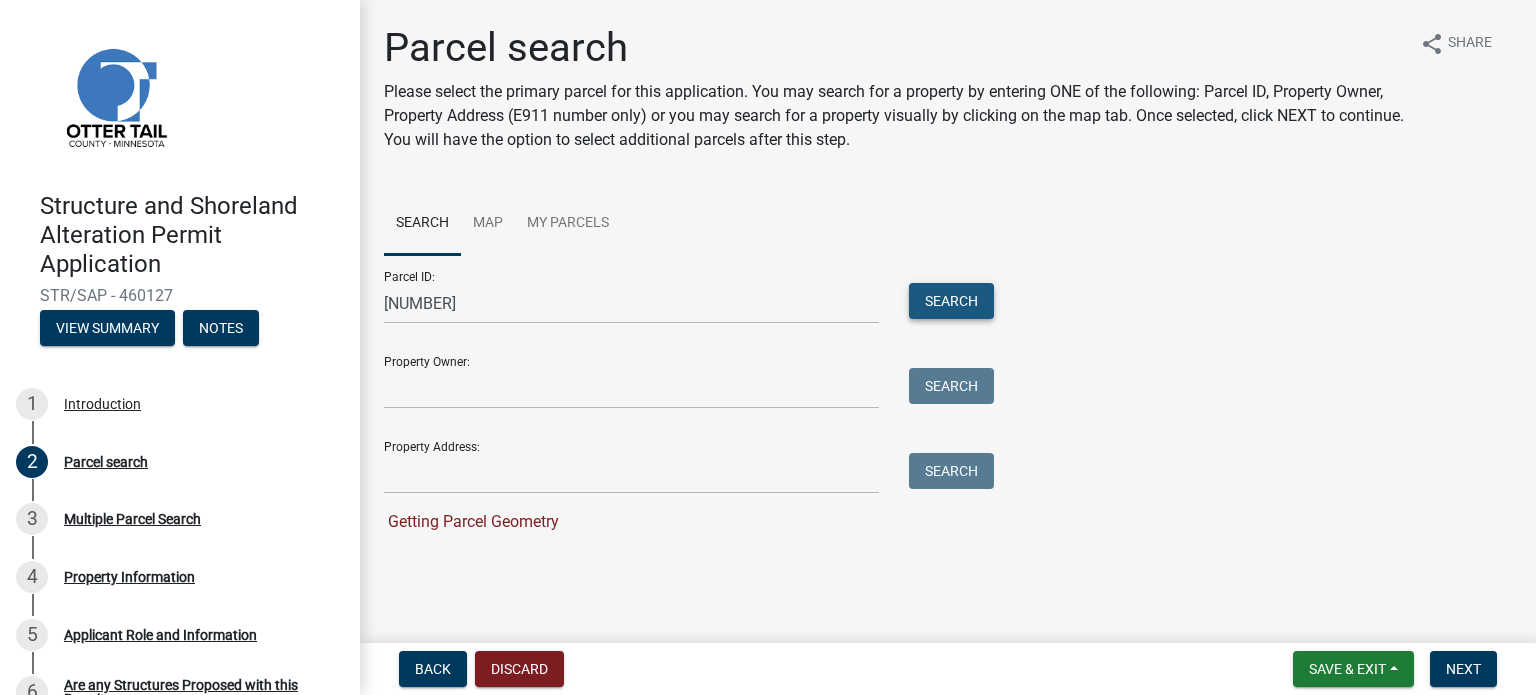 click on "Search" at bounding box center (951, 301) 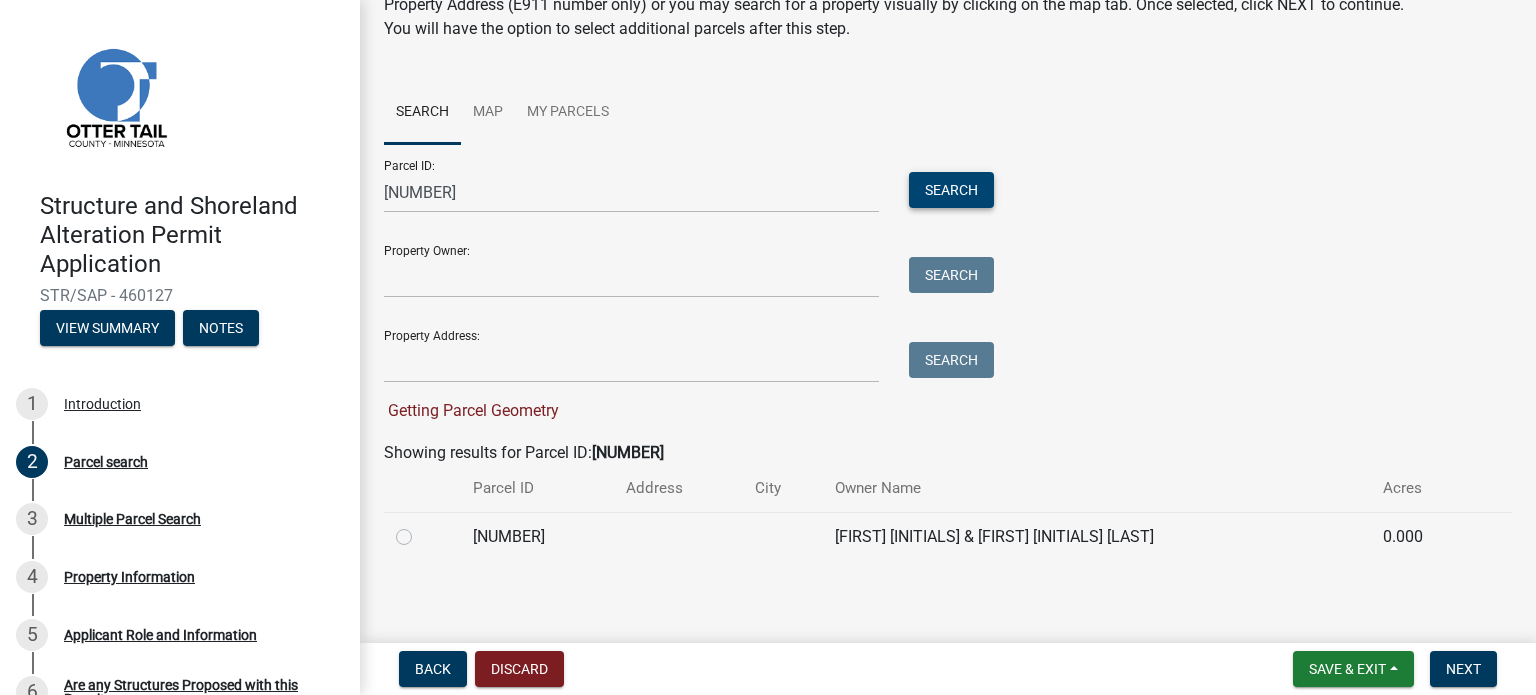 scroll, scrollTop: 114, scrollLeft: 0, axis: vertical 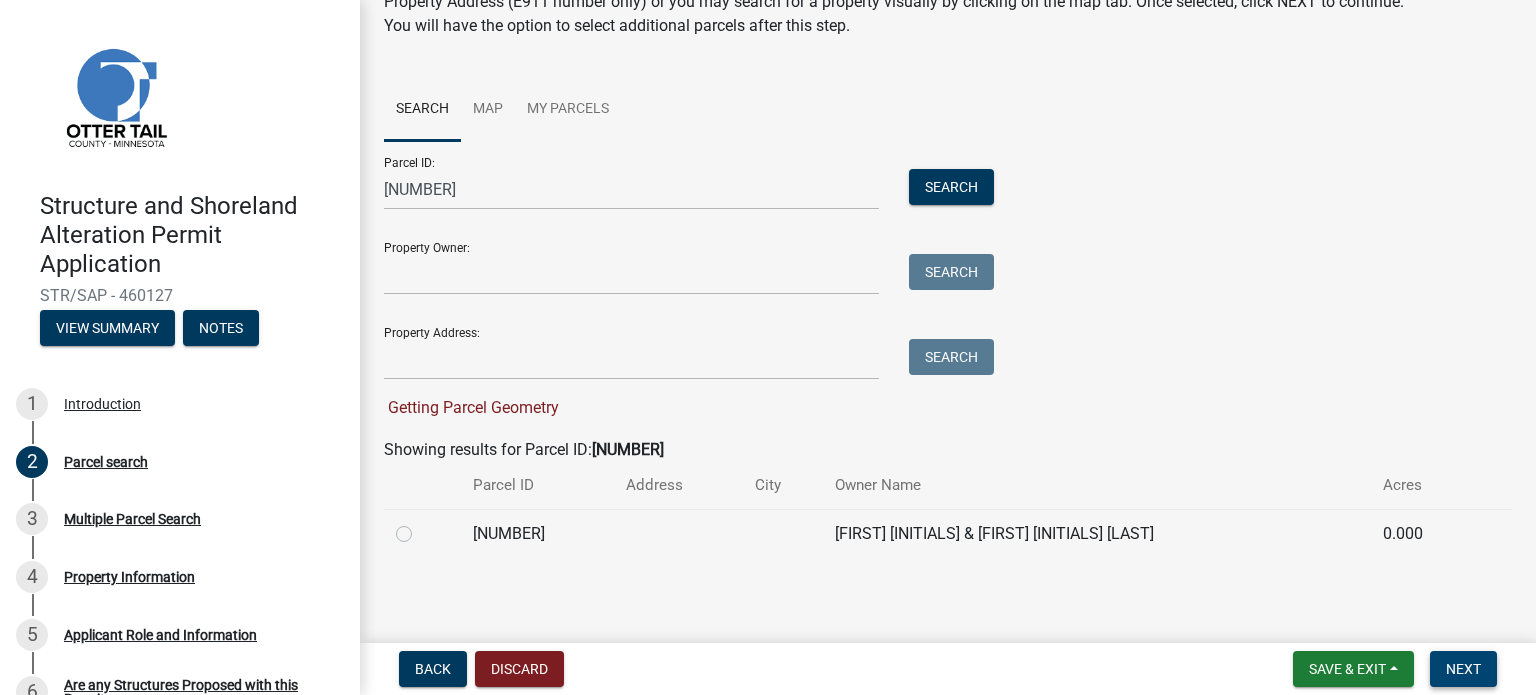 click on "Next" at bounding box center [1463, 669] 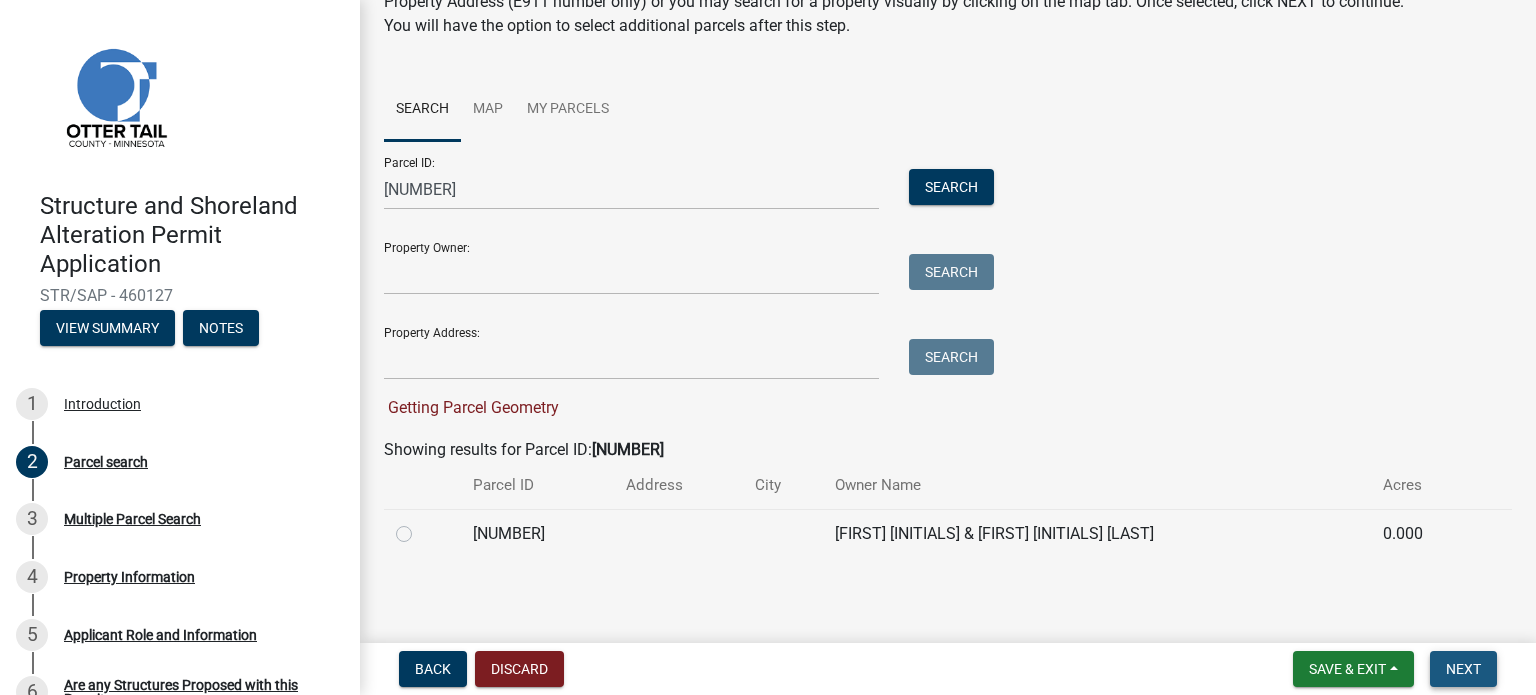 click on "Next" at bounding box center [1463, 669] 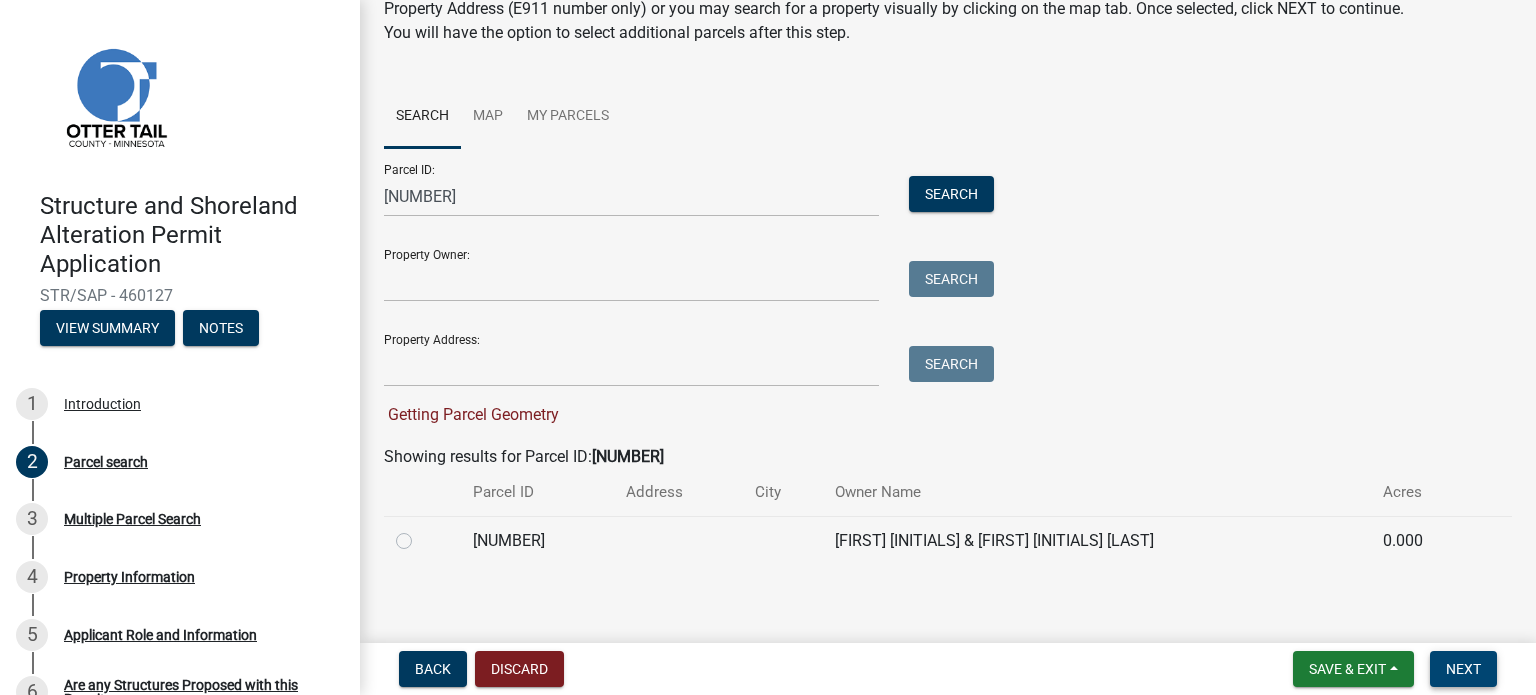 scroll, scrollTop: 114, scrollLeft: 0, axis: vertical 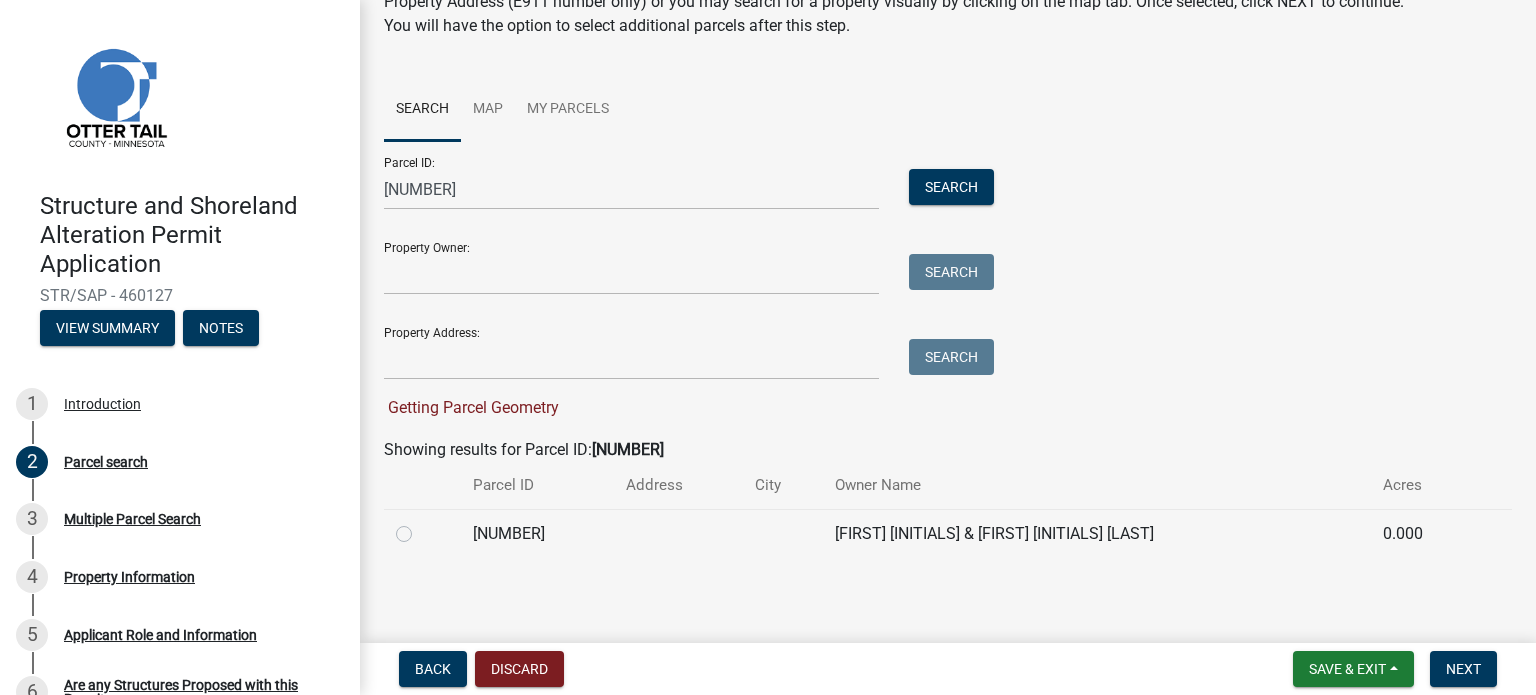 click 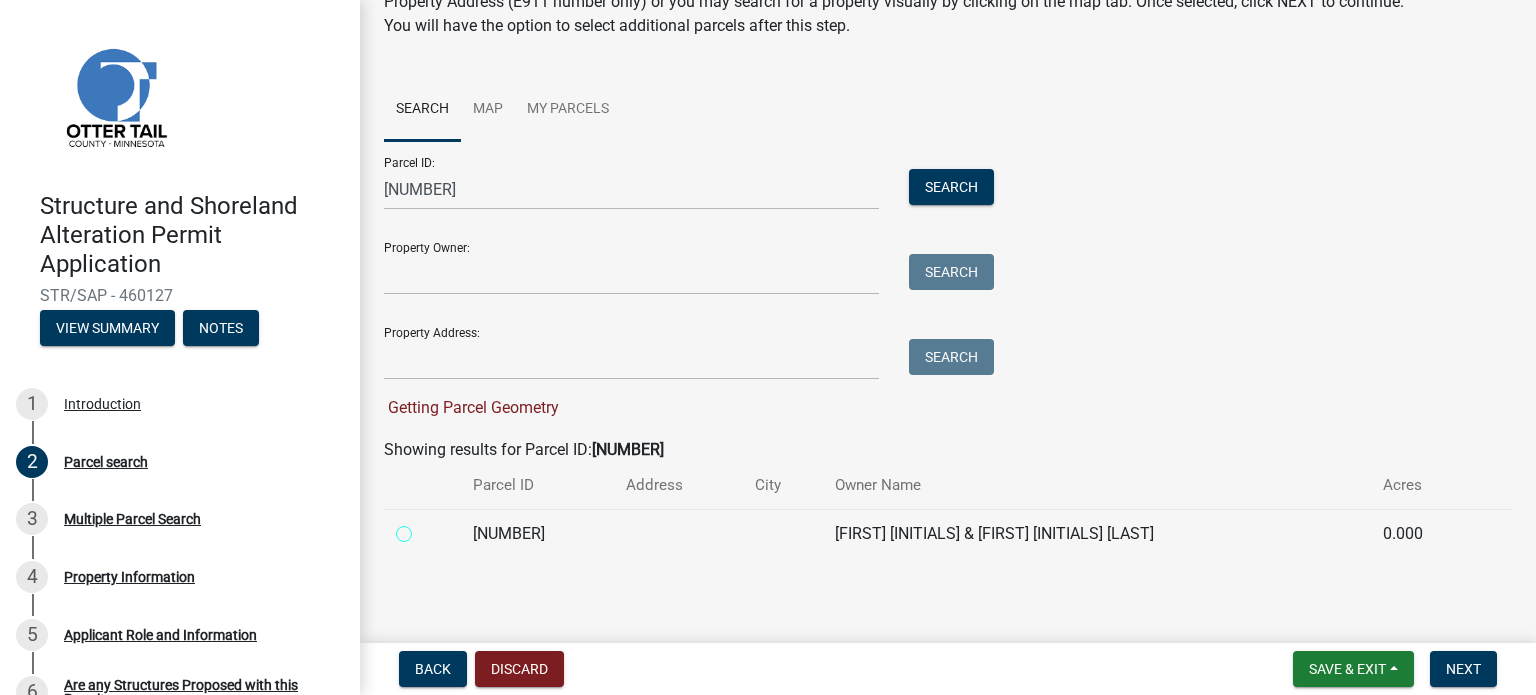 click at bounding box center [426, 528] 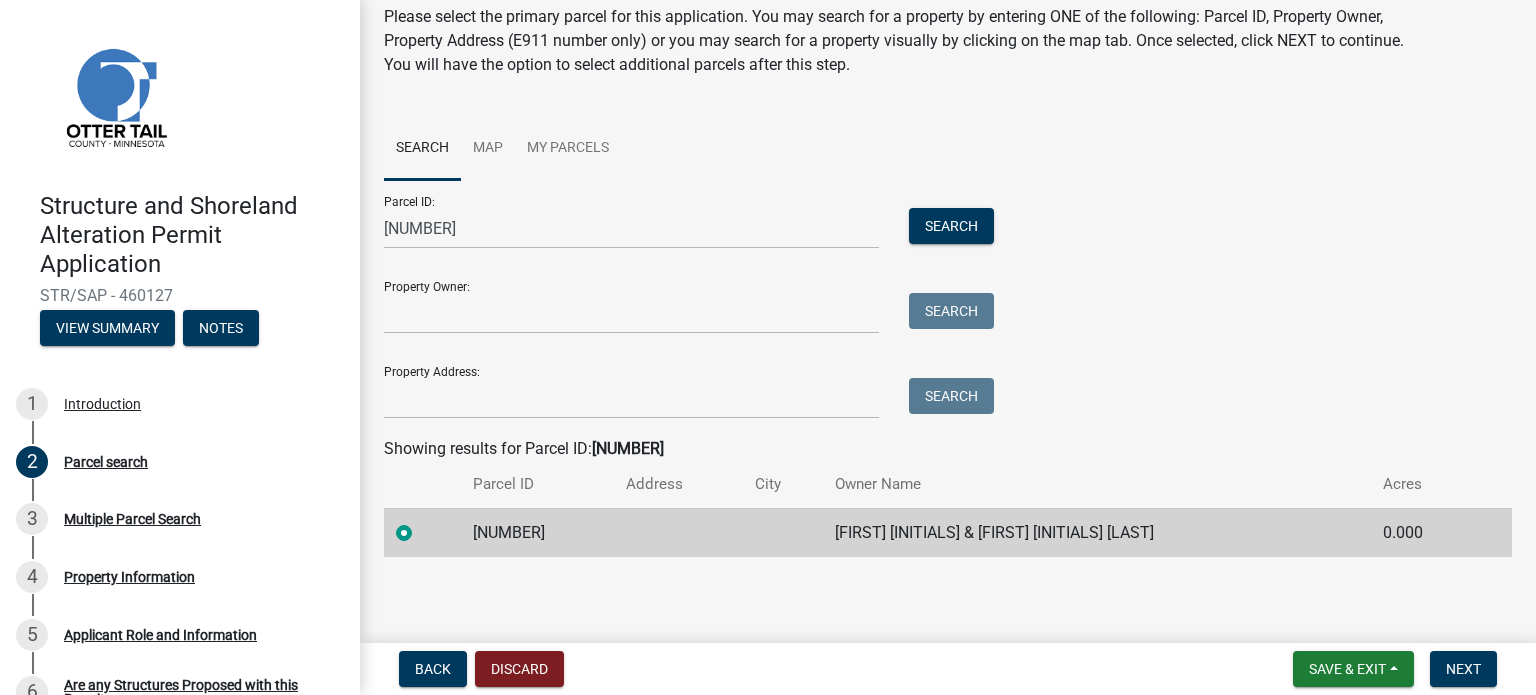 scroll, scrollTop: 74, scrollLeft: 0, axis: vertical 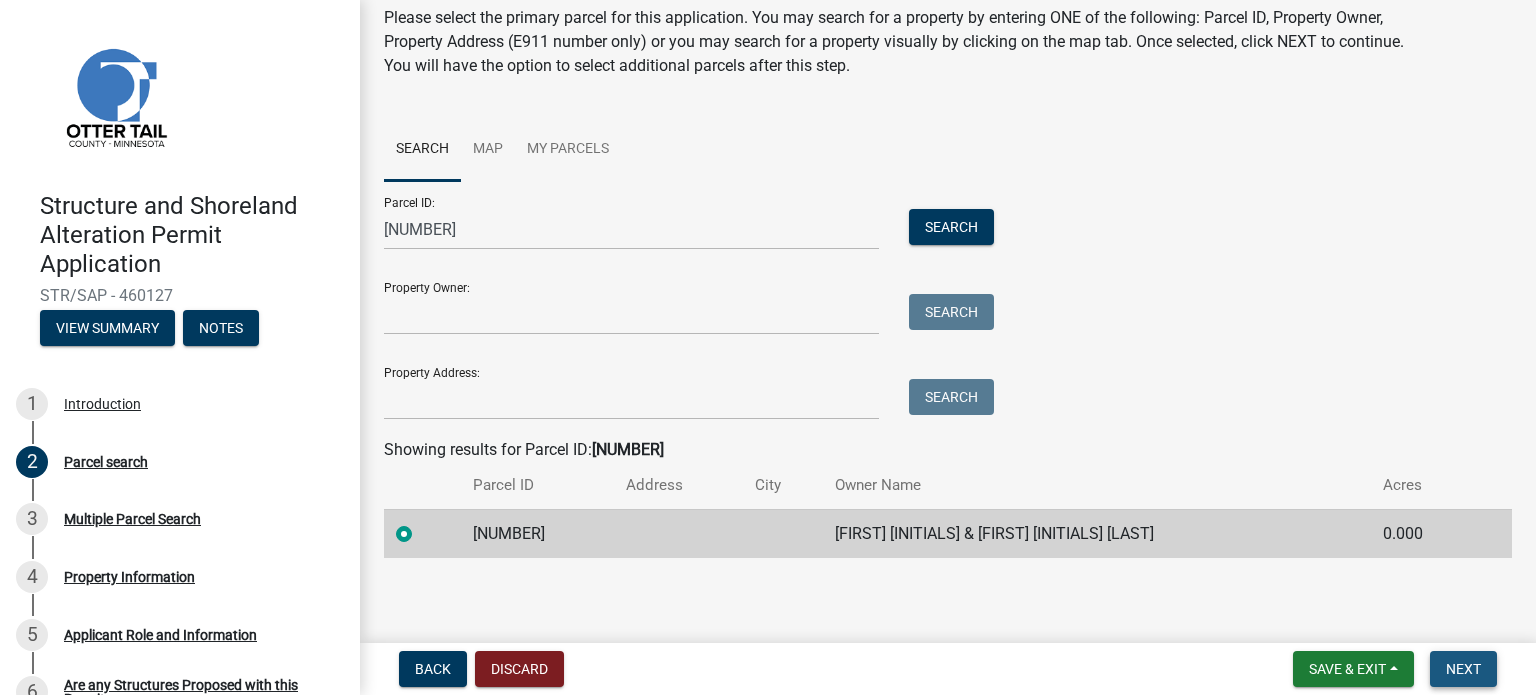 click on "Next" at bounding box center (1463, 669) 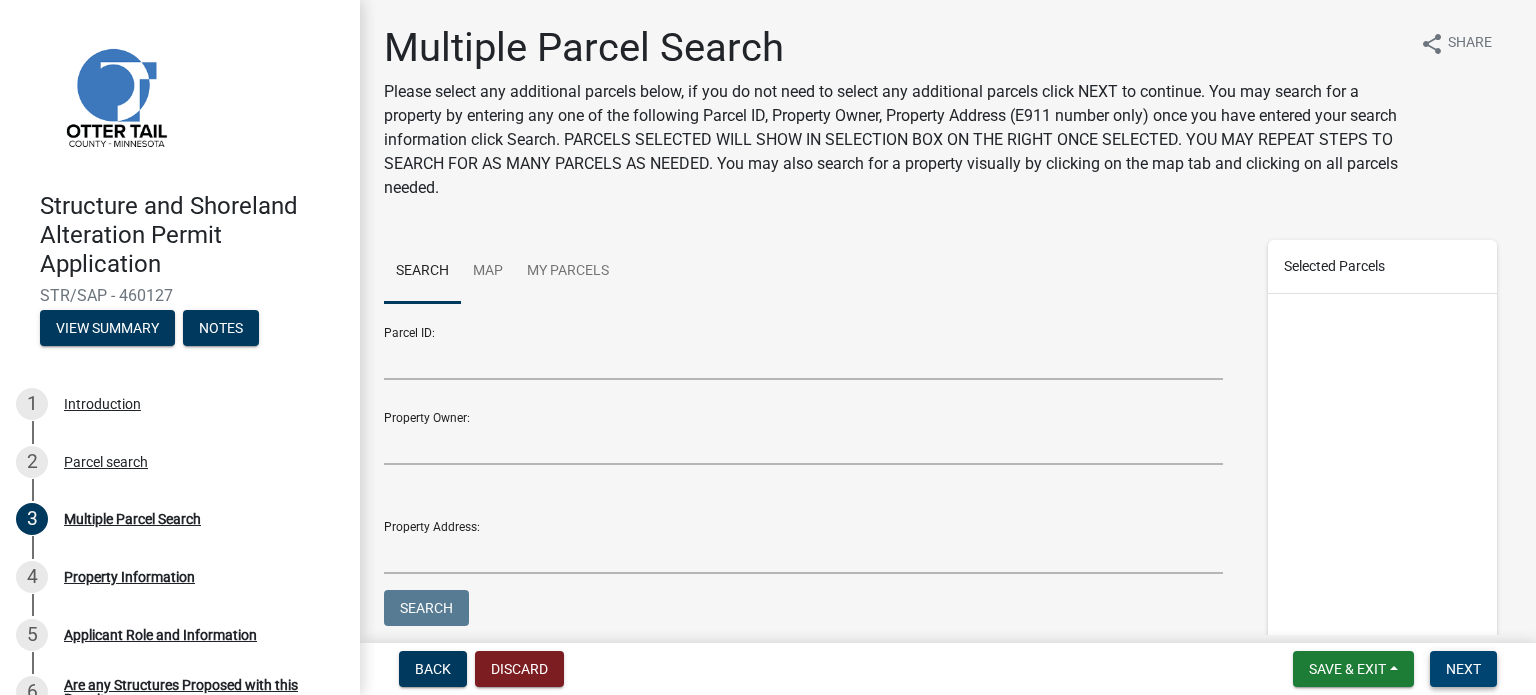 click on "Next" at bounding box center (1463, 669) 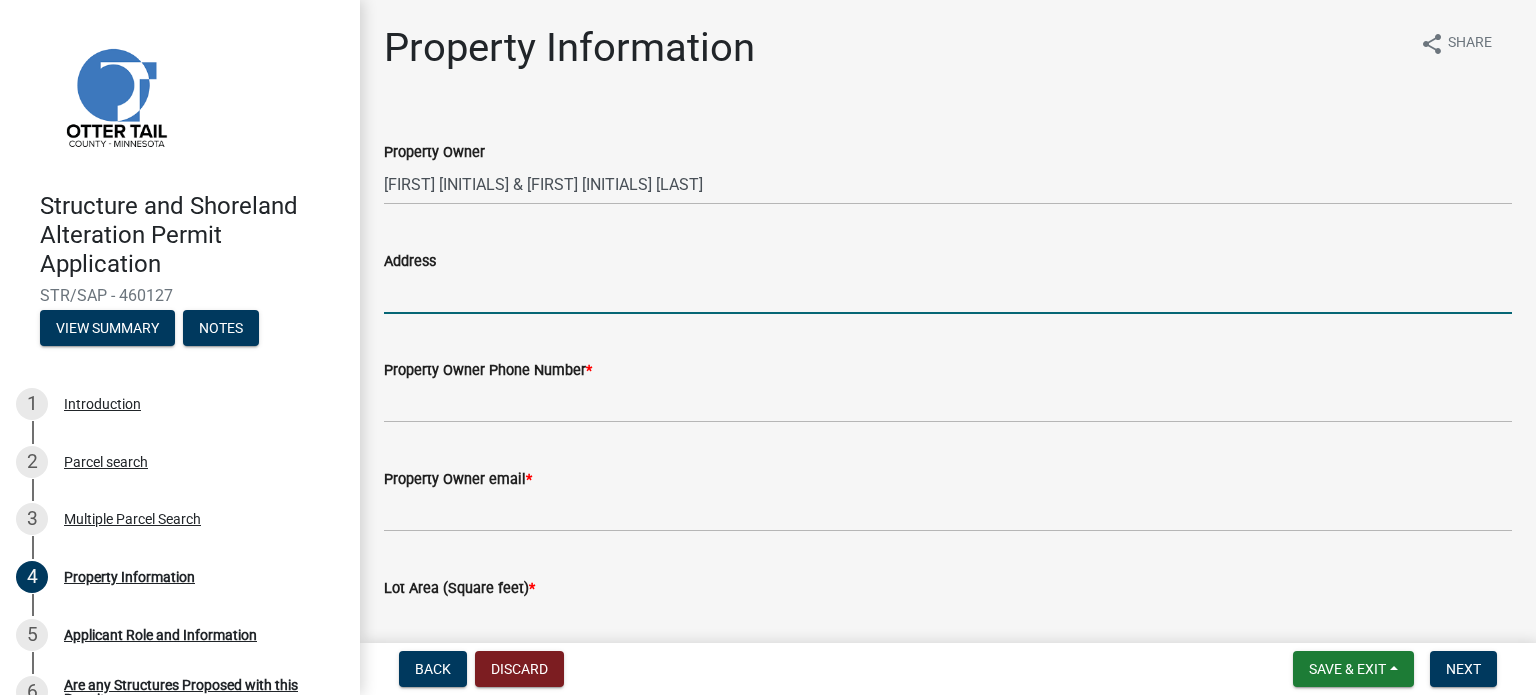 click on "Address" at bounding box center [948, 293] 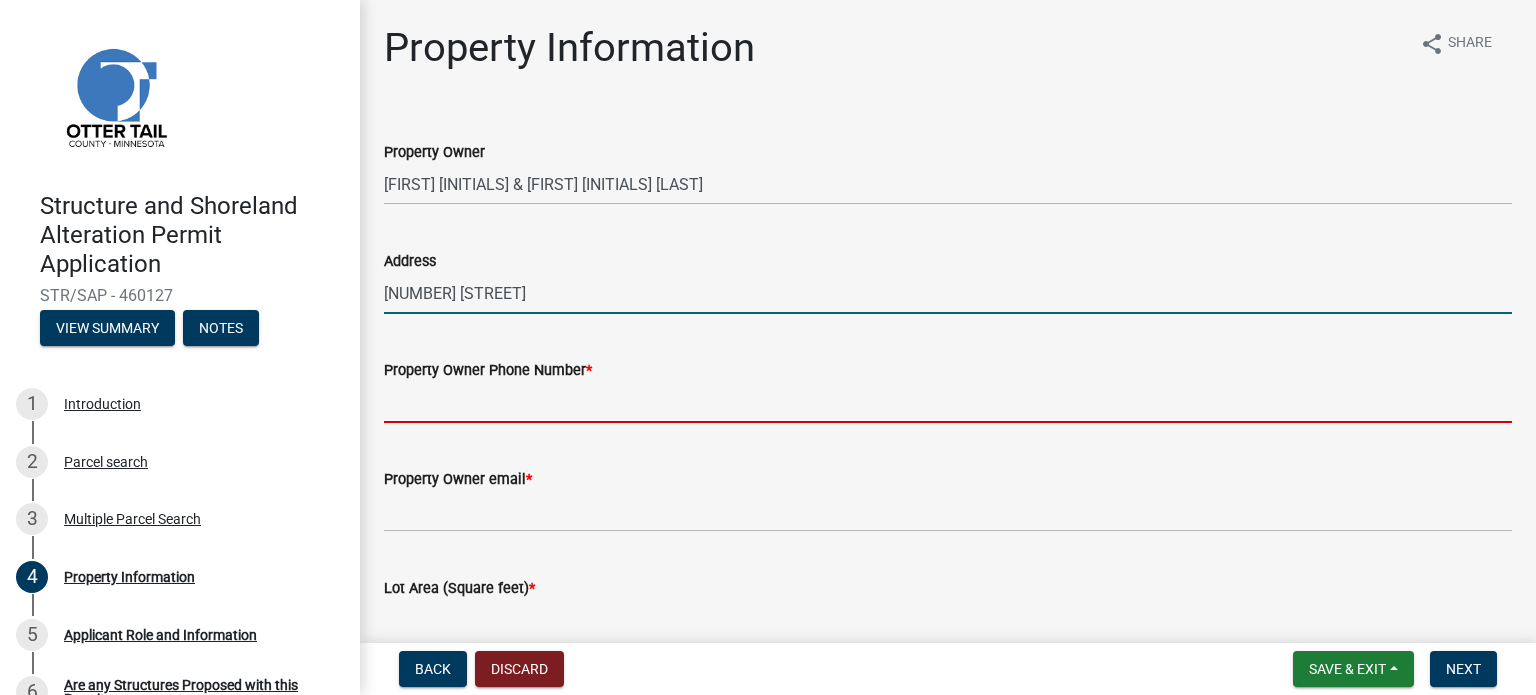 click on "Property Owner Phone Number  *" at bounding box center [948, 402] 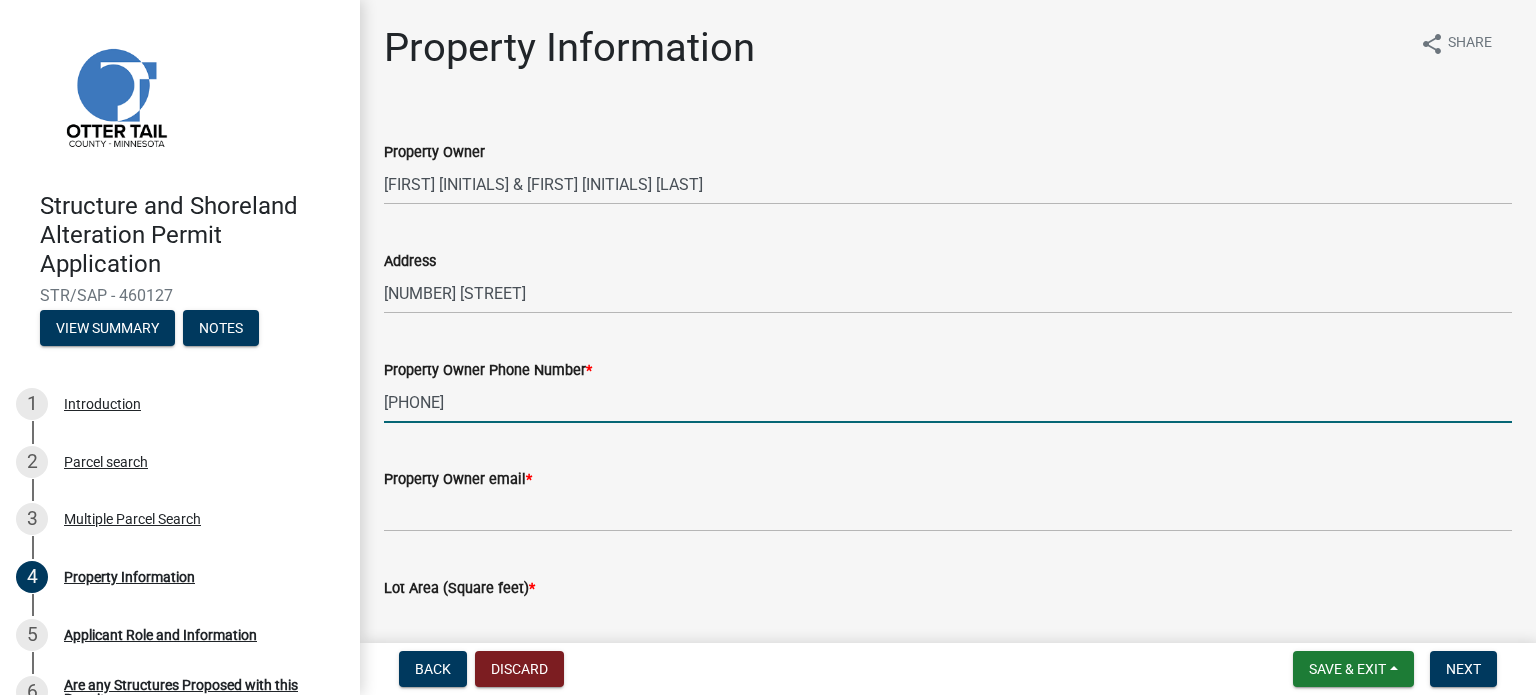 type on "[PHONE]" 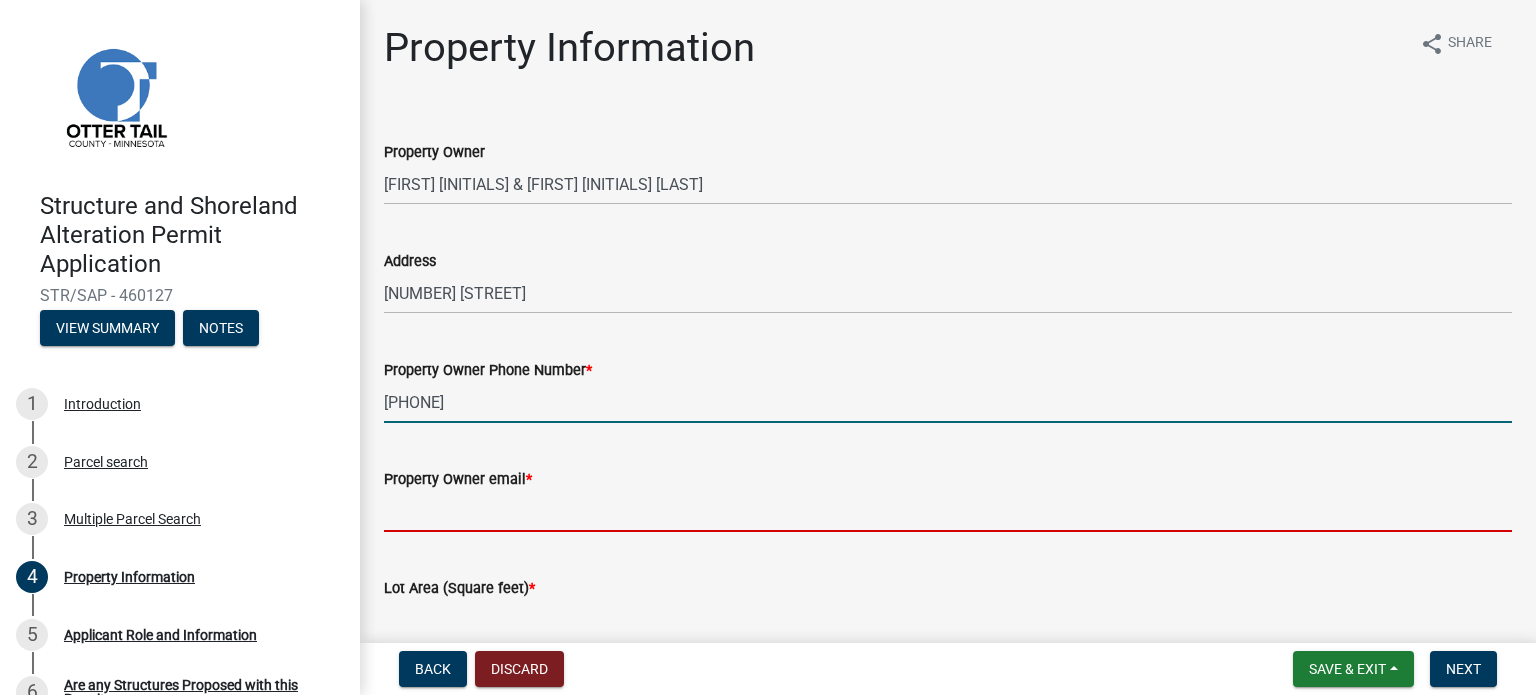 click on "Property Owner email  *" at bounding box center [948, 511] 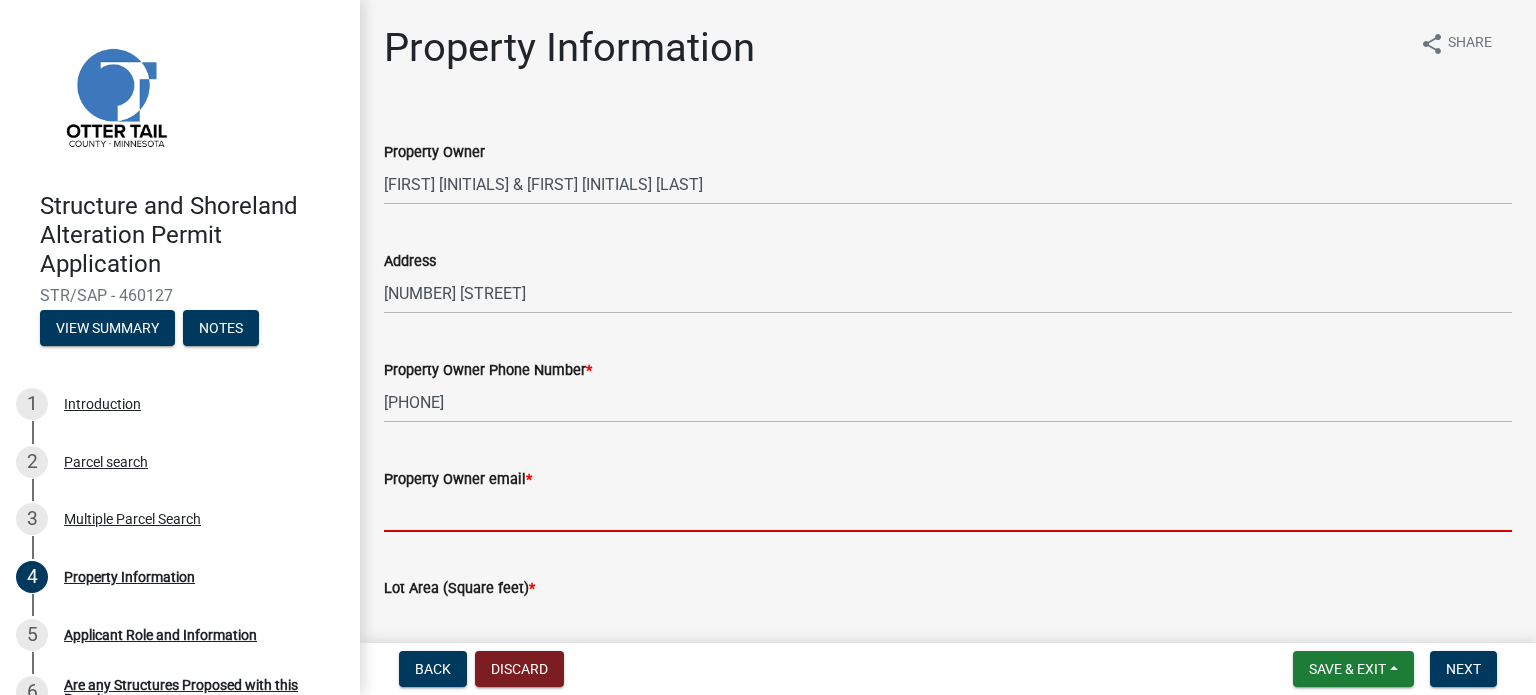 type on "[EMAIL]" 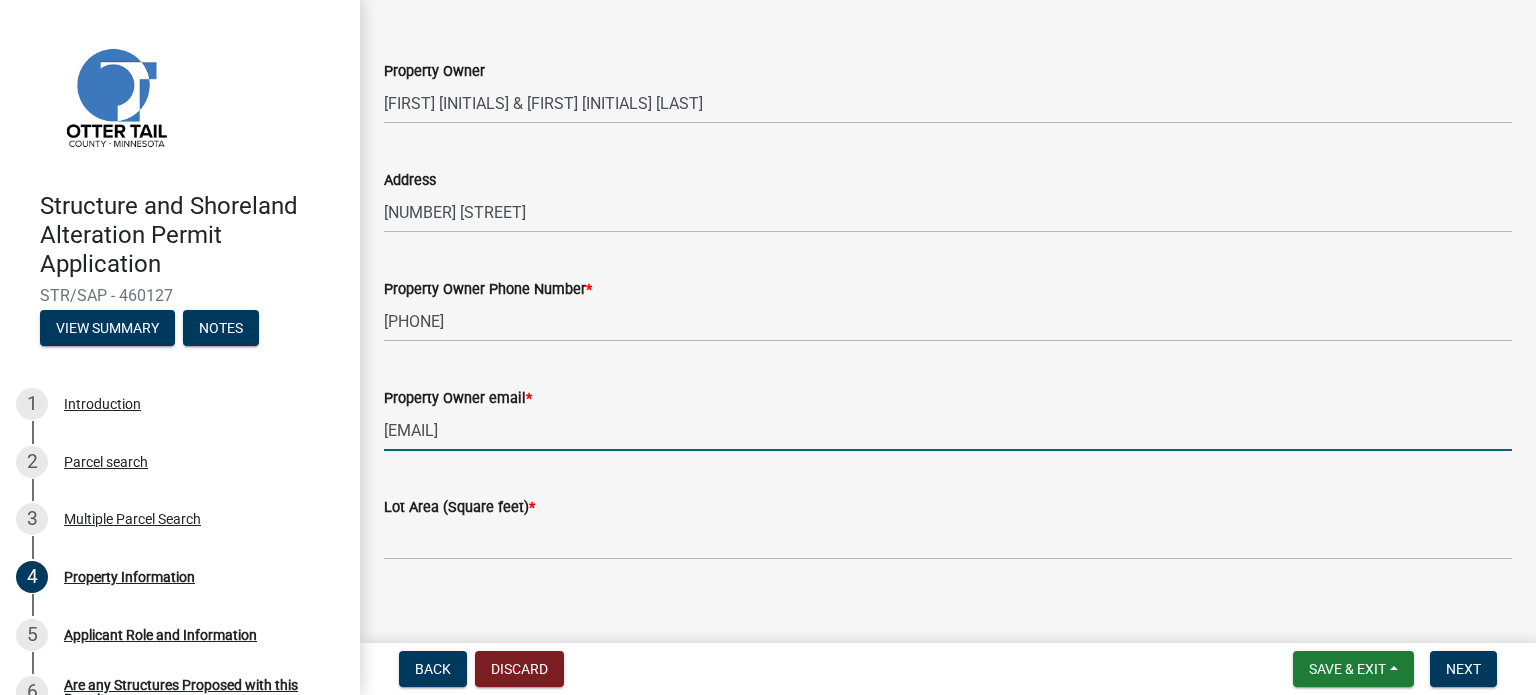 scroll, scrollTop: 200, scrollLeft: 0, axis: vertical 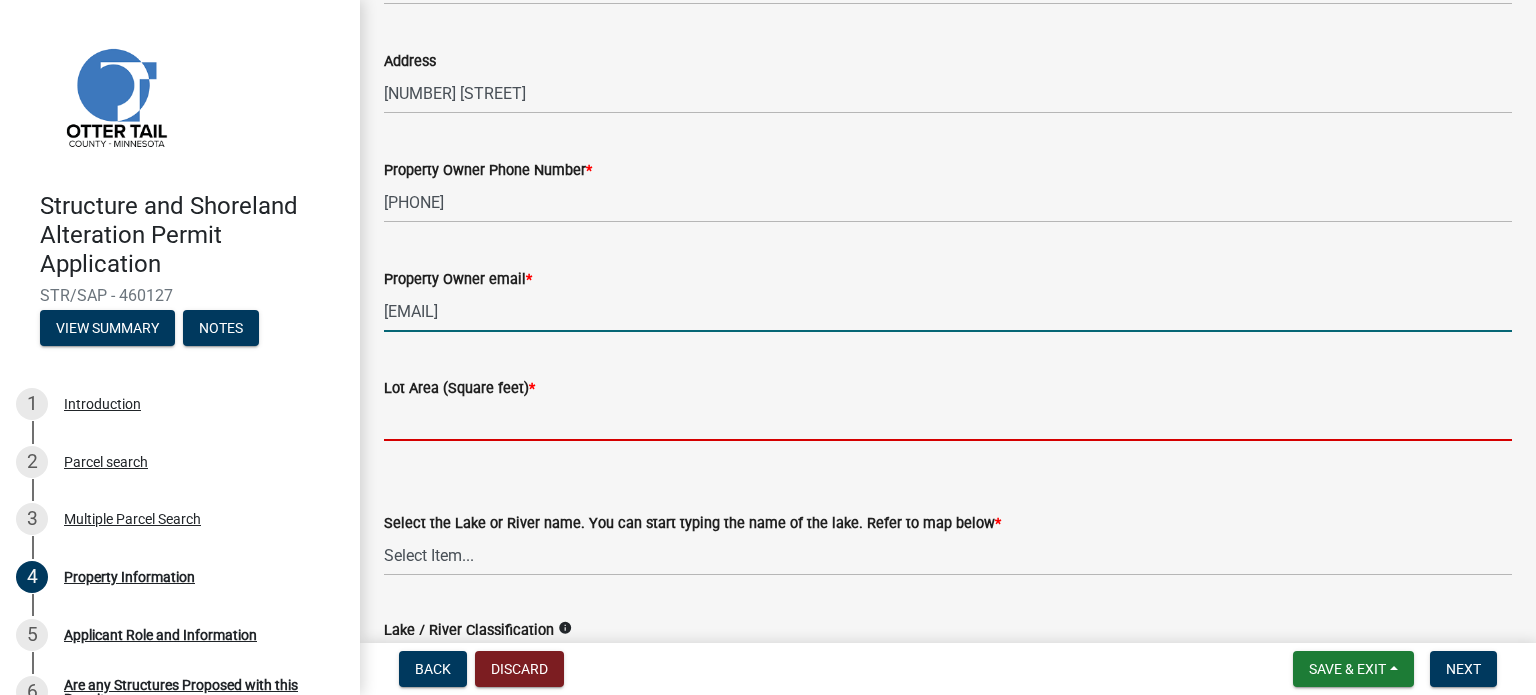 click 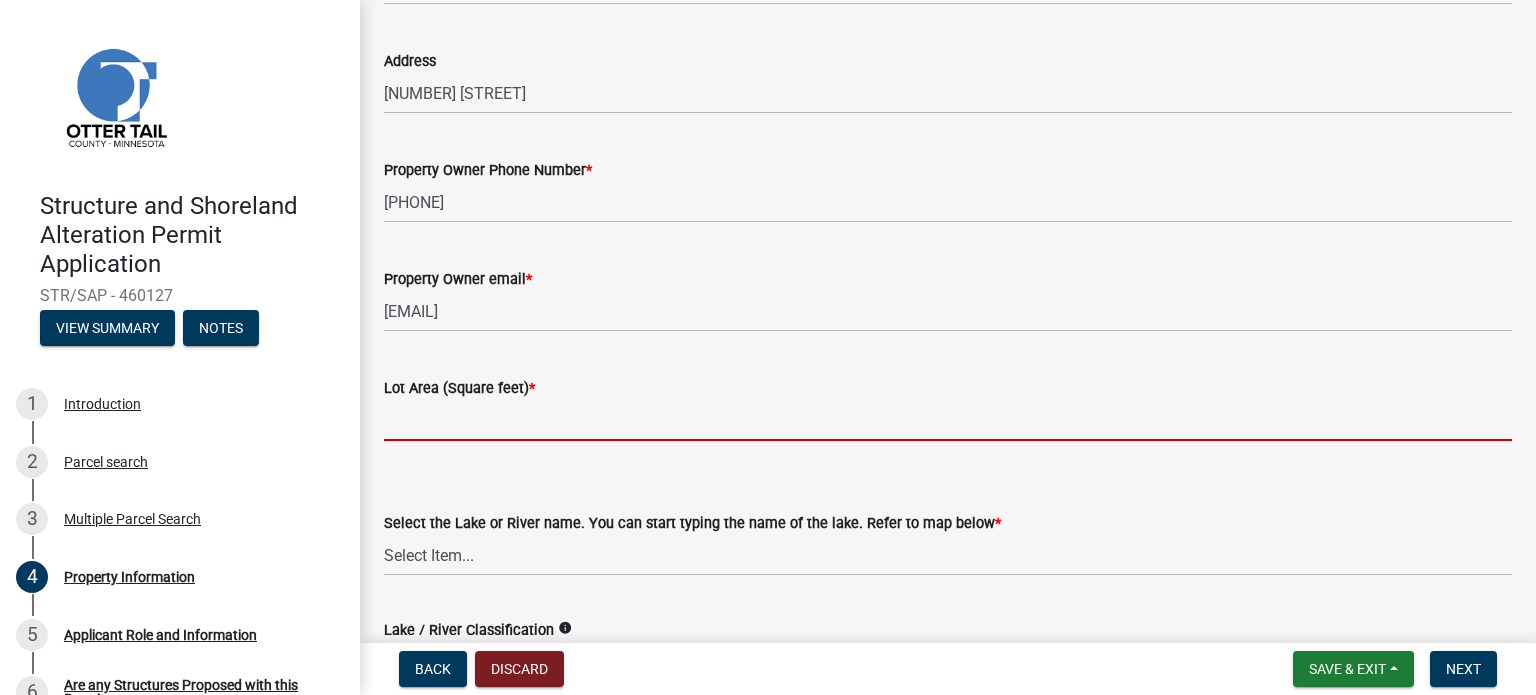 type on "40075.2" 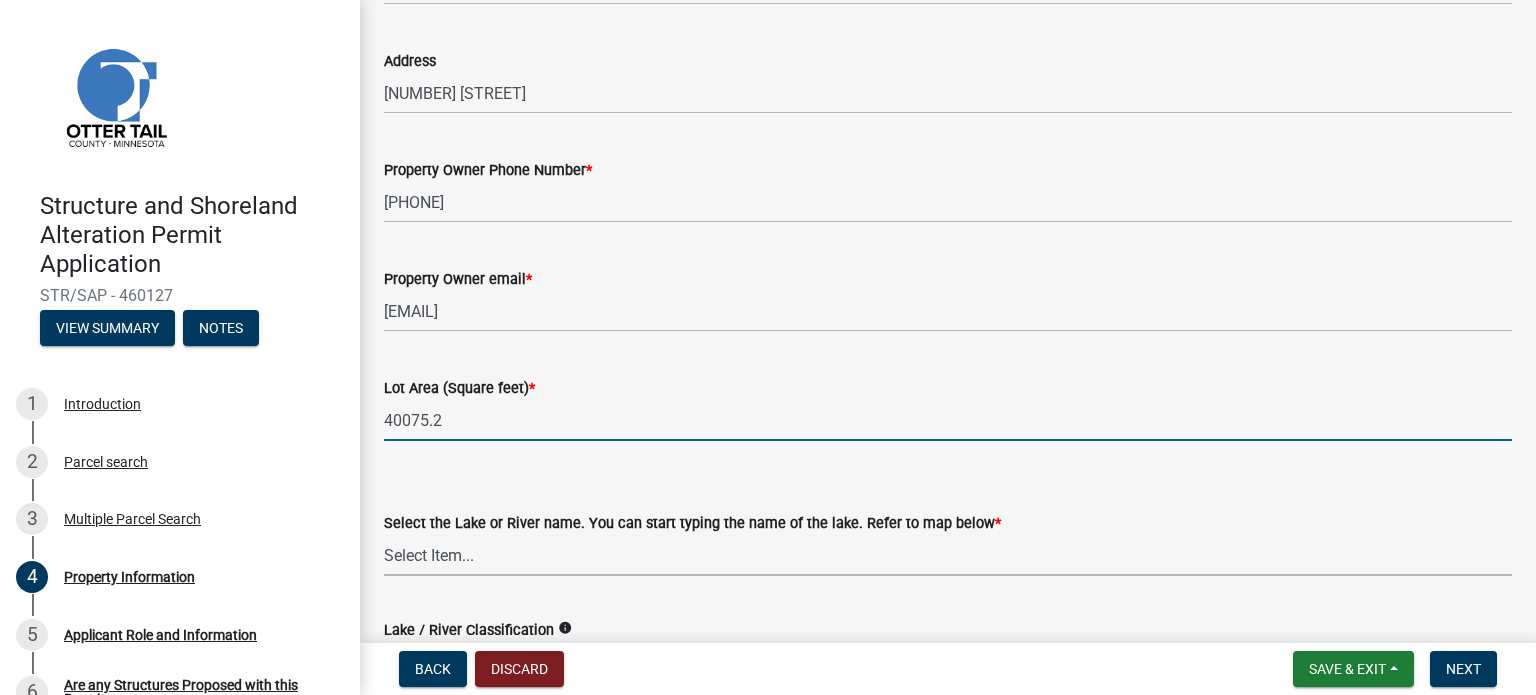 click on "Select Item...   None    Adley  56-031   Albert  56-118    Alfred  56-600    Alice  56-244   Alice   56-506    Alice  56-867   Alice  84-001   Alkali   56-611   Almora   56-049   Altner   56-875   Anderson   56-716   Anna   56-448    Annie  56-604   Annie Battle   56-241   Archie   56-629   Arken   56-086   Augusta   56-025   Back   56-441   Bahle   56-637   Bass   56-544   Bass   56-570   Bass   56-722   Bass   56-770   Bear   56-069   Beauty Shore   56-195   Beebe   56-416   Beers   56-724   Beiningen   56-754   Belmont   56-237   Berend   56-507   Berger   56-149   Besser  56-027   Big Crow   56-576   Big McDonald   56-386   Big Pine   56-130   Big Stone   56-701   Birch   56-674   Blacken   56-405    Blanche  56-240   Block   56-079   Boedigheimer   56-212   Bolton   56-318   Bon   56-734   Boos   56-341   Boot   03-248   Bracket   56-738   Bradbury   56-548   Bray   56-472   Bredeson   56-173   Brekke   56-664   Bromseth   56-655   Brown   56-315   Buchanan   56-209   Buck   03-473   Bullhead   56-171" at bounding box center [948, 555] 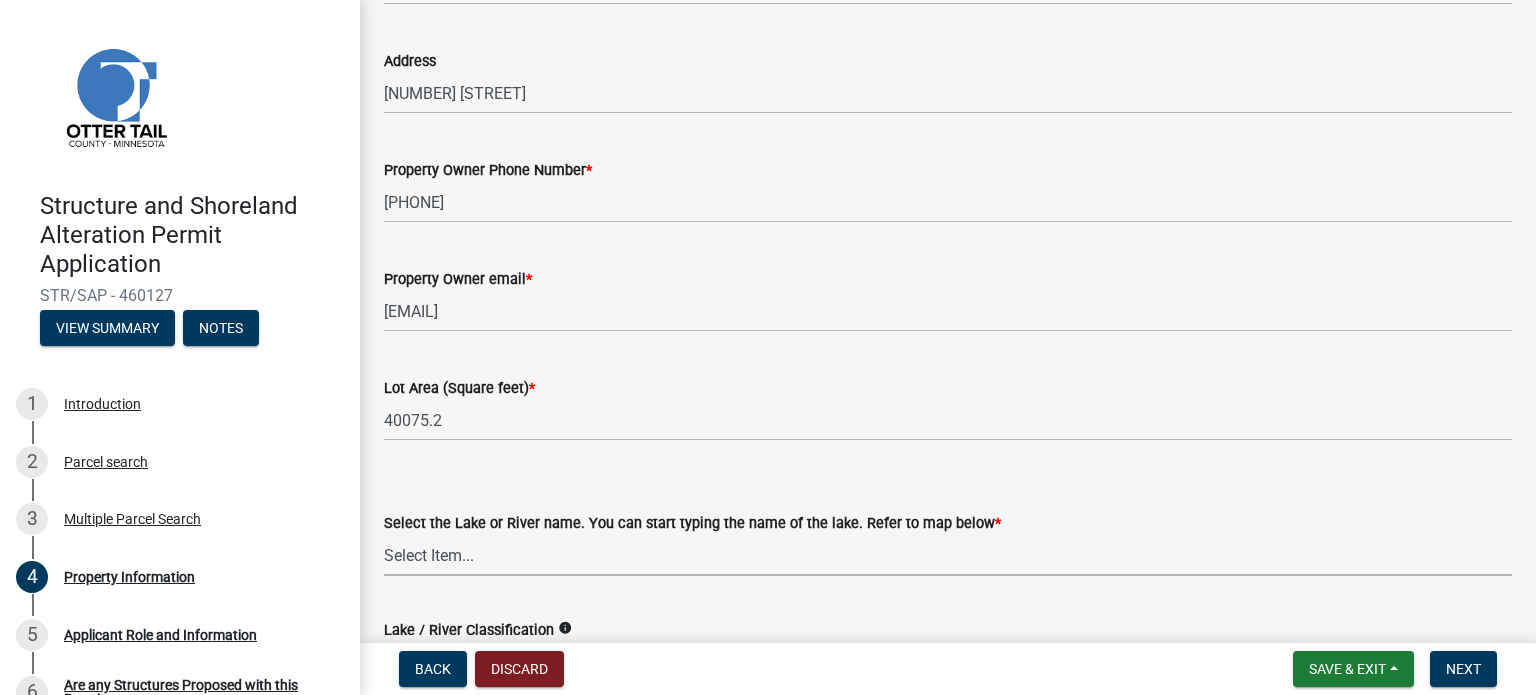 click on "Select Item...   None    Adley  56-031   Albert  56-118    Alfred  56-600    Alice  56-244   Alice   56-506    Alice  56-867   Alice  84-001   Alkali   56-611   Almora   56-049   Altner   56-875   Anderson   56-716   Anna   56-448    Annie  56-604   Annie Battle   56-241   Archie   56-629   Arken   56-086   Augusta   56-025   Back   56-441   Bahle   56-637   Bass   56-544   Bass   56-570   Bass   56-722   Bass   56-770   Bear   56-069   Beauty Shore   56-195   Beebe   56-416   Beers   56-724   Beiningen   56-754   Belmont   56-237   Berend   56-507   Berger   56-149   Besser  56-027   Big Crow   56-576   Big McDonald   56-386   Big Pine   56-130   Big Stone   56-701   Birch   56-674   Blacken   56-405    Blanche  56-240   Block   56-079   Boedigheimer   56-212   Bolton   56-318   Bon   56-734   Boos   56-341   Boot   03-248   Bracket   56-738   Bradbury   56-548   Bray   56-472   Bredeson   56-173   Brekke   56-664   Bromseth   56-655   Brown   56-315   Buchanan   56-209   Buck   03-473   Bullhead   56-171" at bounding box center [948, 555] 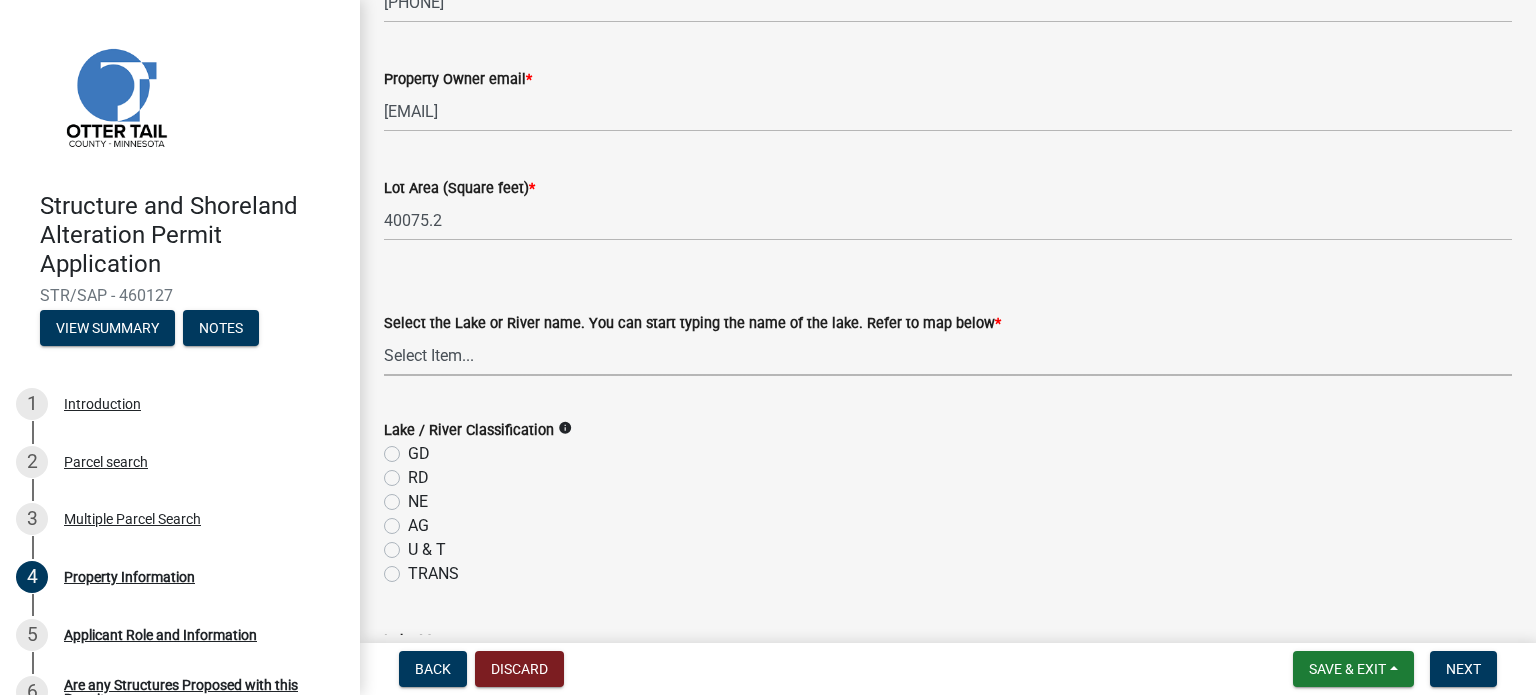click on "GD" 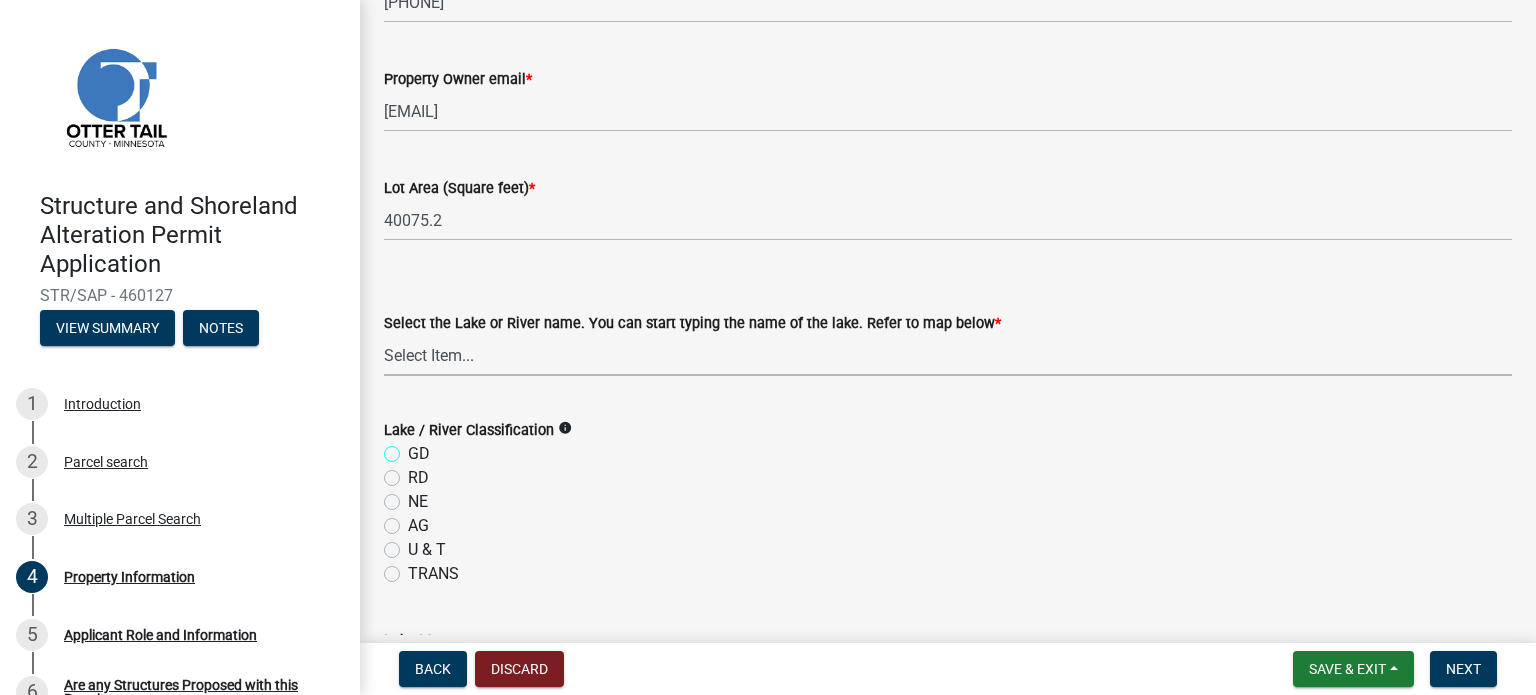 click on "GD" at bounding box center [414, 448] 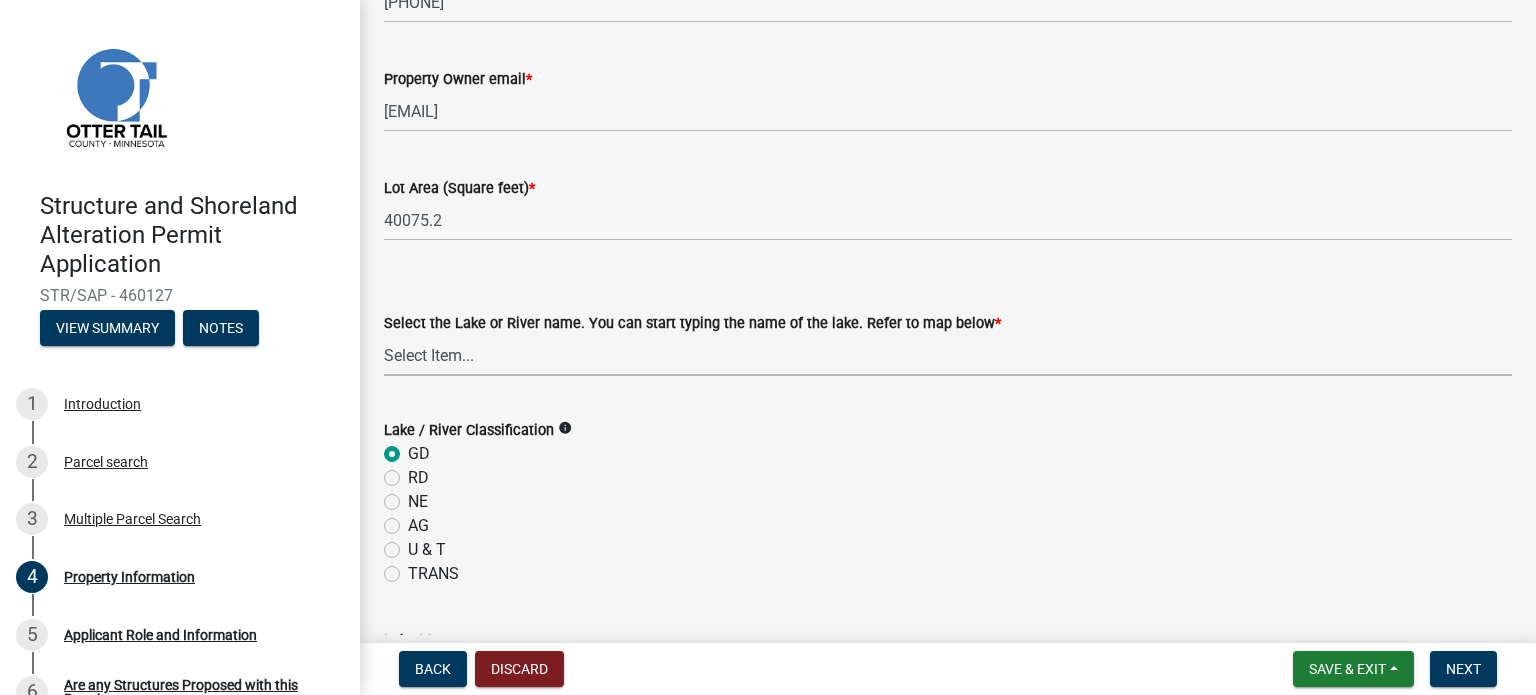 radio on "true" 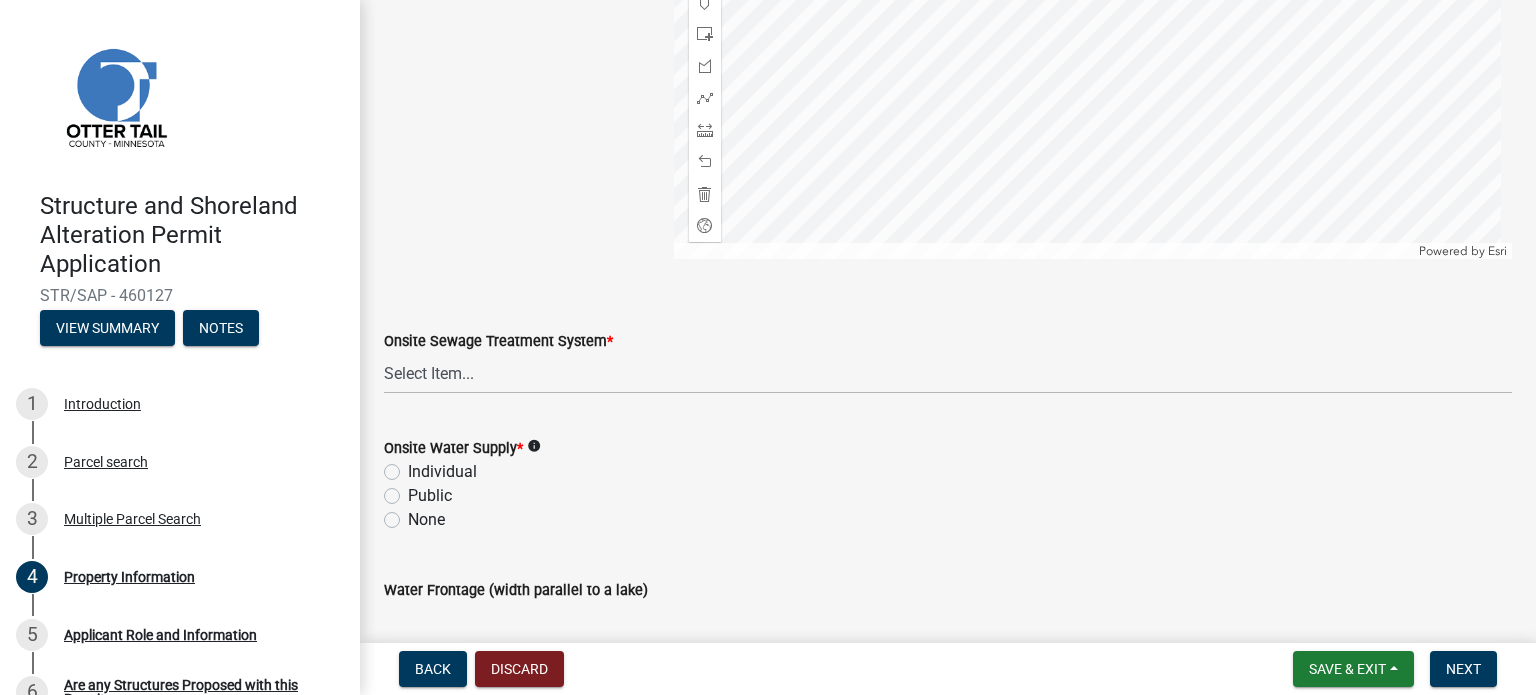 scroll, scrollTop: 1300, scrollLeft: 0, axis: vertical 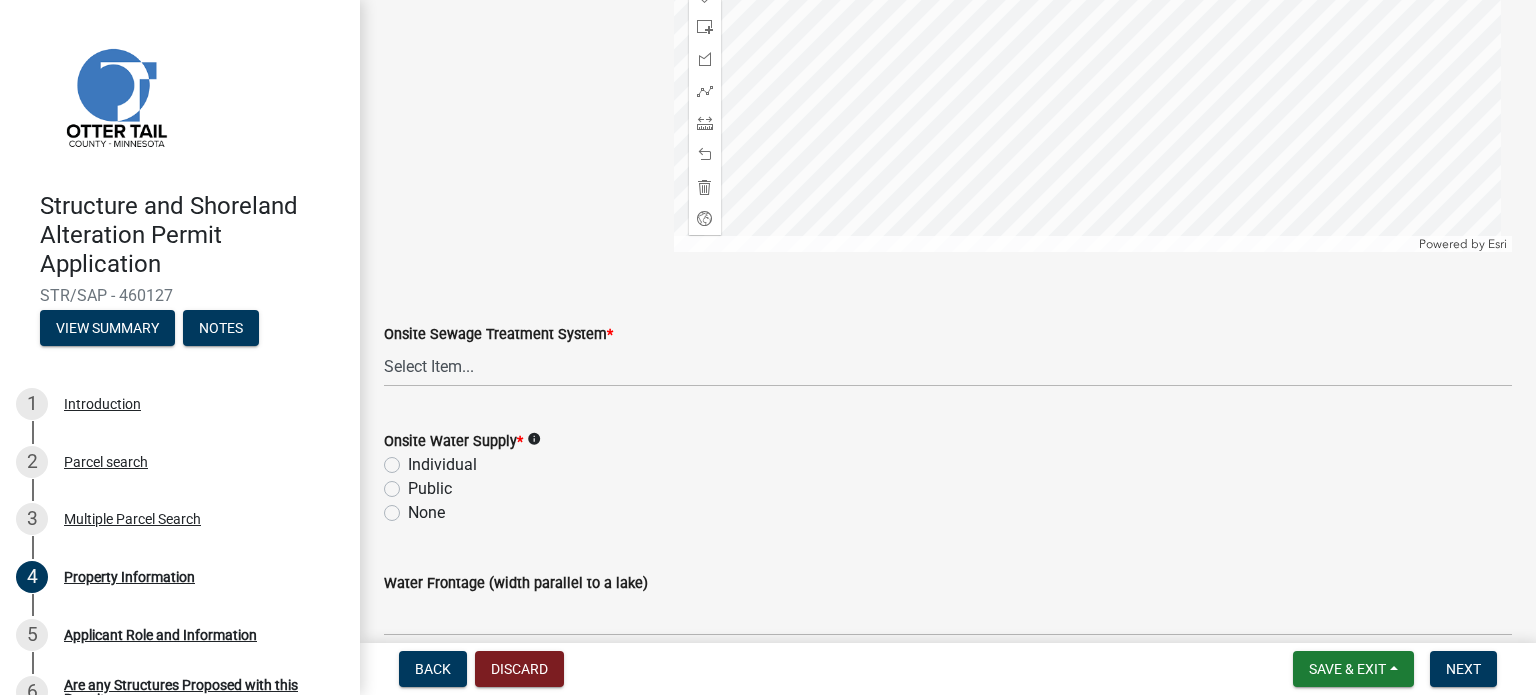 click on "Onsite Sewage Treatment System  *" 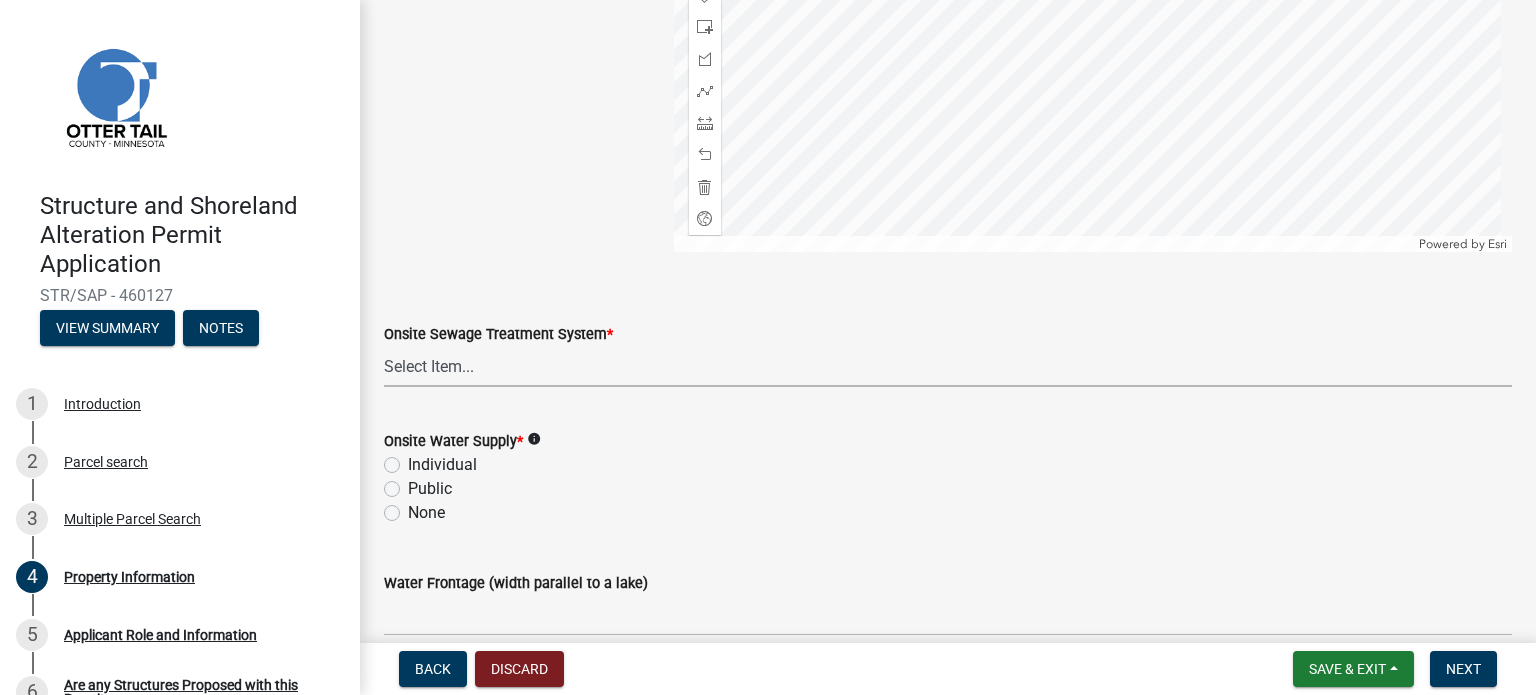 click on "Select Item...   L&R Certificate of Compliance within 5yrs   Compliance Inspection report within 3yrs   OTWMD *must have Sewage System approval from the OTWMD   New Proposed System   Non-Dwelling no plumbing   None" at bounding box center [948, 366] 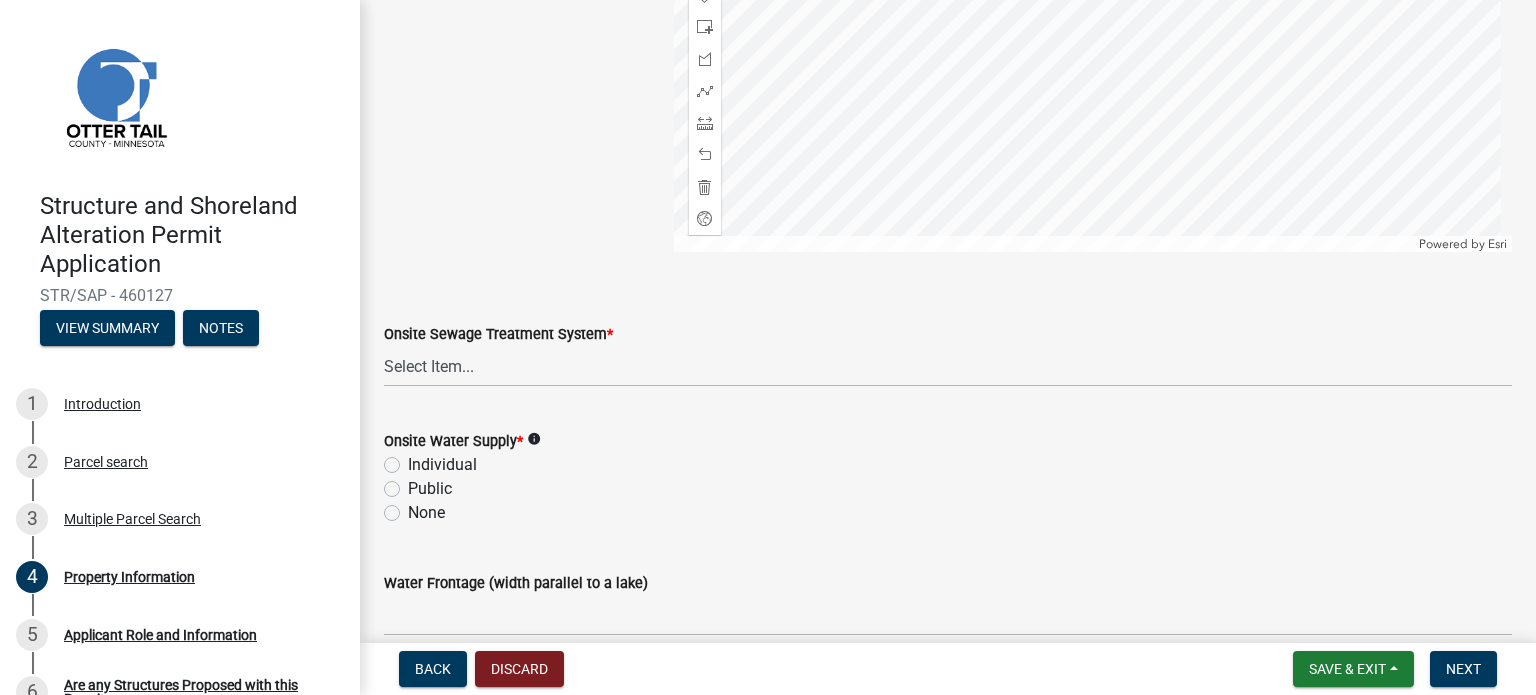 click on "None" 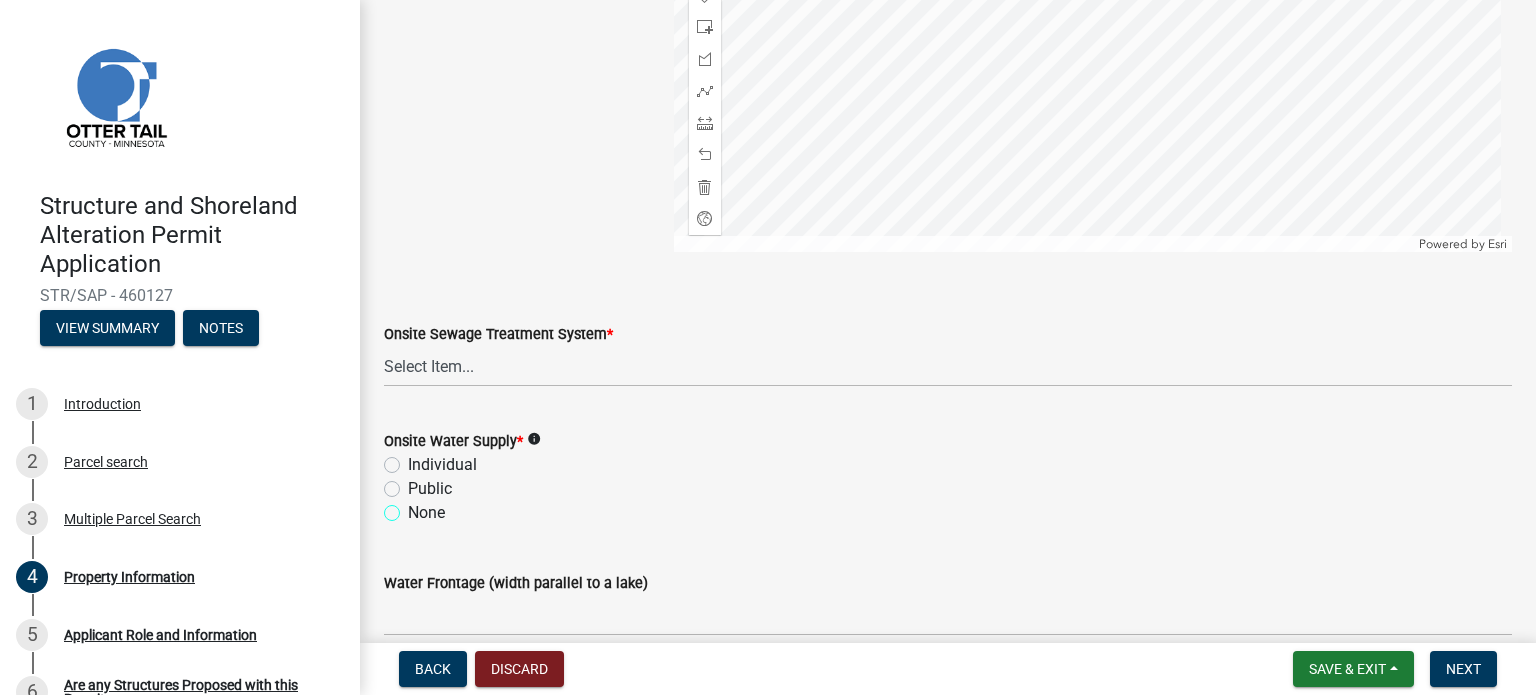 click on "None" at bounding box center [414, 507] 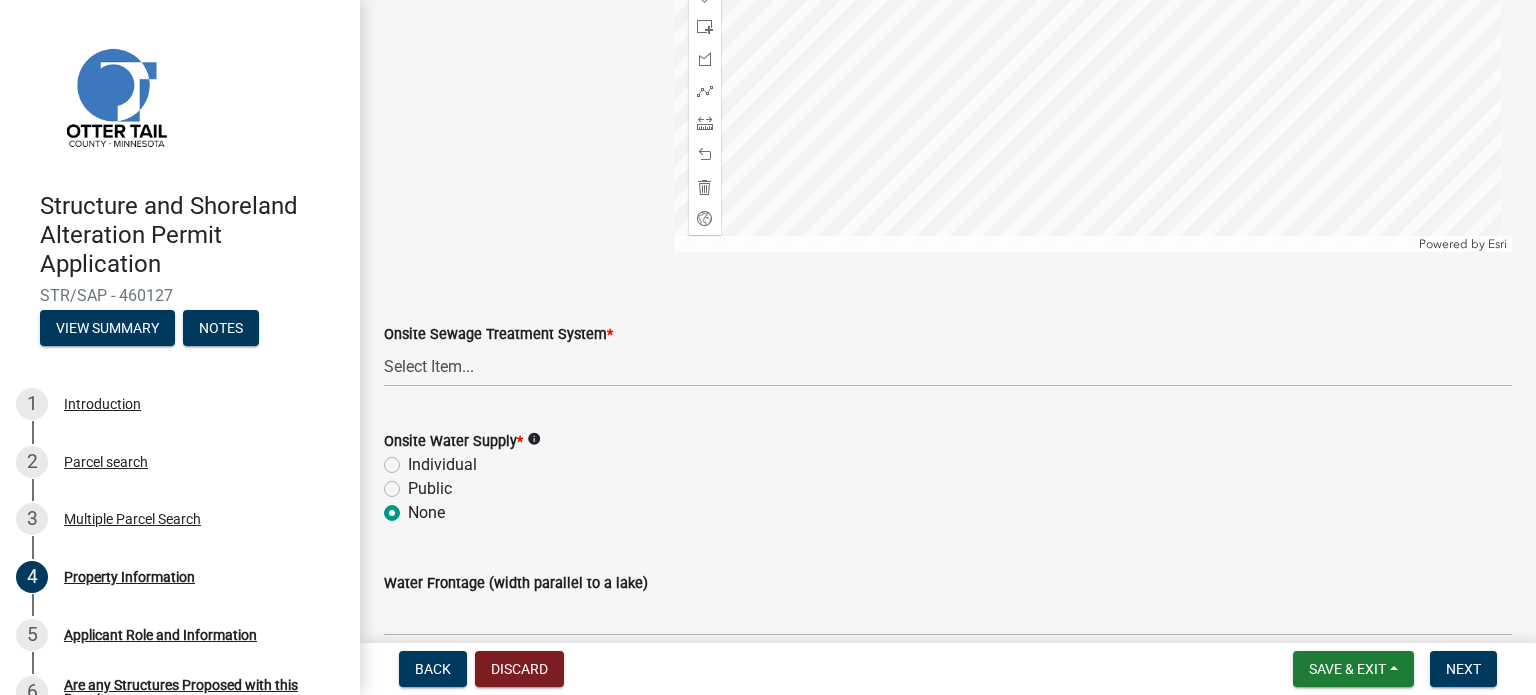 radio on "true" 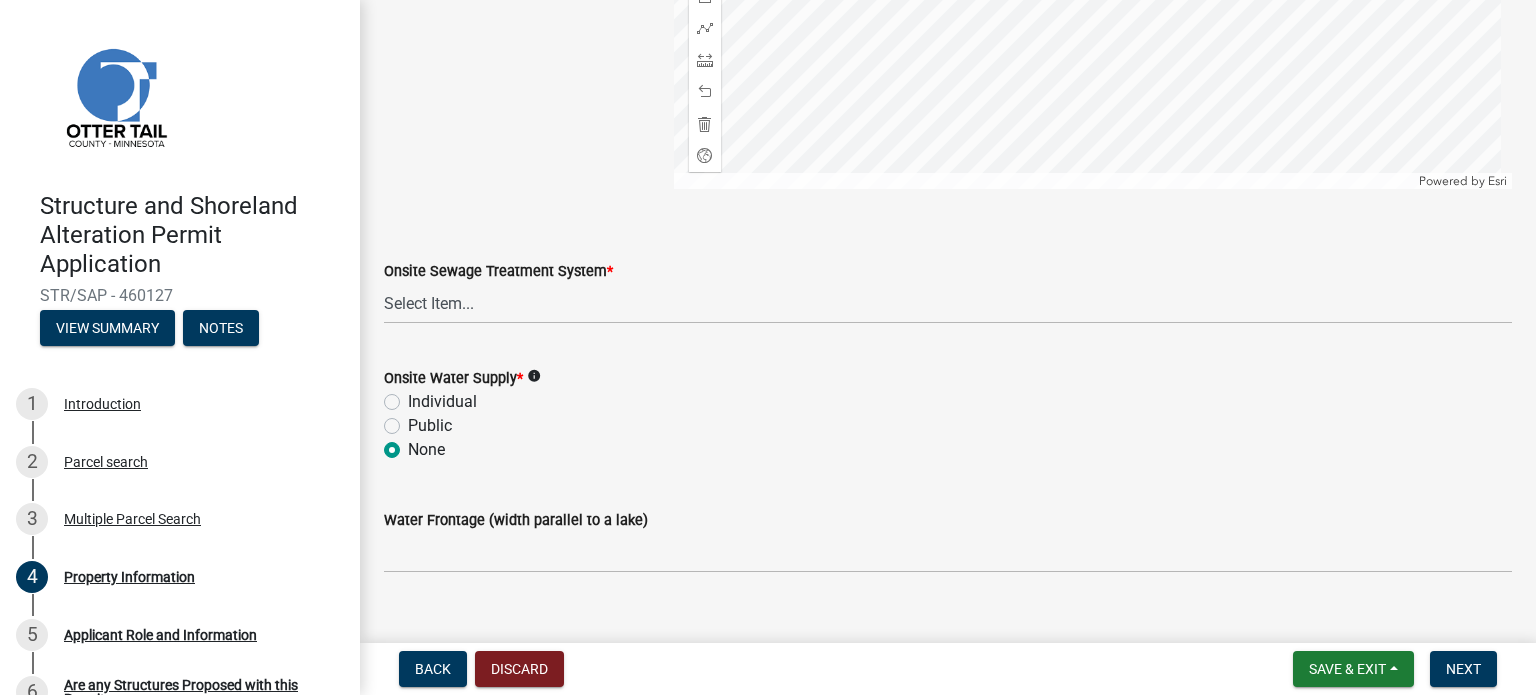 scroll, scrollTop: 1395, scrollLeft: 0, axis: vertical 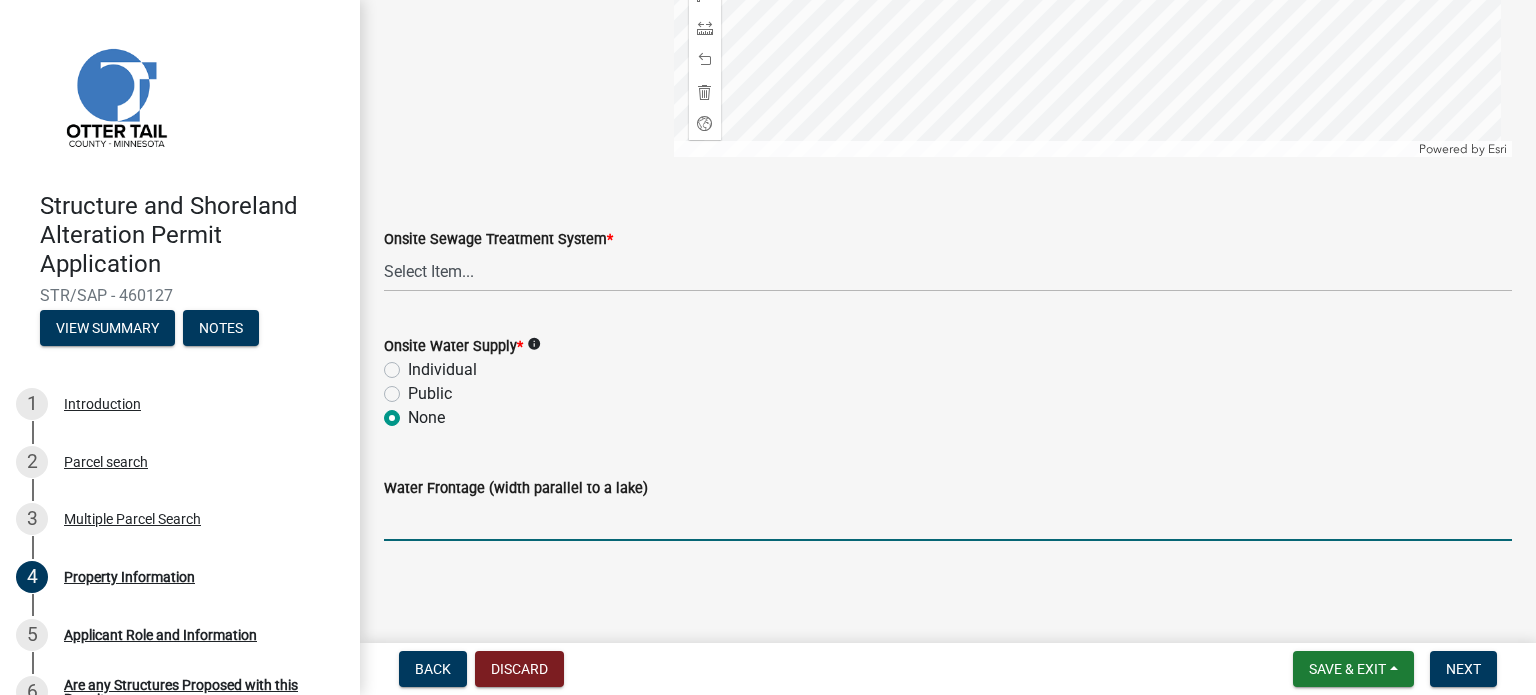 click on "Water Frontage (width parallel to a lake)" at bounding box center [948, 520] 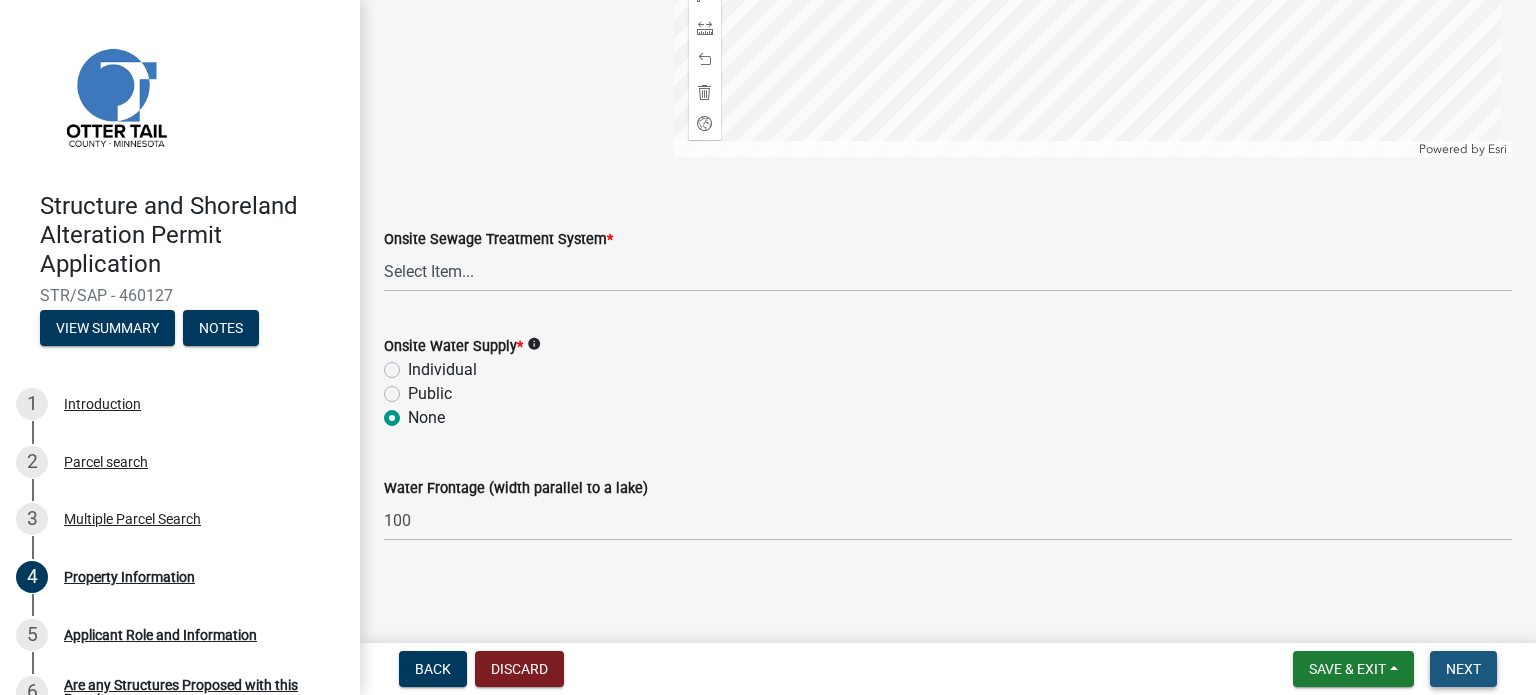 click on "Next" at bounding box center (1463, 669) 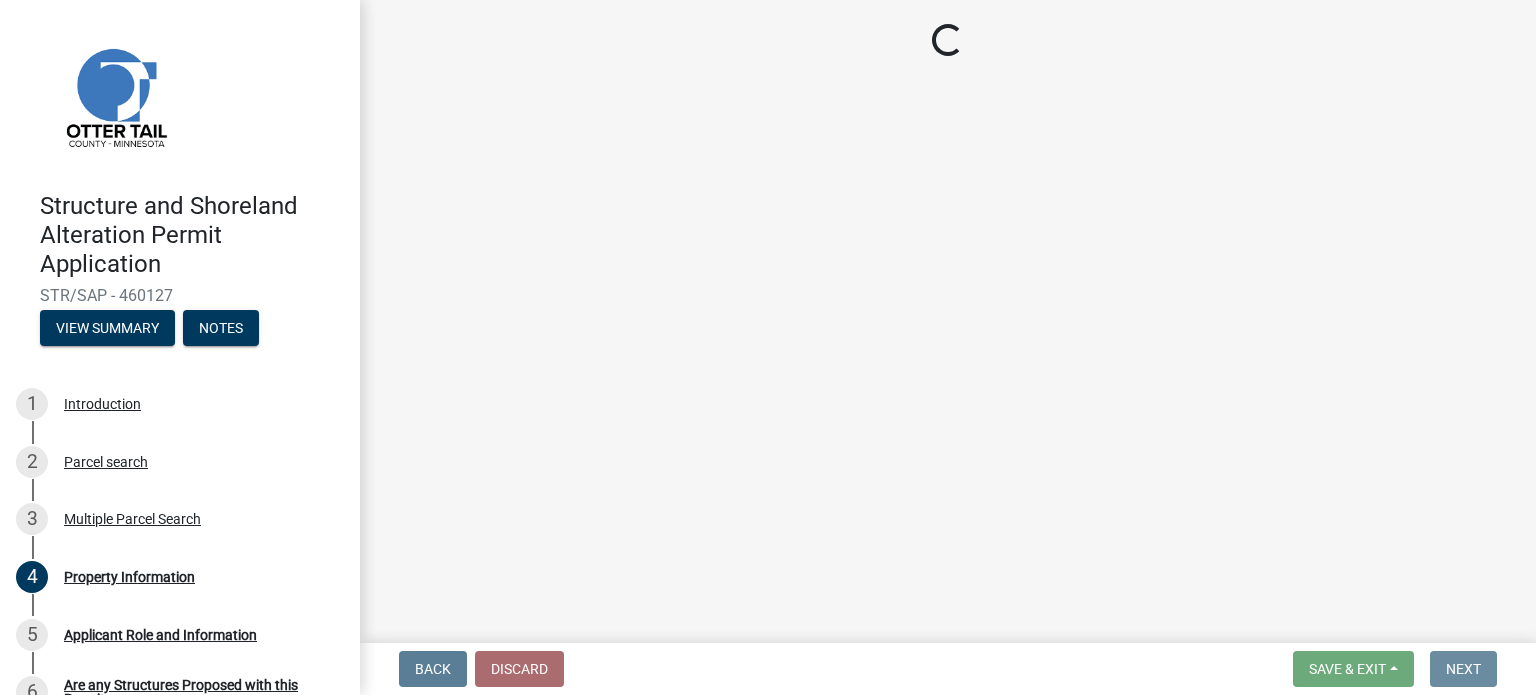 scroll, scrollTop: 0, scrollLeft: 0, axis: both 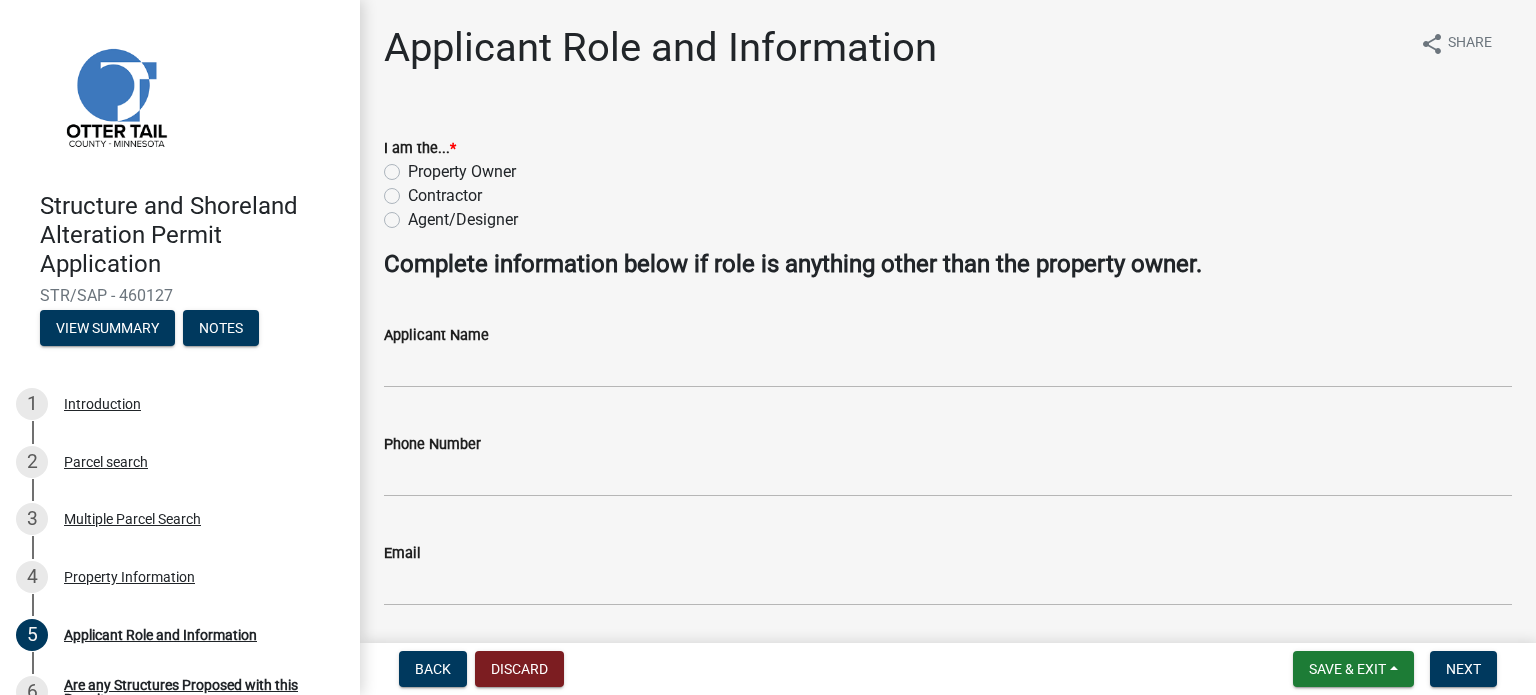 click on "Property Owner" 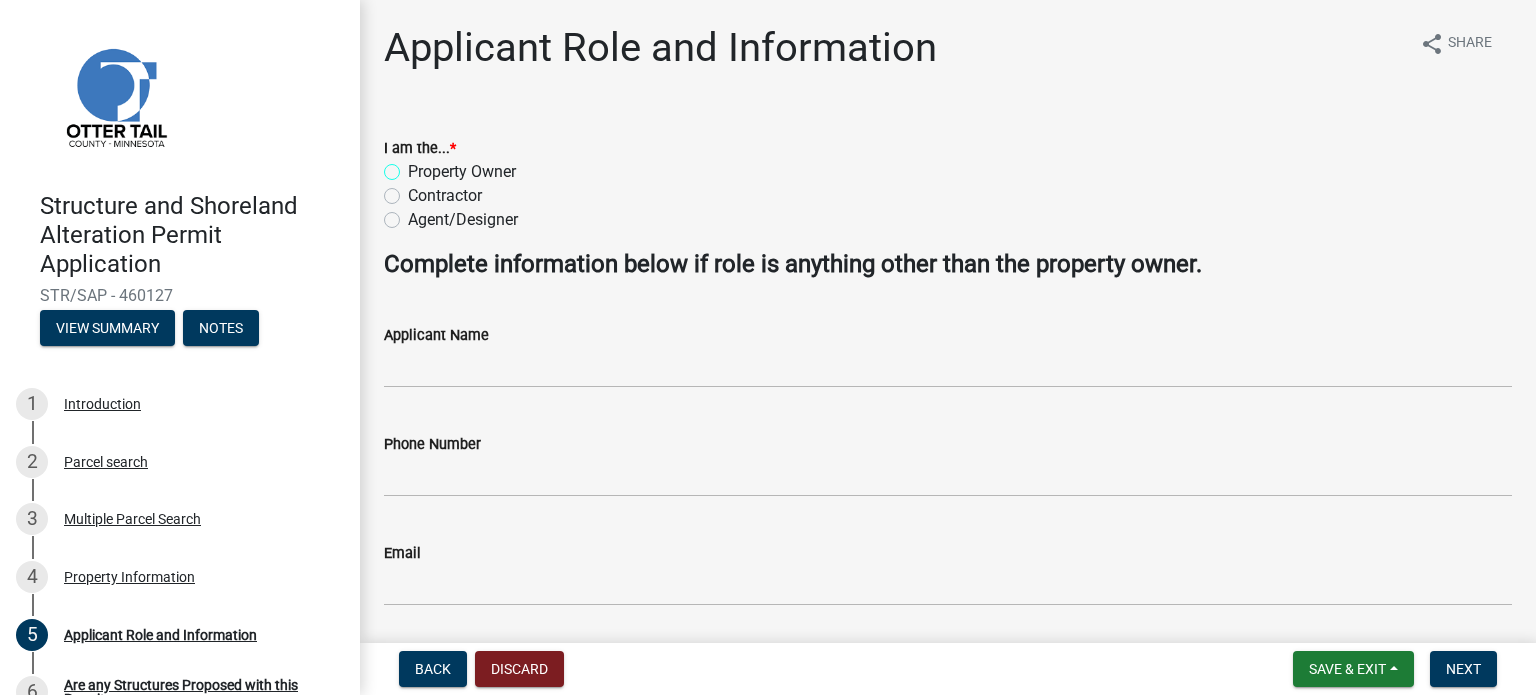 click on "Property Owner" at bounding box center [414, 166] 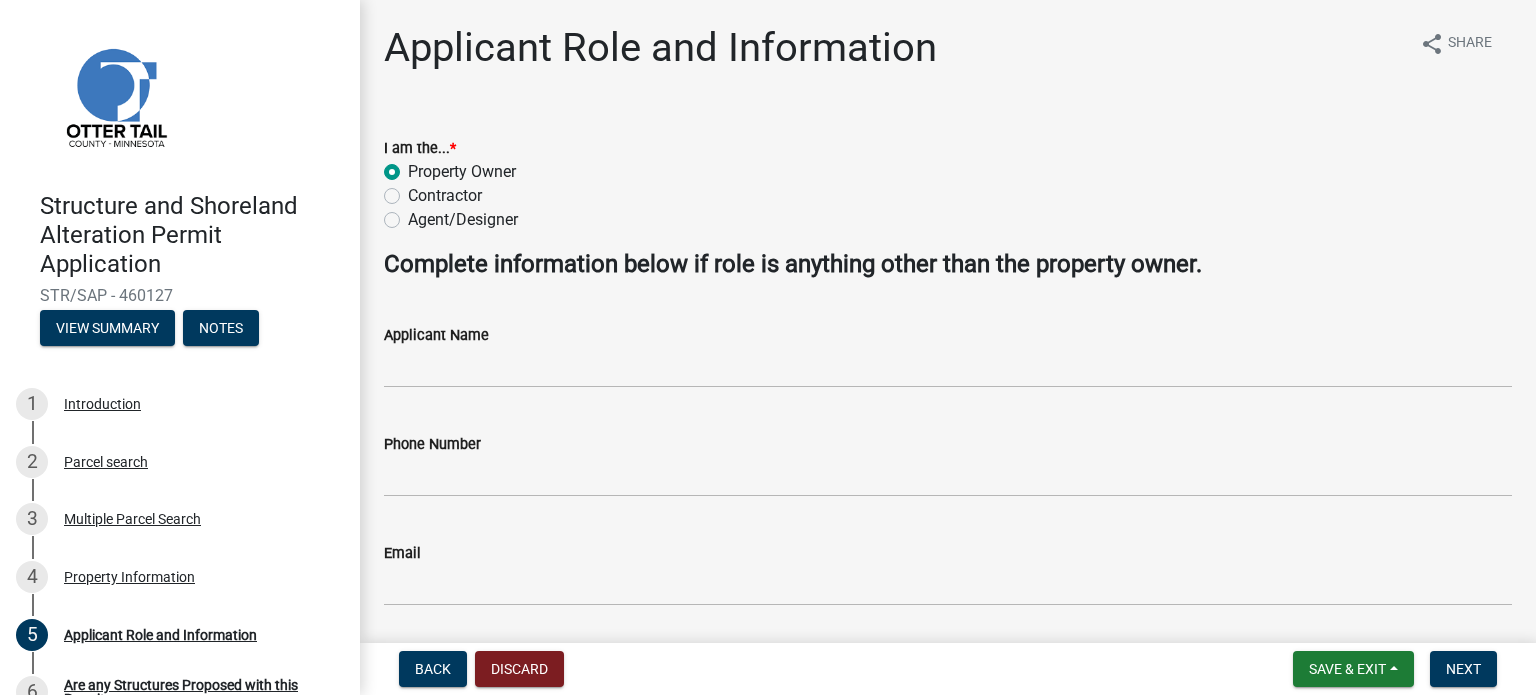 radio on "true" 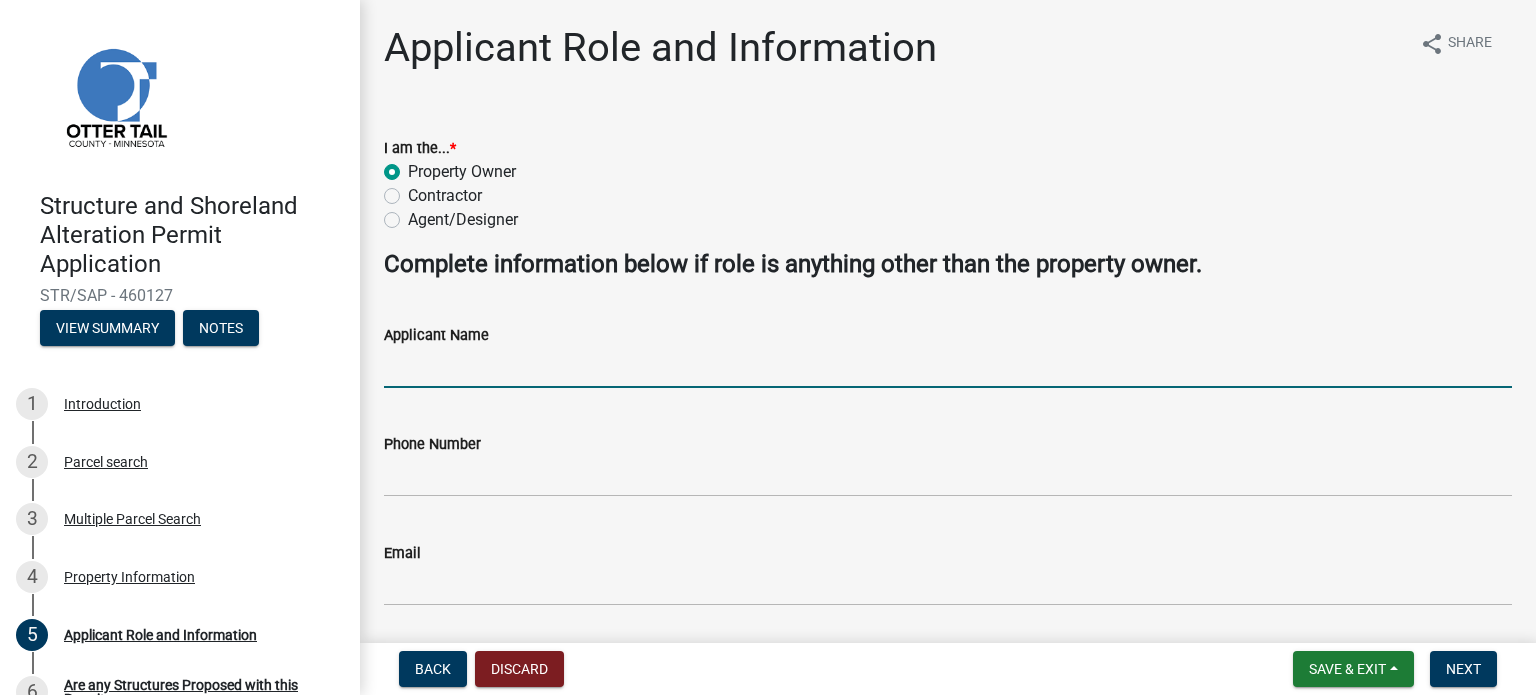 click on "Applicant Name" at bounding box center [948, 367] 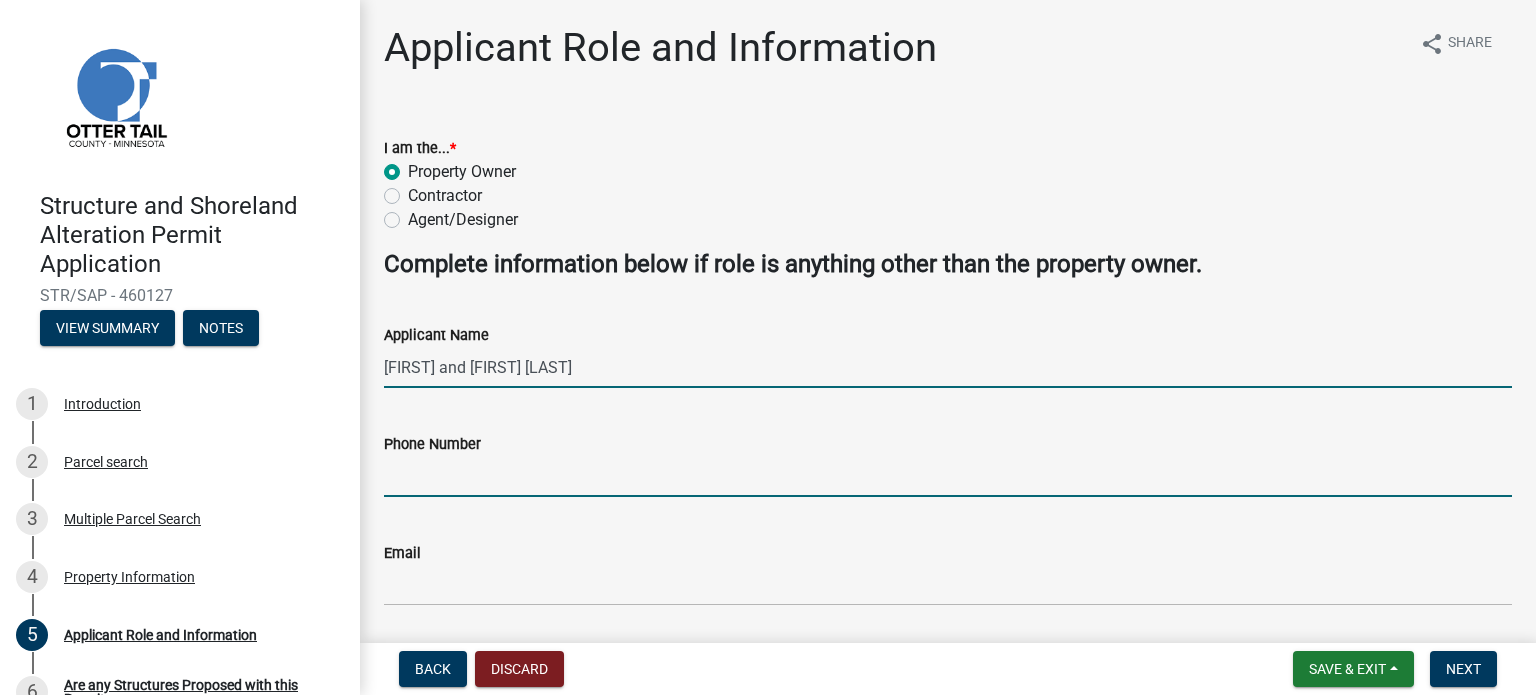 type on "[PHONE]" 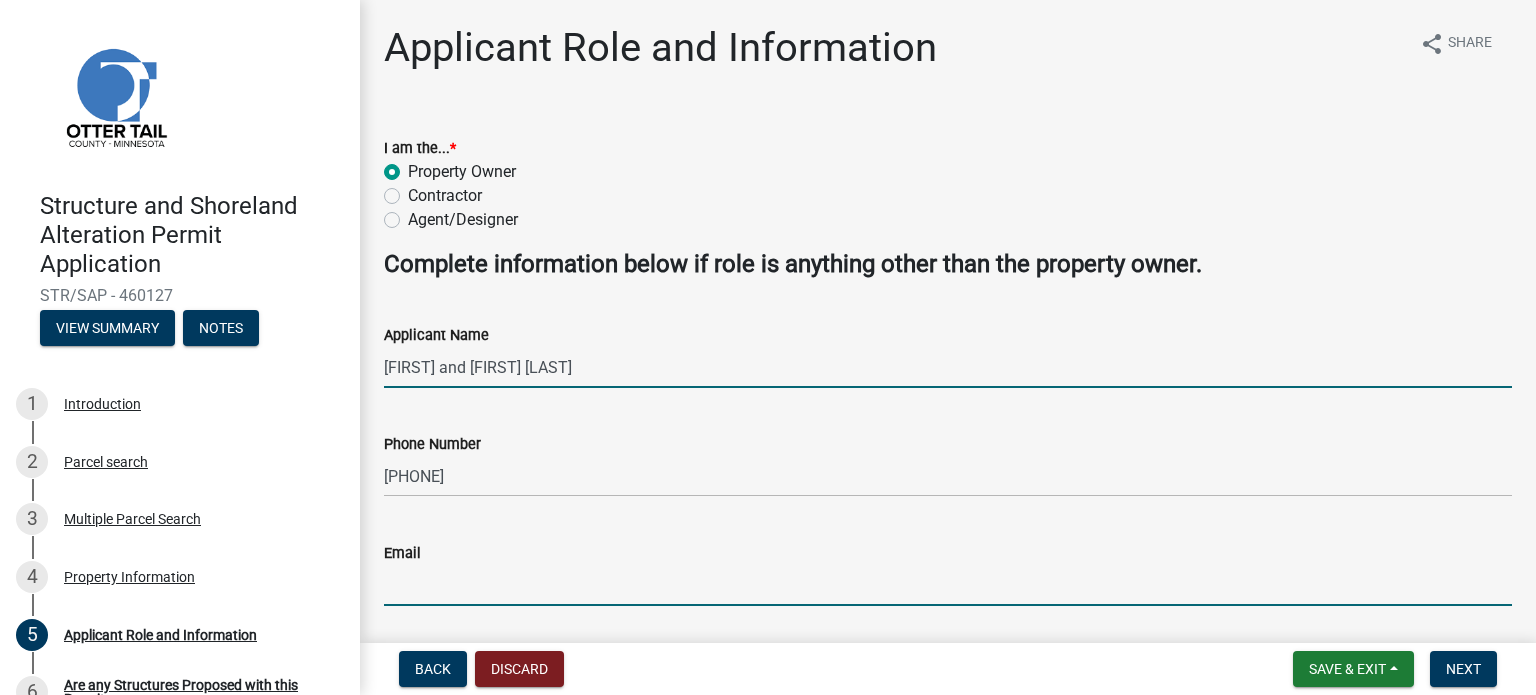 type on "[EMAIL]" 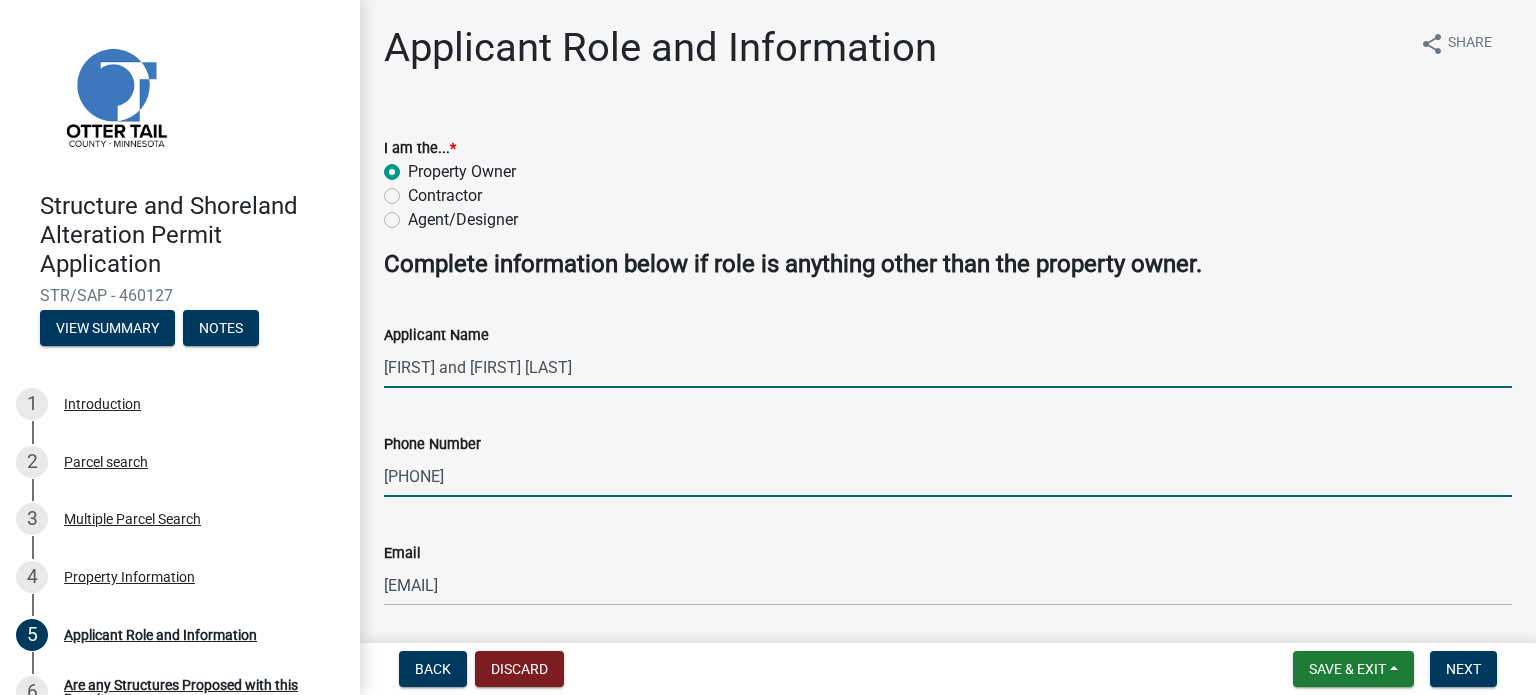 click on "[PHONE]" at bounding box center (948, 476) 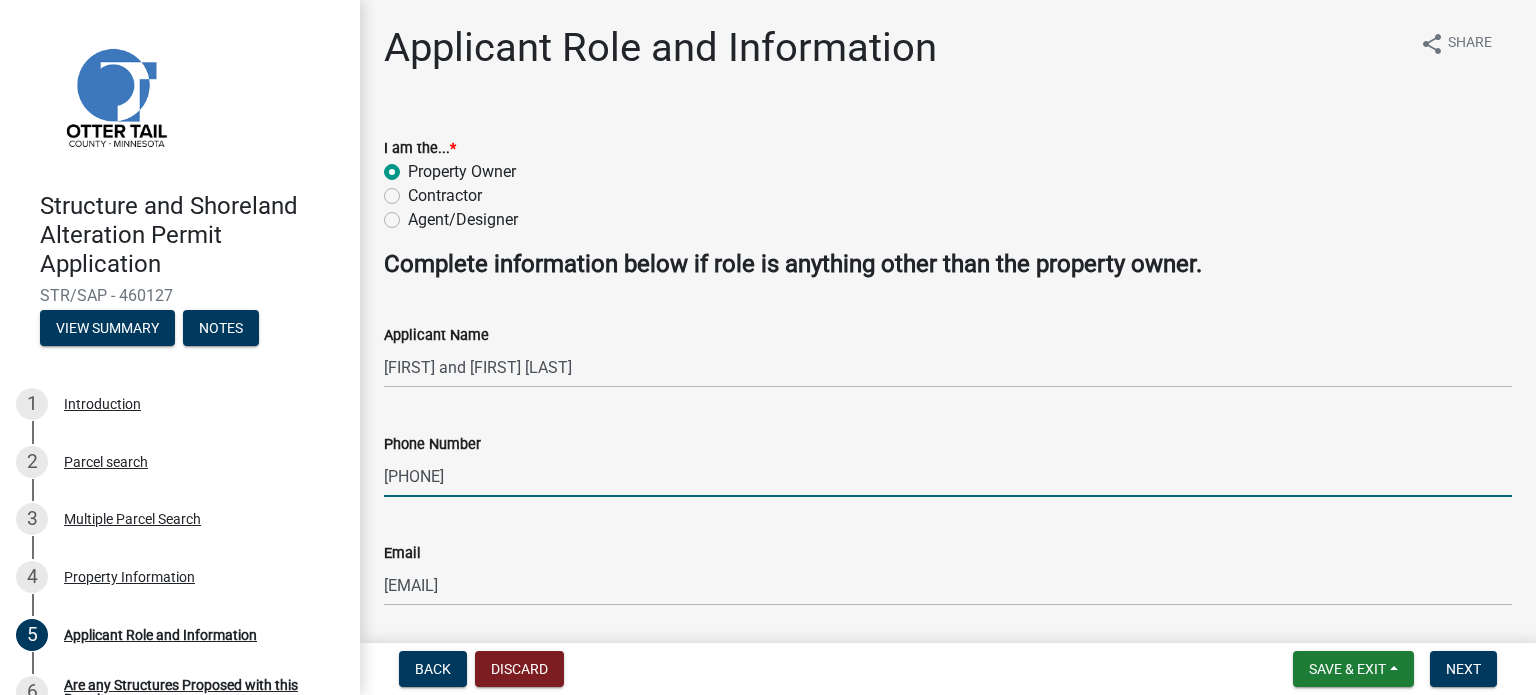 type on "[PHONE]" 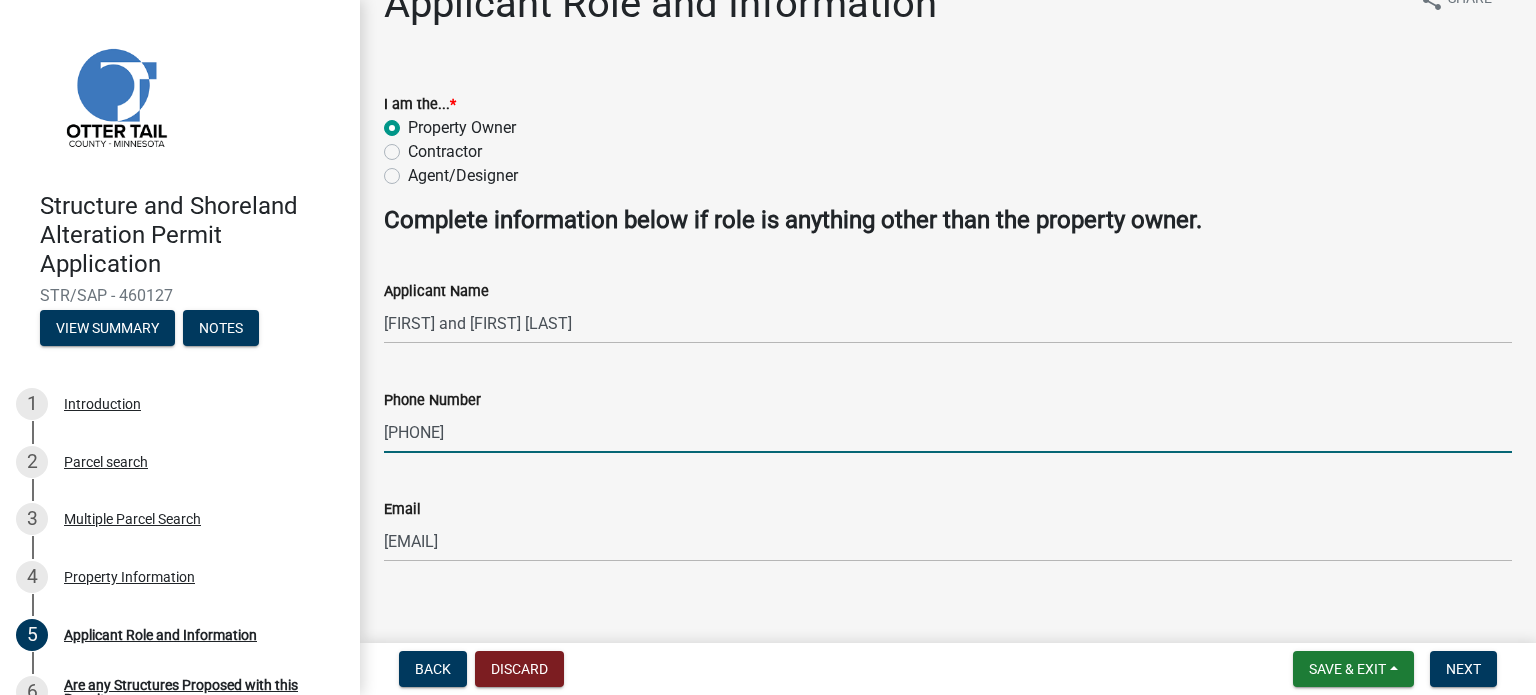scroll, scrollTop: 64, scrollLeft: 0, axis: vertical 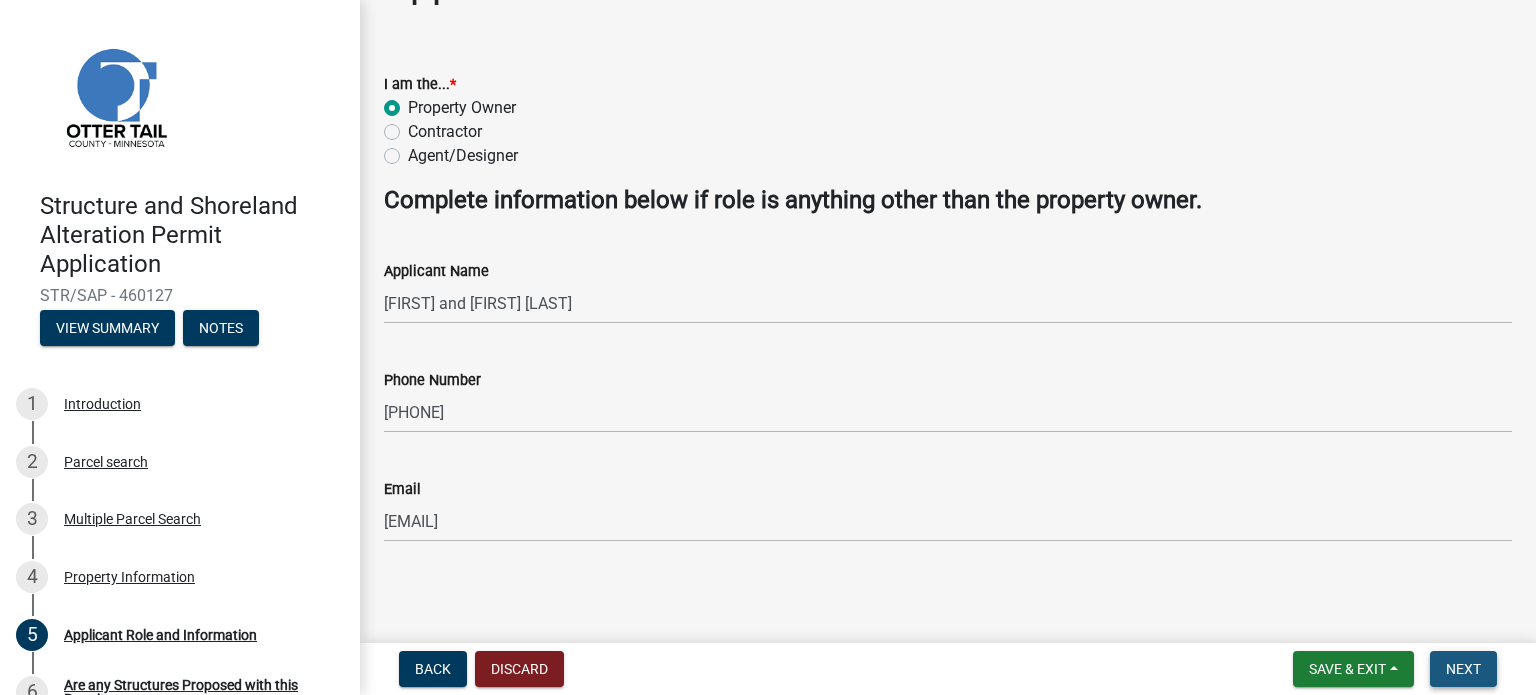 click on "Next" at bounding box center (1463, 669) 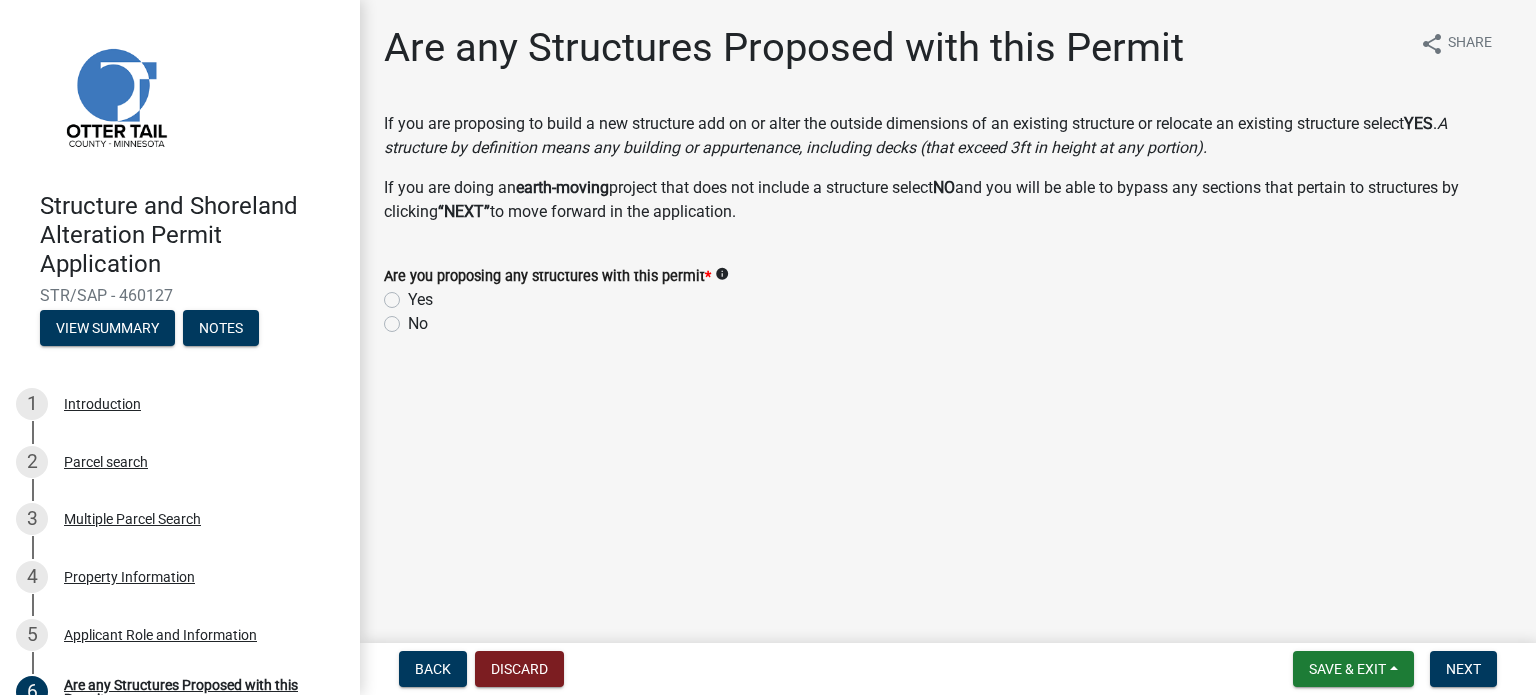click on "Yes" 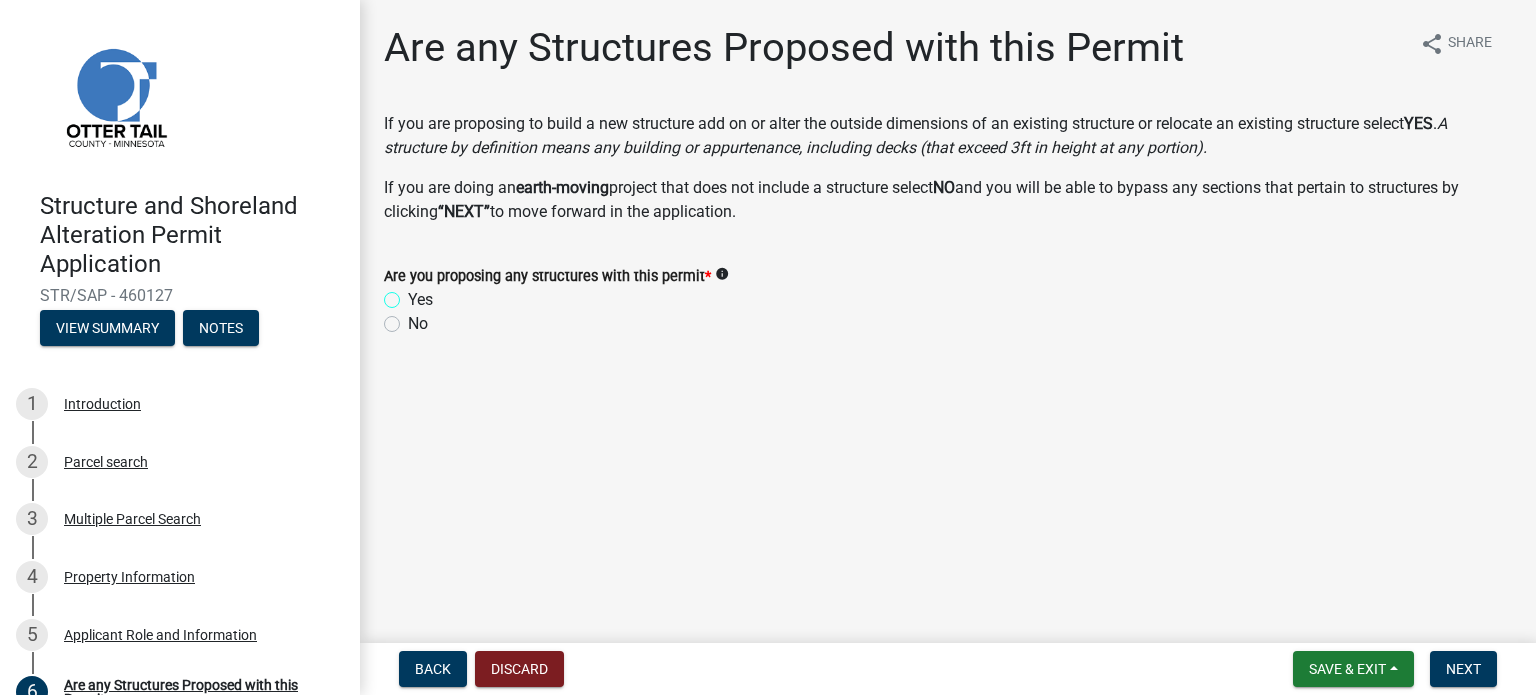 click on "Yes" at bounding box center [414, 294] 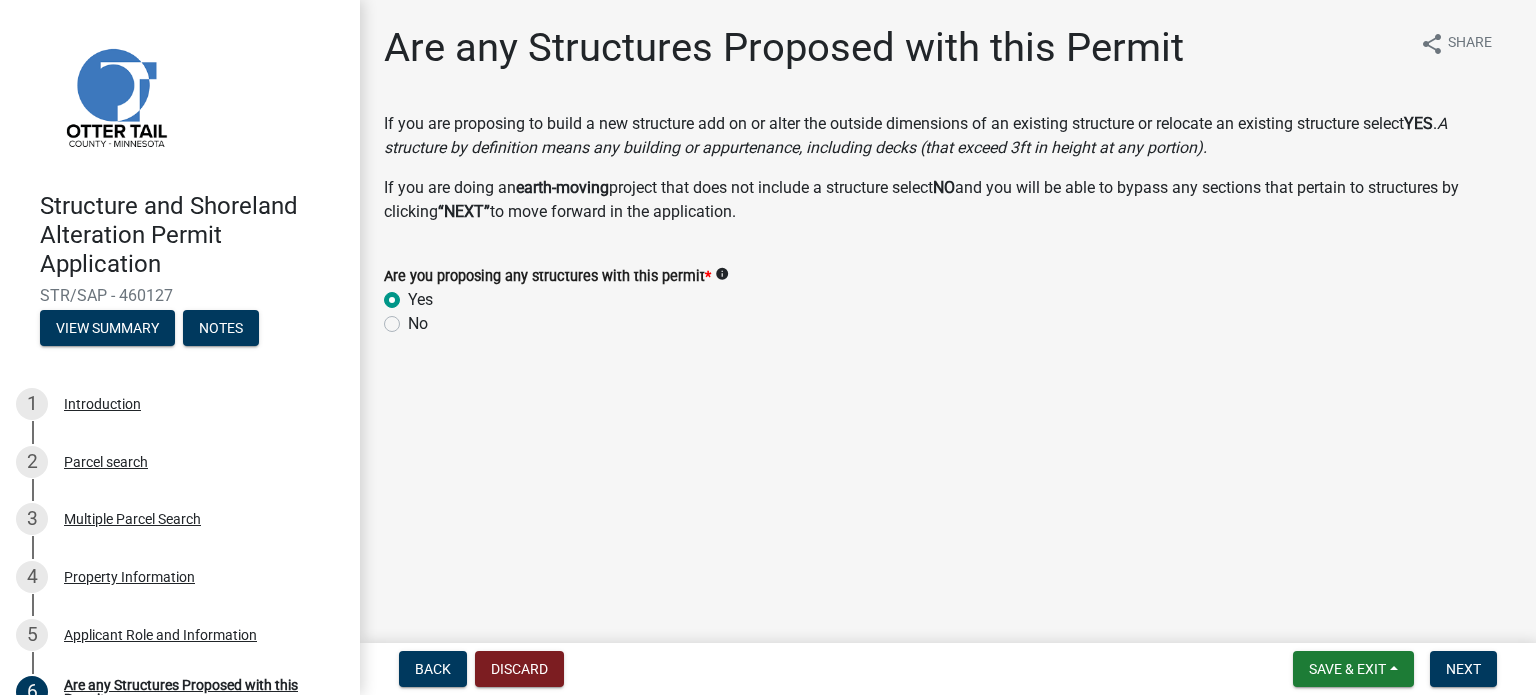 radio on "true" 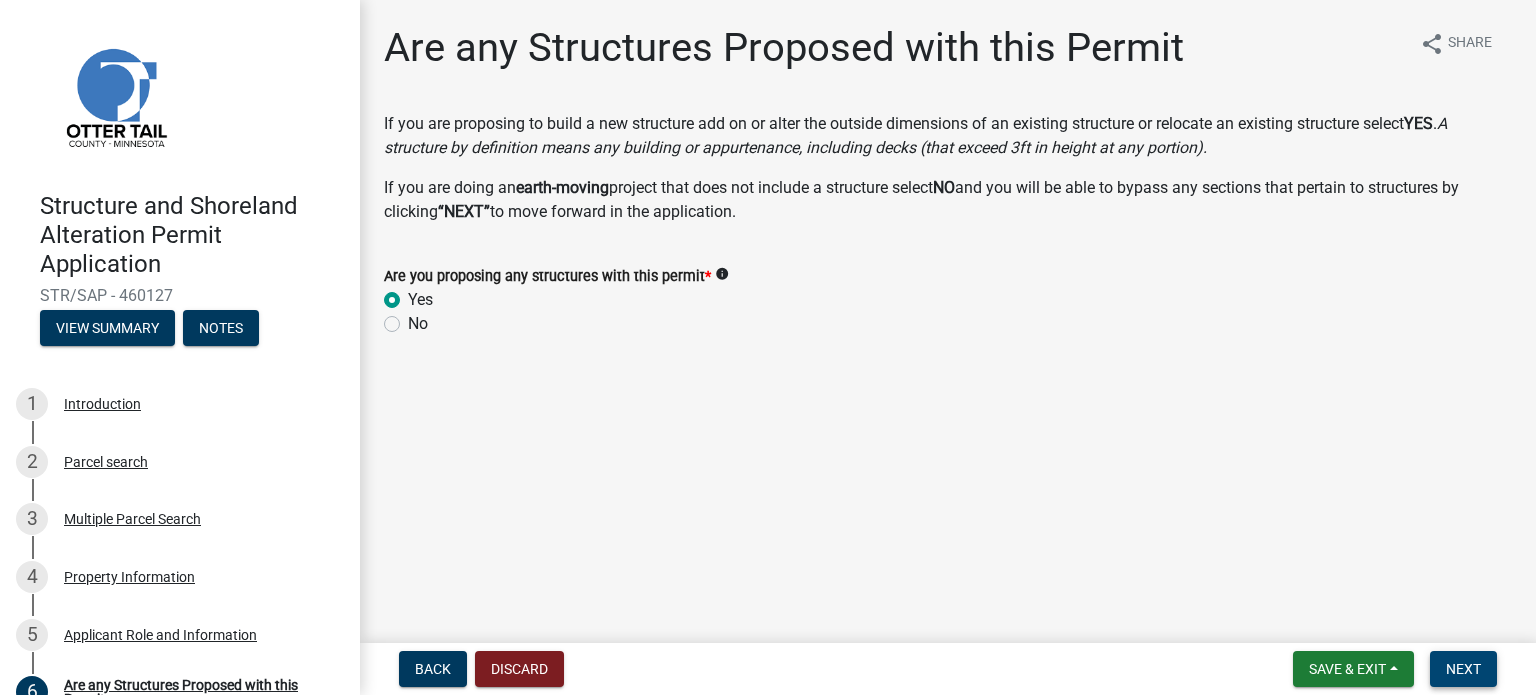 click on "Next" at bounding box center (1463, 669) 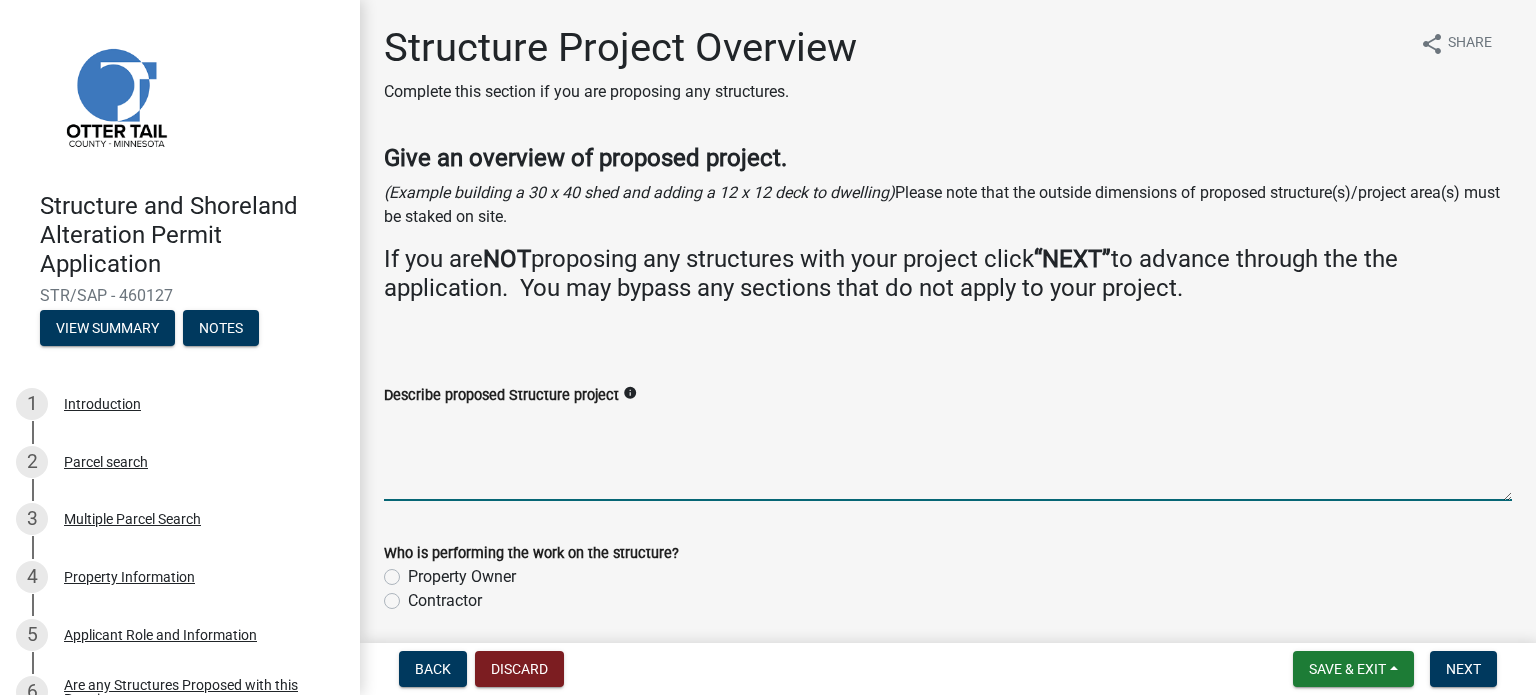 click on "Describe proposed Structure project" at bounding box center (948, 454) 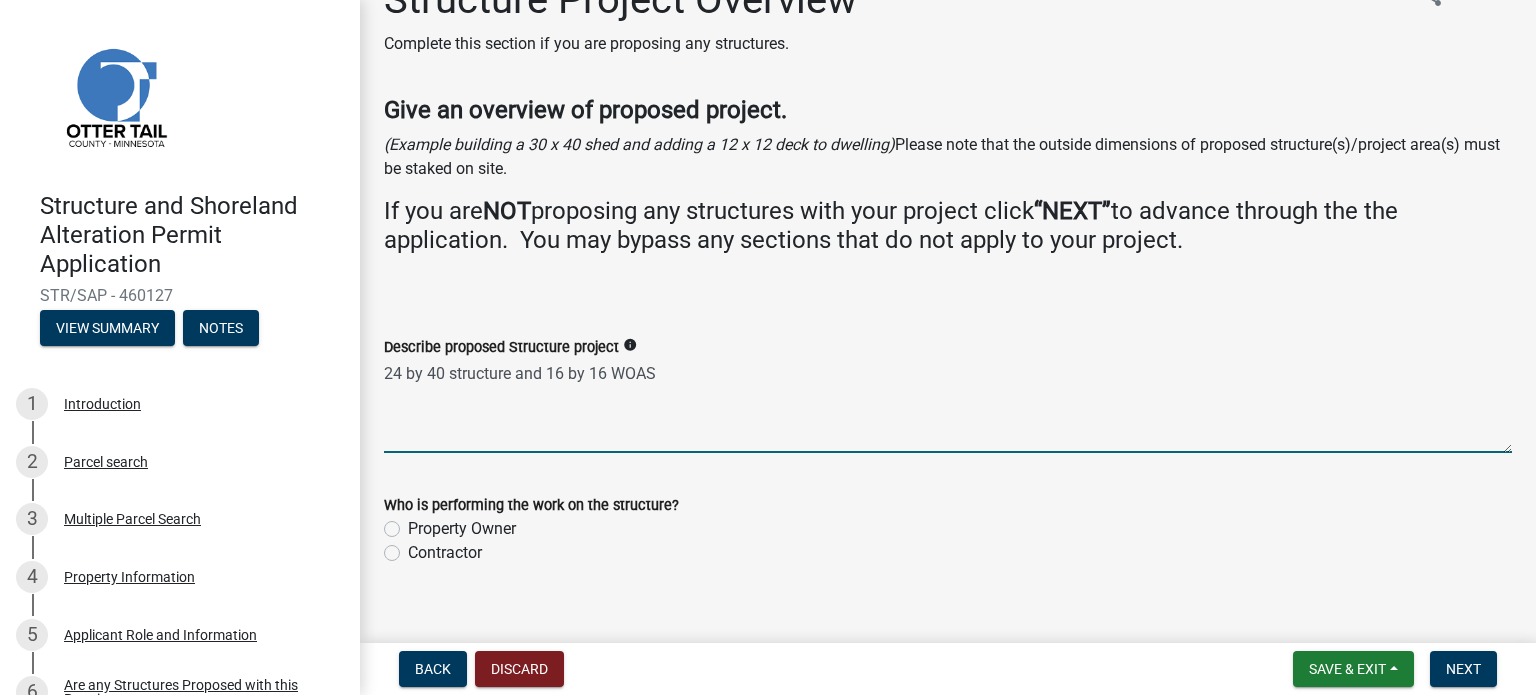 scroll, scrollTop: 74, scrollLeft: 0, axis: vertical 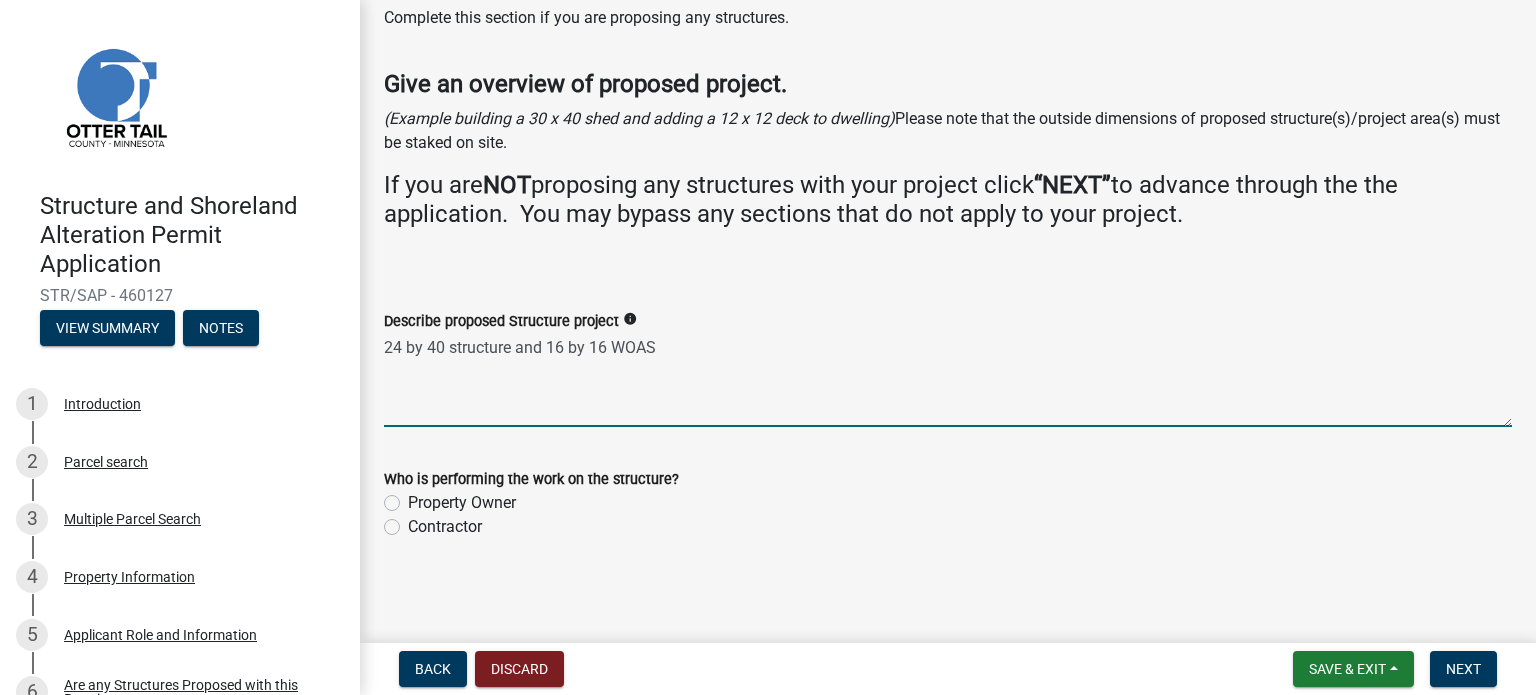 type on "24 by 40 structure and 16 by 16 WOAS" 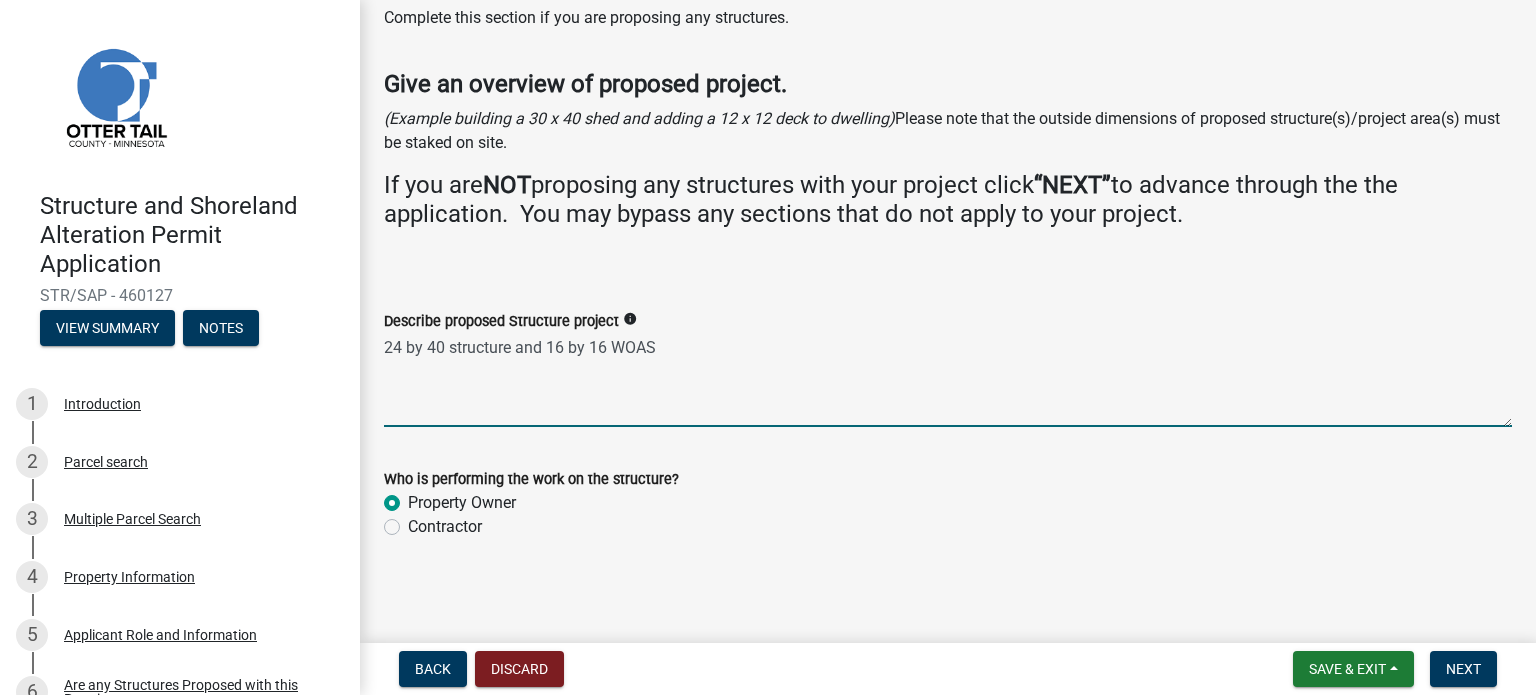 radio on "true" 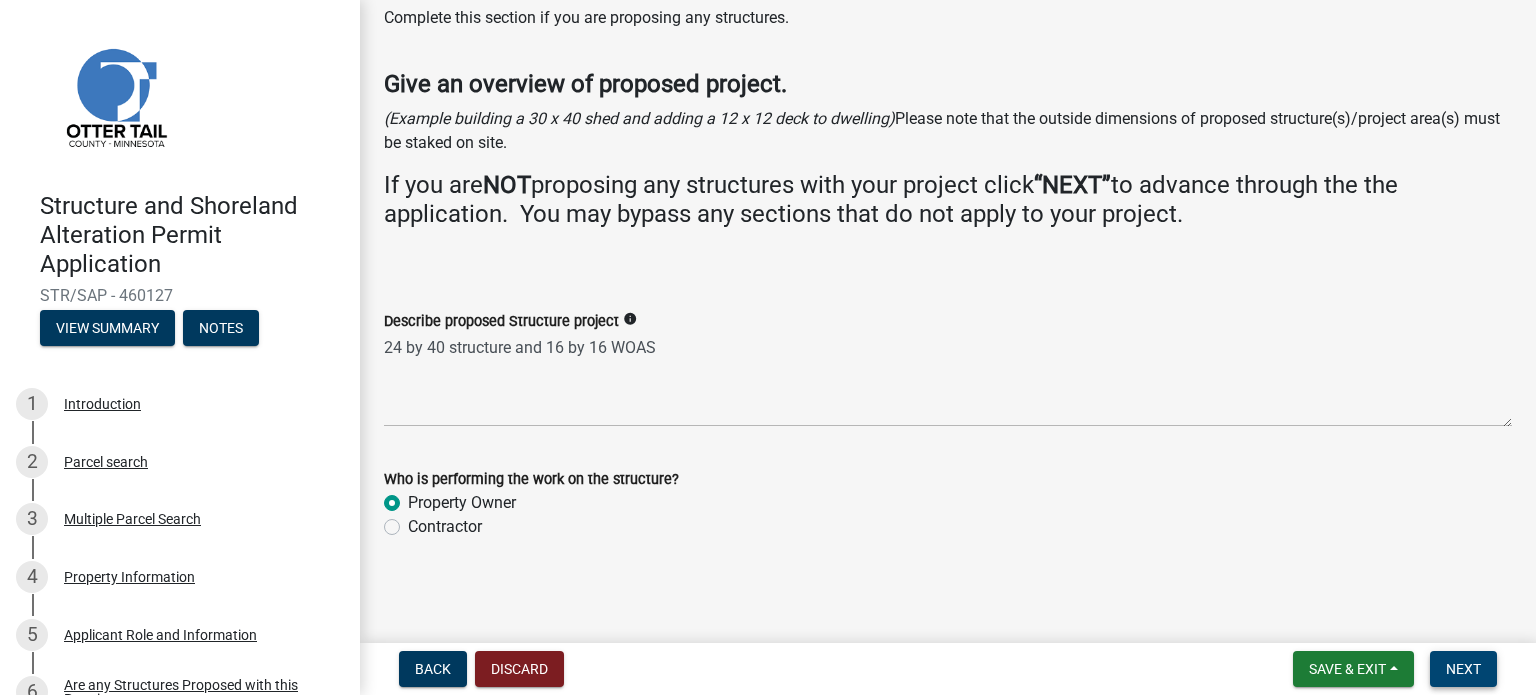 click on "Next" at bounding box center (1463, 669) 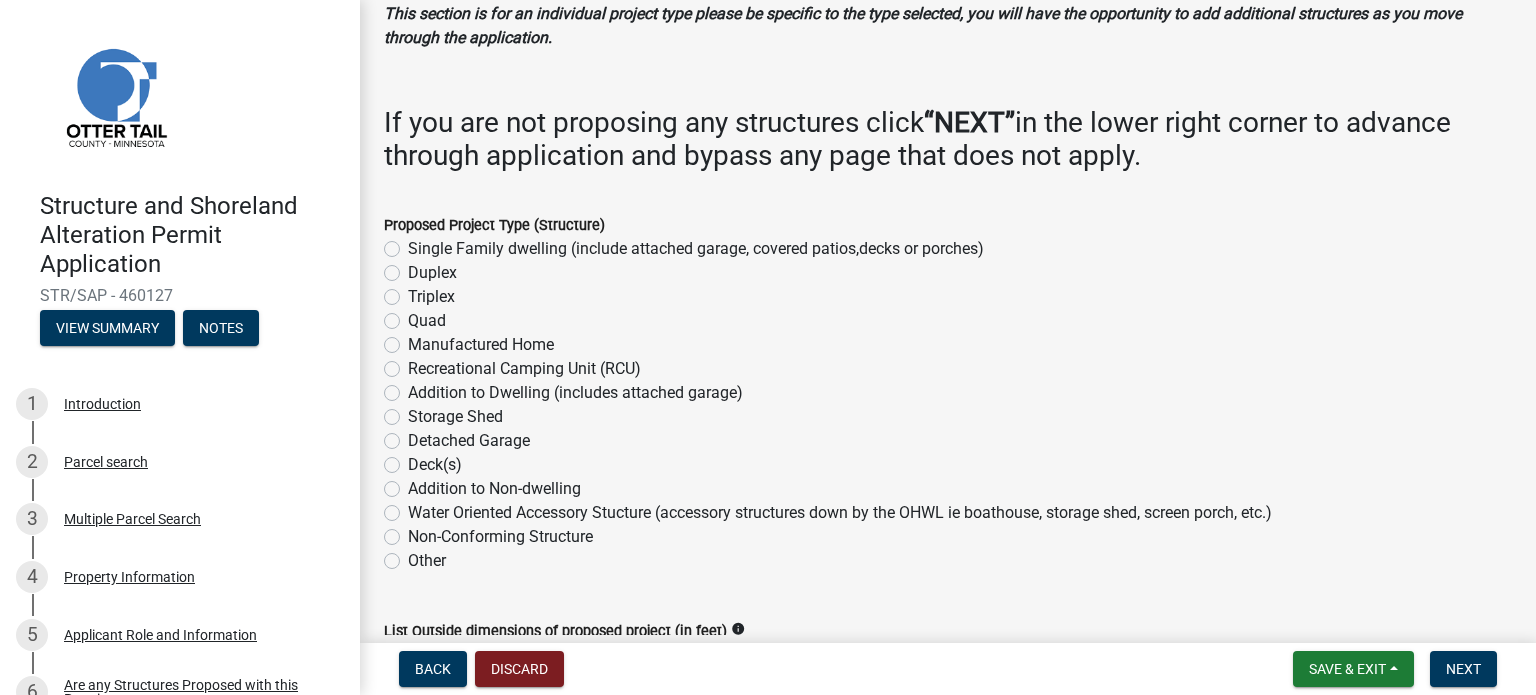 scroll, scrollTop: 200, scrollLeft: 0, axis: vertical 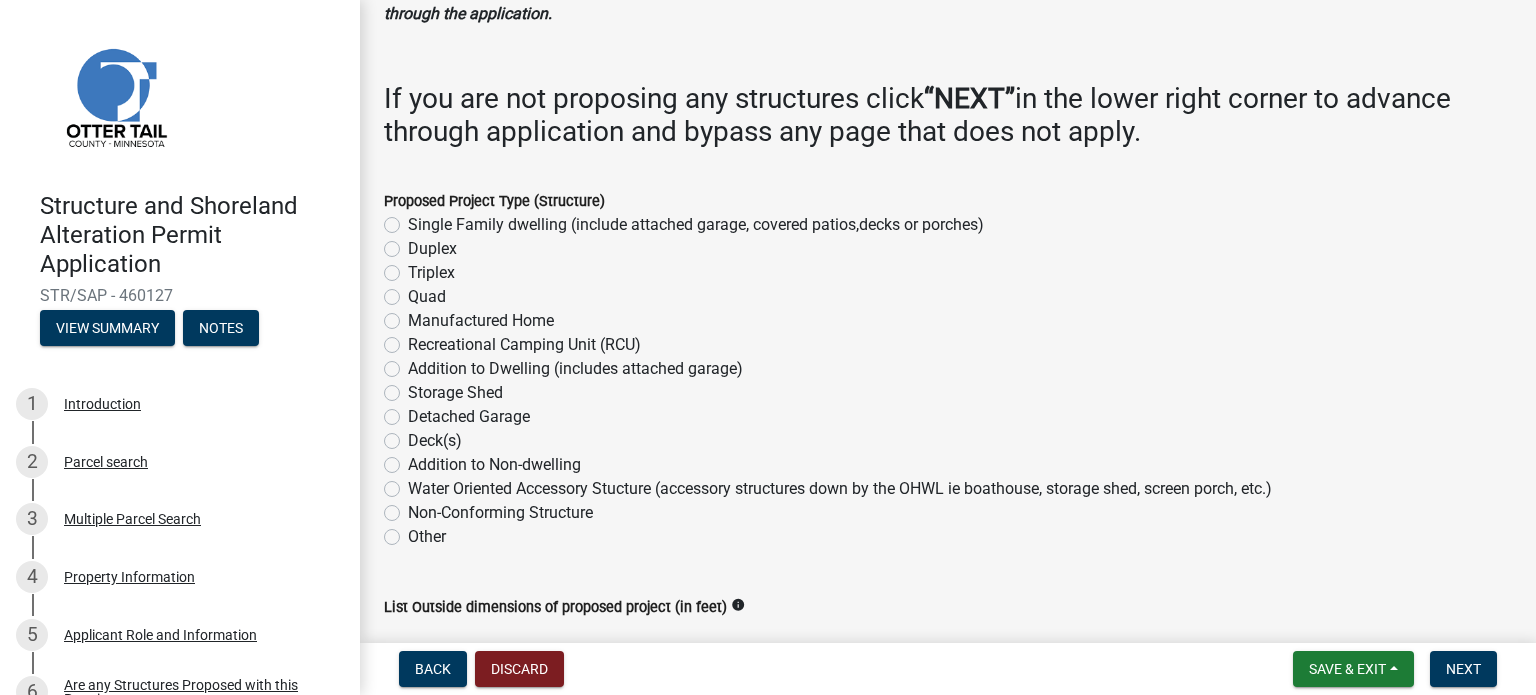 click on "Water Oriented Accessory Stucture (accessory structures down by the OHWL ie boathouse, storage shed, screen porch, etc.)" 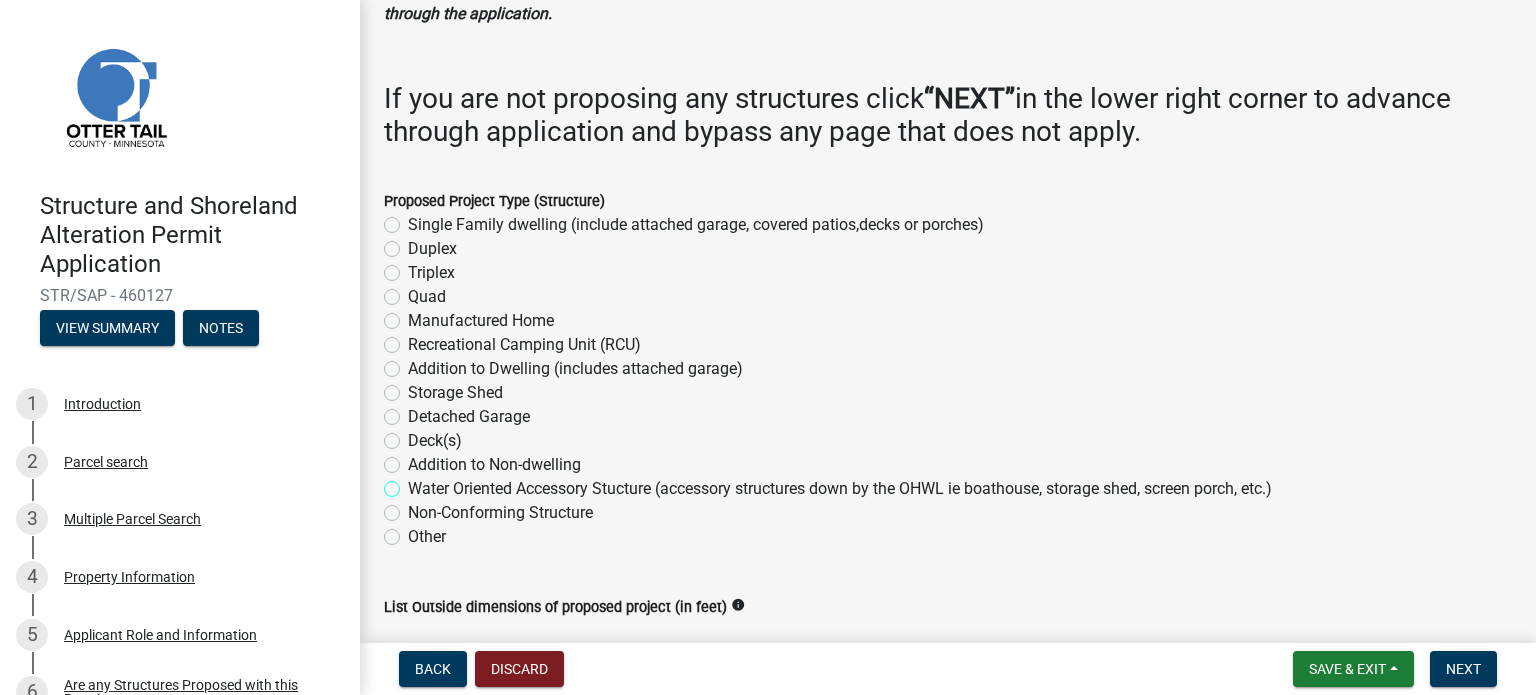 click on "Water Oriented Accessory Stucture (accessory structures down by the OHWL ie boathouse, storage shed, screen porch, etc.)" at bounding box center (414, 483) 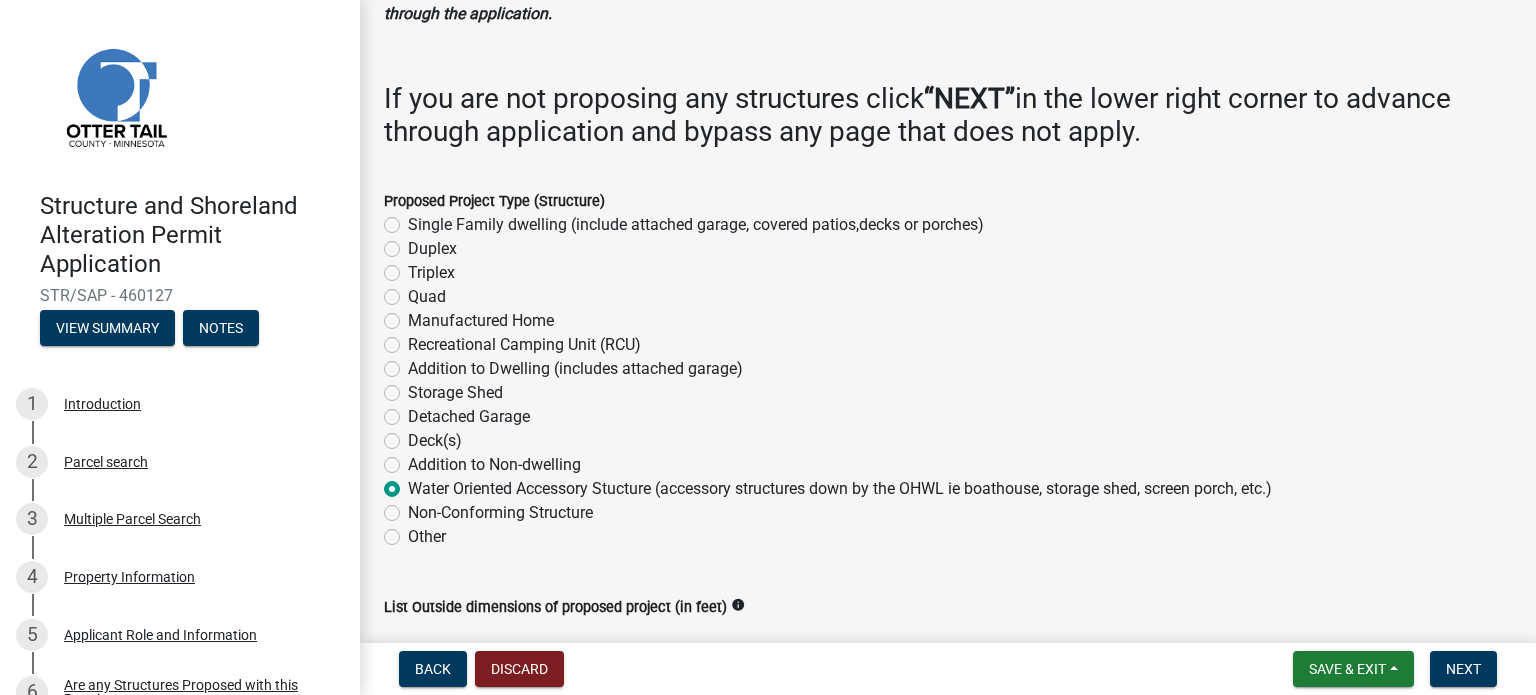 radio on "true" 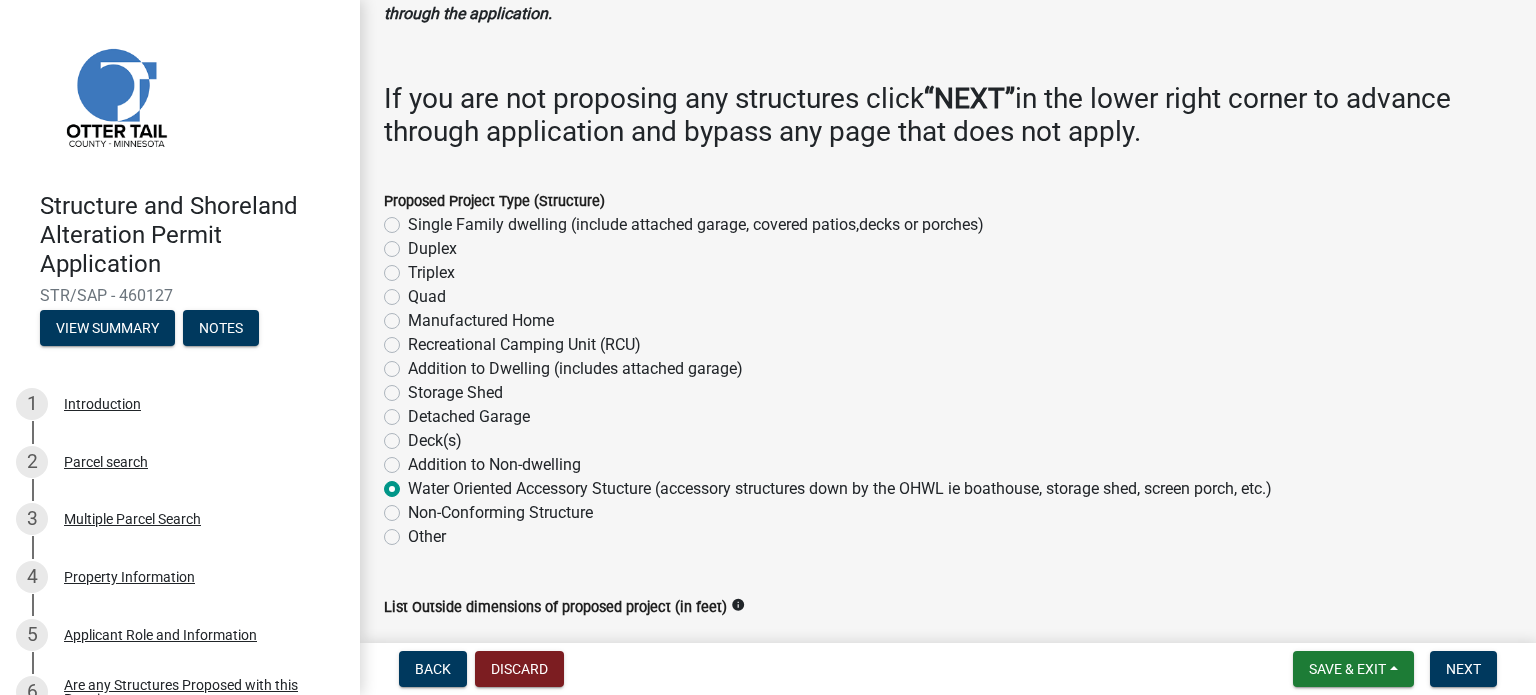 click on "Single Family dwelling (include attached garage, covered patios,decks or porches)" 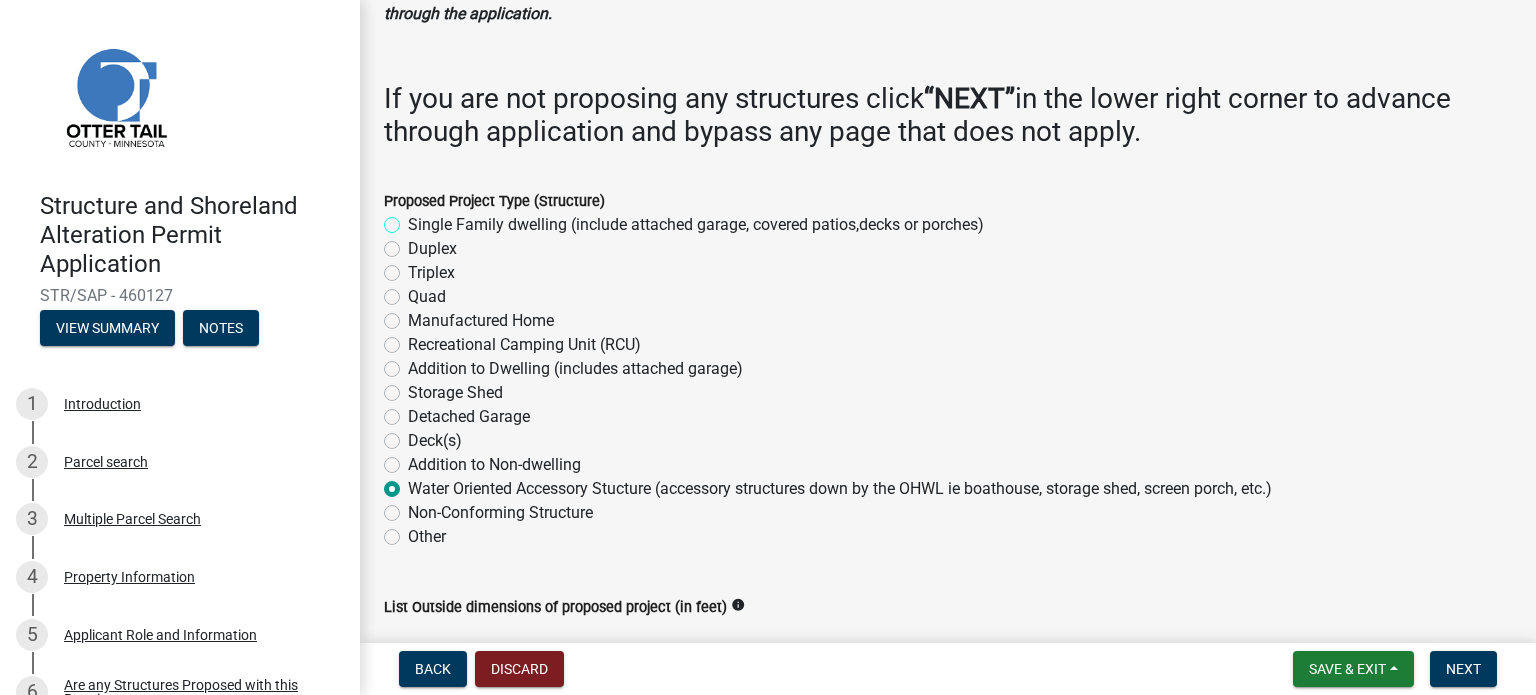 click on "Single Family dwelling (include attached garage, covered patios,decks or porches)" at bounding box center (414, 219) 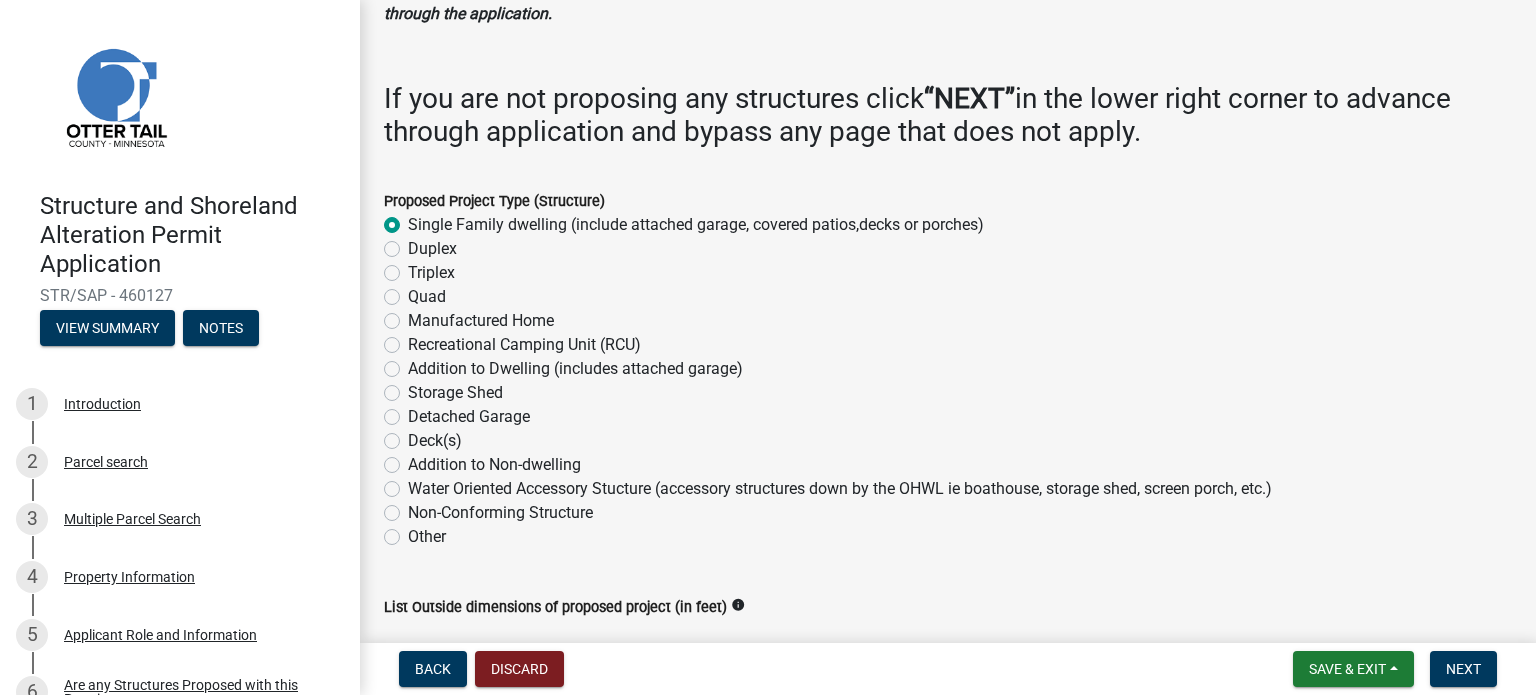 radio on "true" 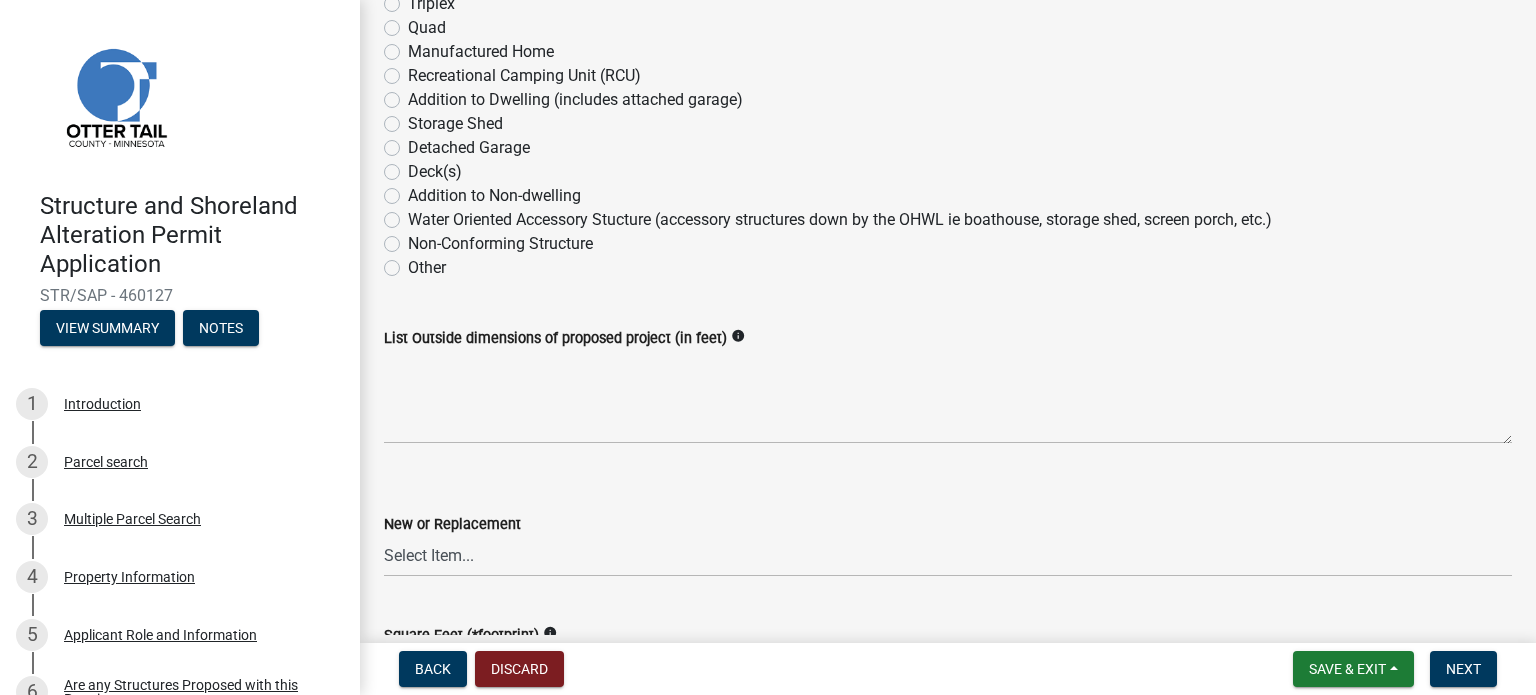 scroll, scrollTop: 500, scrollLeft: 0, axis: vertical 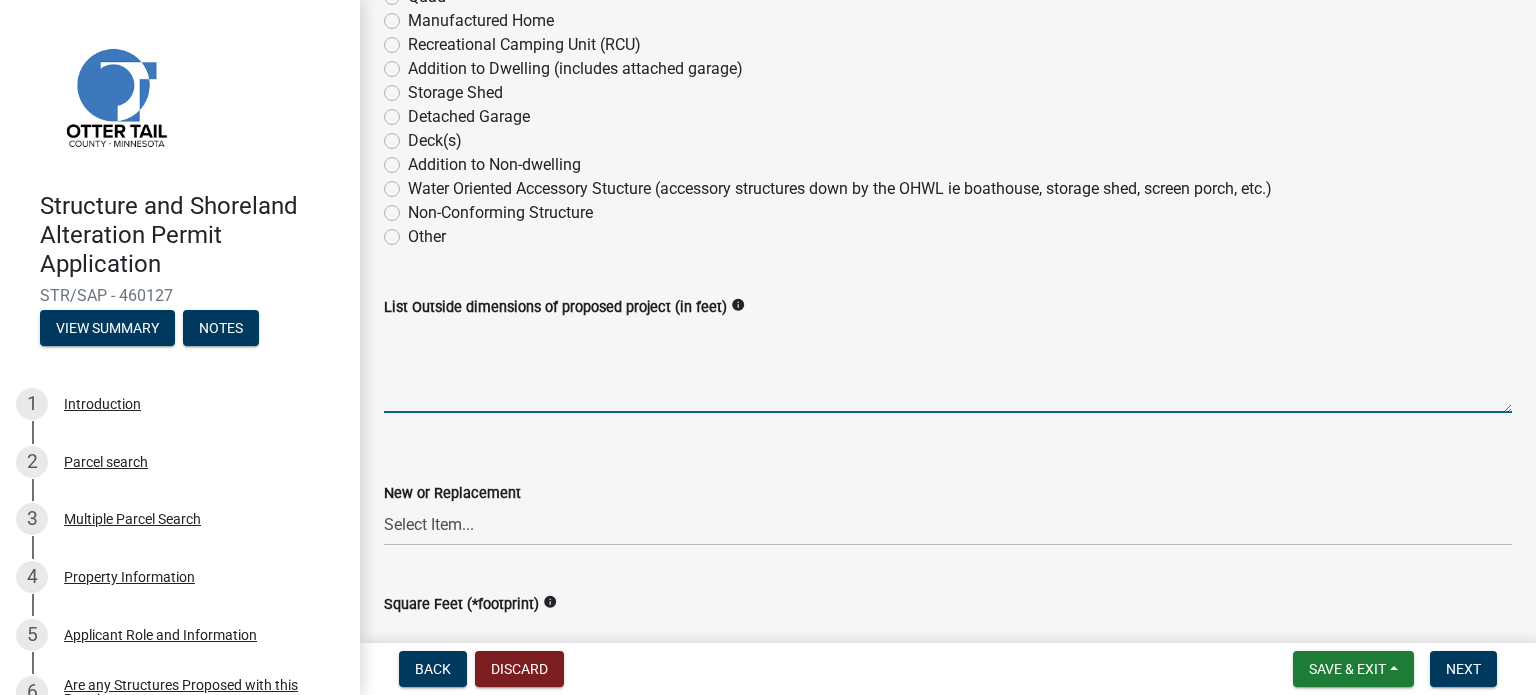 click on "List Outside dimensions of proposed project (in feet)" at bounding box center (948, 366) 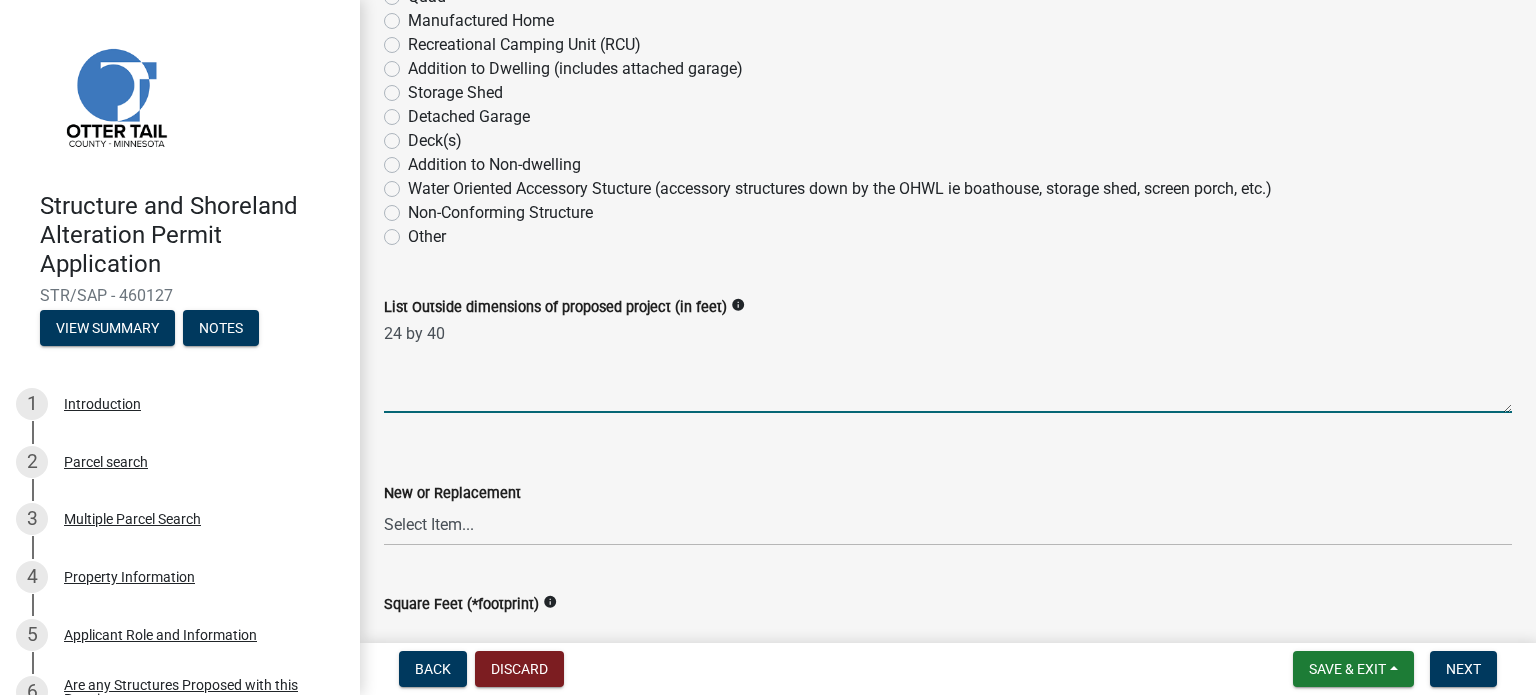 type on "24 by 40" 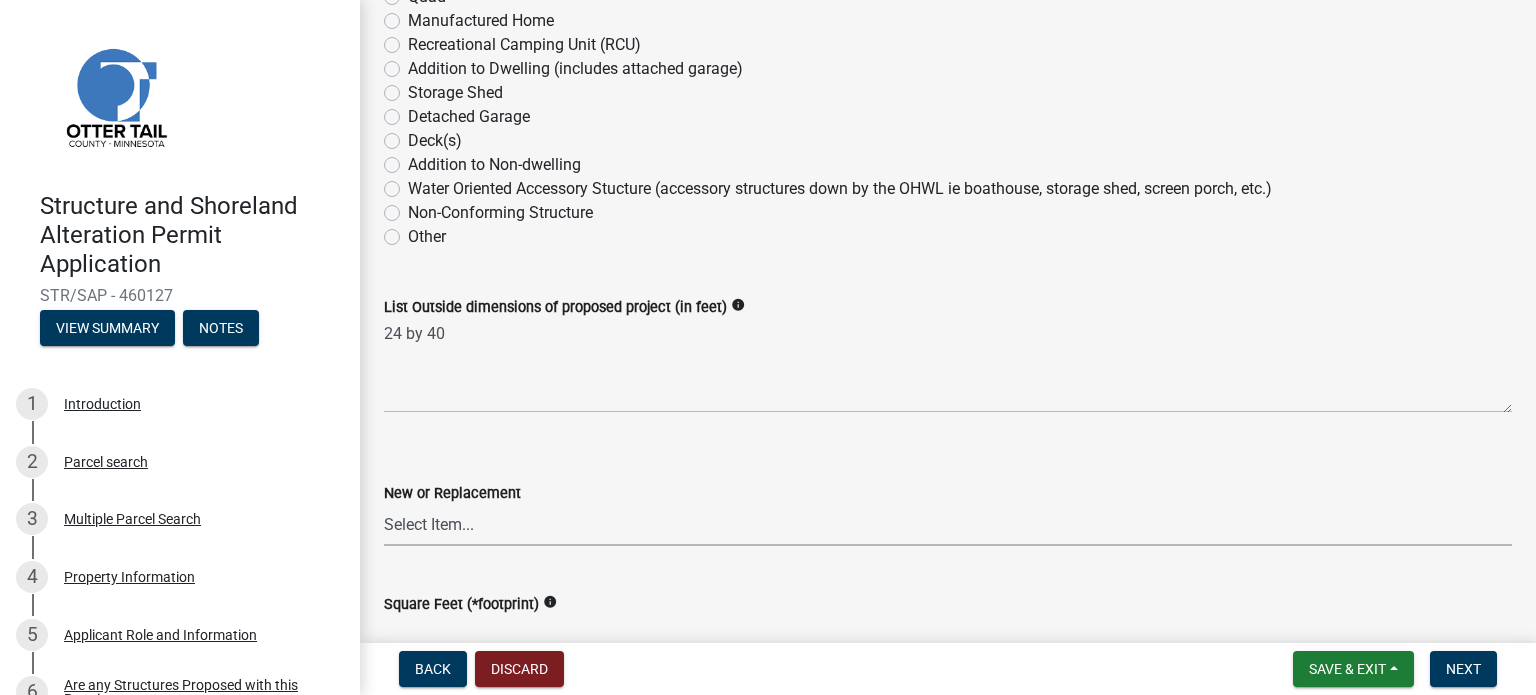 click on "Select Item...   New   Replacement" at bounding box center [948, 525] 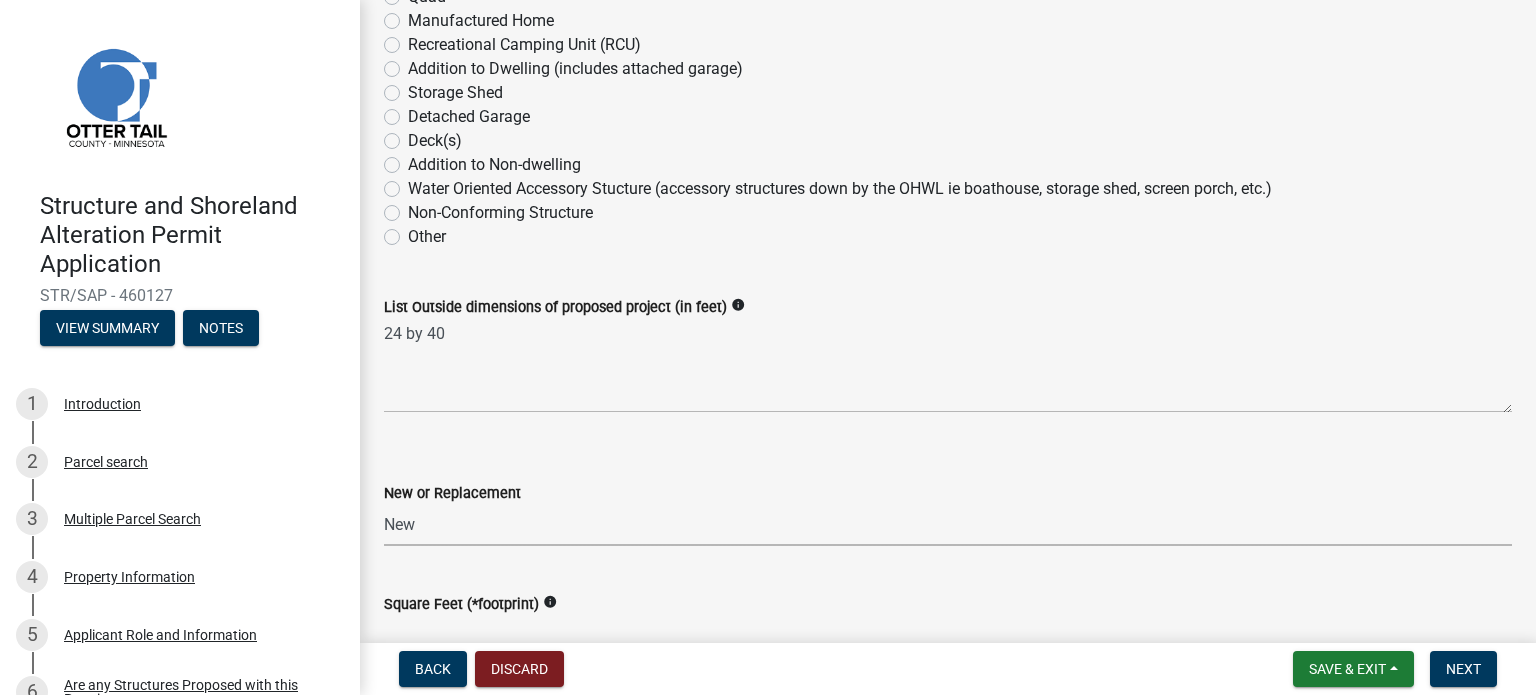 click on "Select Item...   New   Replacement" at bounding box center (948, 525) 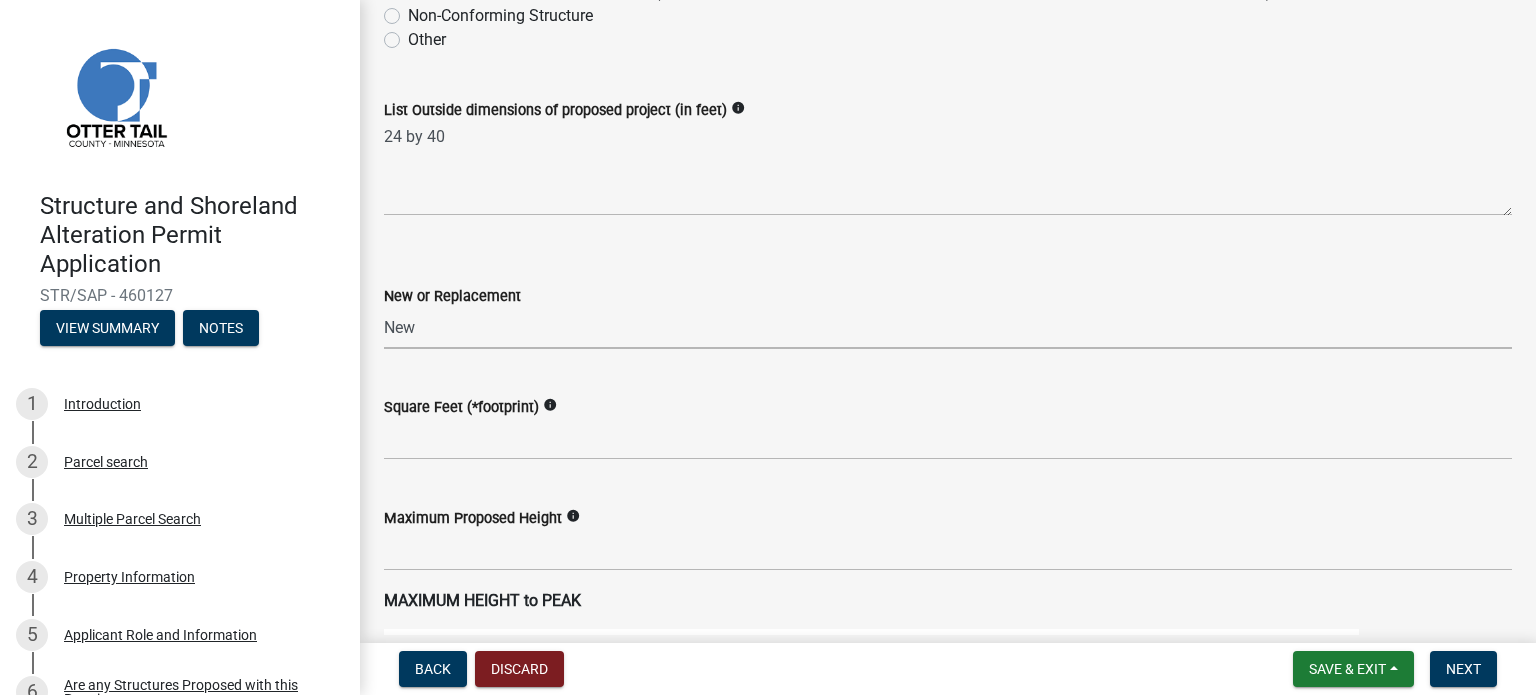 scroll, scrollTop: 700, scrollLeft: 0, axis: vertical 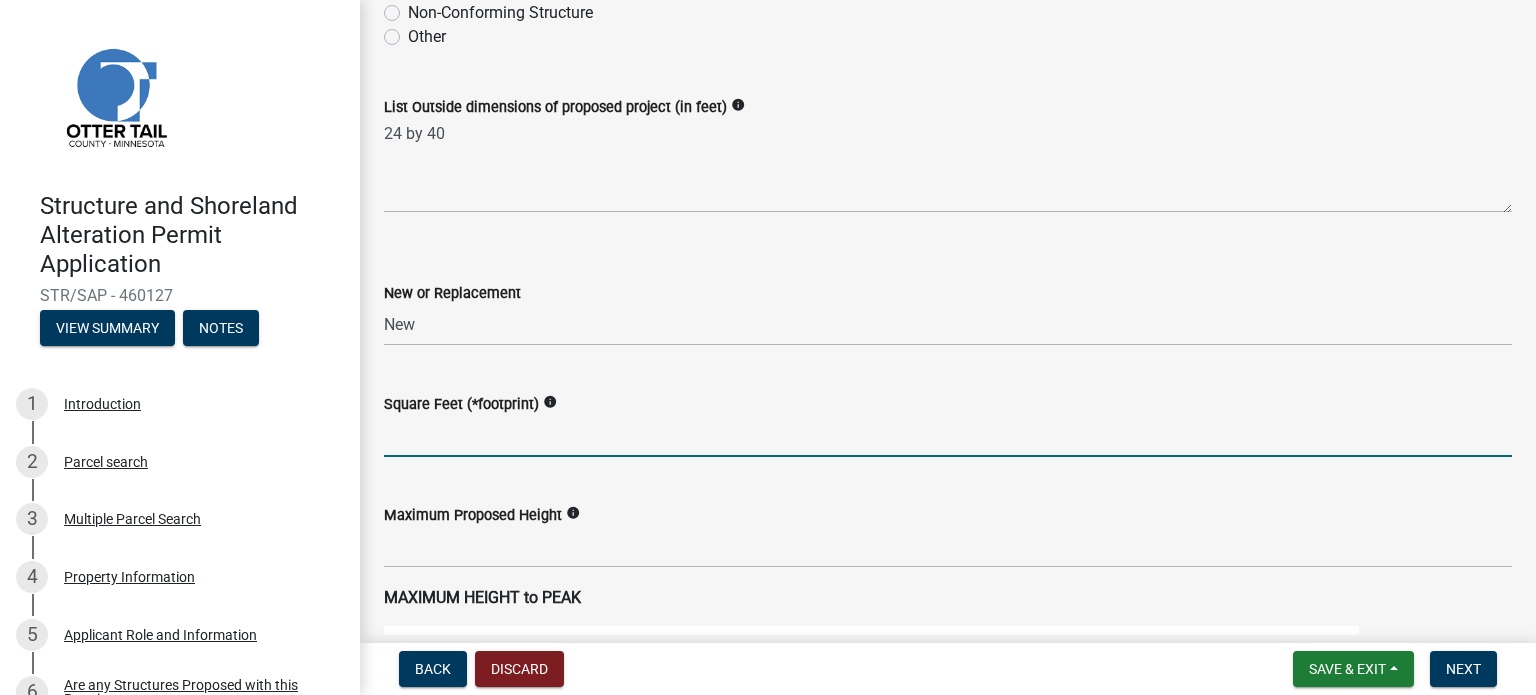 click 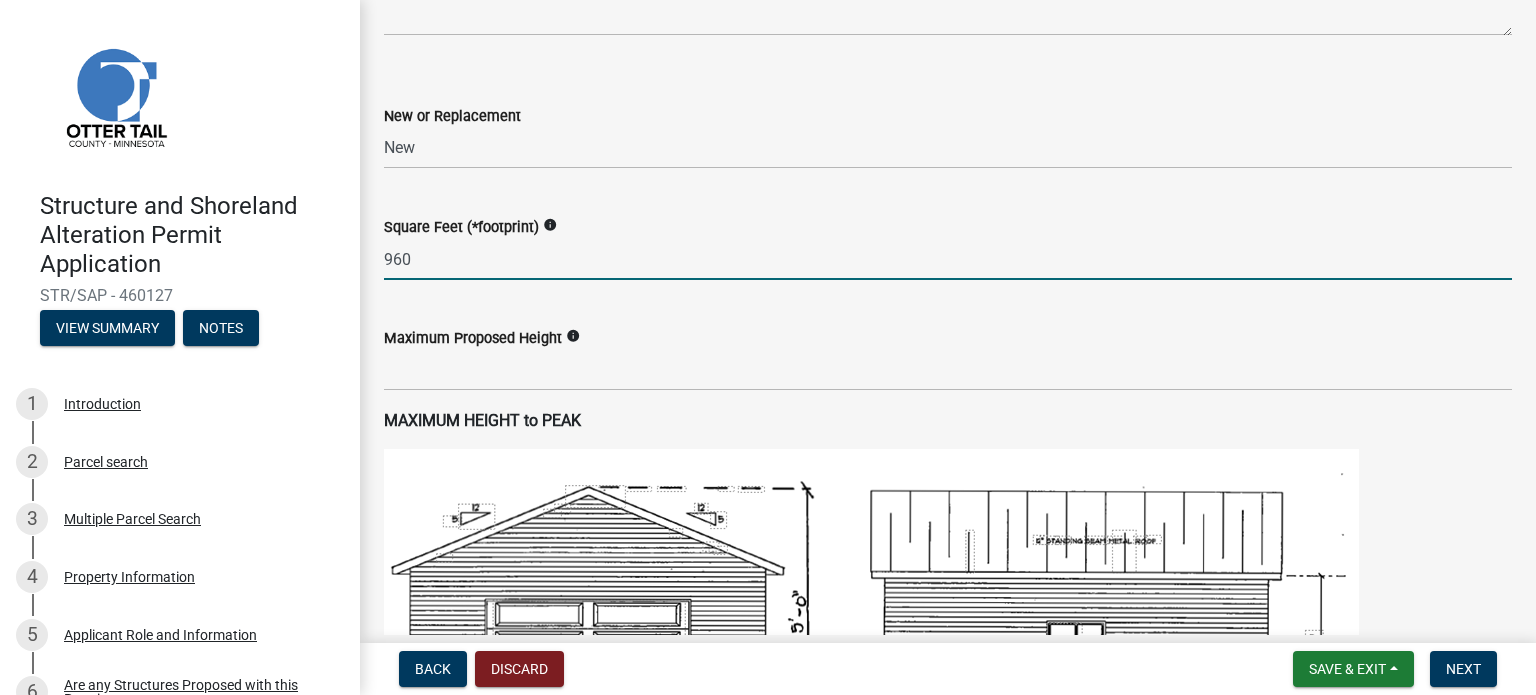 scroll, scrollTop: 900, scrollLeft: 0, axis: vertical 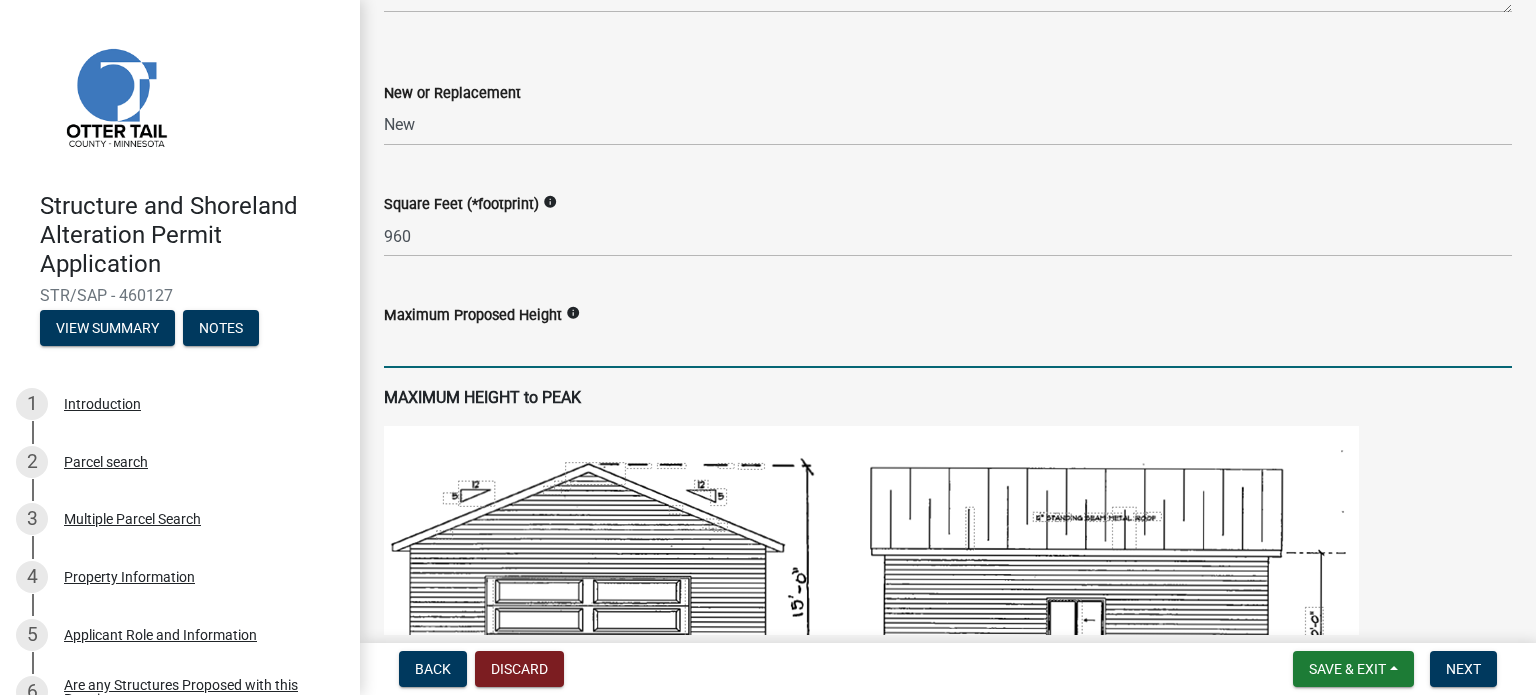 click 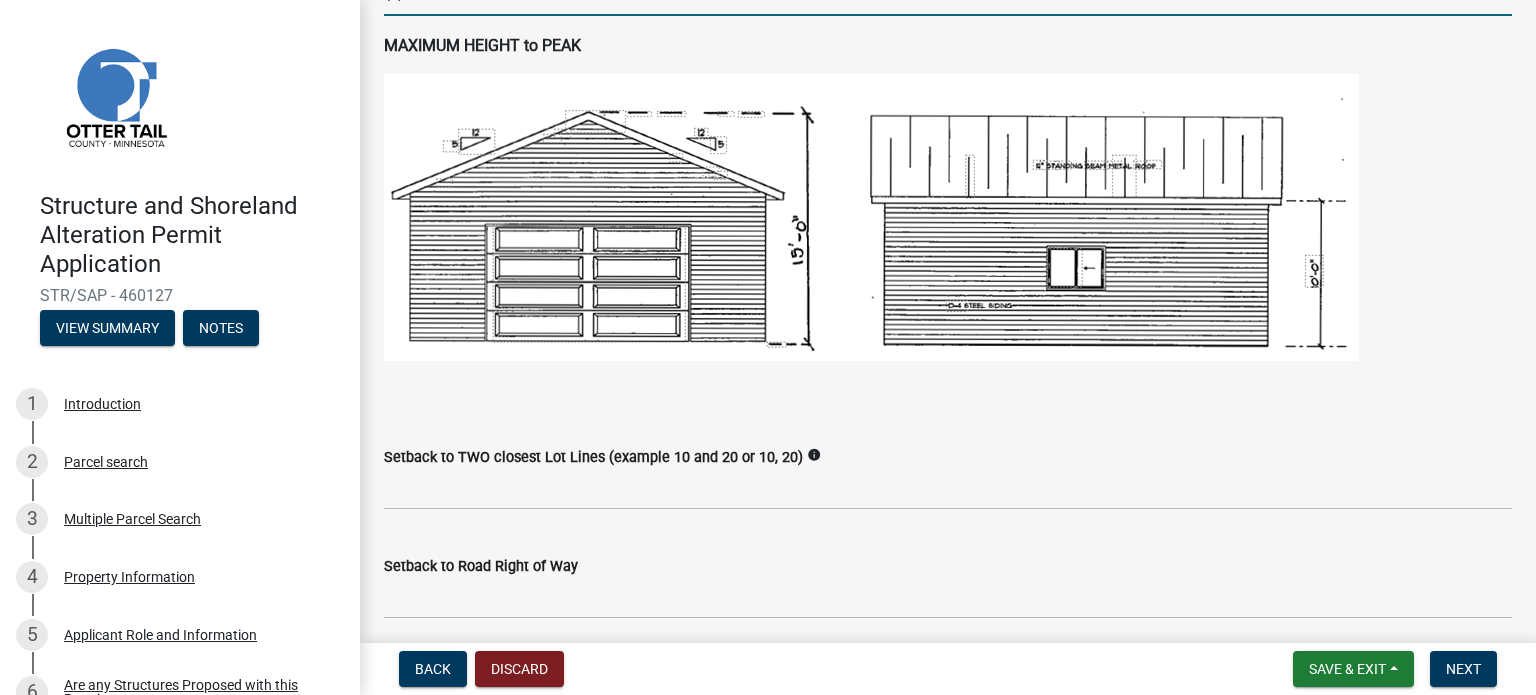 scroll, scrollTop: 1300, scrollLeft: 0, axis: vertical 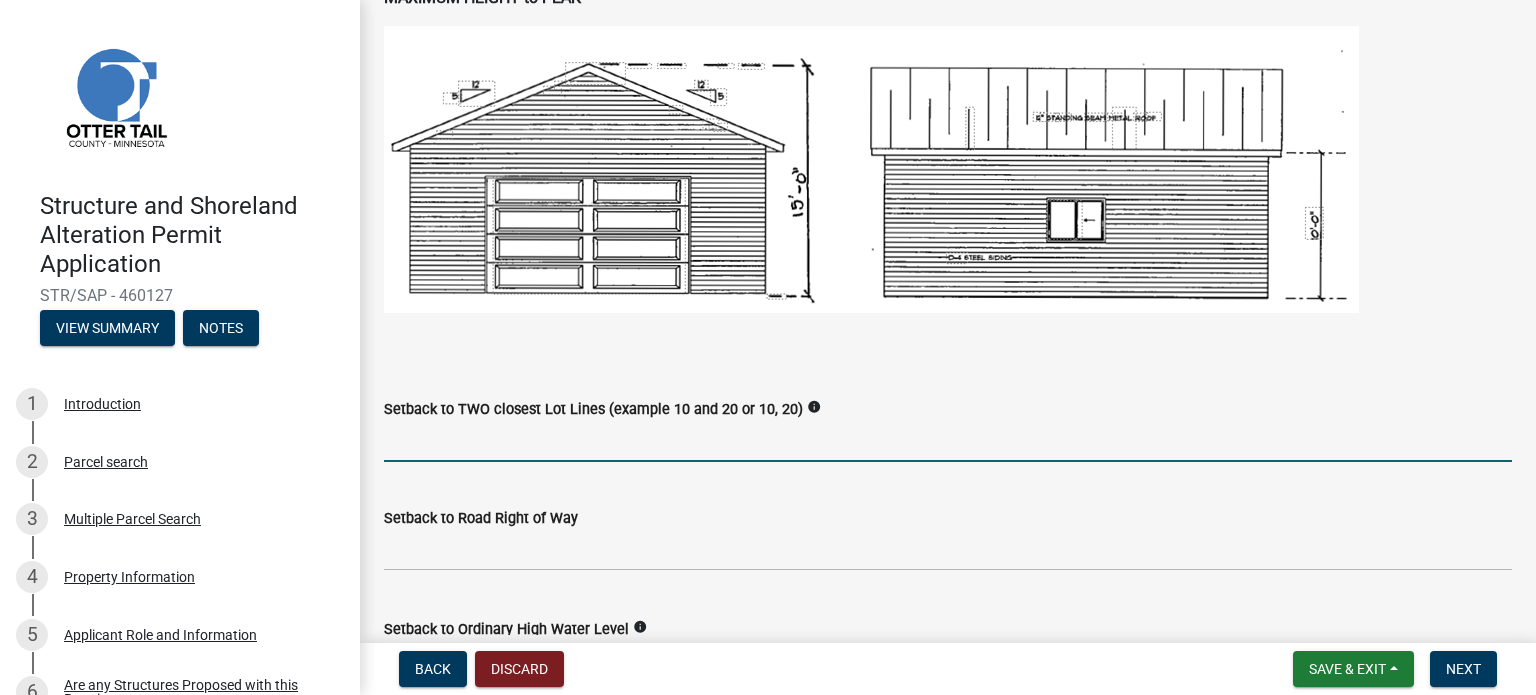 click on "Setback to TWO closest Lot Lines (example 10 and 20 or 10, 20)" at bounding box center (948, 441) 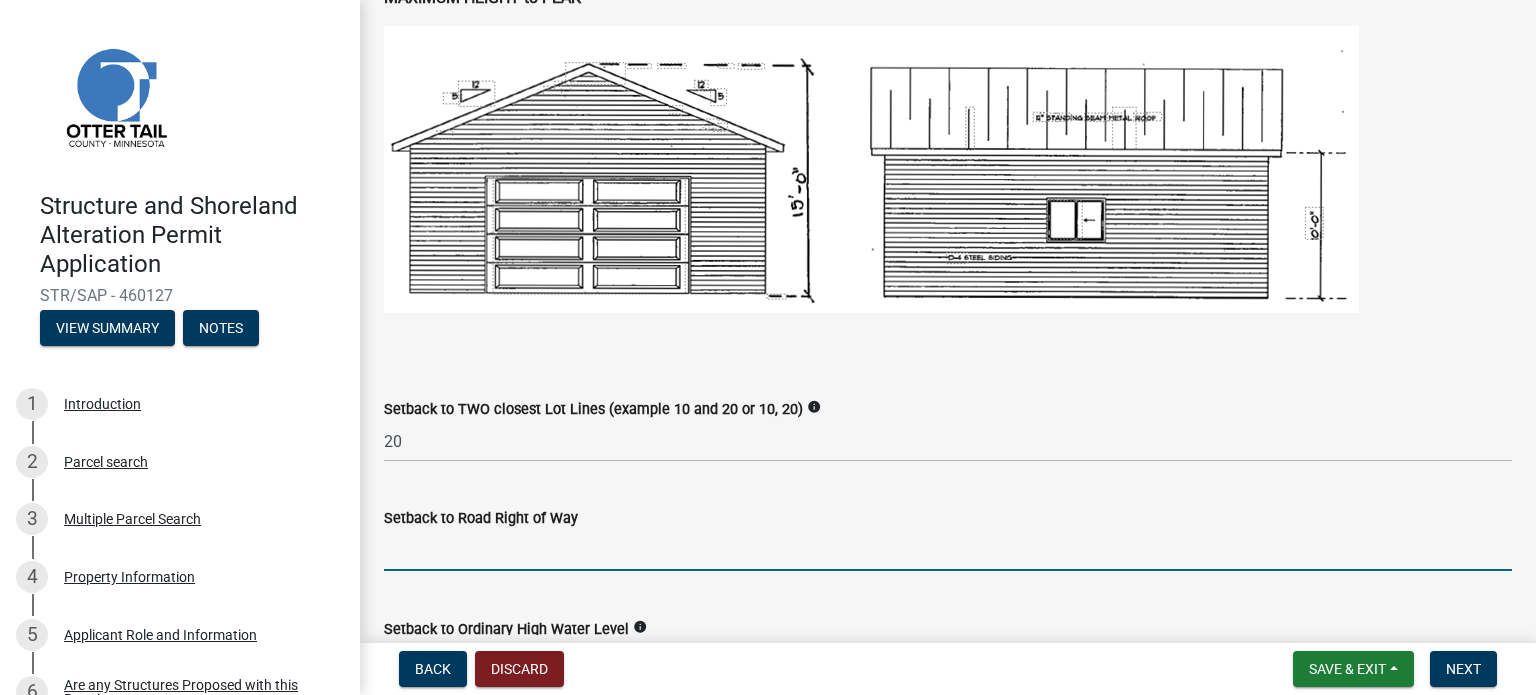 click 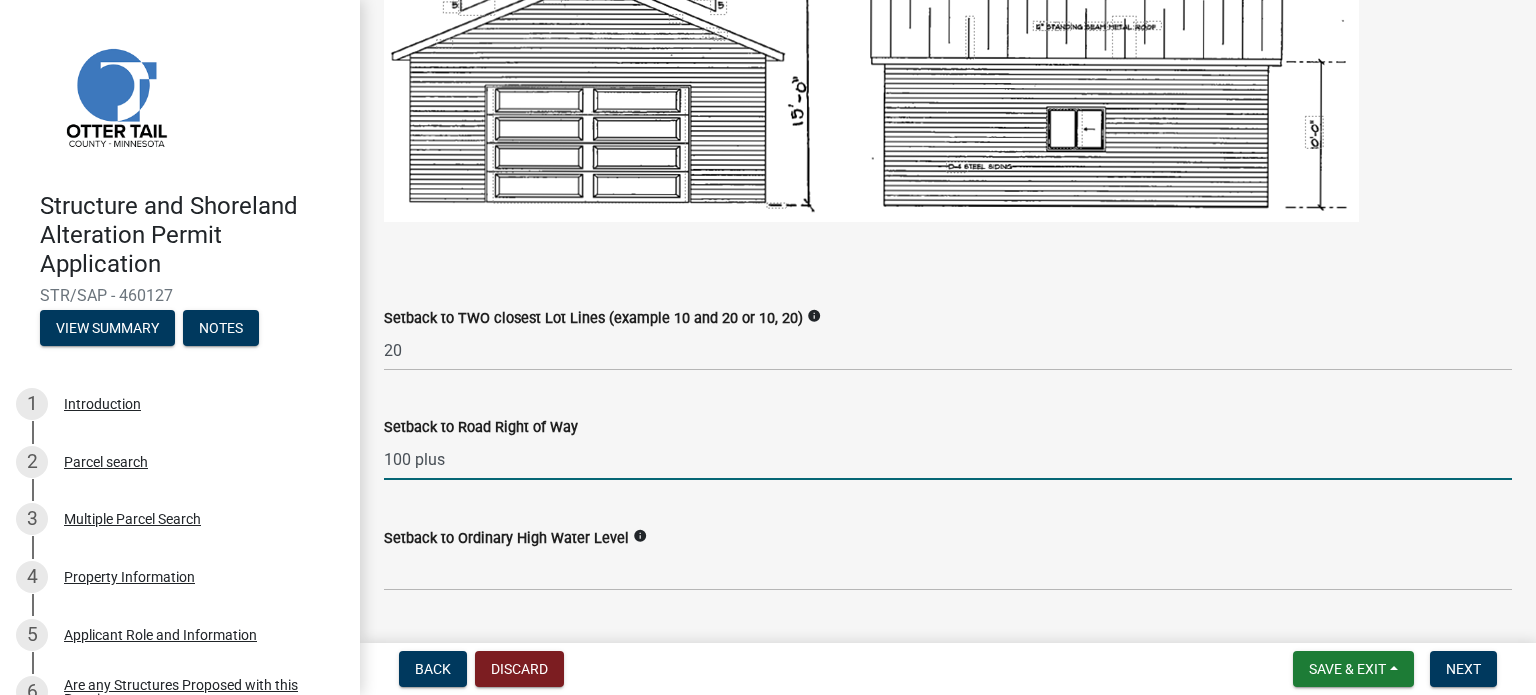 scroll, scrollTop: 1500, scrollLeft: 0, axis: vertical 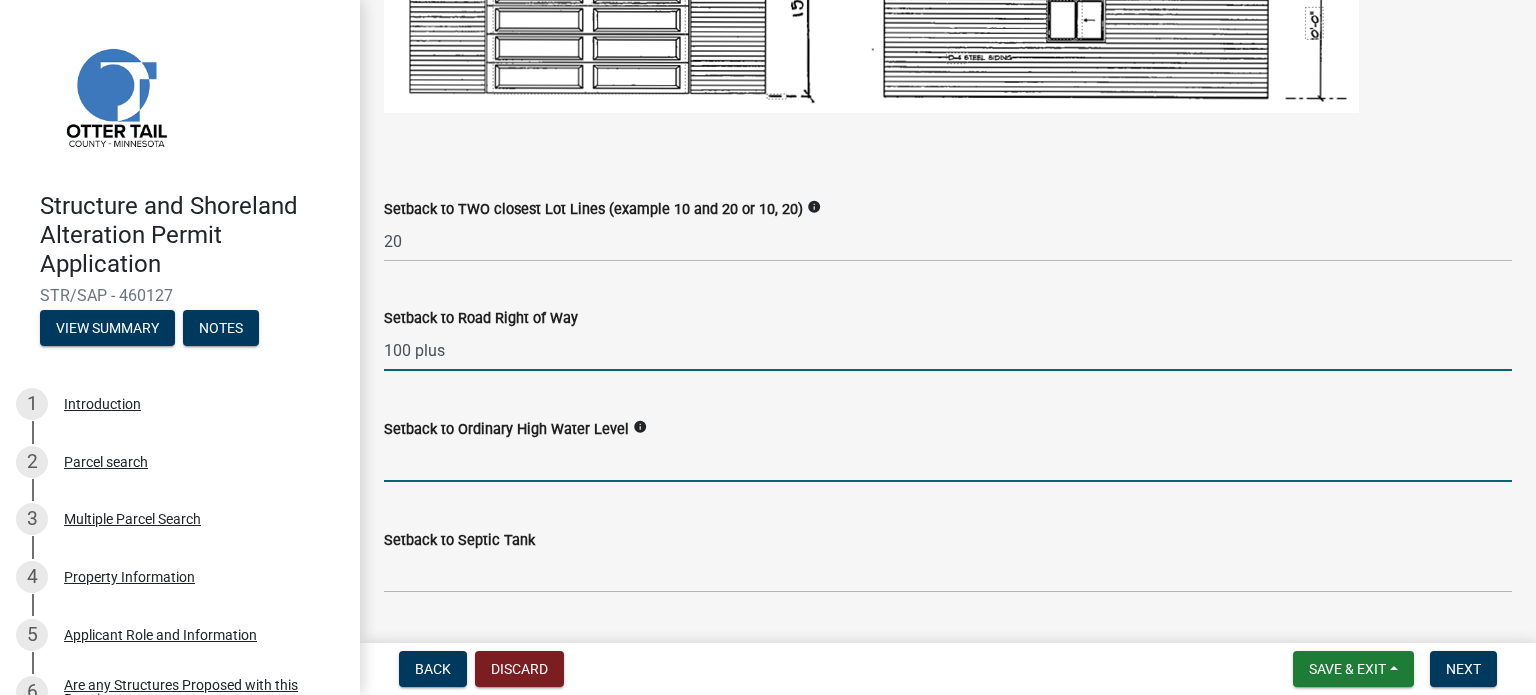 type on "100" 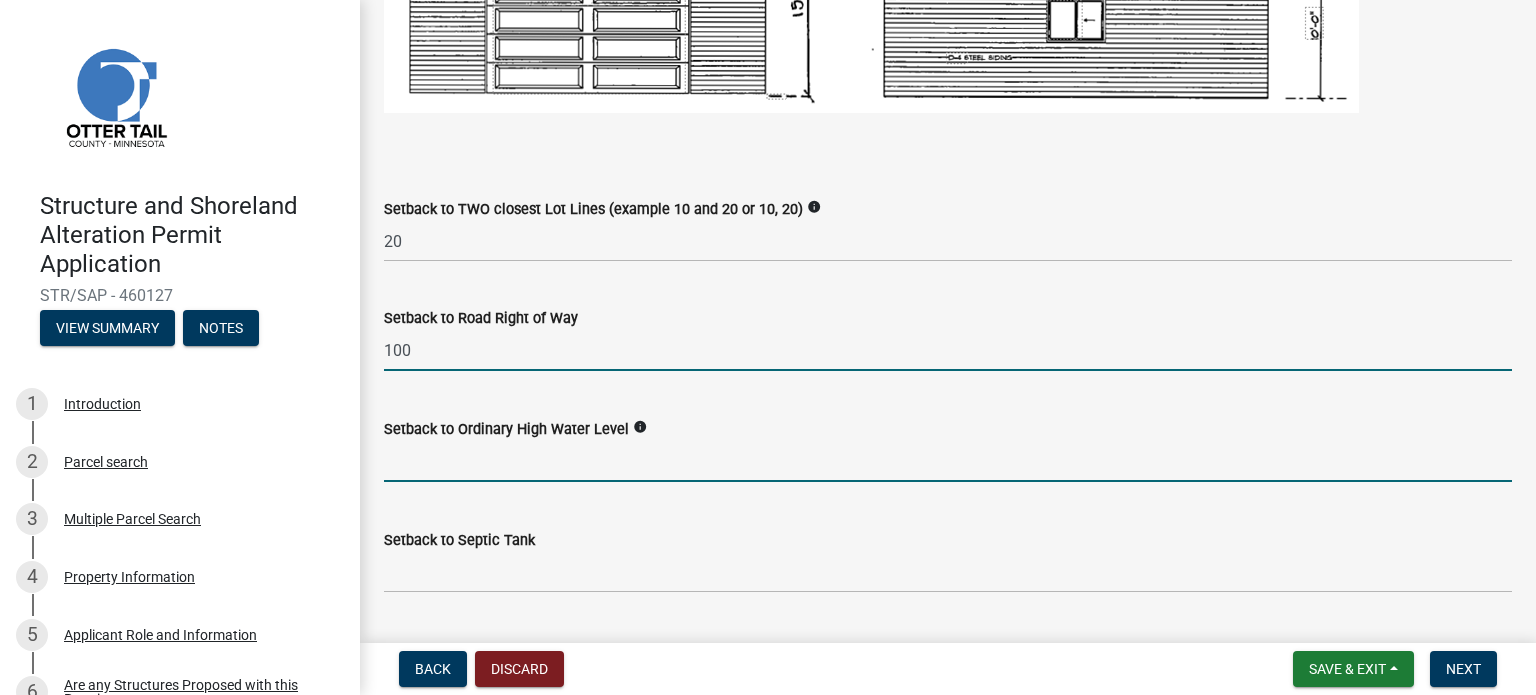 click 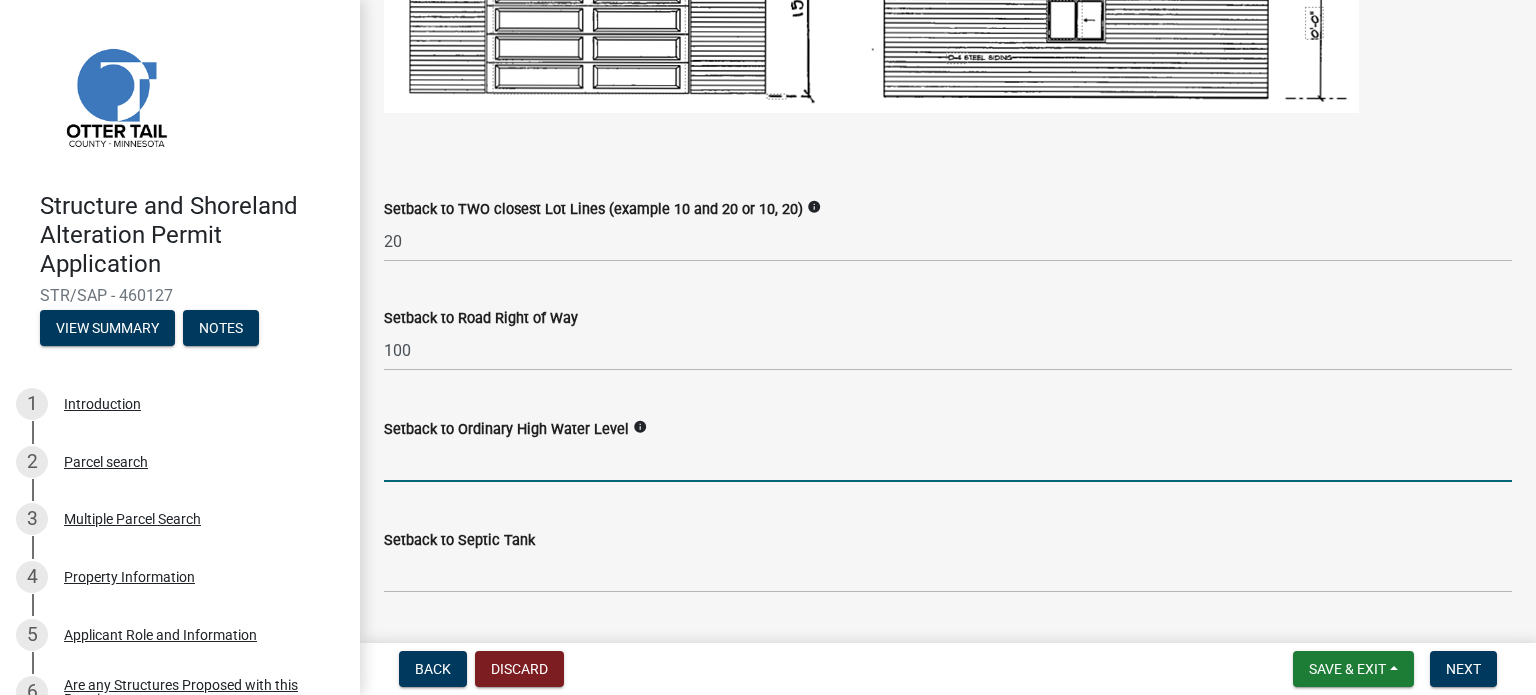 type on "75" 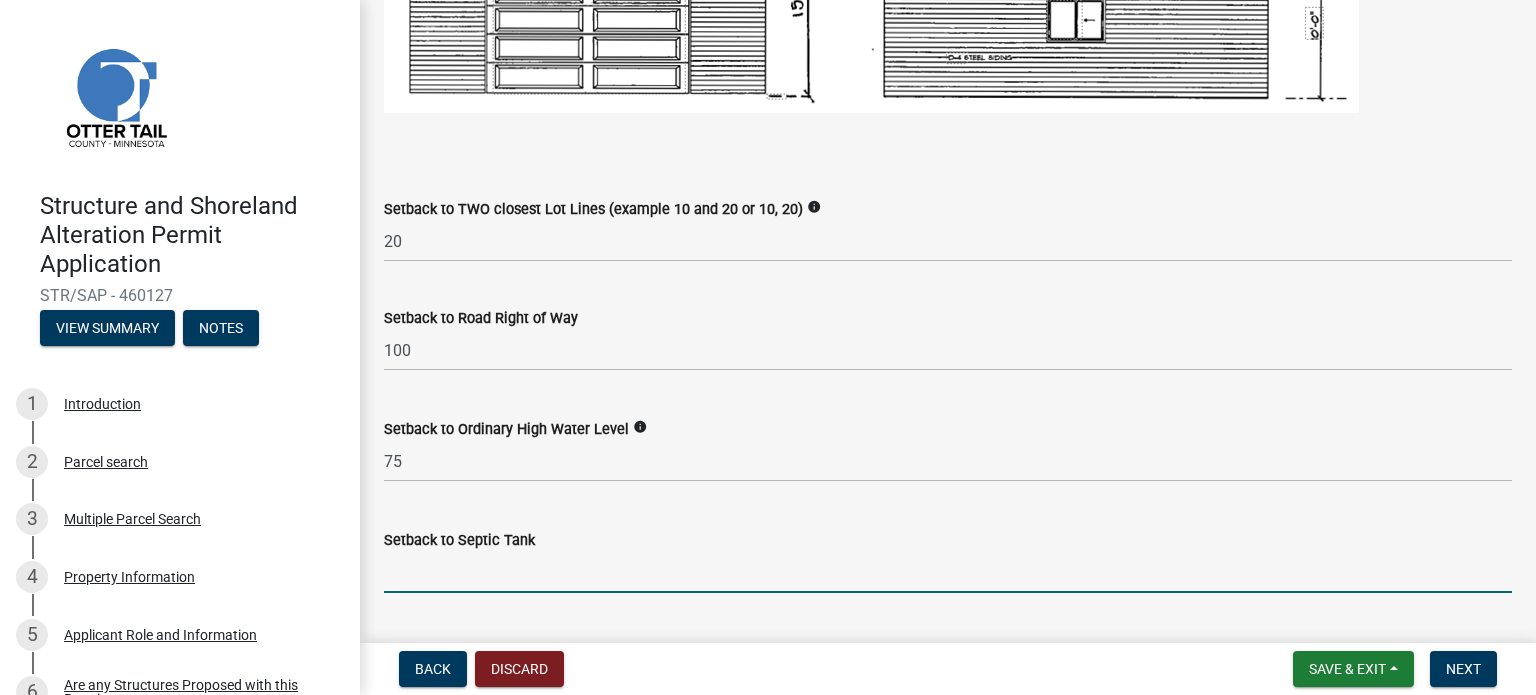 click on "Setback to Septic Tank" at bounding box center [948, 572] 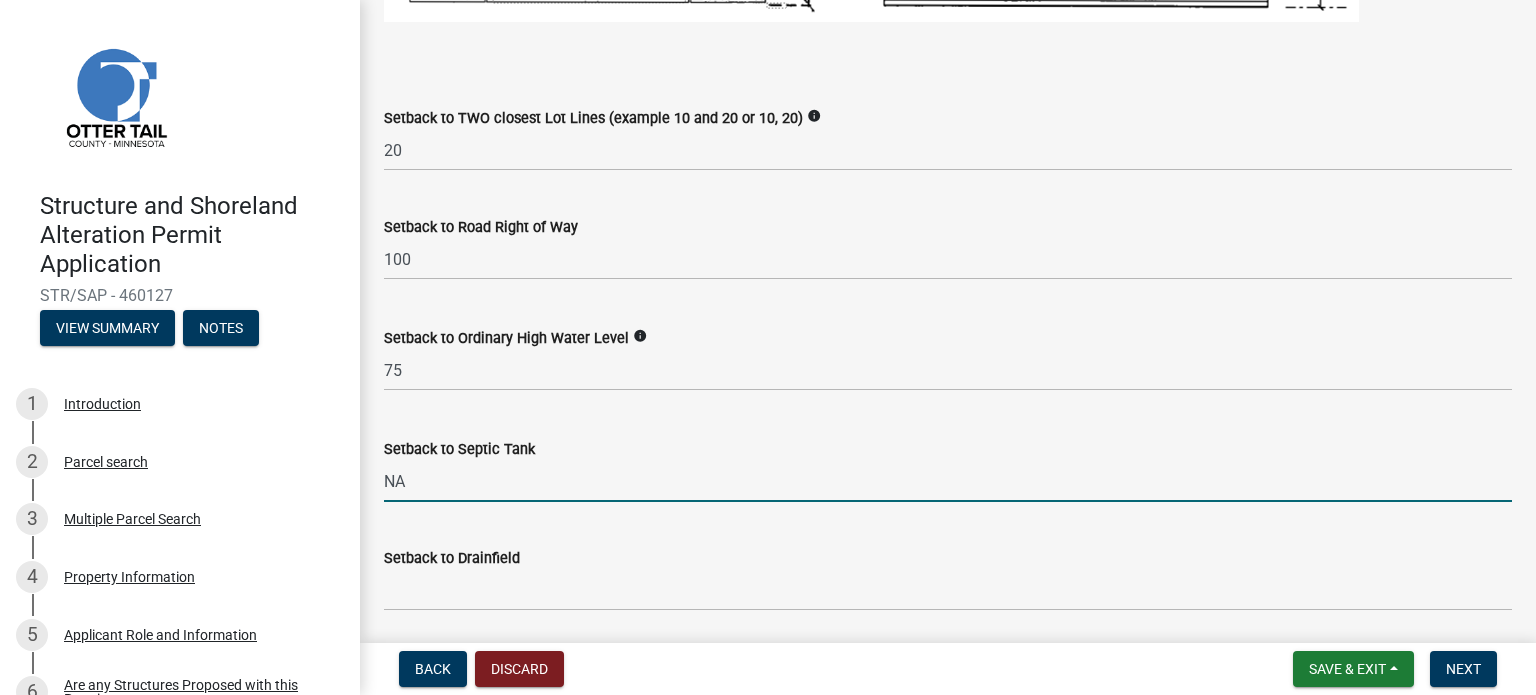 scroll, scrollTop: 1700, scrollLeft: 0, axis: vertical 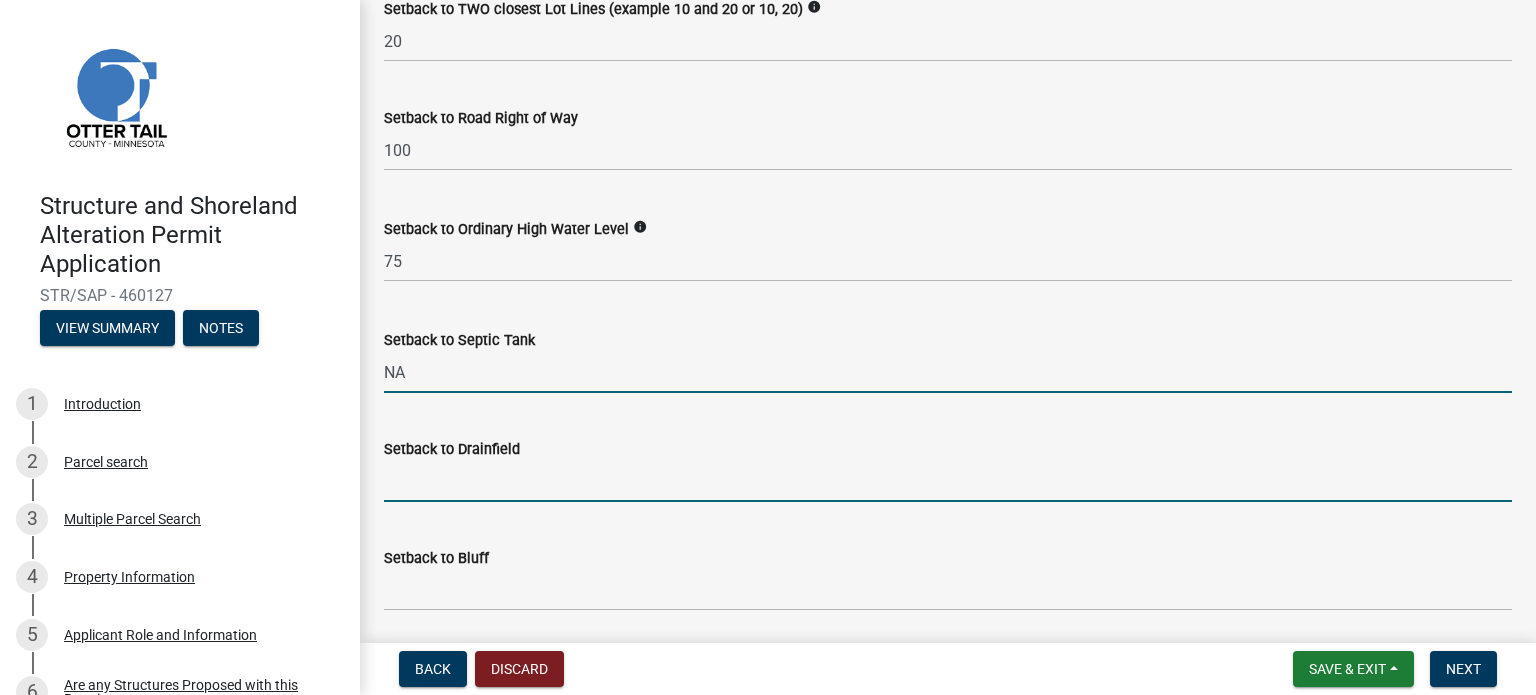 click on "Setback to Drainfield" at bounding box center (948, 481) 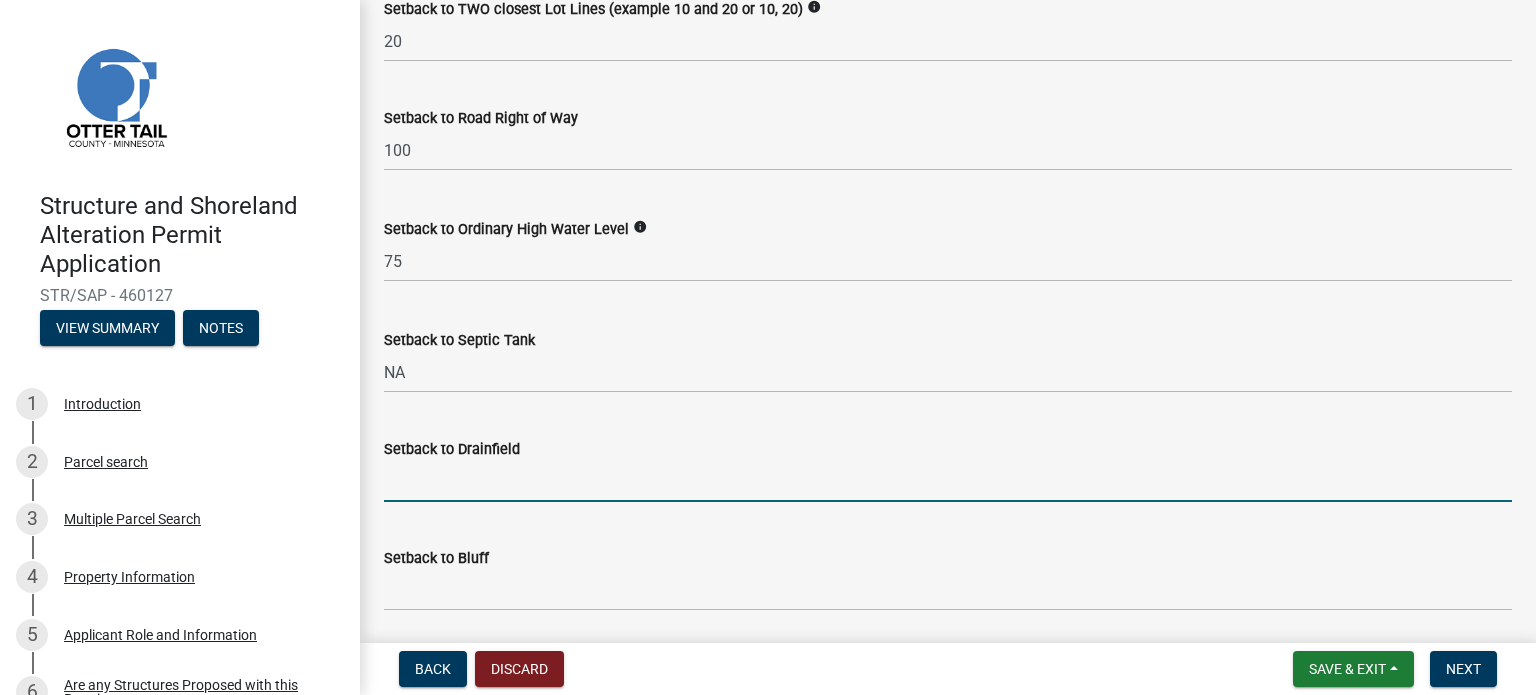 type on "NA" 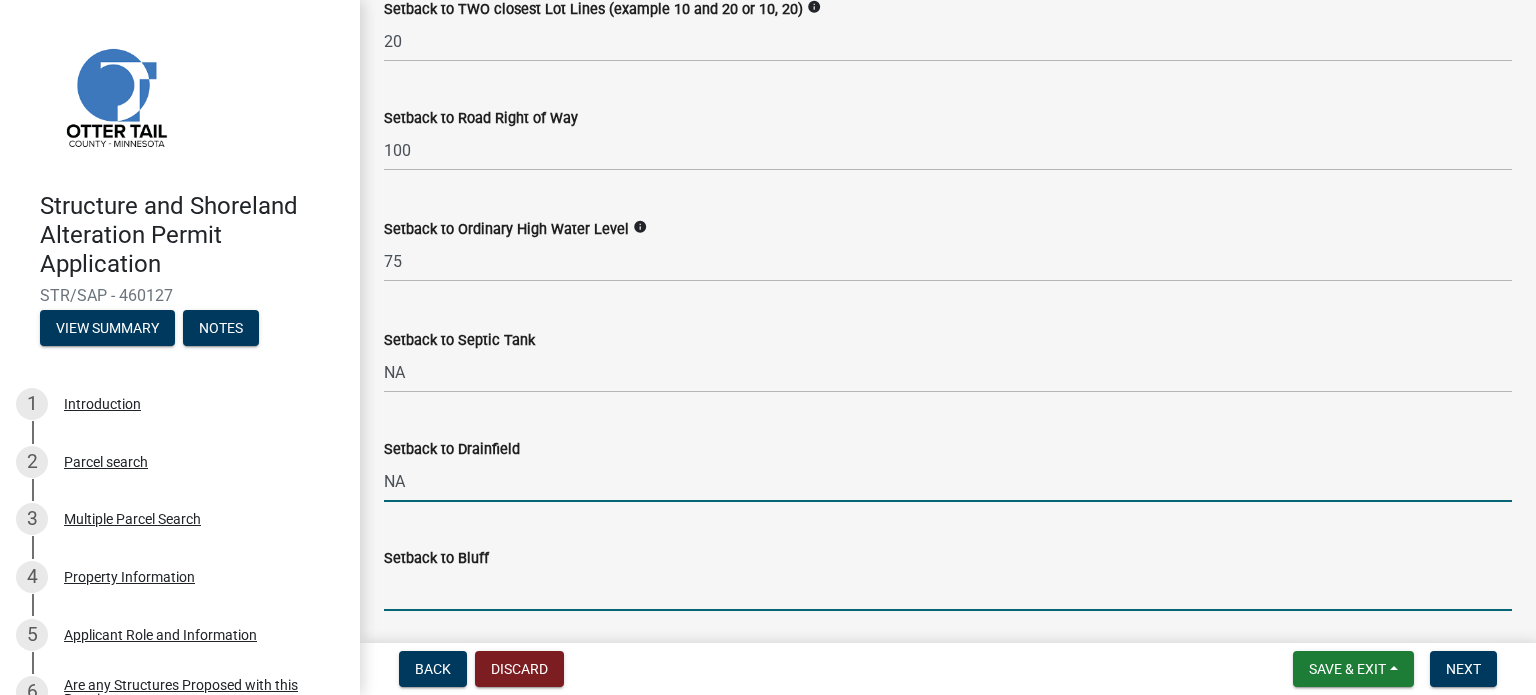click on "Setback to Bluff" at bounding box center [948, 590] 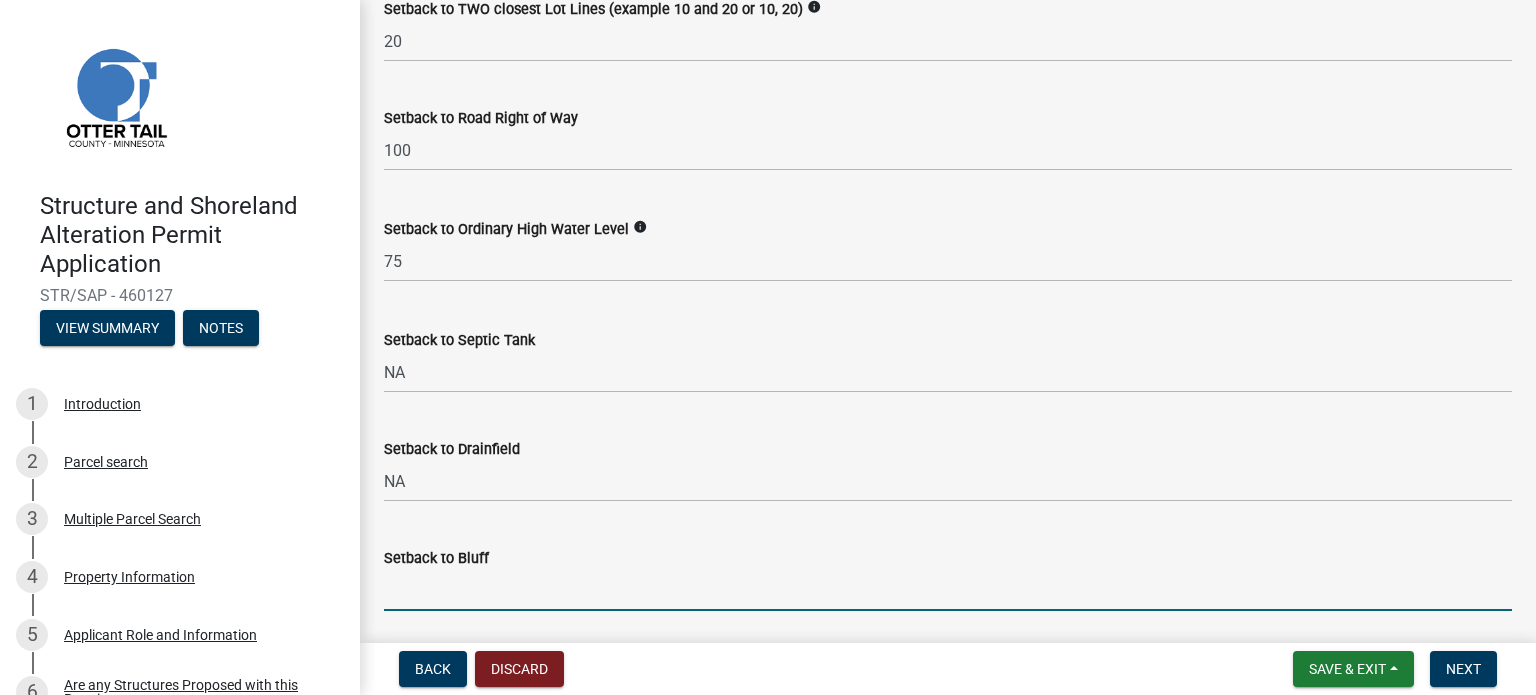 type on "NA" 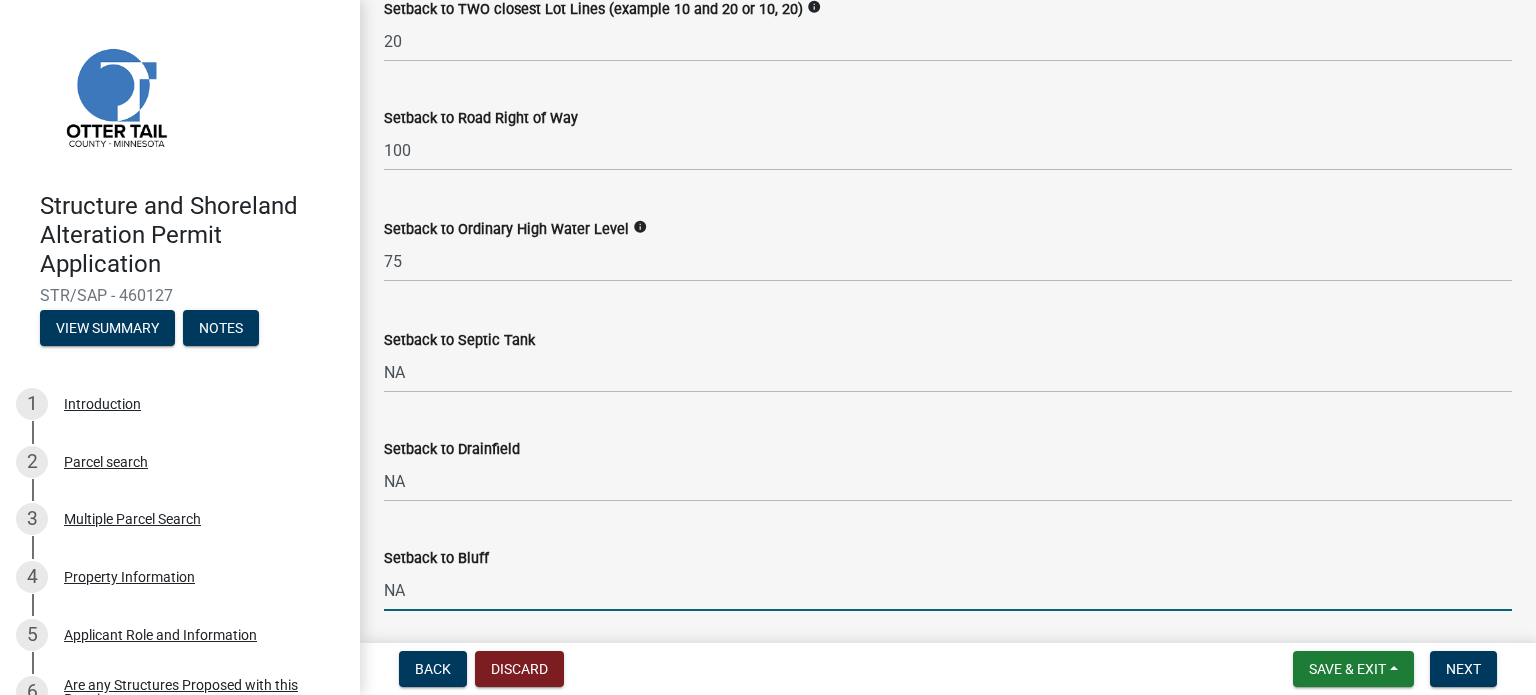 scroll, scrollTop: 1900, scrollLeft: 0, axis: vertical 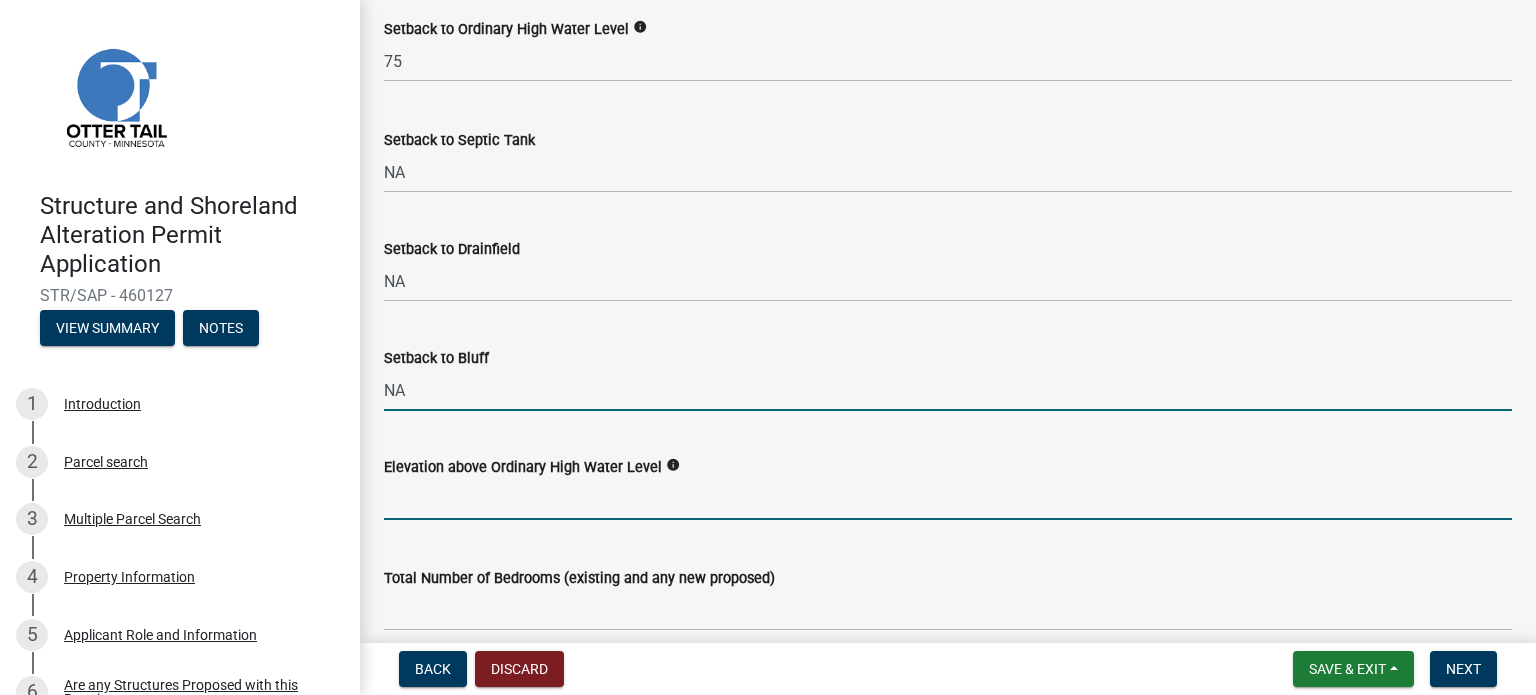 click 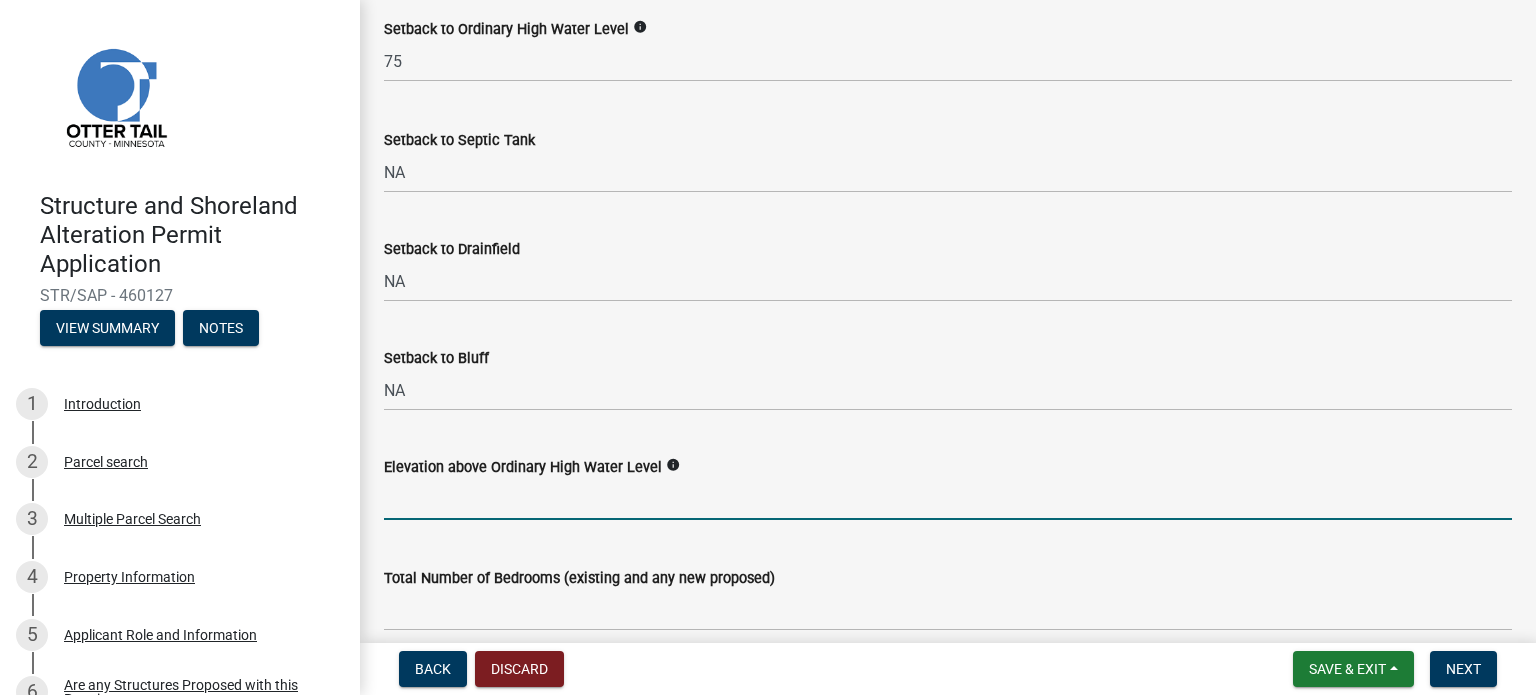 type on "5" 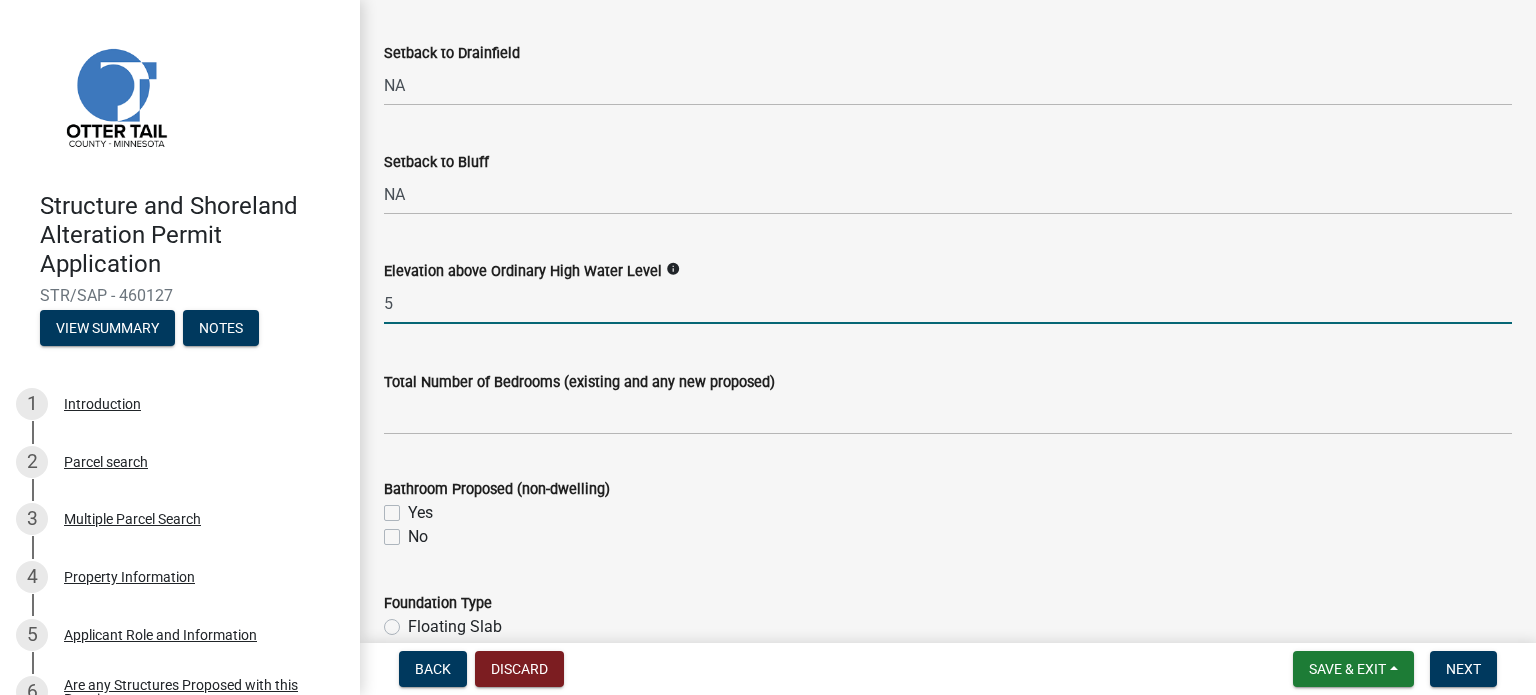scroll, scrollTop: 2100, scrollLeft: 0, axis: vertical 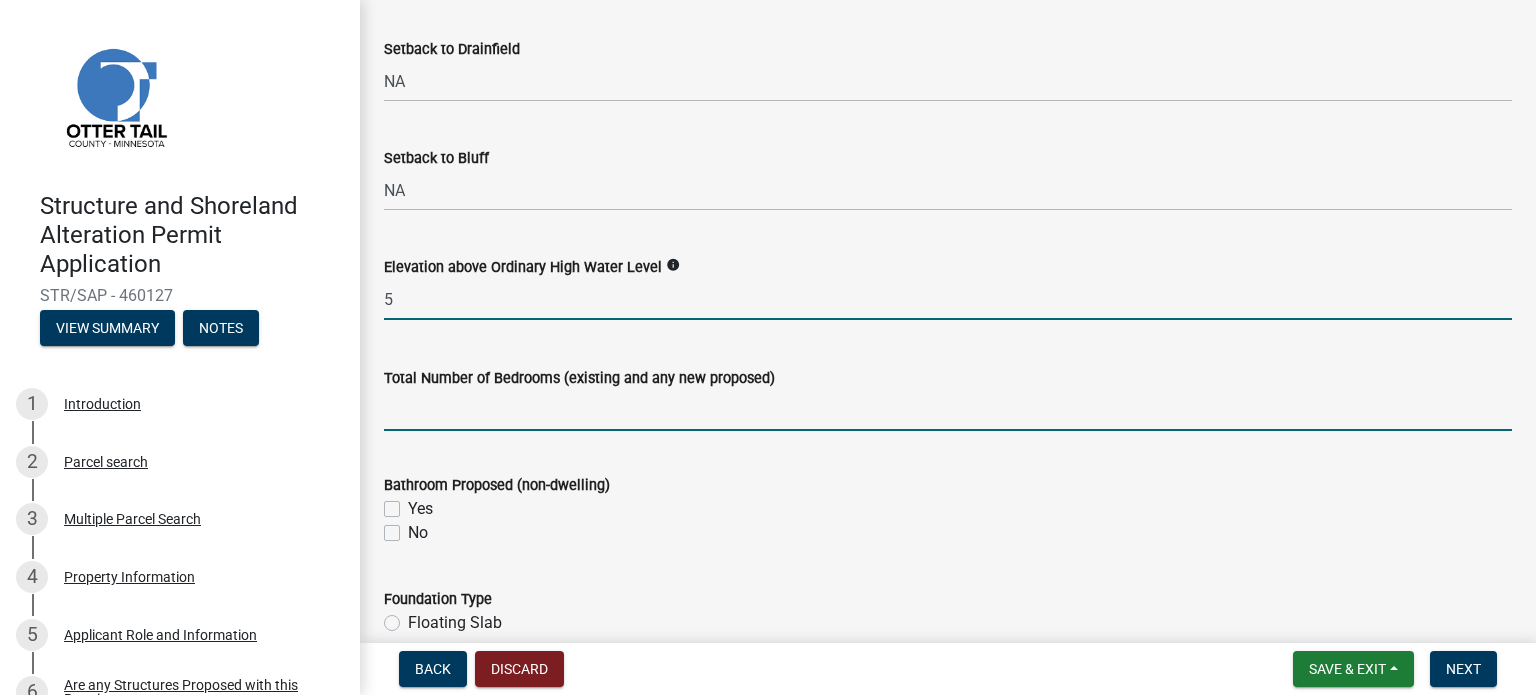 click 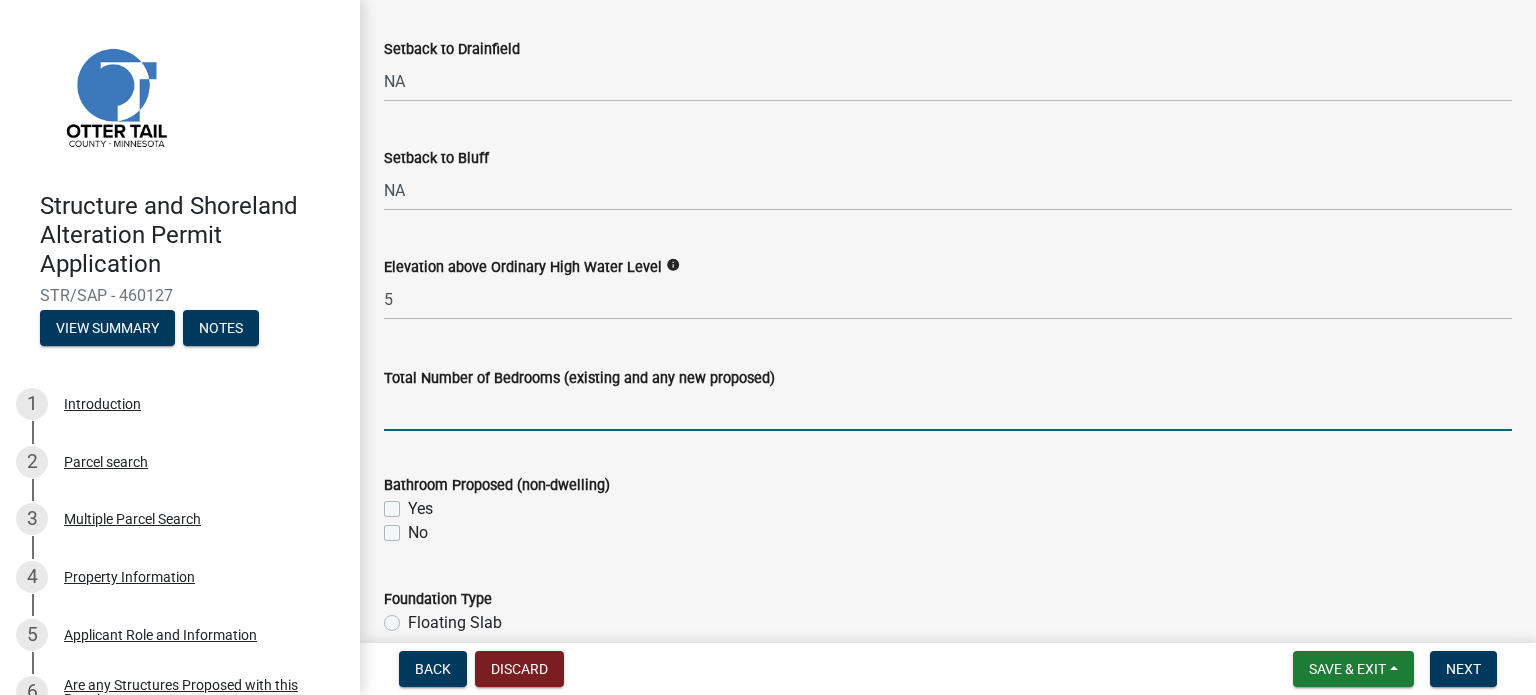 type on "2" 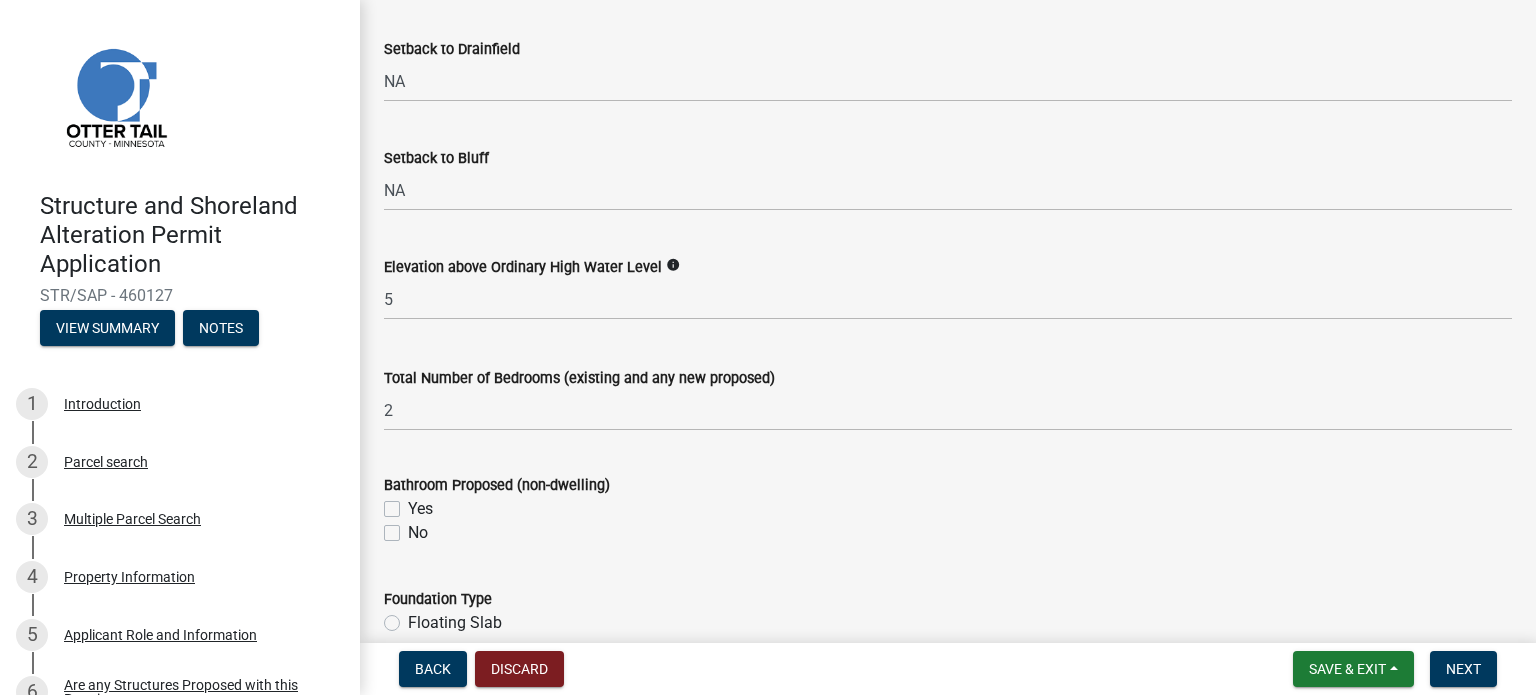 click on "No" 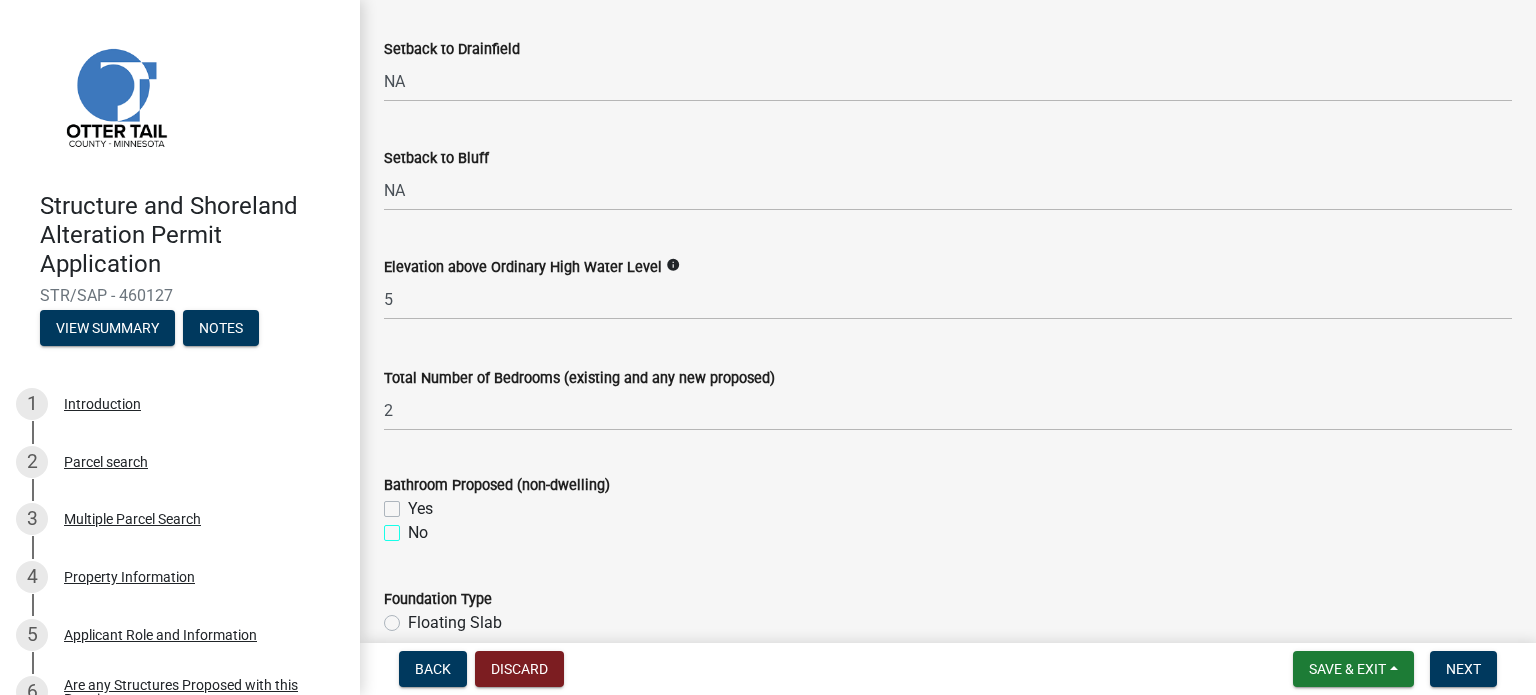 click on "No" at bounding box center [414, 527] 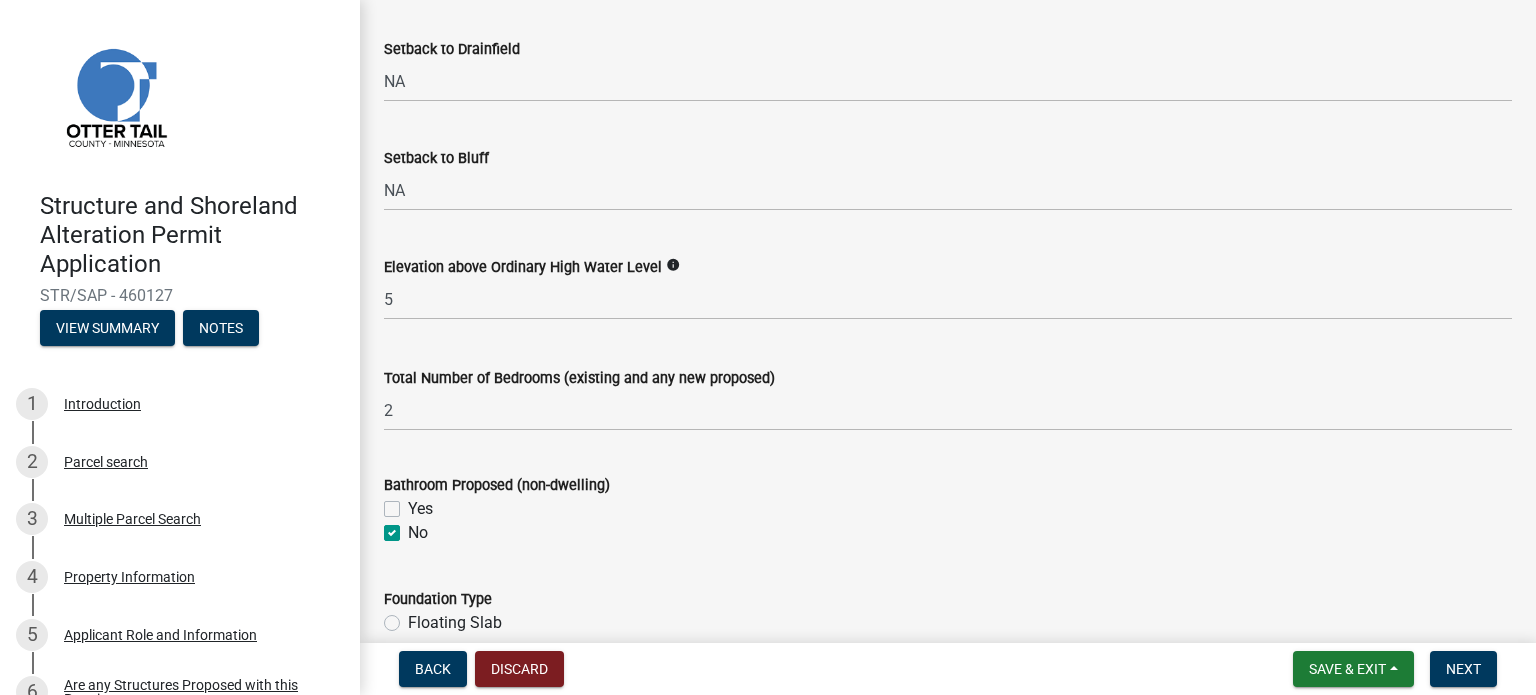 checkbox on "false" 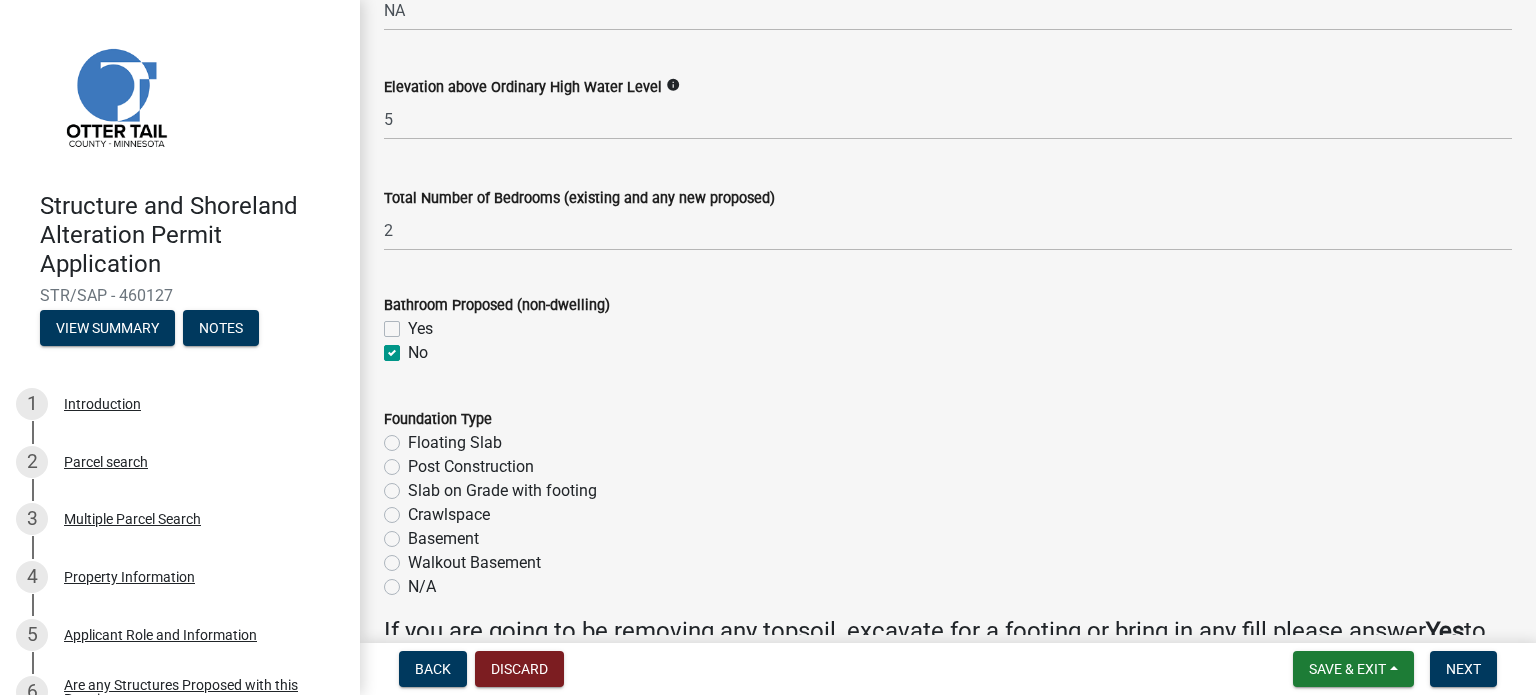 scroll, scrollTop: 2300, scrollLeft: 0, axis: vertical 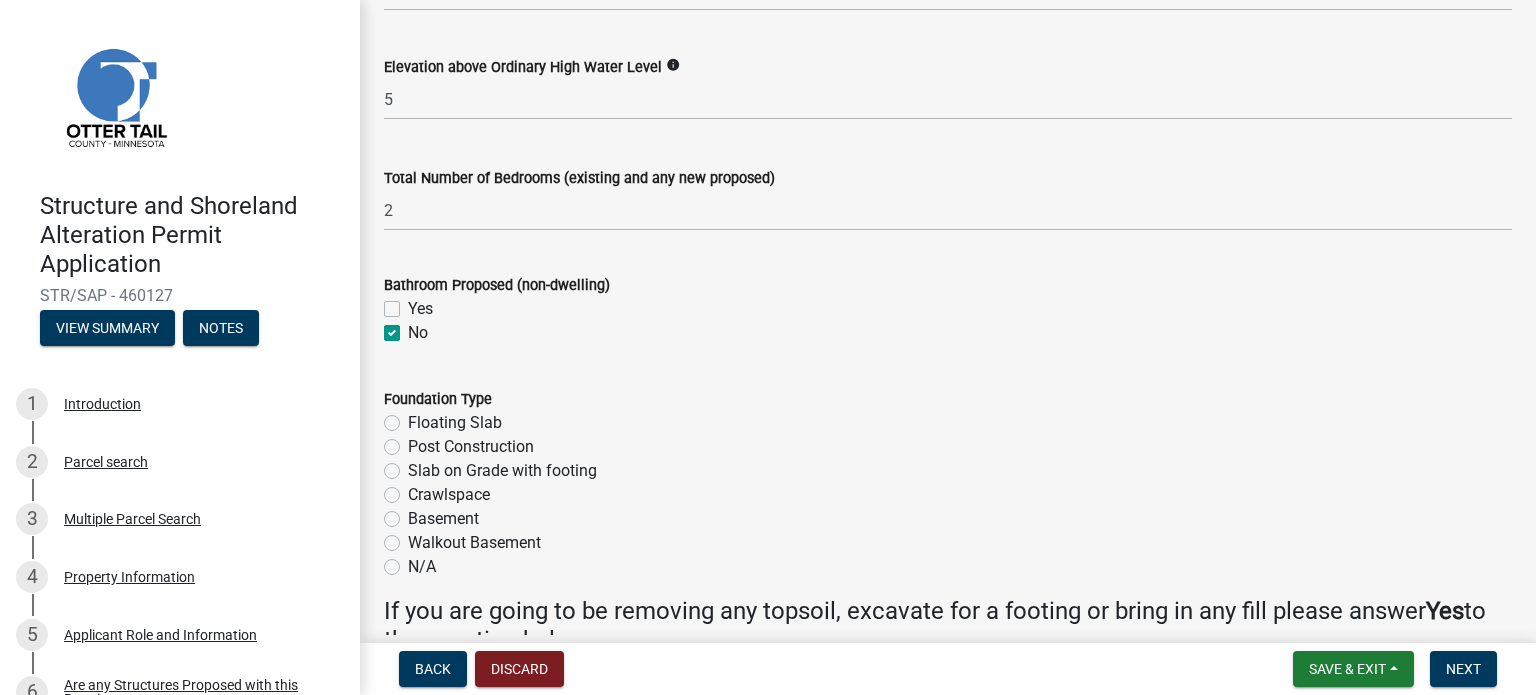 click on "Floating Slab" 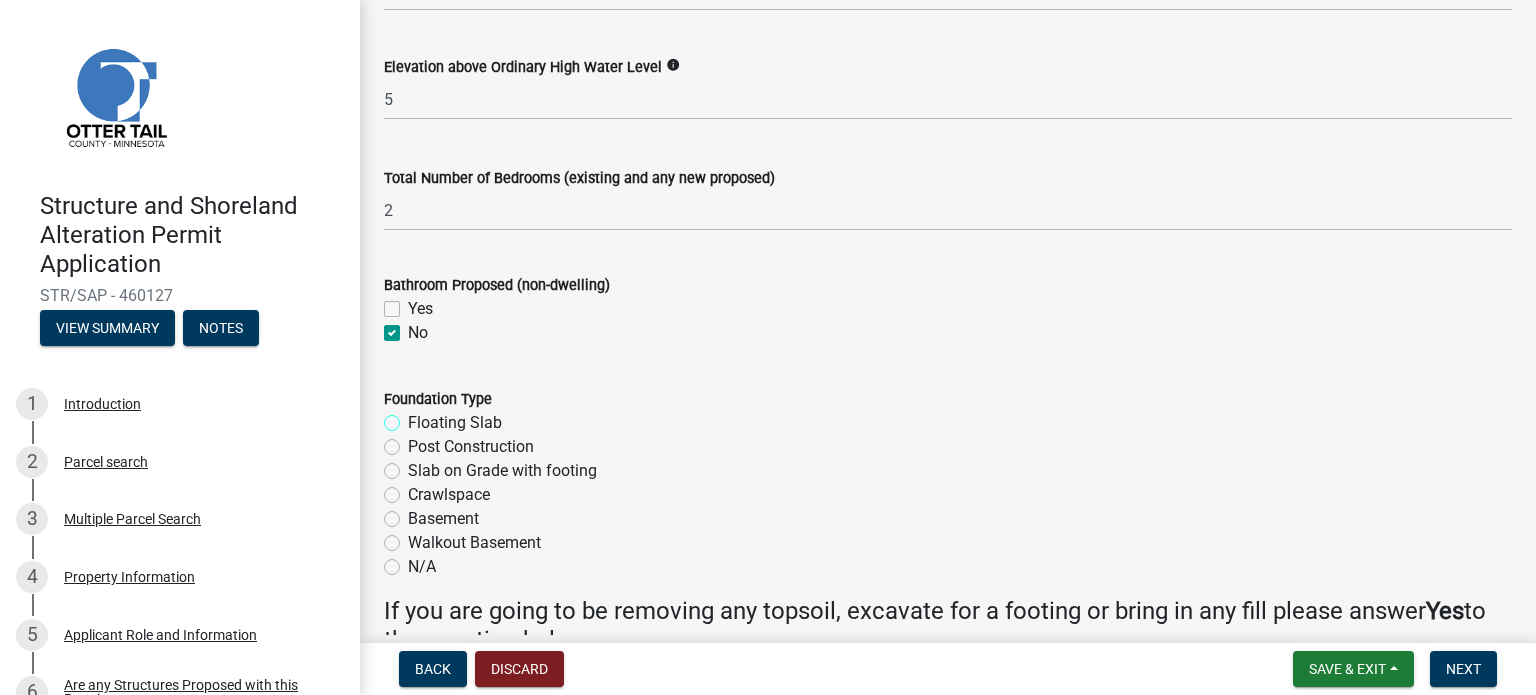 click on "Floating Slab" at bounding box center [414, 417] 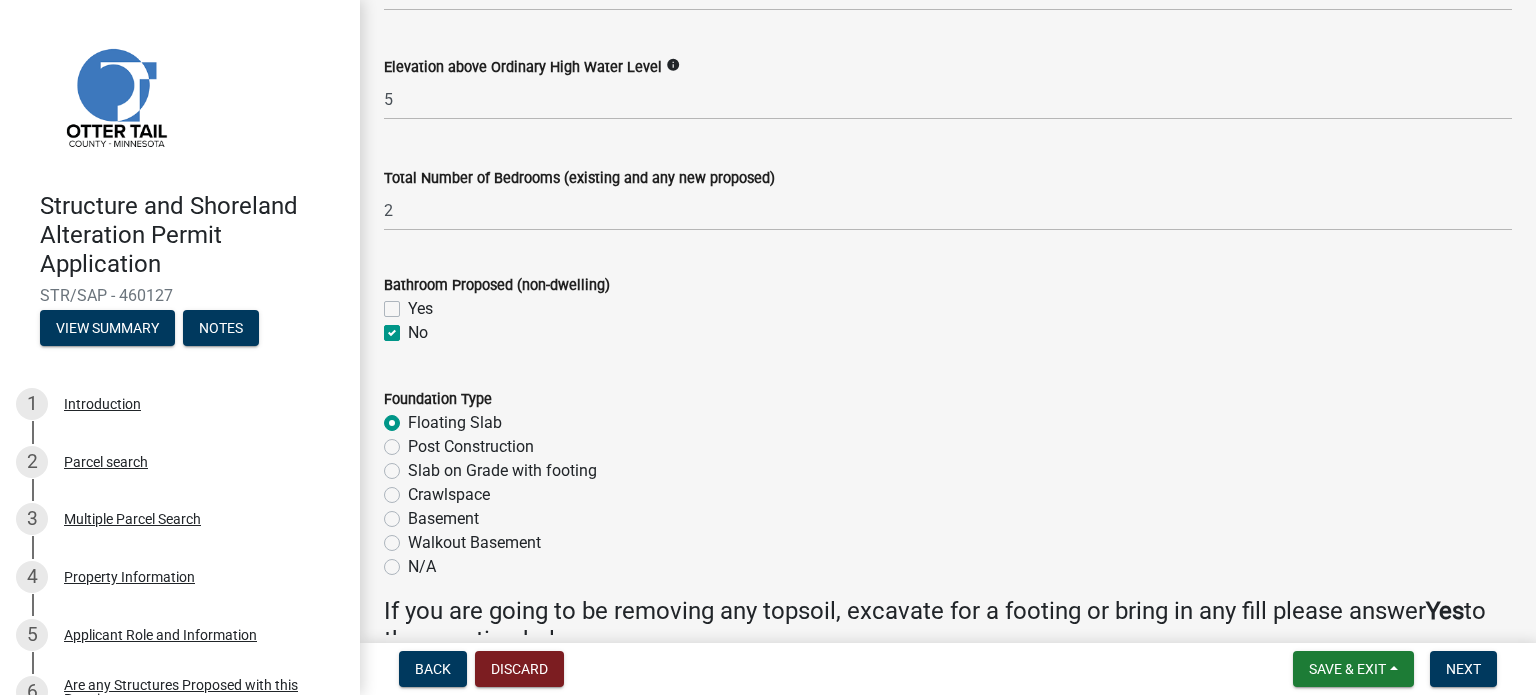 radio on "true" 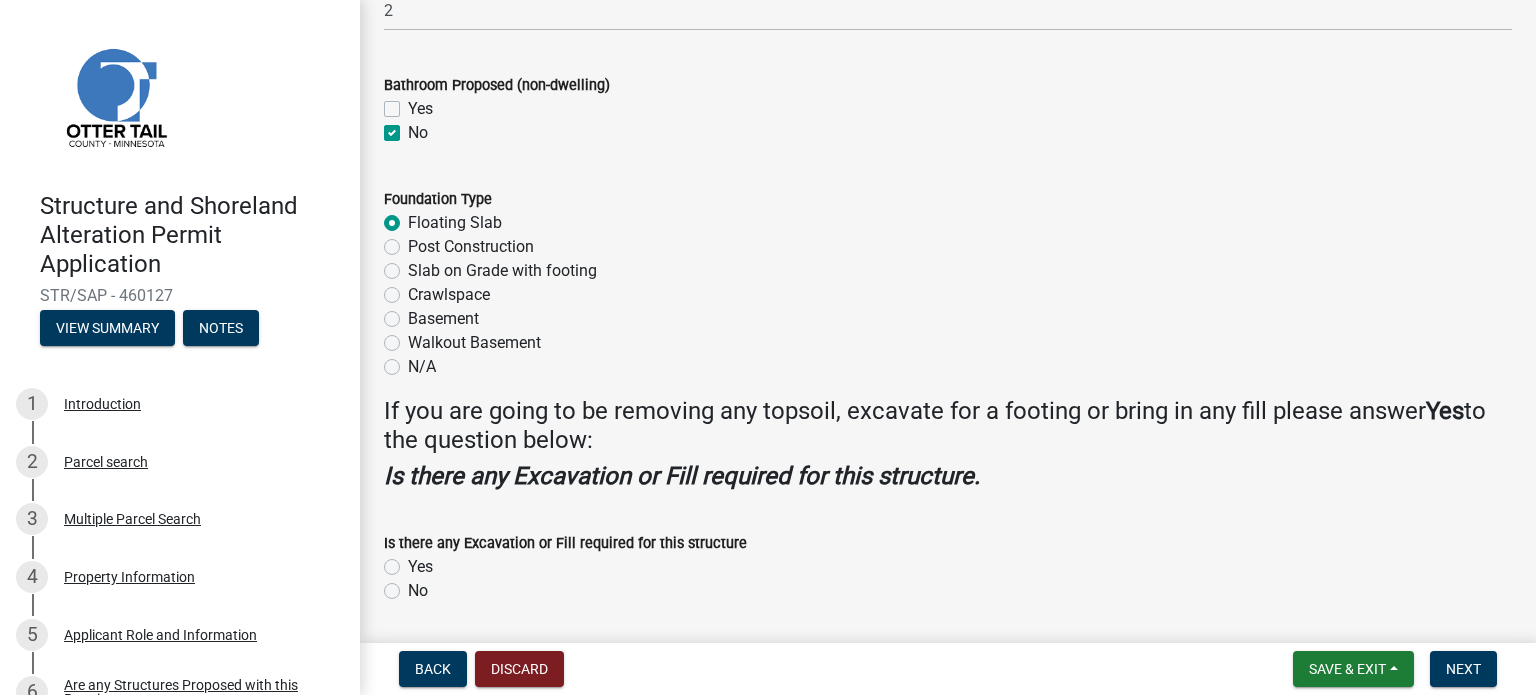 scroll, scrollTop: 2564, scrollLeft: 0, axis: vertical 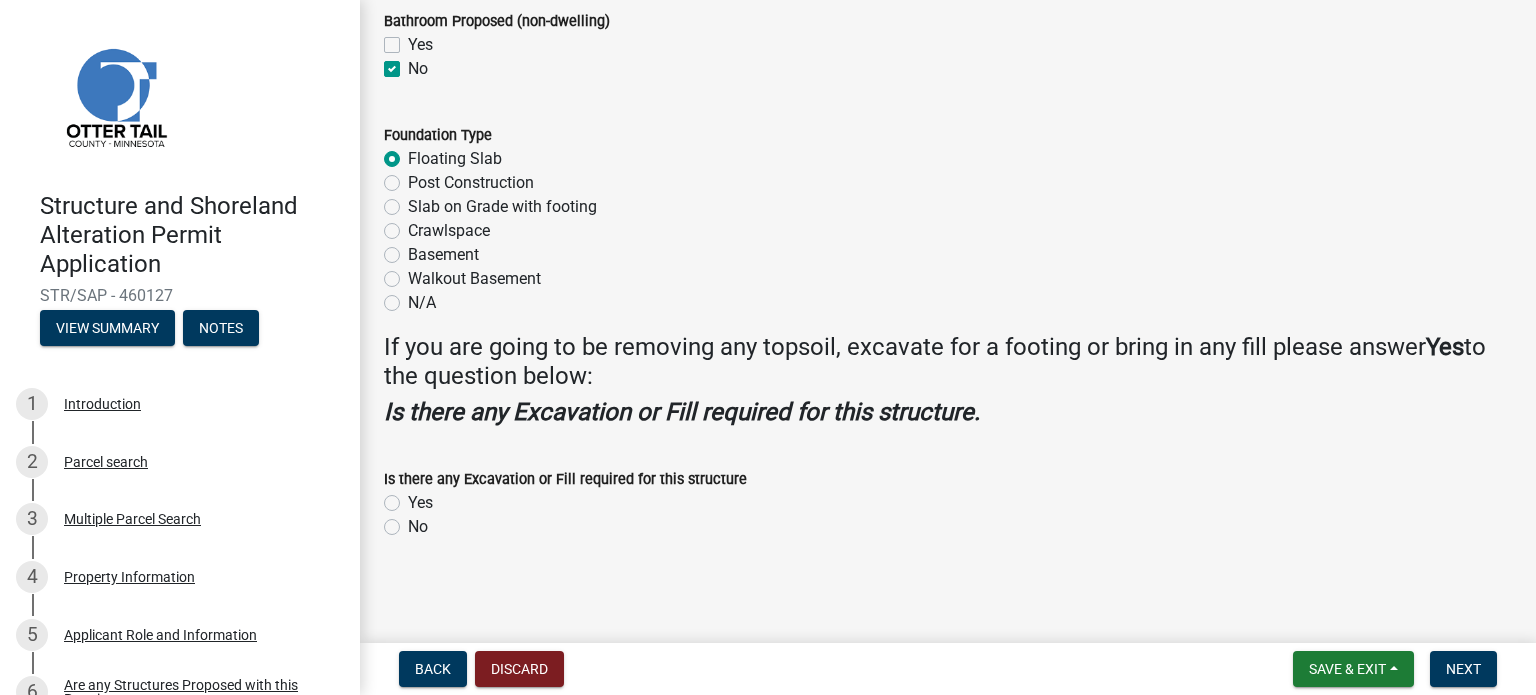 click on "Yes" 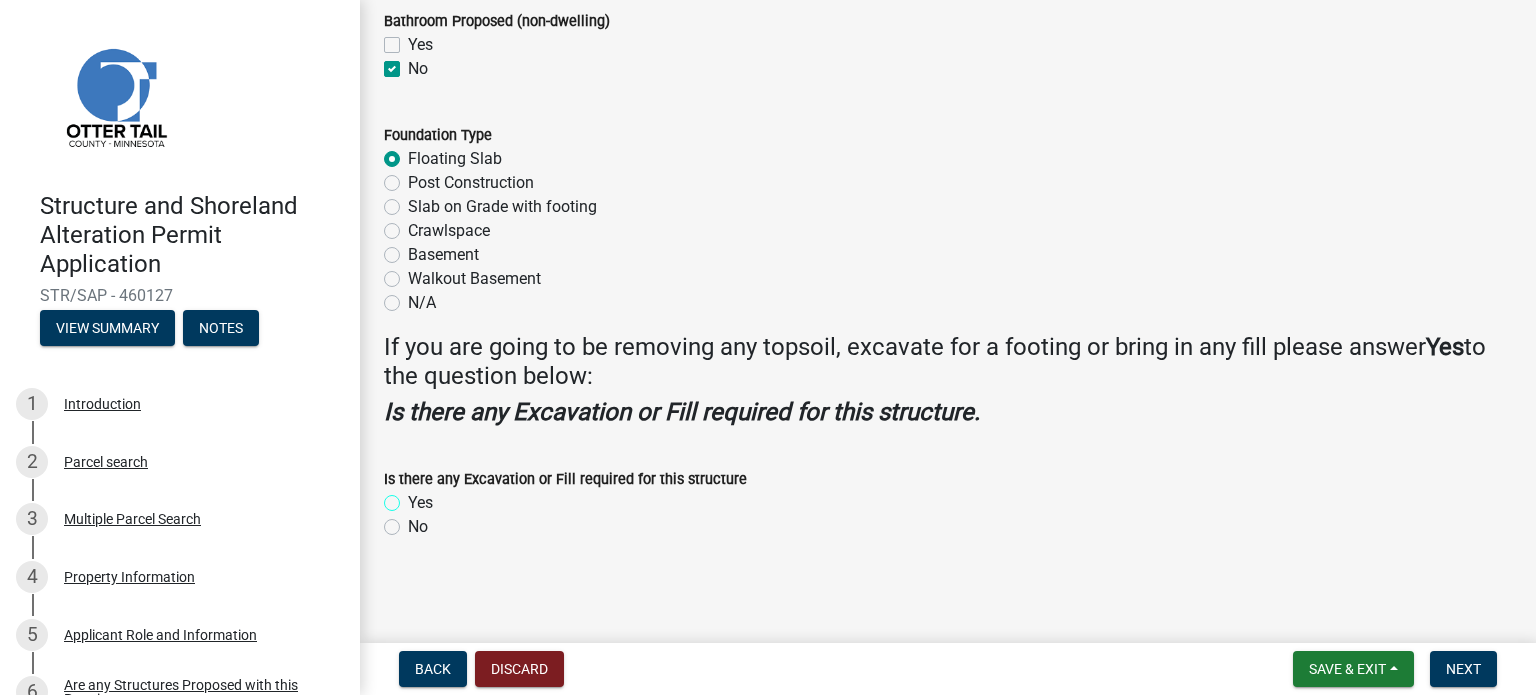 click on "Yes" at bounding box center (414, 497) 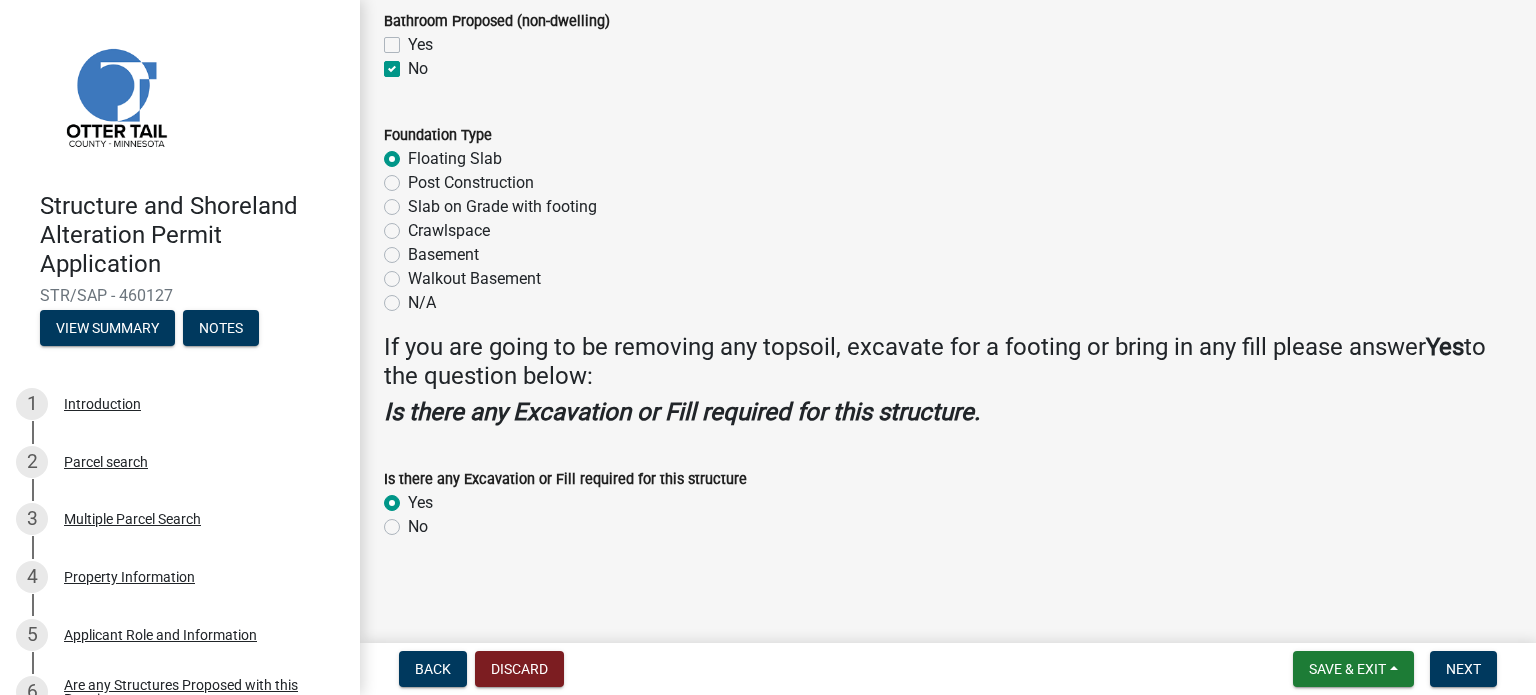 radio on "true" 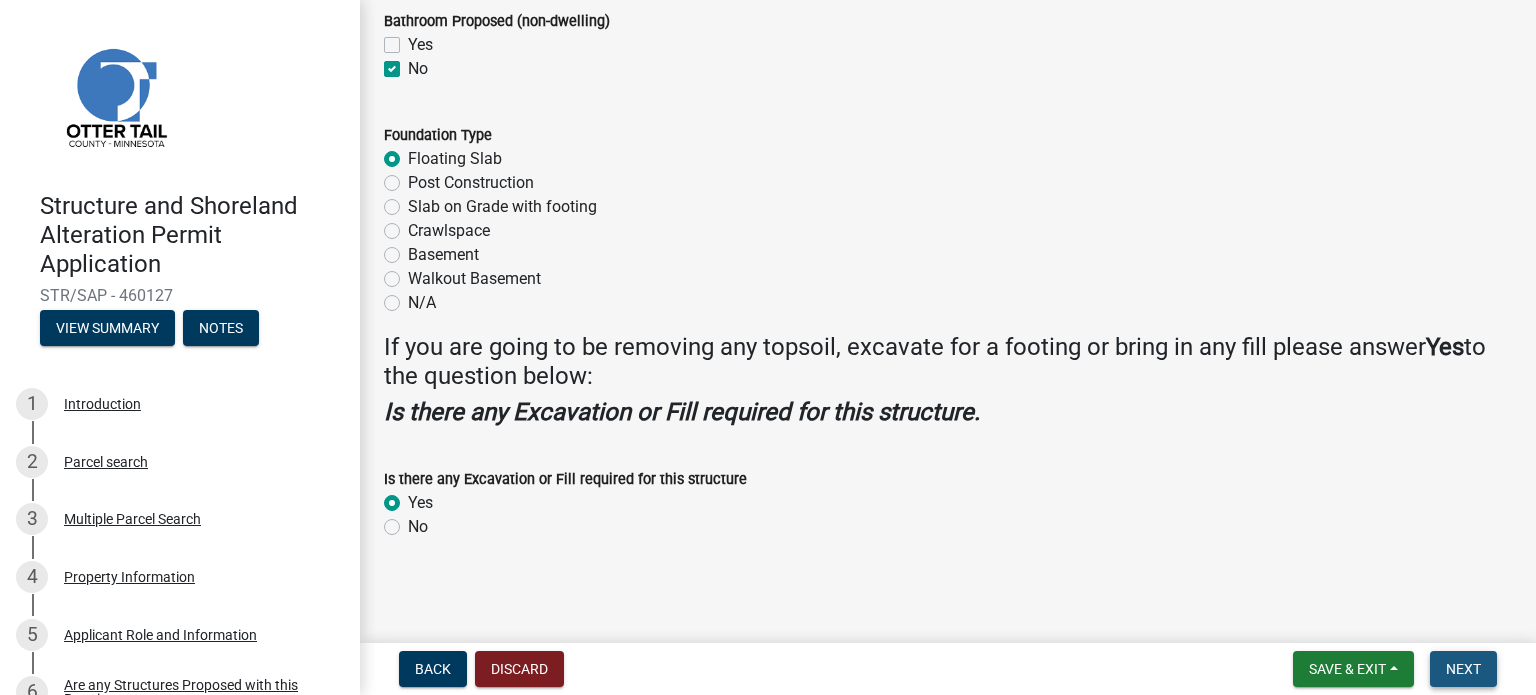 click on "Next" at bounding box center (1463, 669) 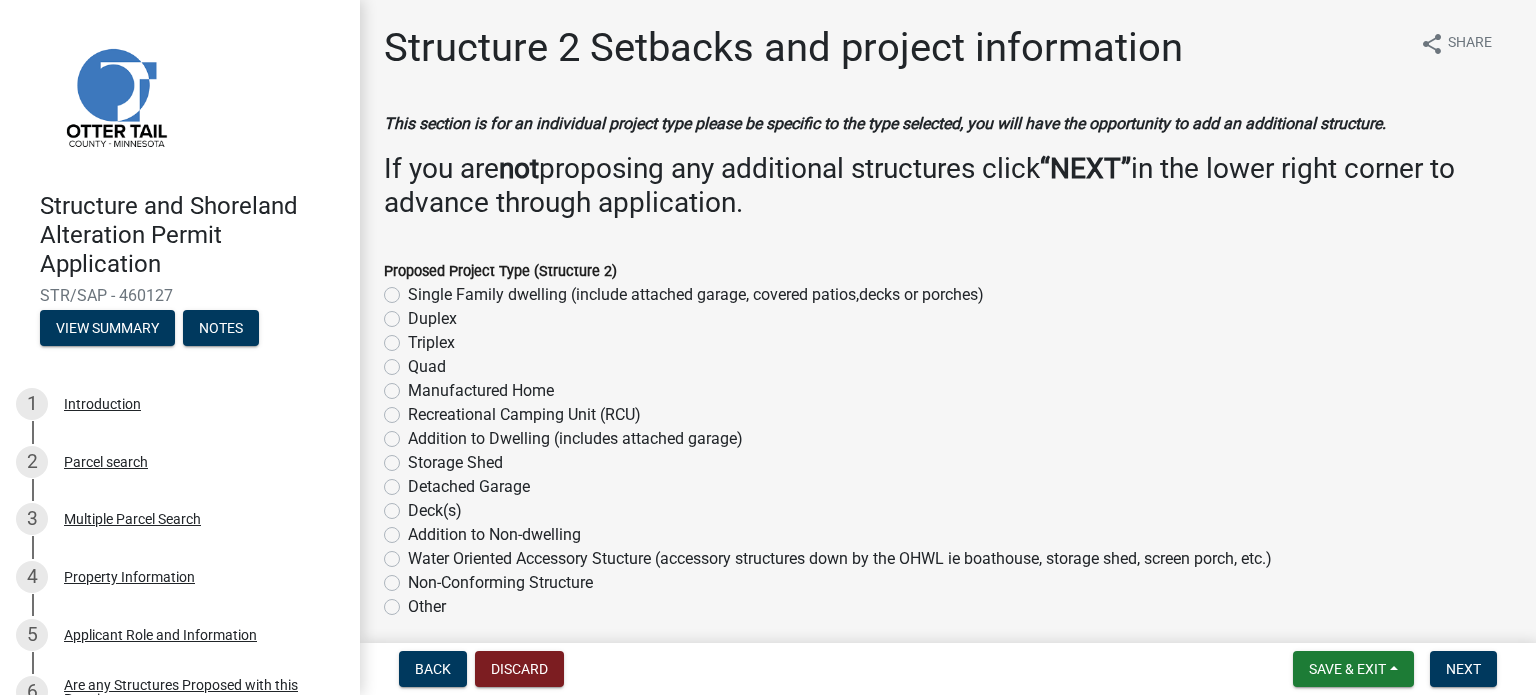 click on "Water Oriented Accessory Stucture (accessory structures down by the OHWL ie boathouse, storage shed, screen porch, etc.)" 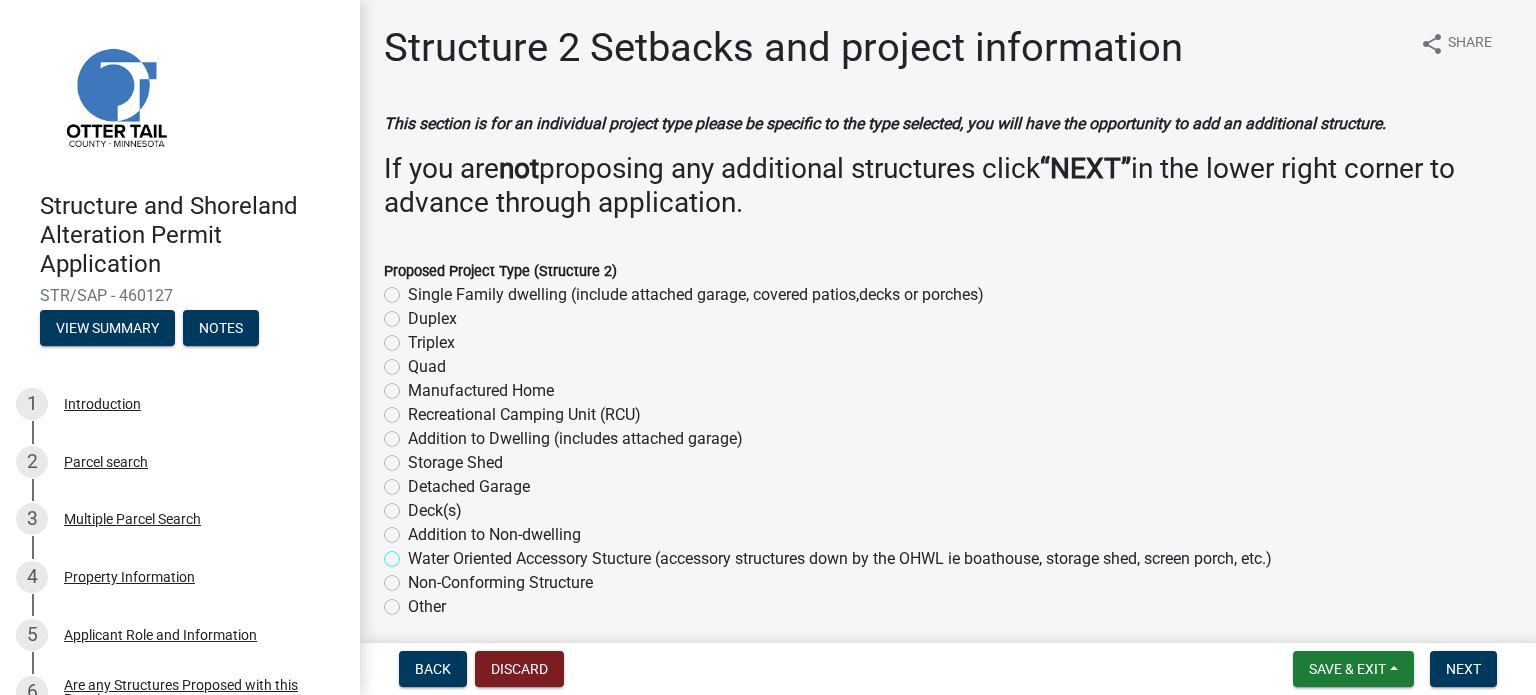click on "Water Oriented Accessory Stucture (accessory structures down by the OHWL ie boathouse, storage shed, screen porch, etc.)" at bounding box center [414, 553] 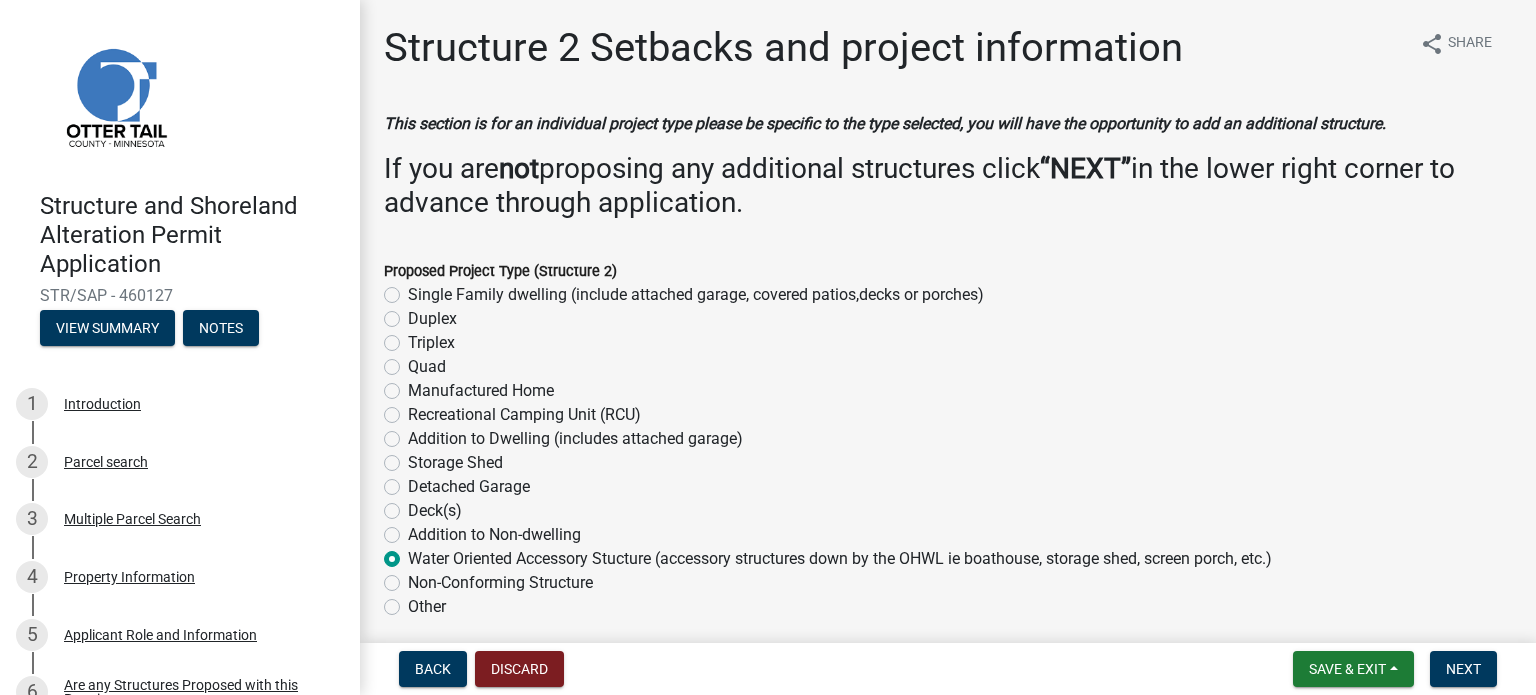 radio on "true" 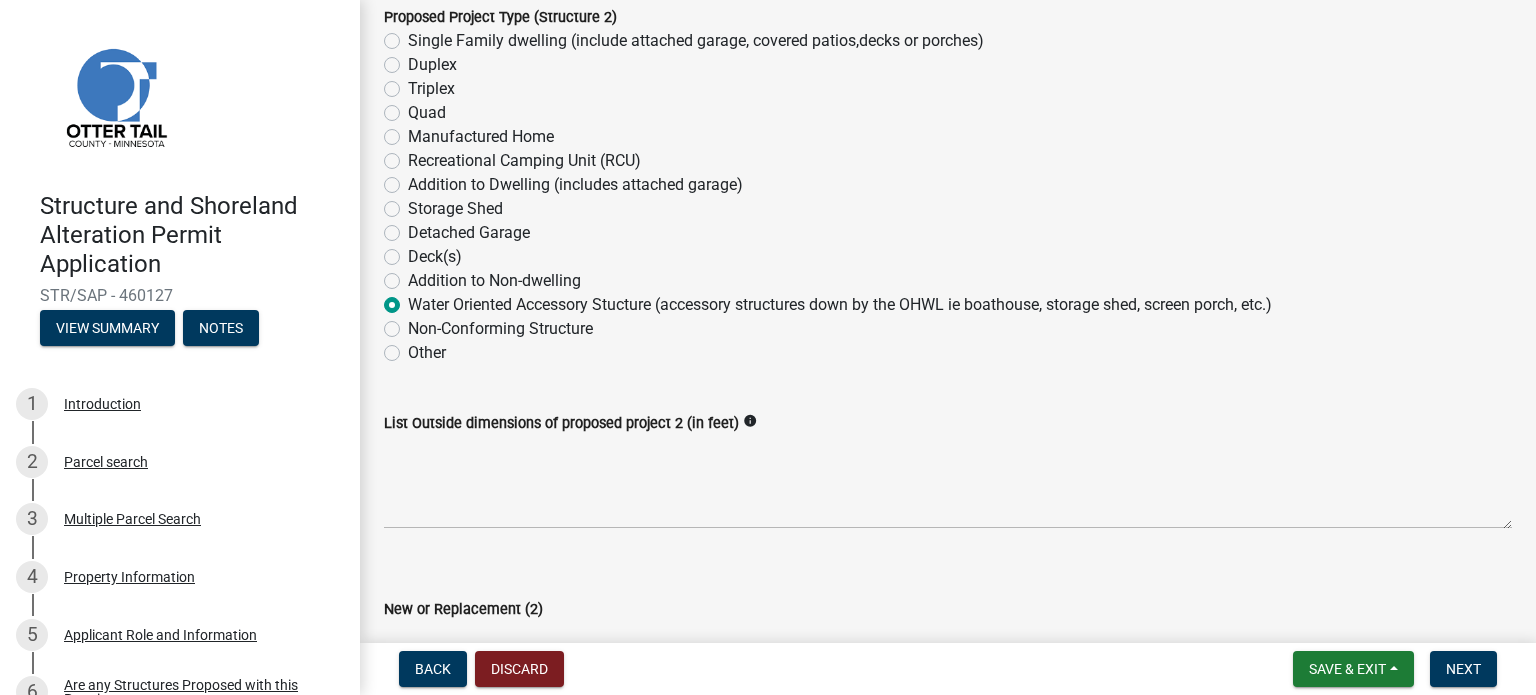 scroll, scrollTop: 300, scrollLeft: 0, axis: vertical 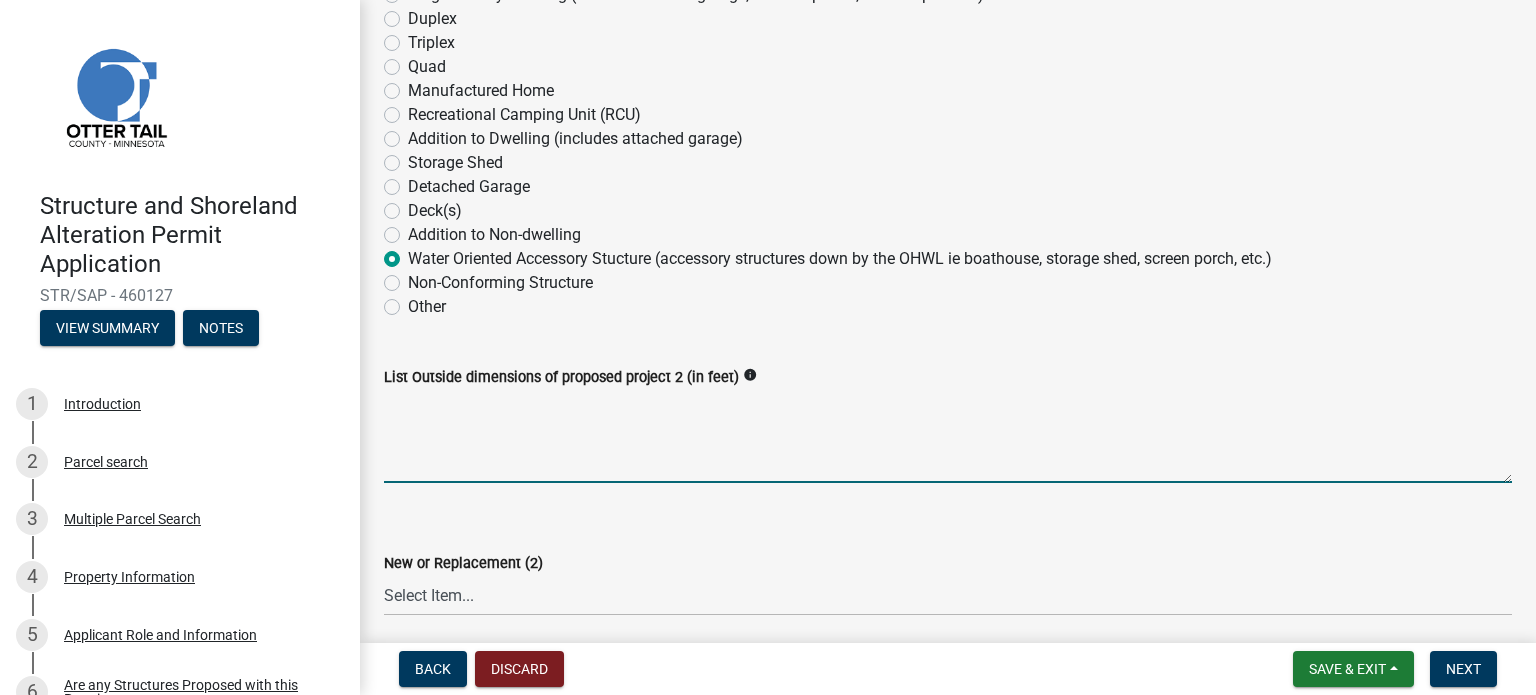 click on "List Outside dimensions of proposed project 2 (in feet)" at bounding box center (948, 436) 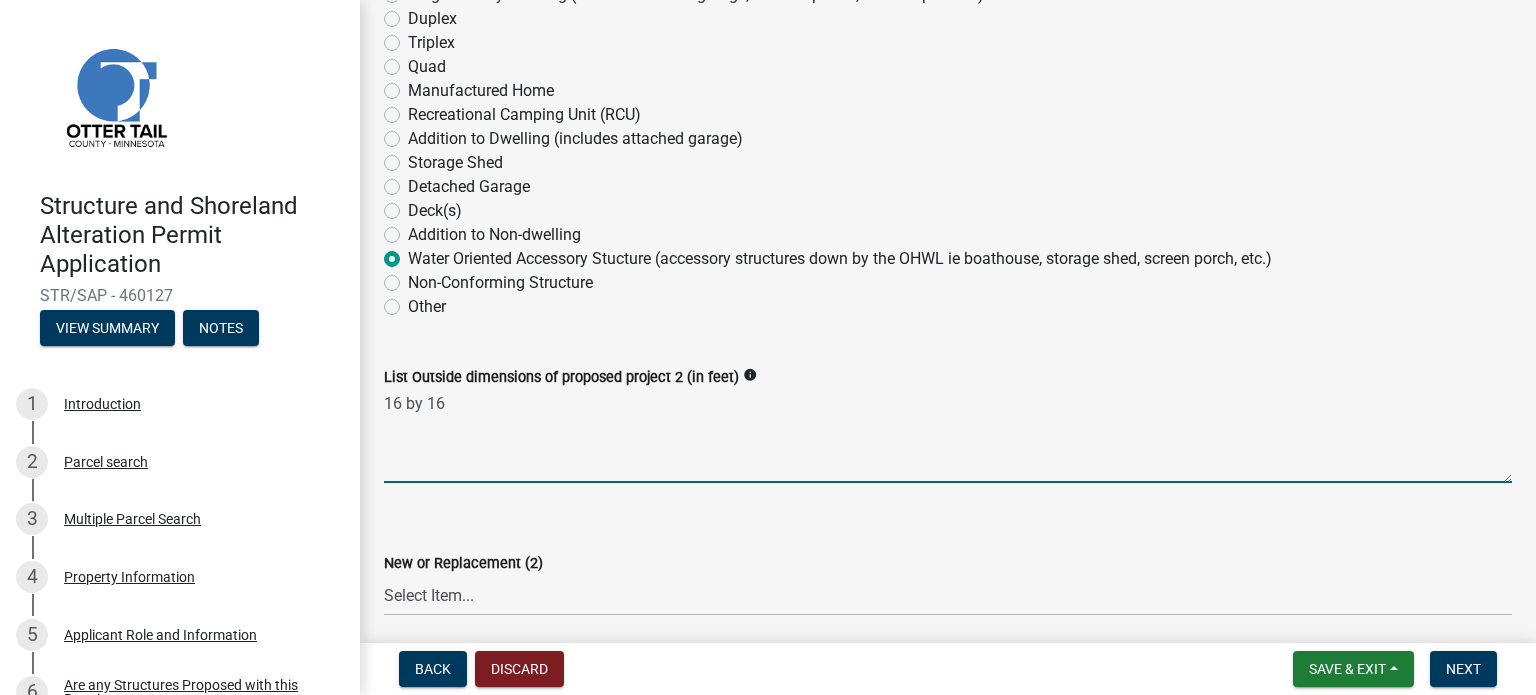 type on "16 by 16" 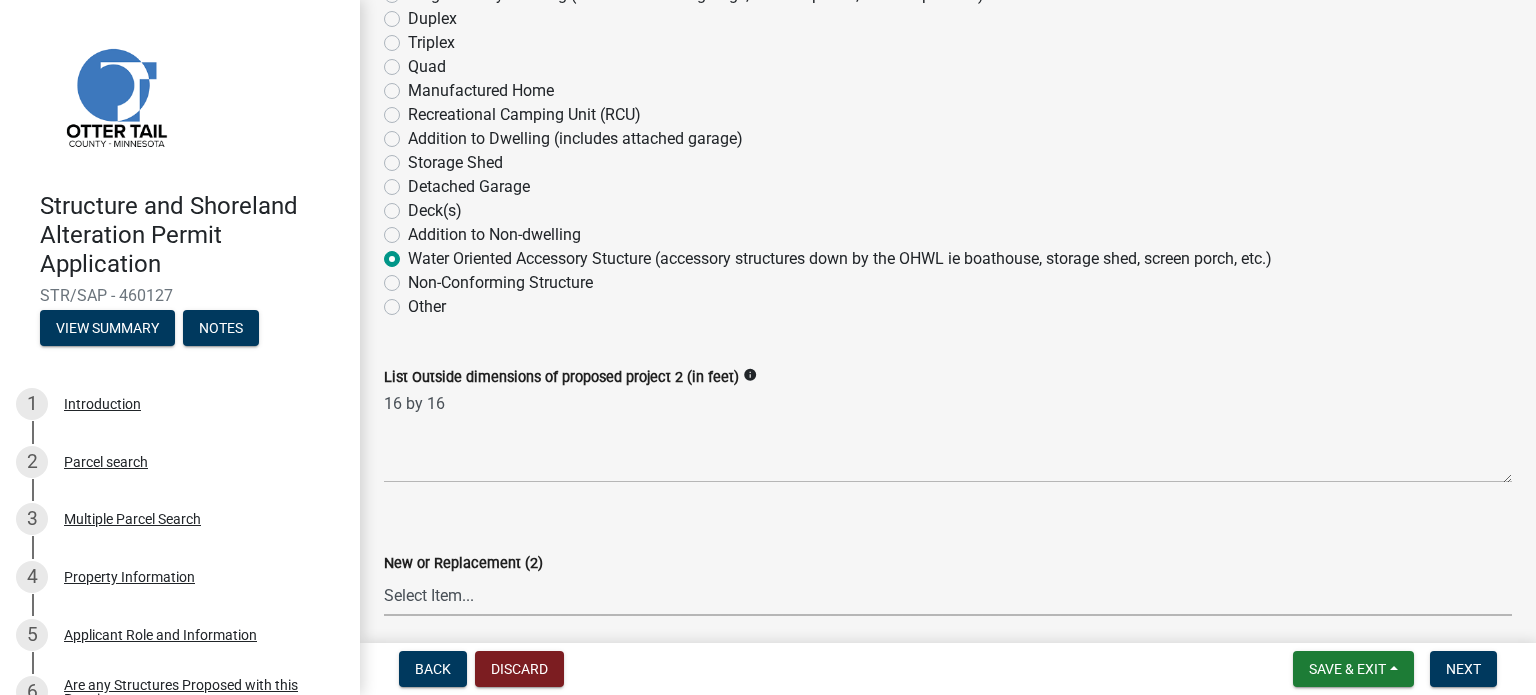 click on "Select Item...   New   Replacement" at bounding box center [948, 595] 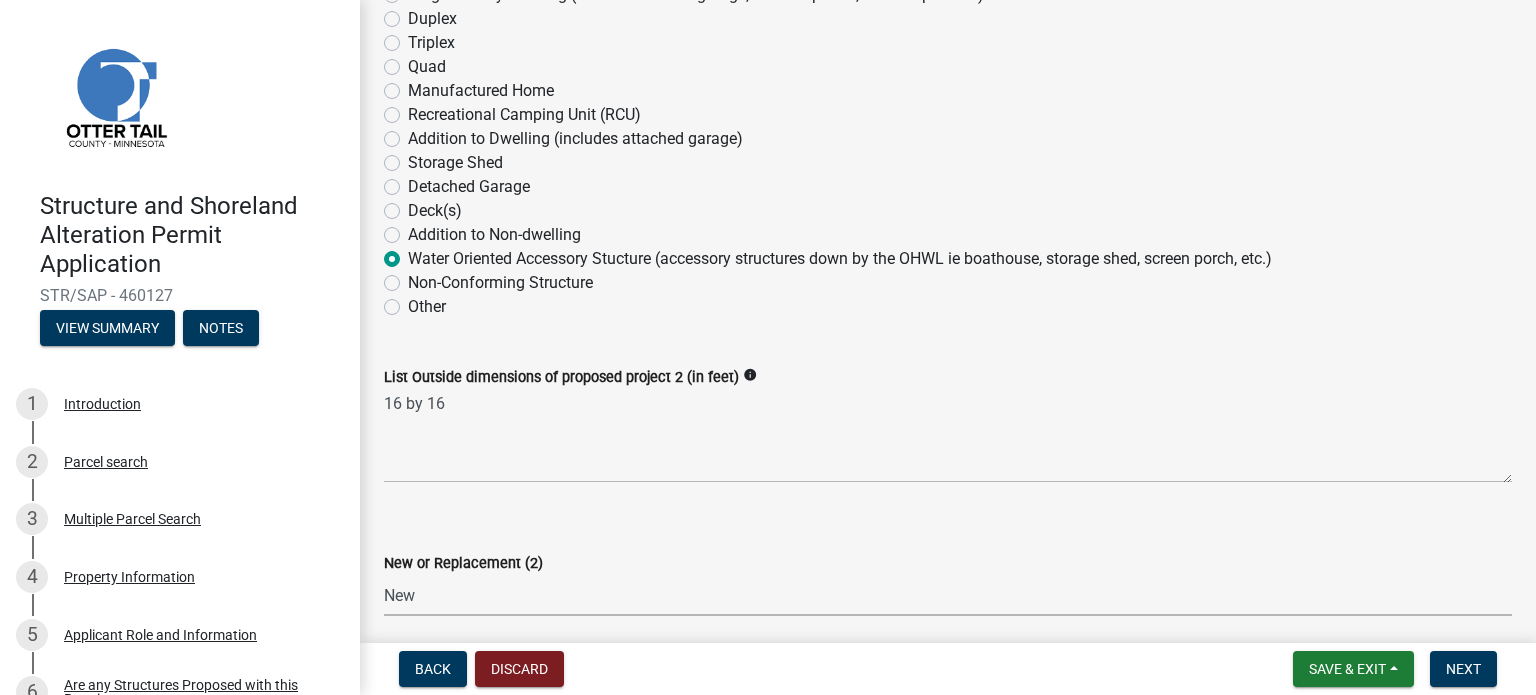 click on "Select Item...   New   Replacement" at bounding box center [948, 595] 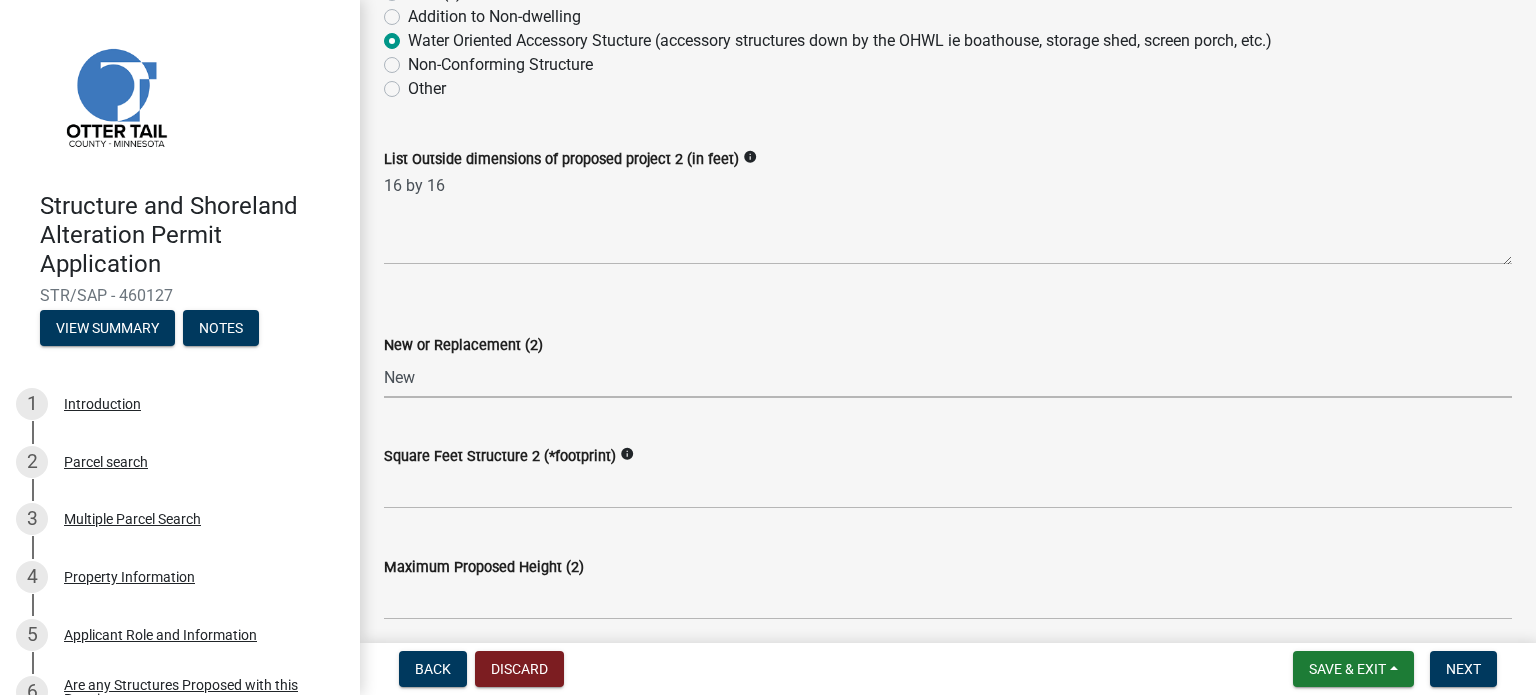 scroll, scrollTop: 600, scrollLeft: 0, axis: vertical 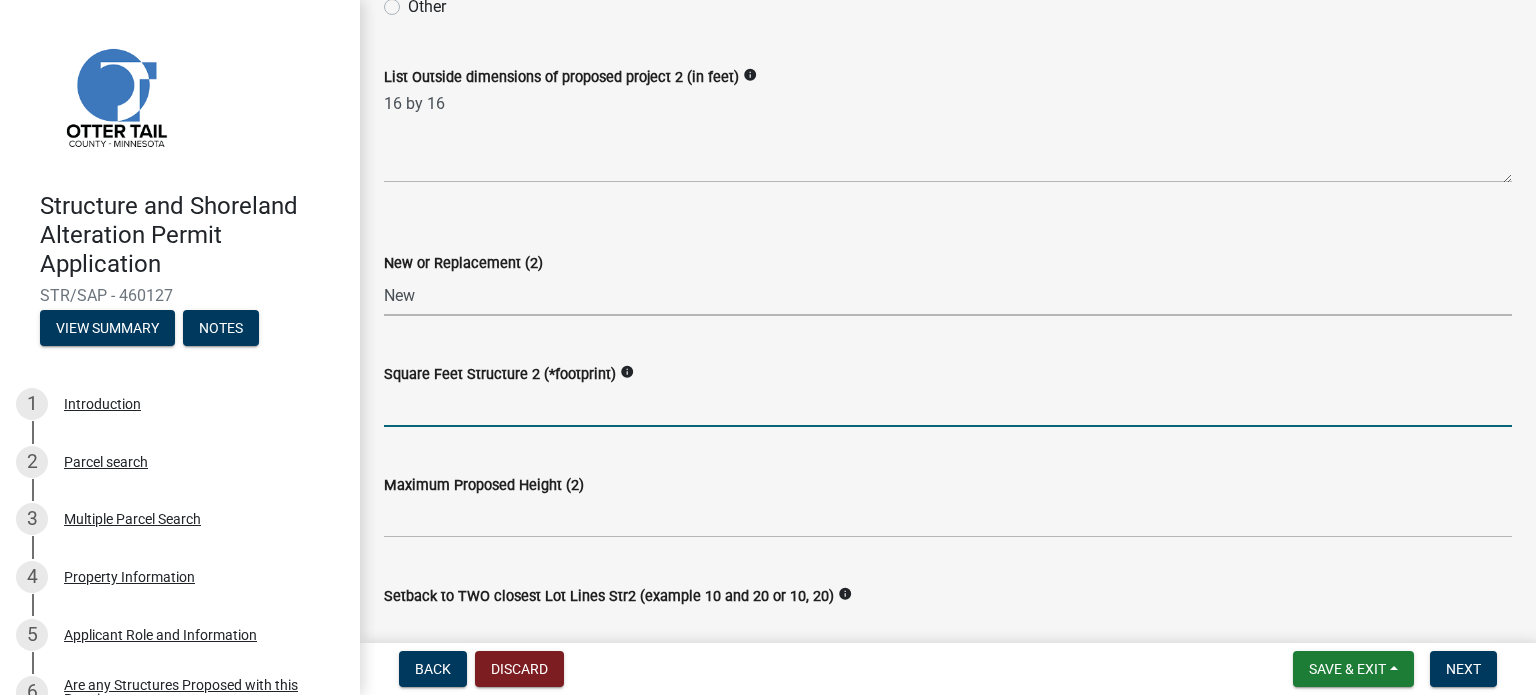 click 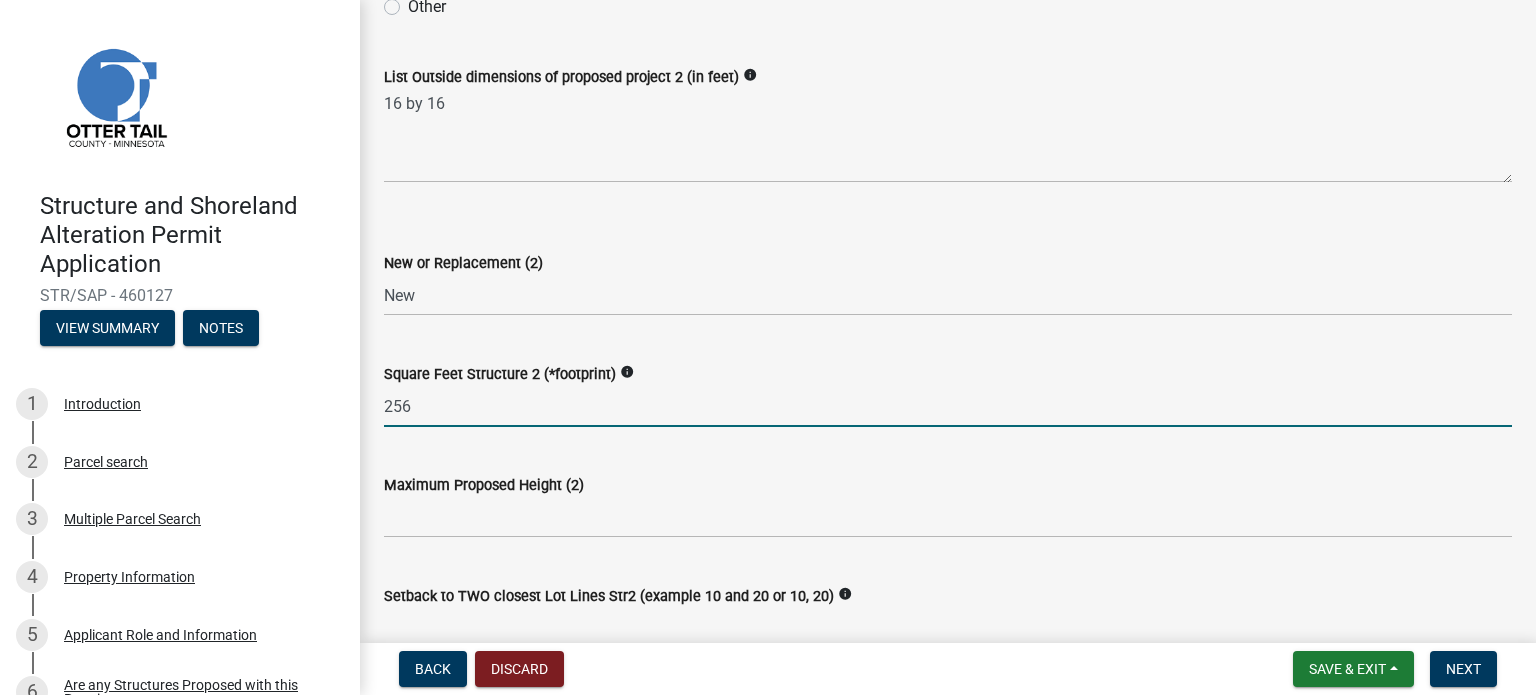 type on "256" 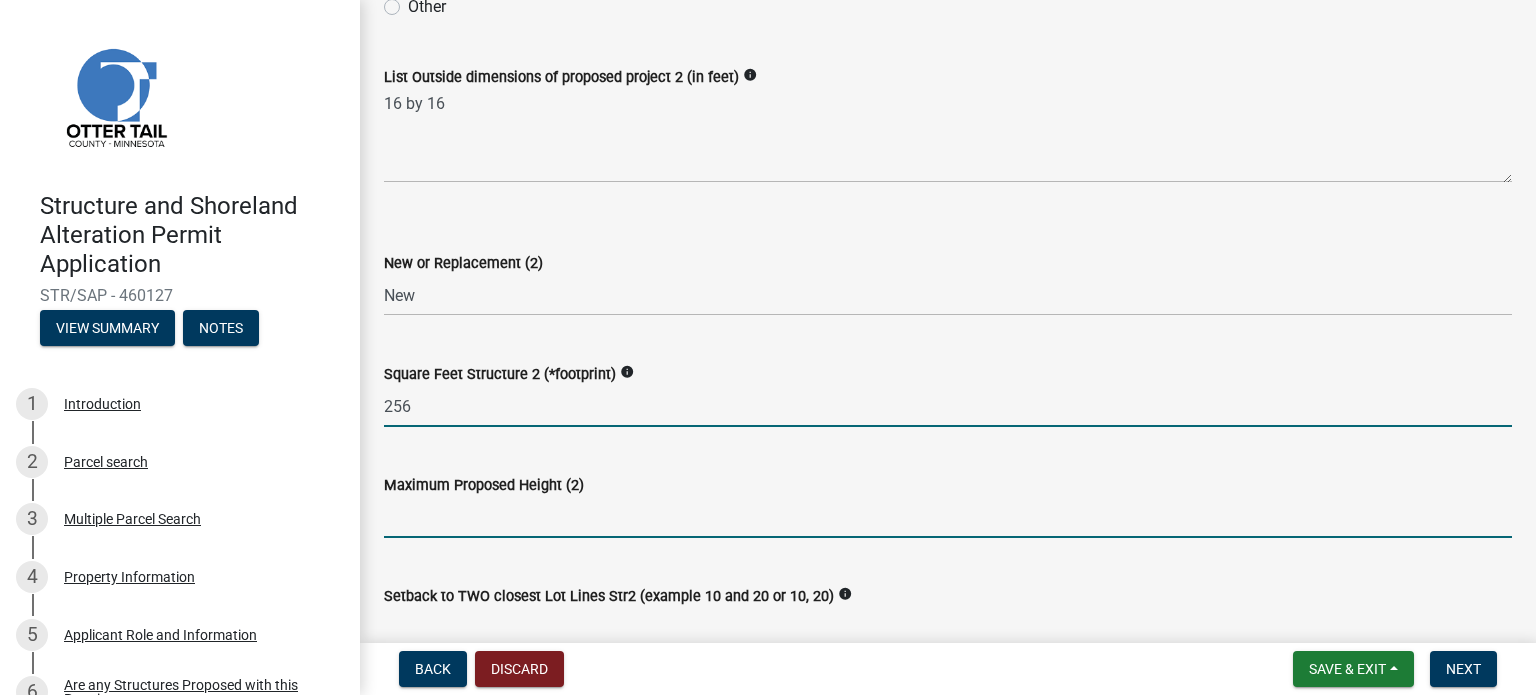 click 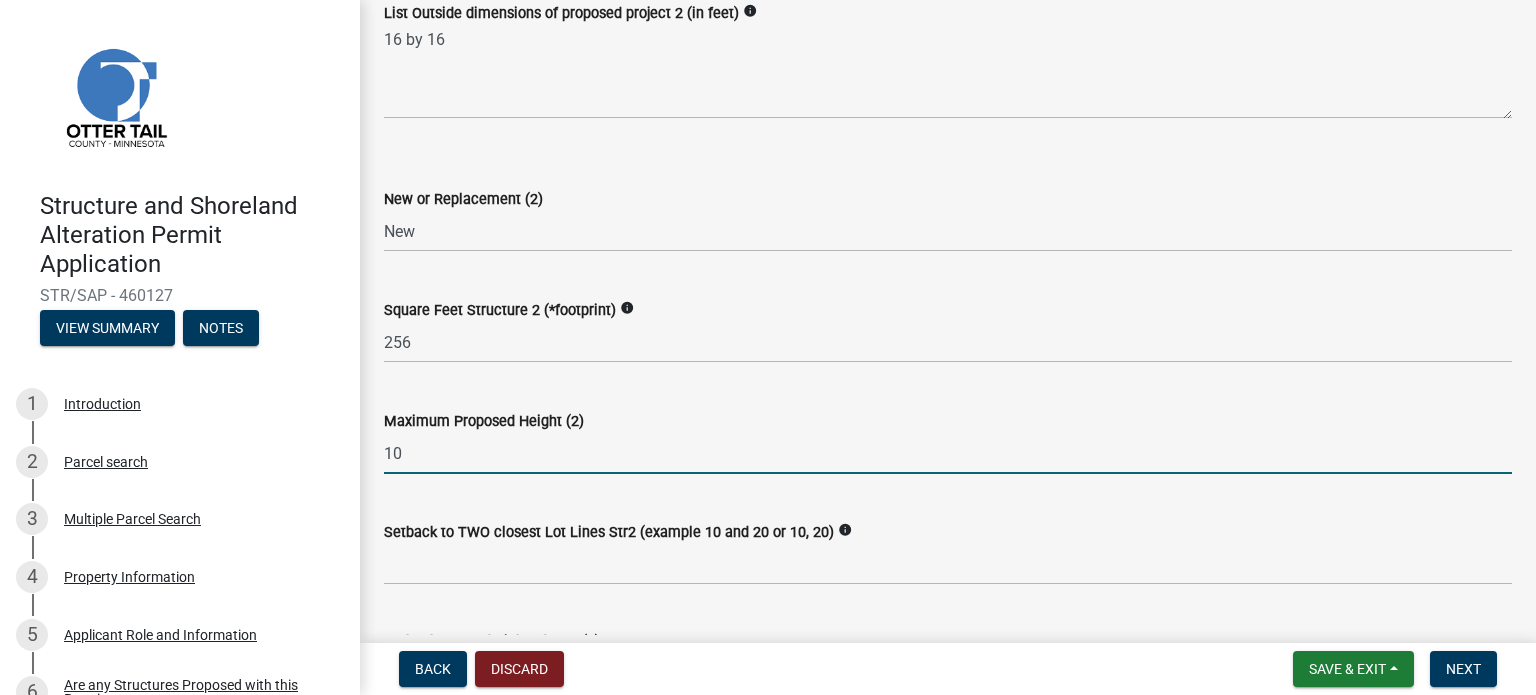 scroll, scrollTop: 800, scrollLeft: 0, axis: vertical 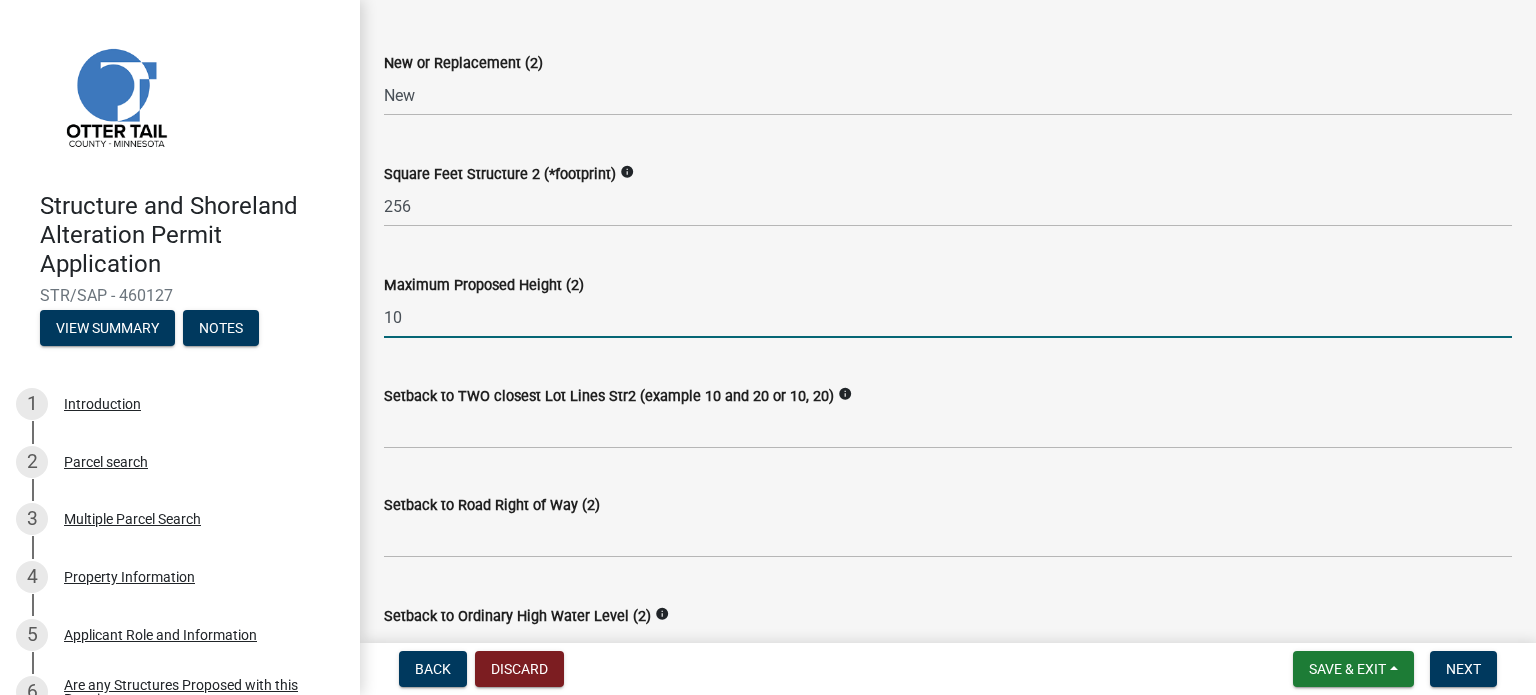type on "10" 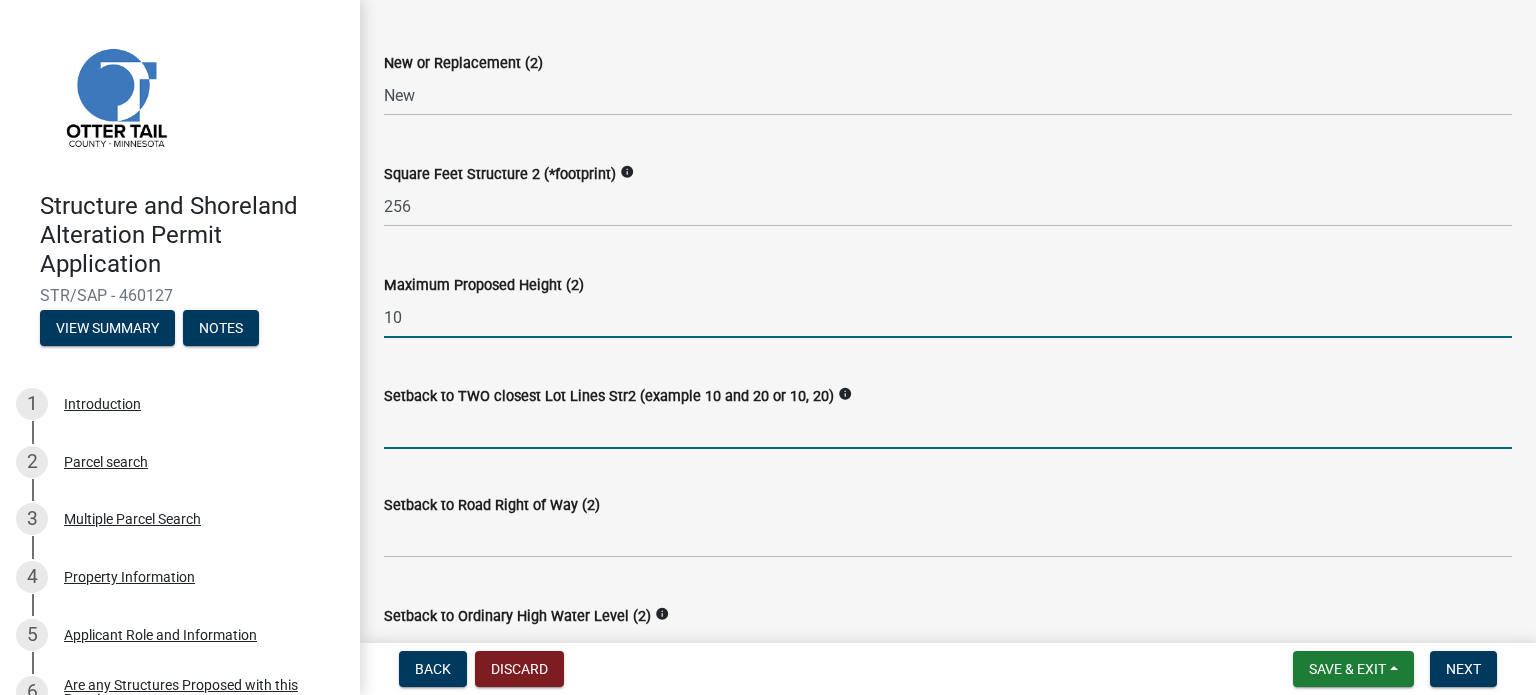 click on "Setback to TWO closest Lot Lines Str2 (example 10 and 20 or 10, 20)" at bounding box center [948, 428] 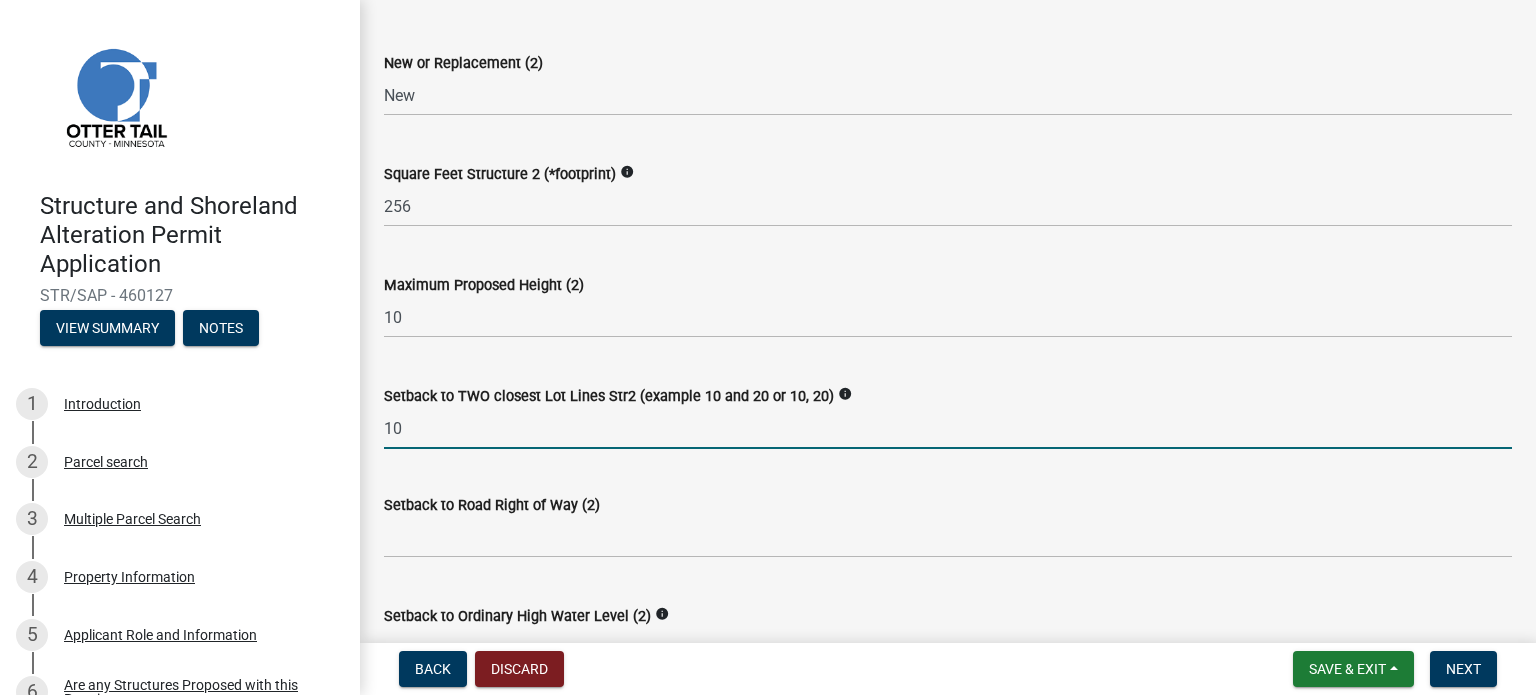 type on "10" 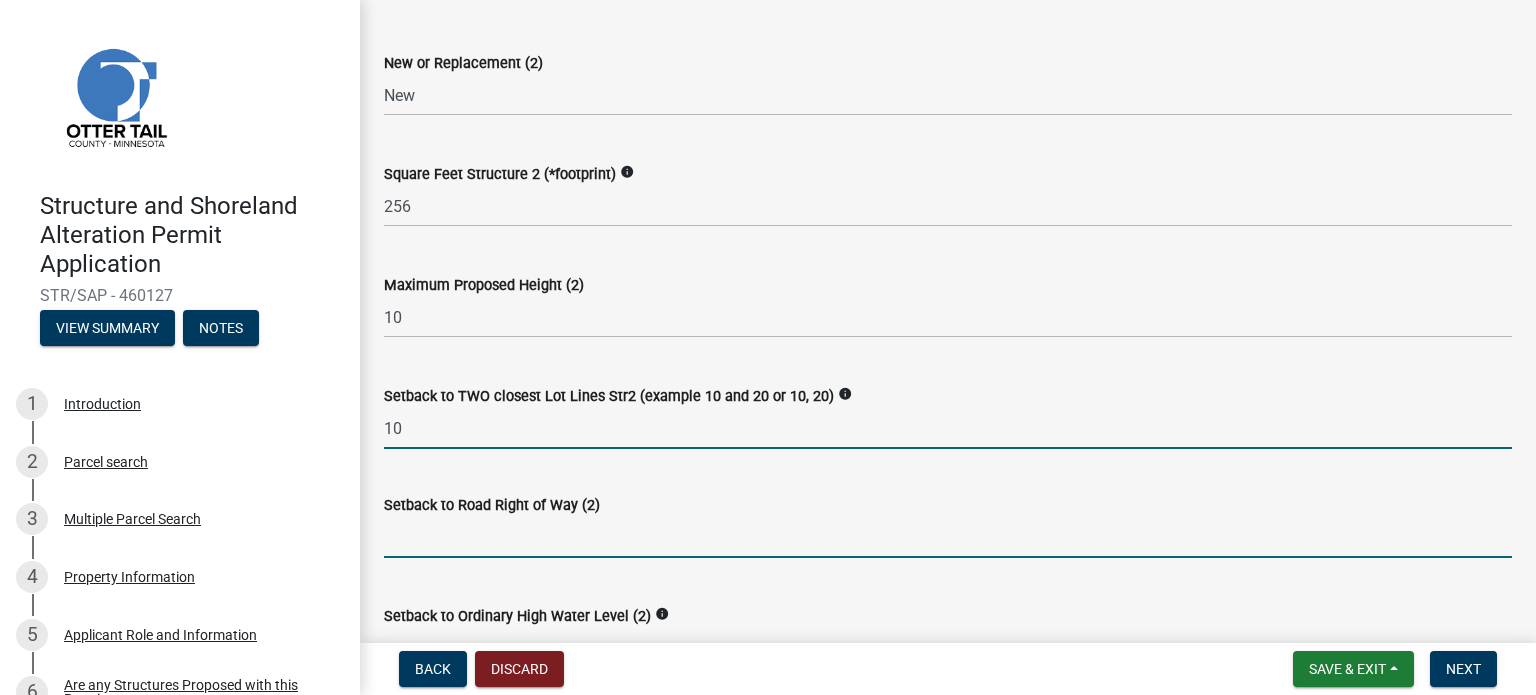 click 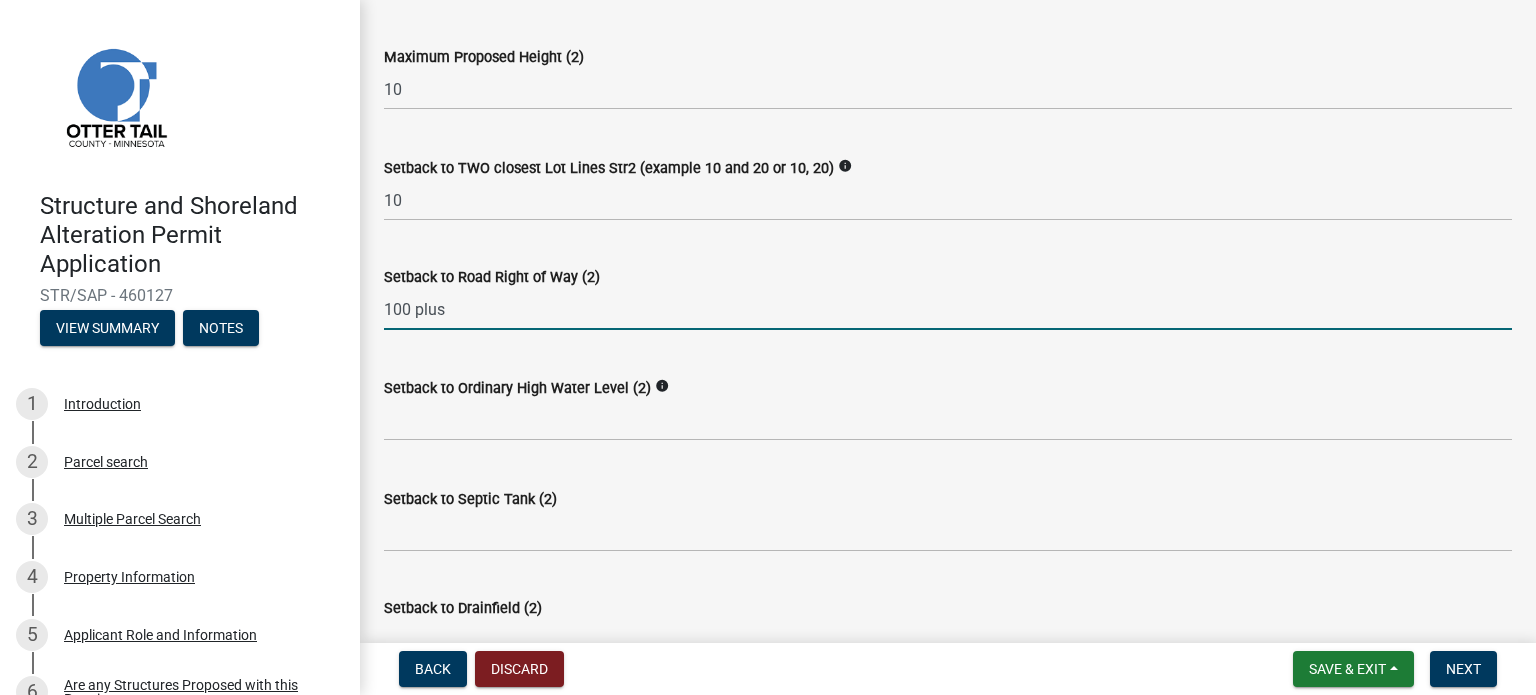scroll, scrollTop: 1100, scrollLeft: 0, axis: vertical 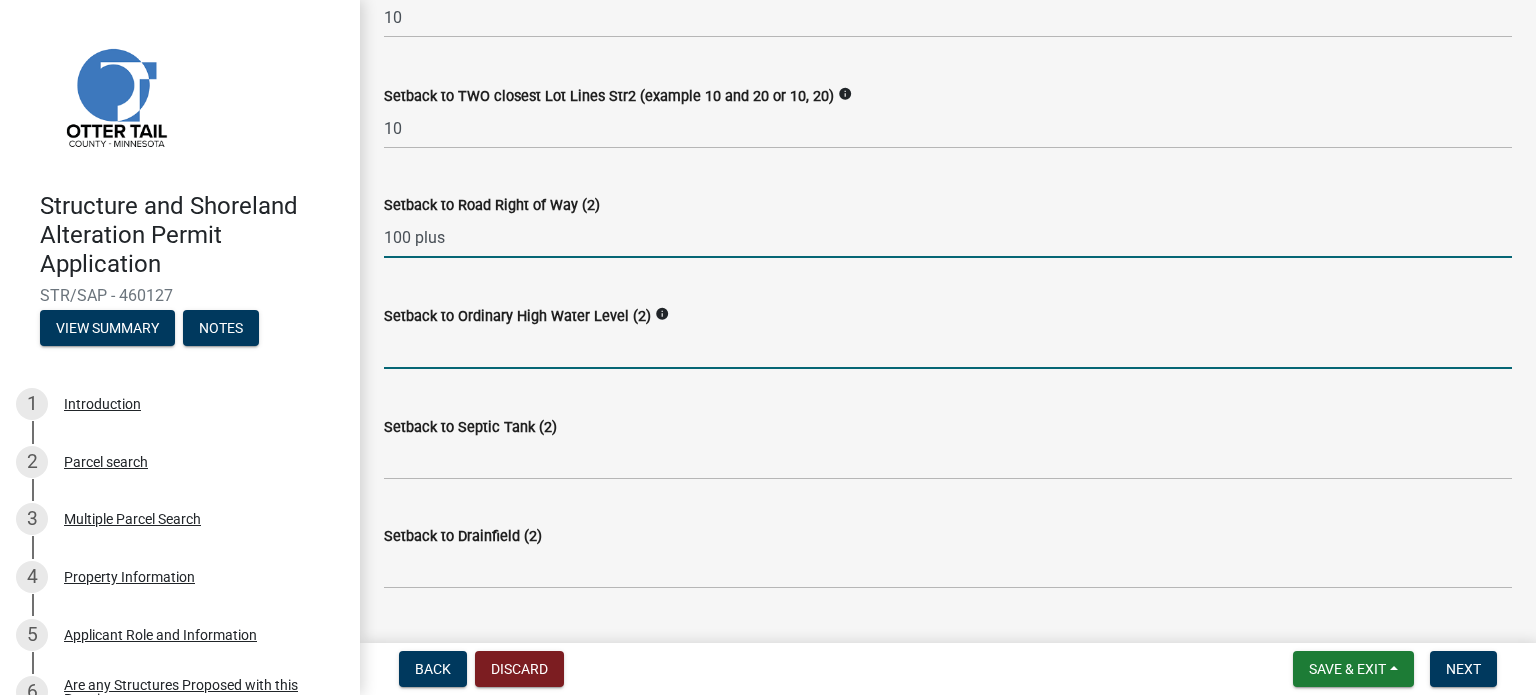 type on "100" 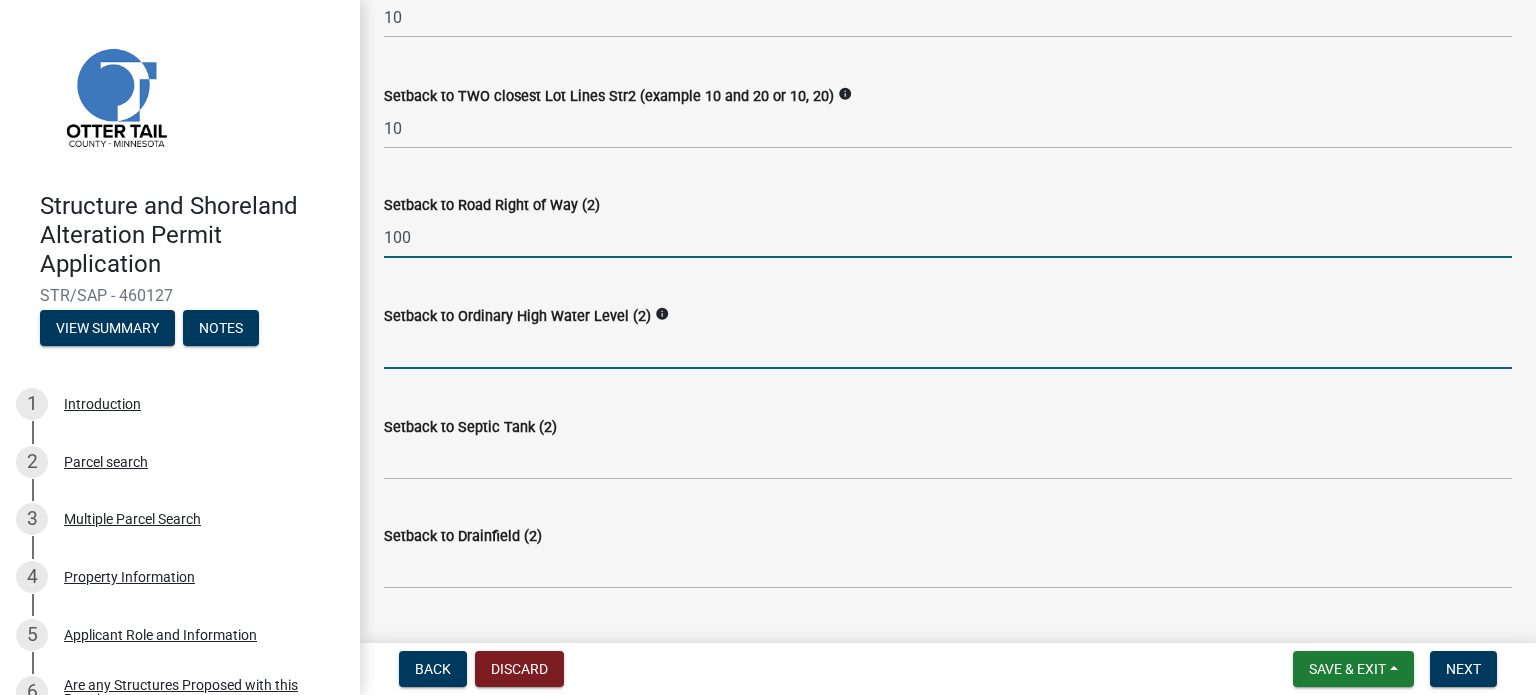 click 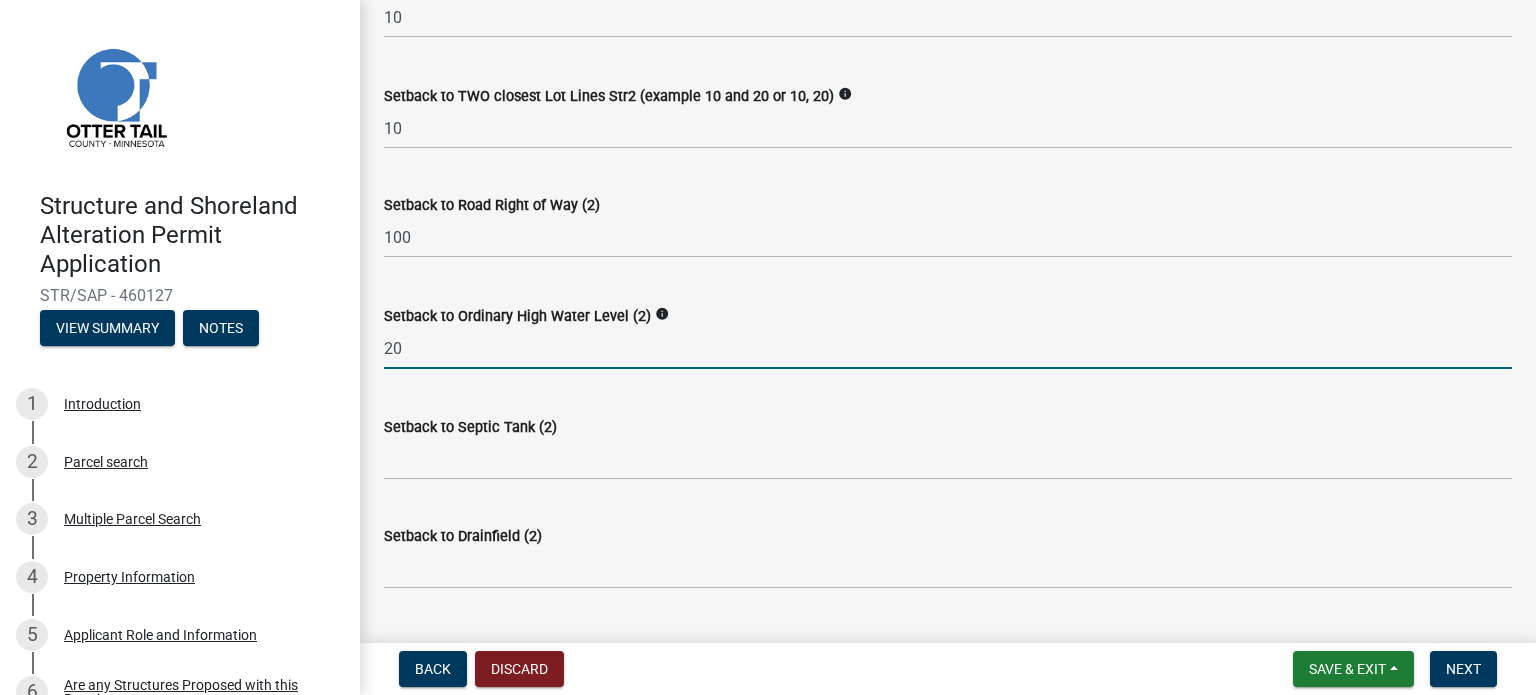 type on "20" 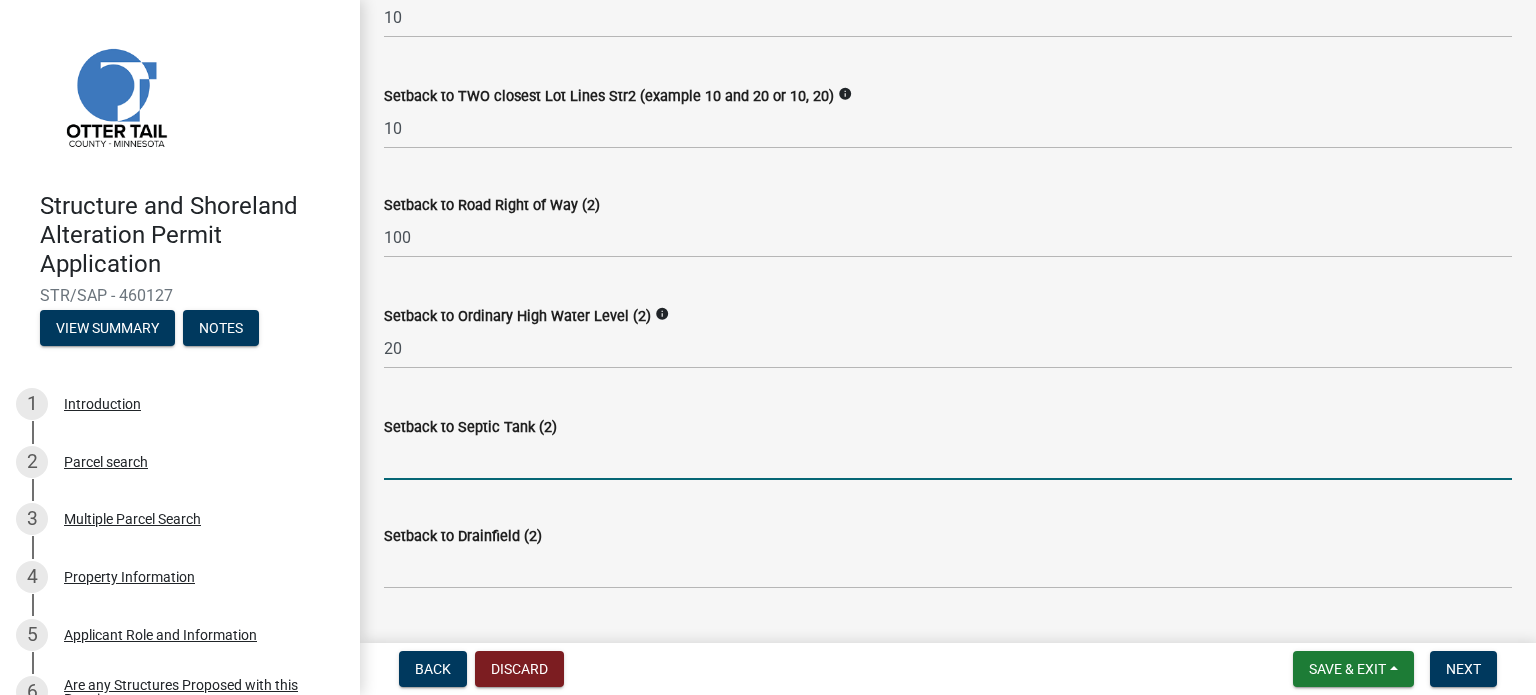 click on "Setback to Septic Tank (2)" at bounding box center (948, 459) 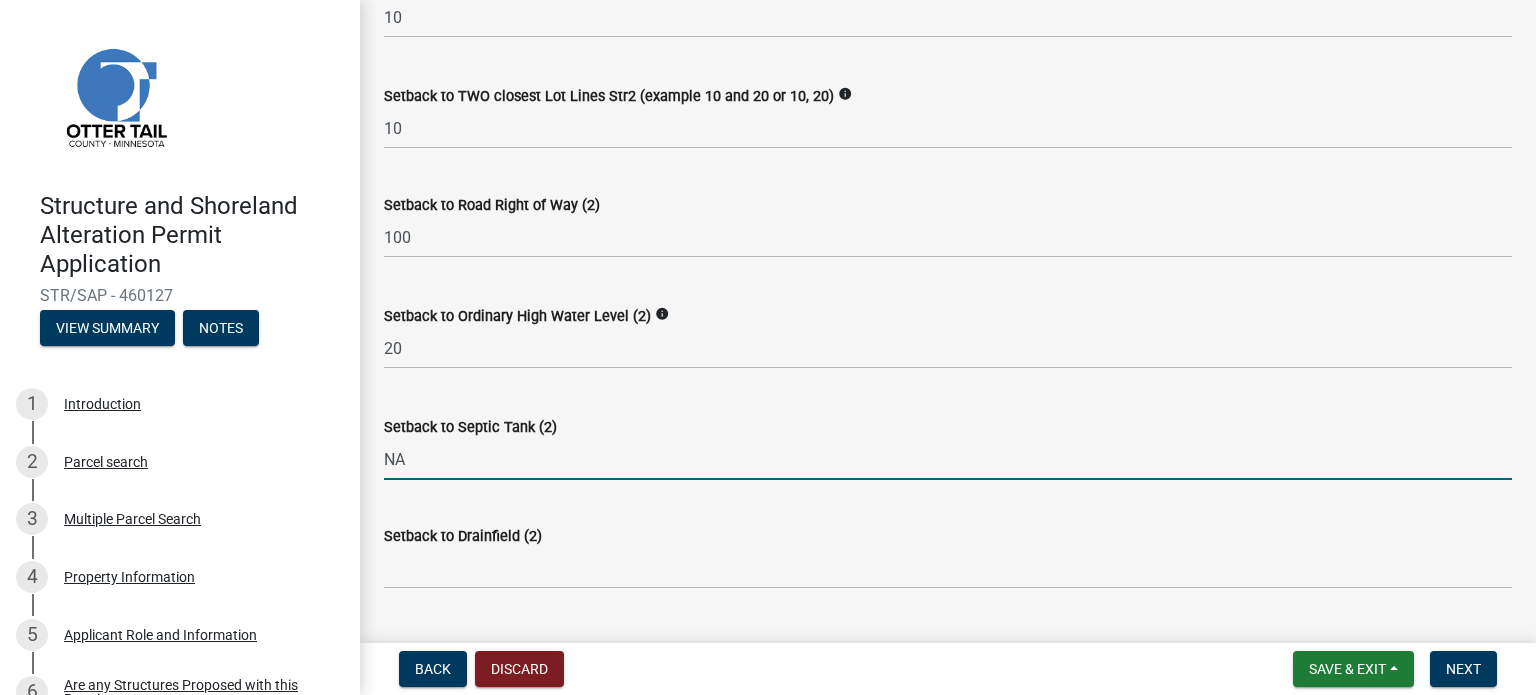 type on "NA" 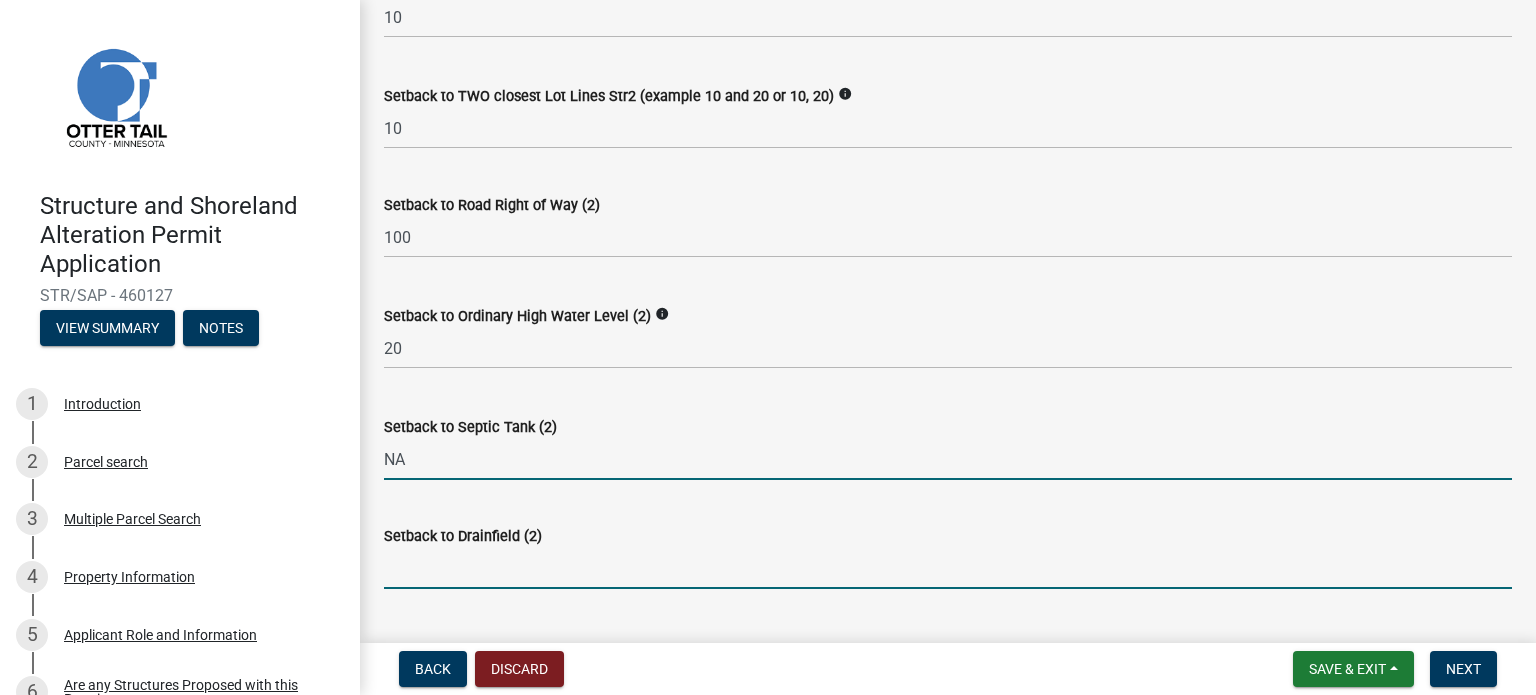 click on "Setback to Drainfield (2)" at bounding box center (948, 568) 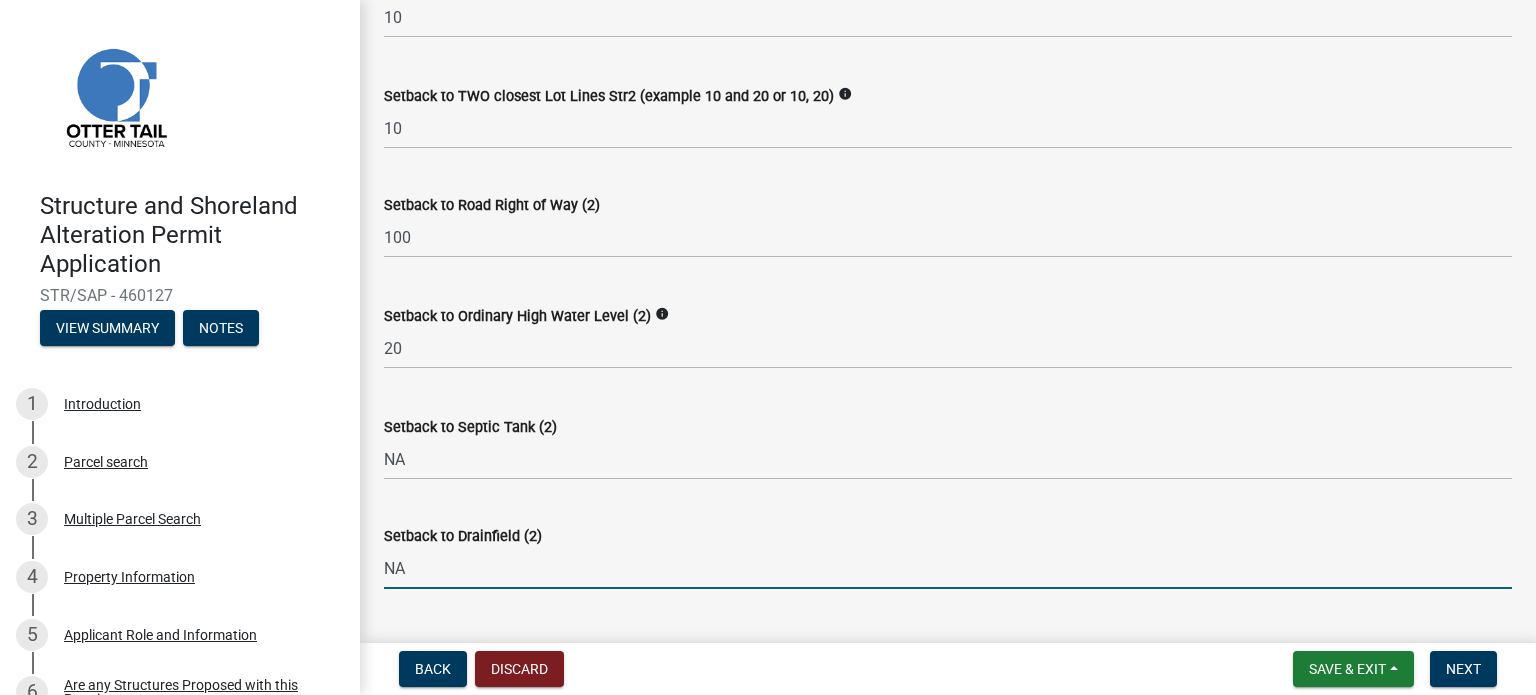 scroll, scrollTop: 1300, scrollLeft: 0, axis: vertical 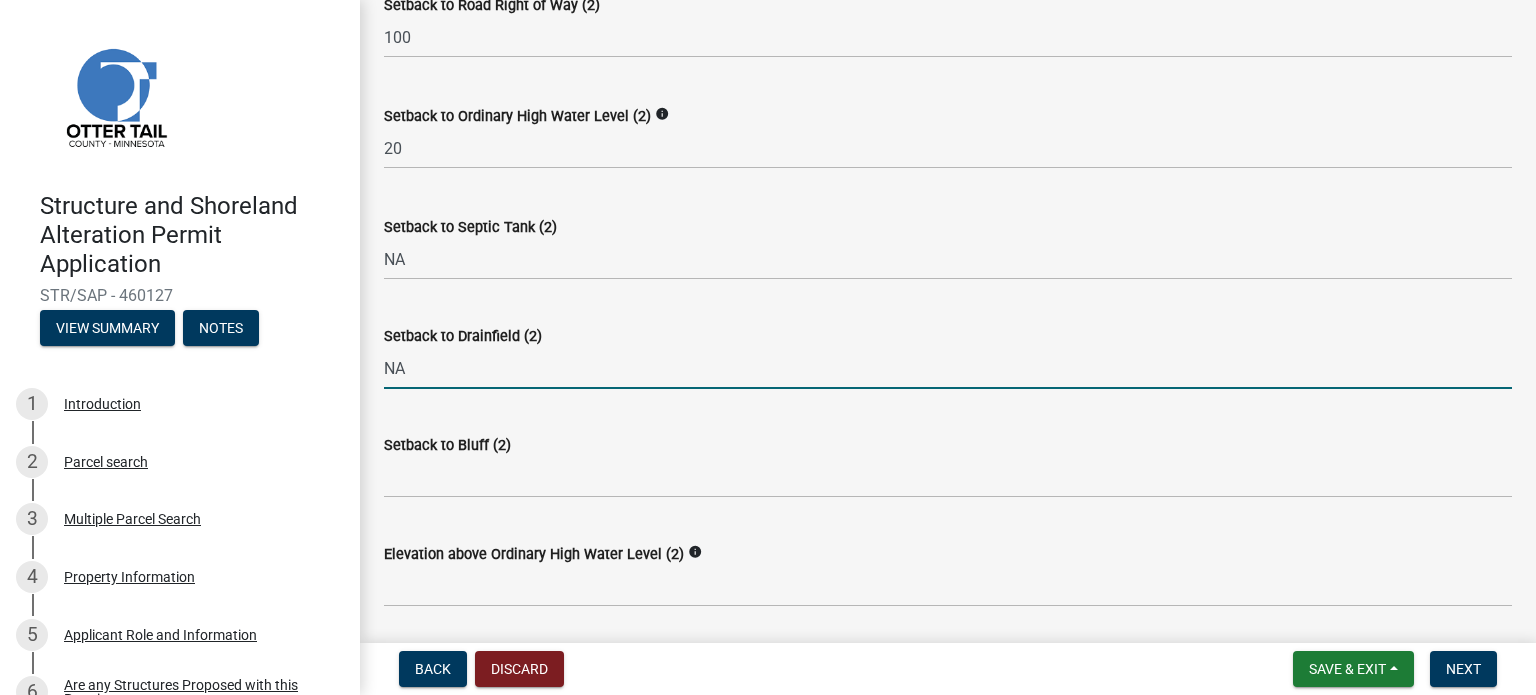 type on "NA" 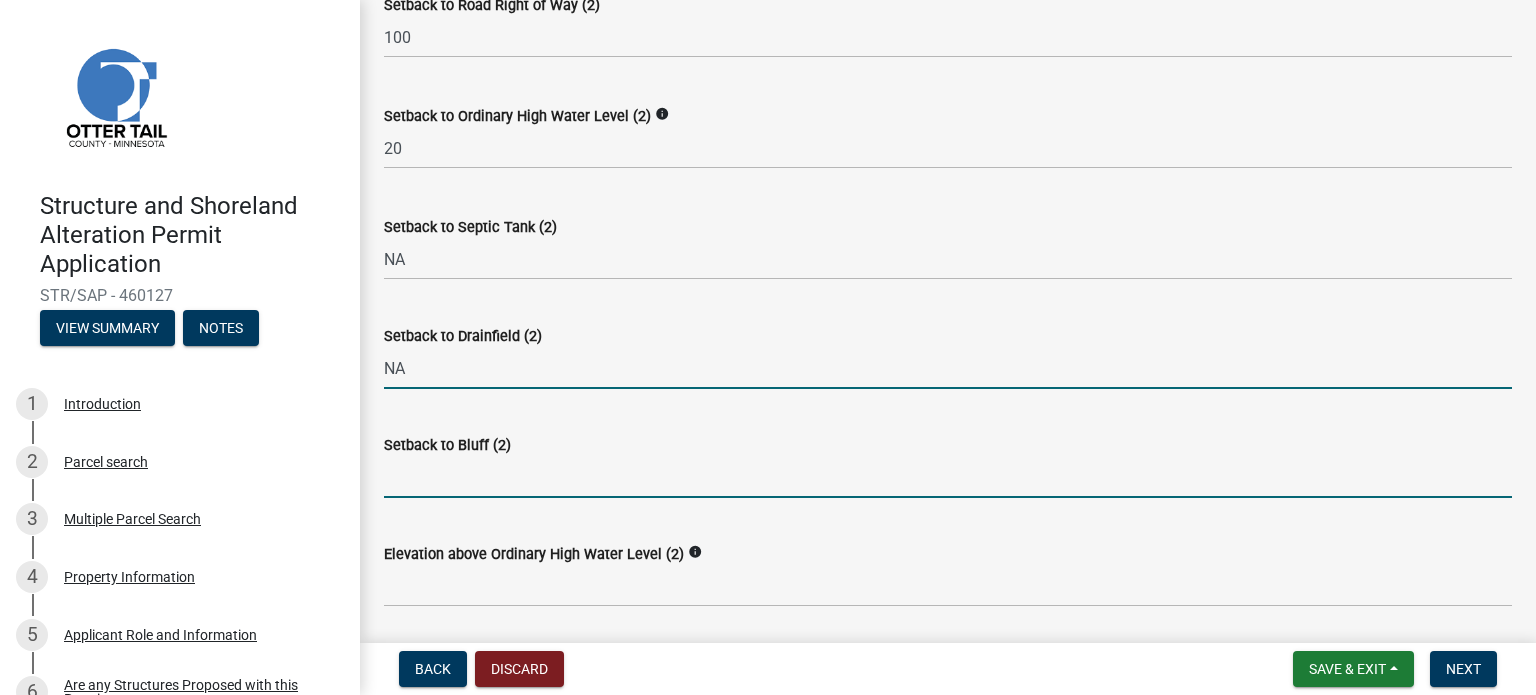 click on "Setback to Bluff (2)" at bounding box center (948, 477) 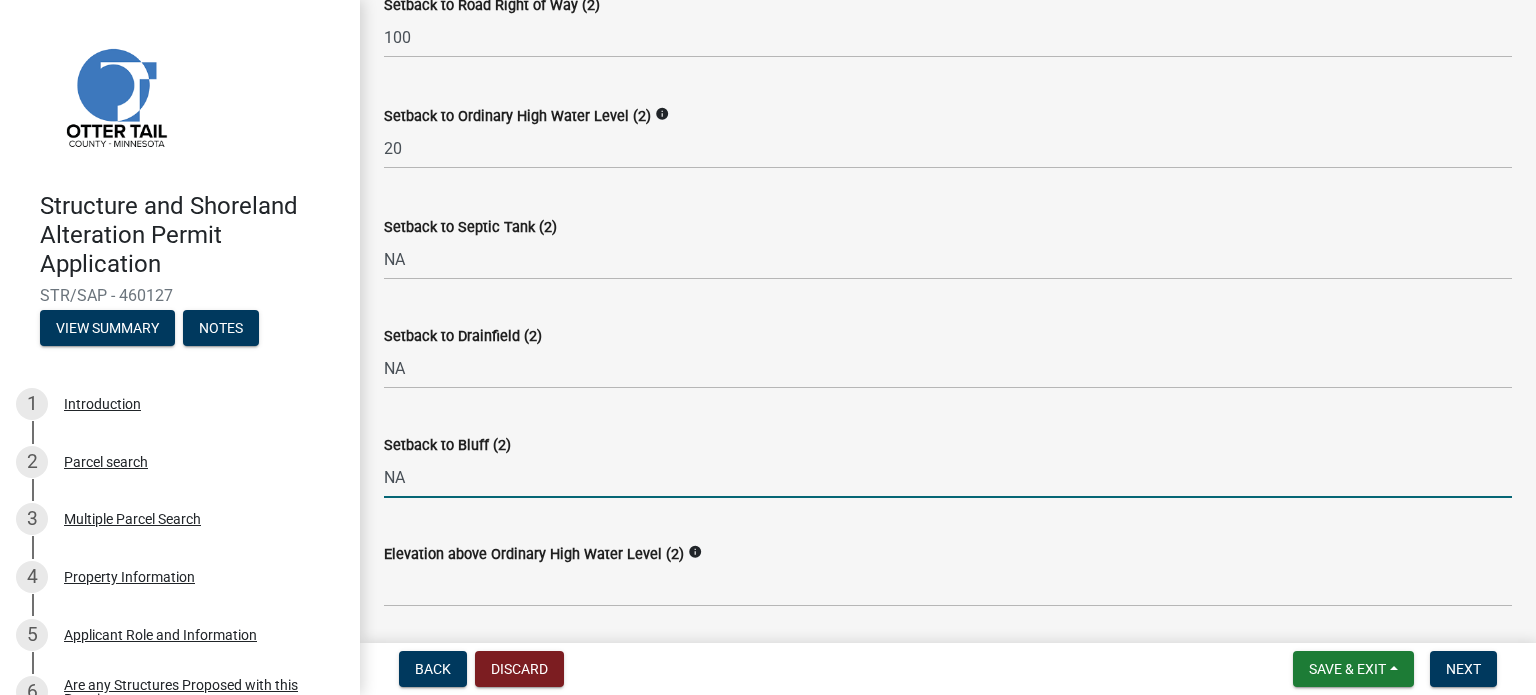type on "NA" 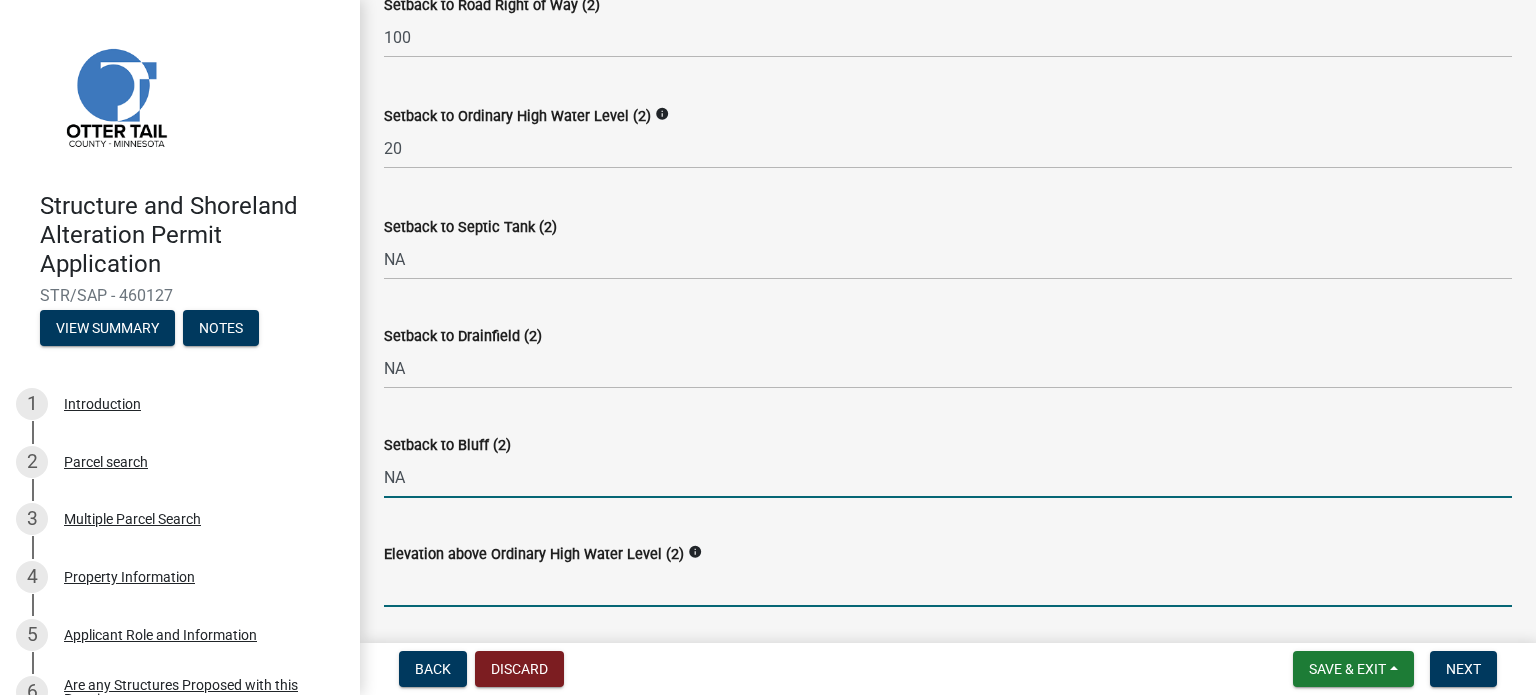click 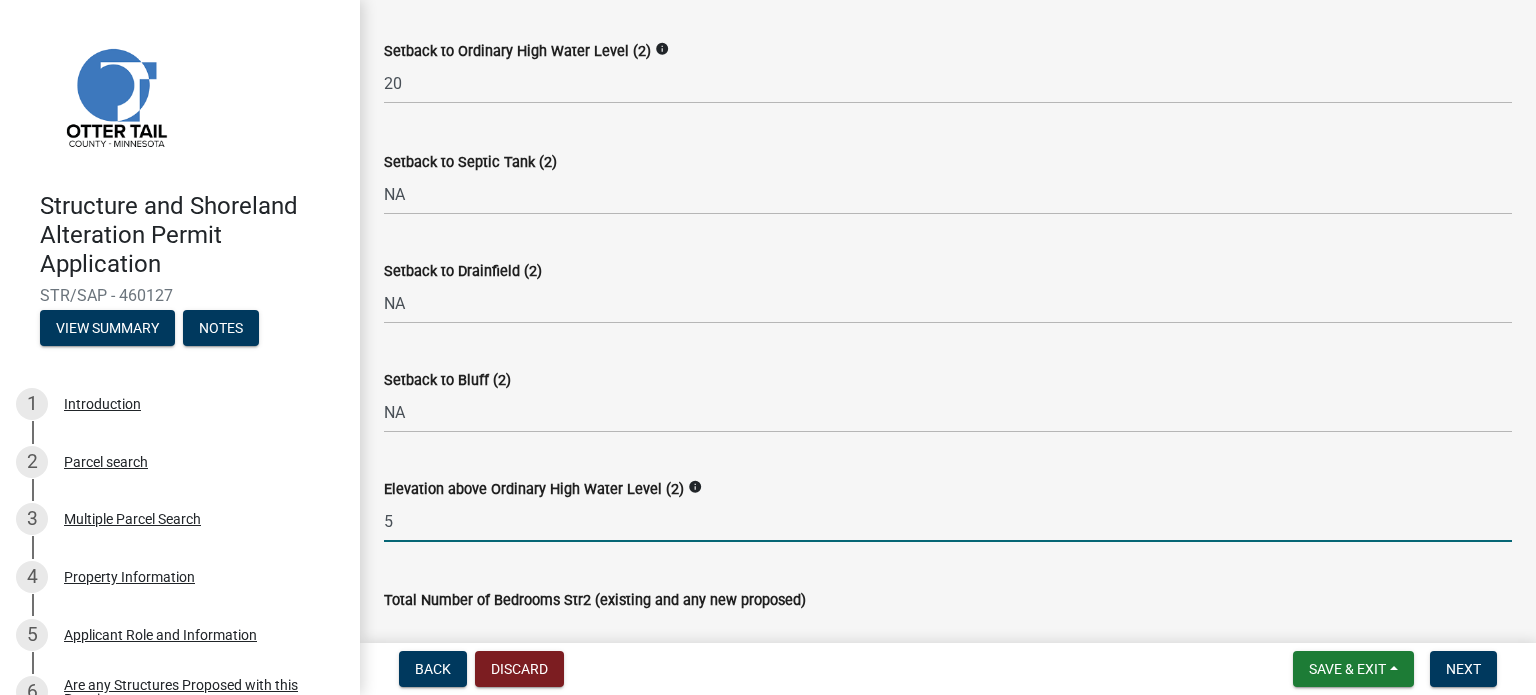 scroll, scrollTop: 1500, scrollLeft: 0, axis: vertical 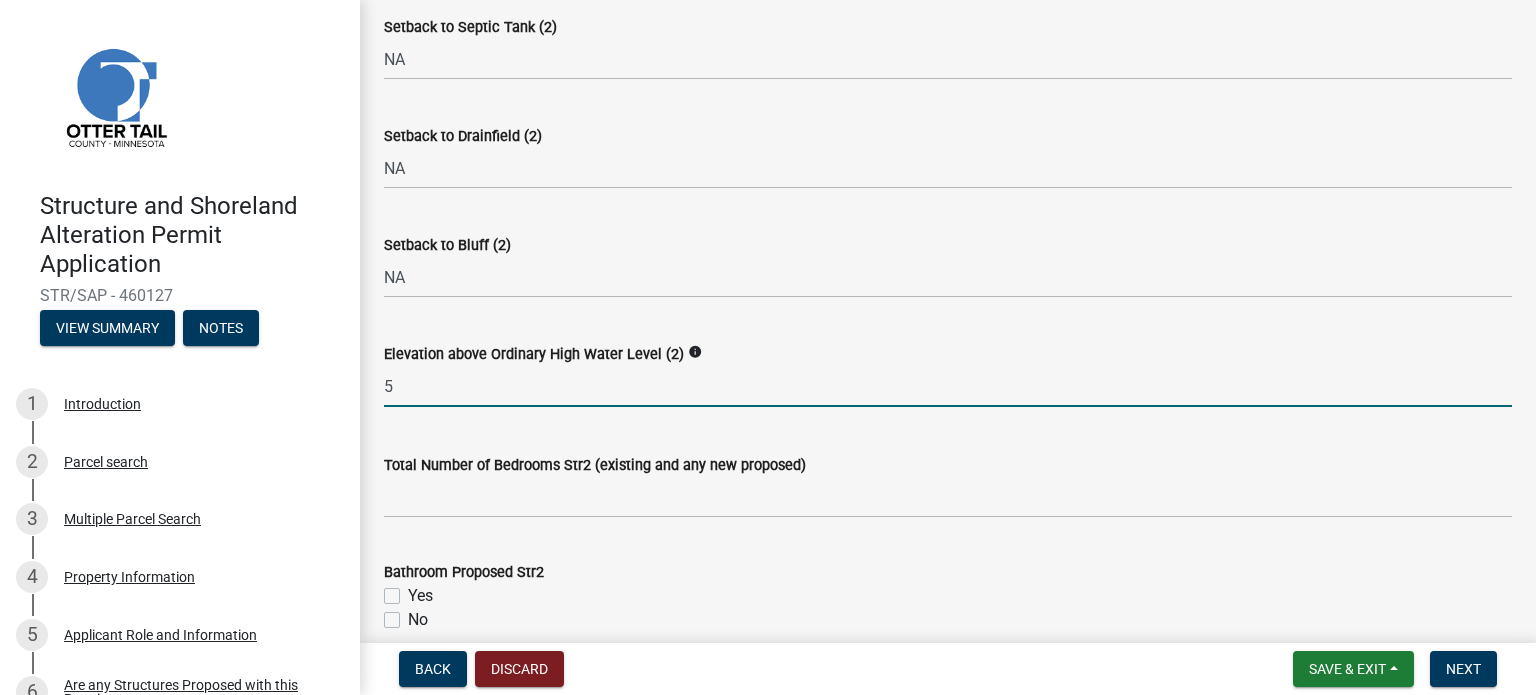 type on "5" 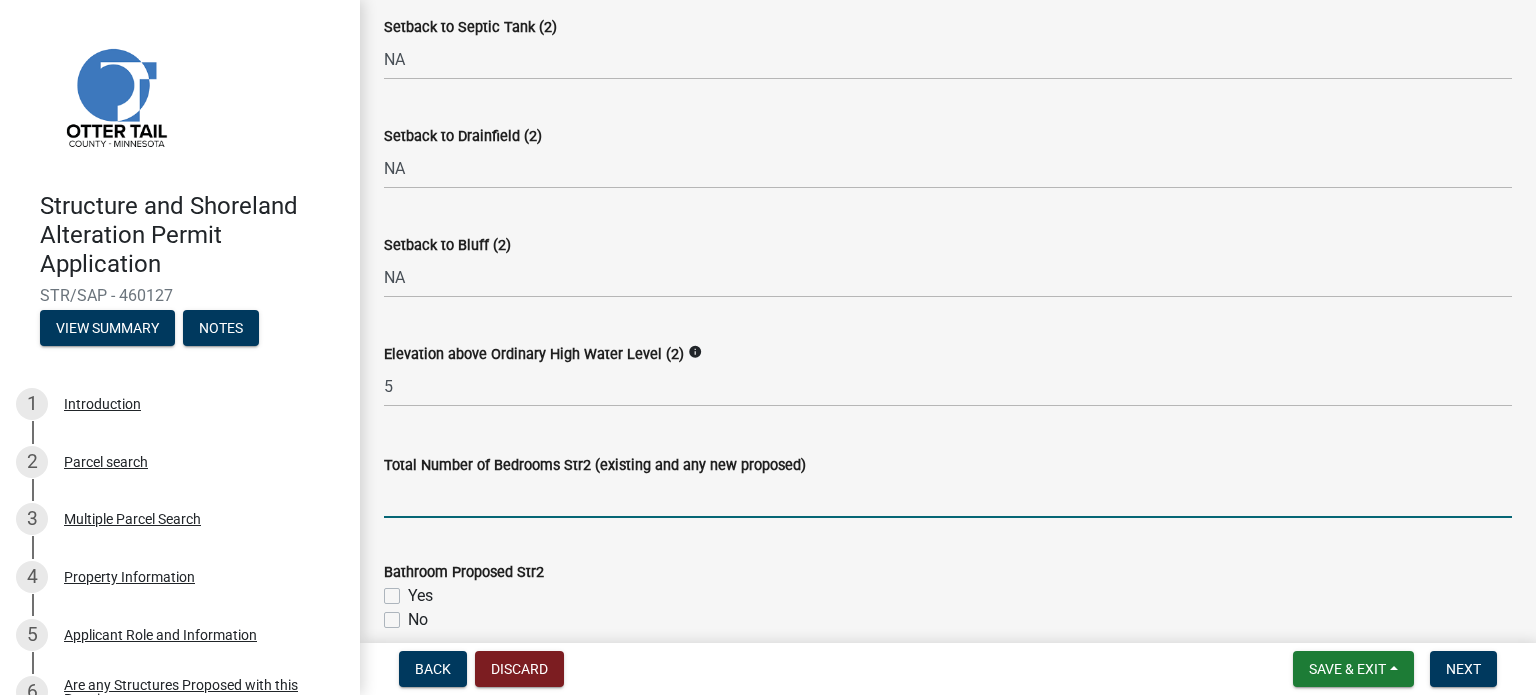 click 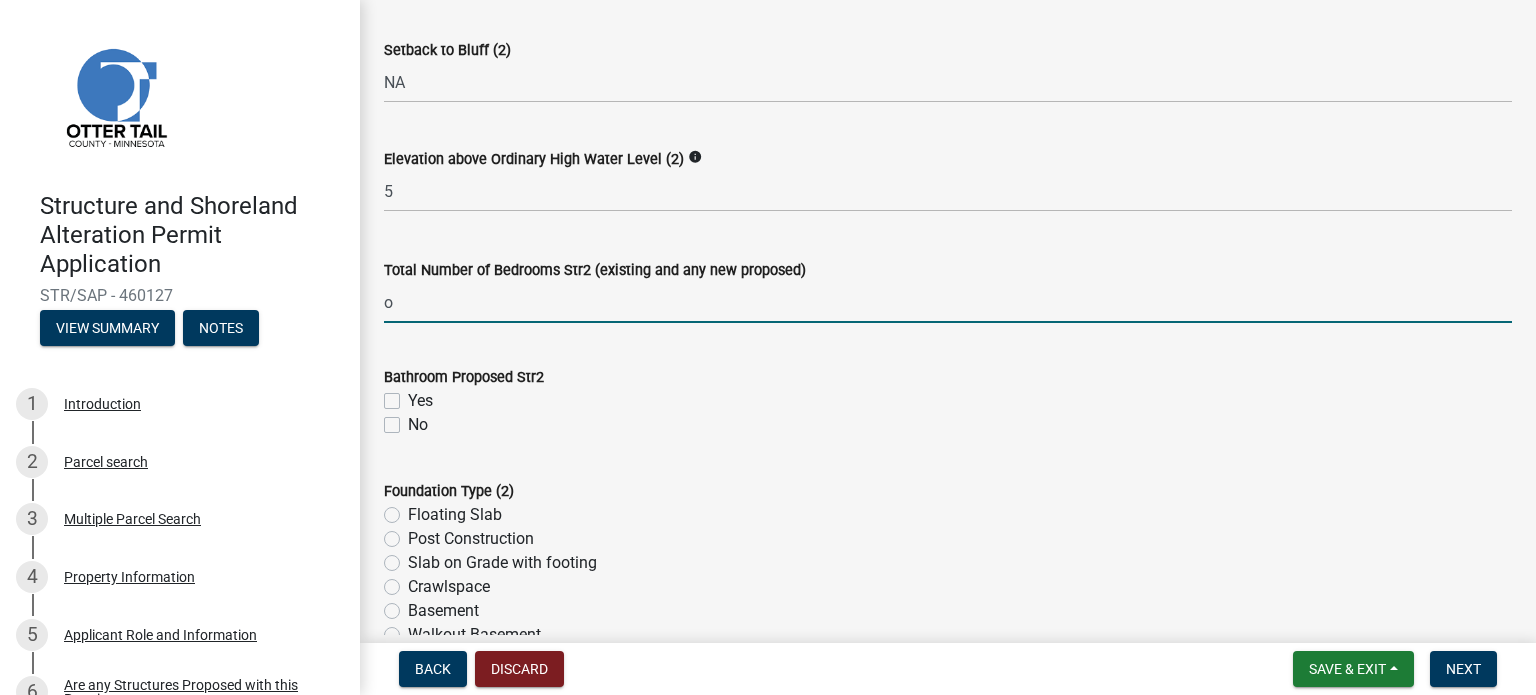 scroll, scrollTop: 1700, scrollLeft: 0, axis: vertical 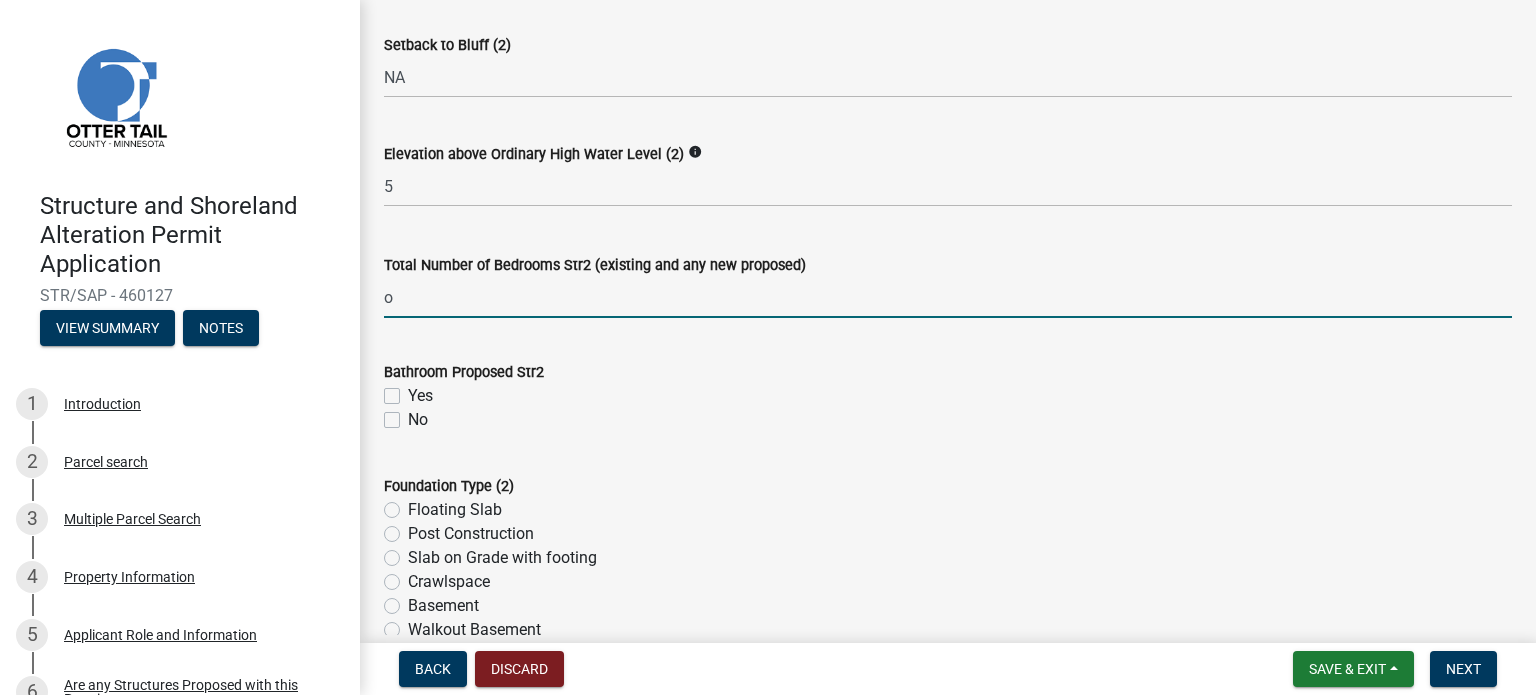 type on "0" 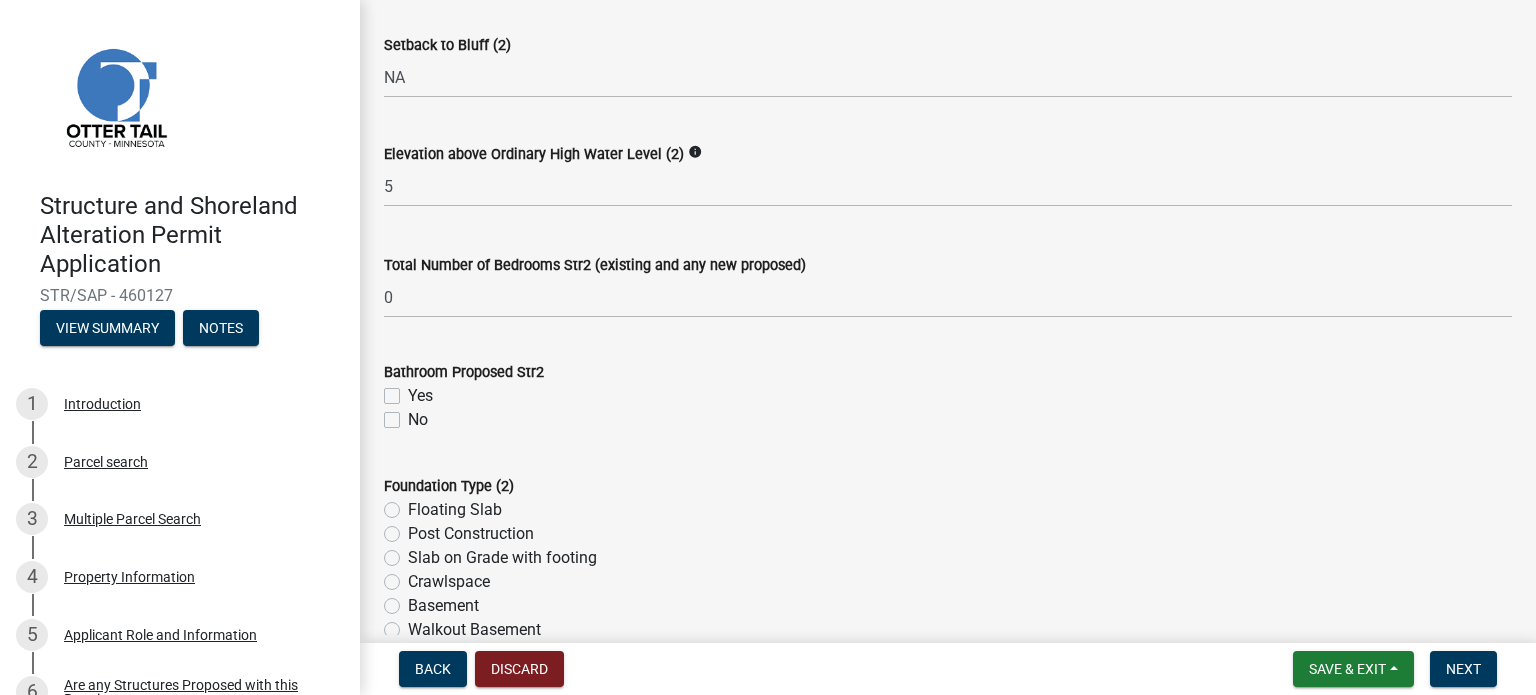 click on "No" 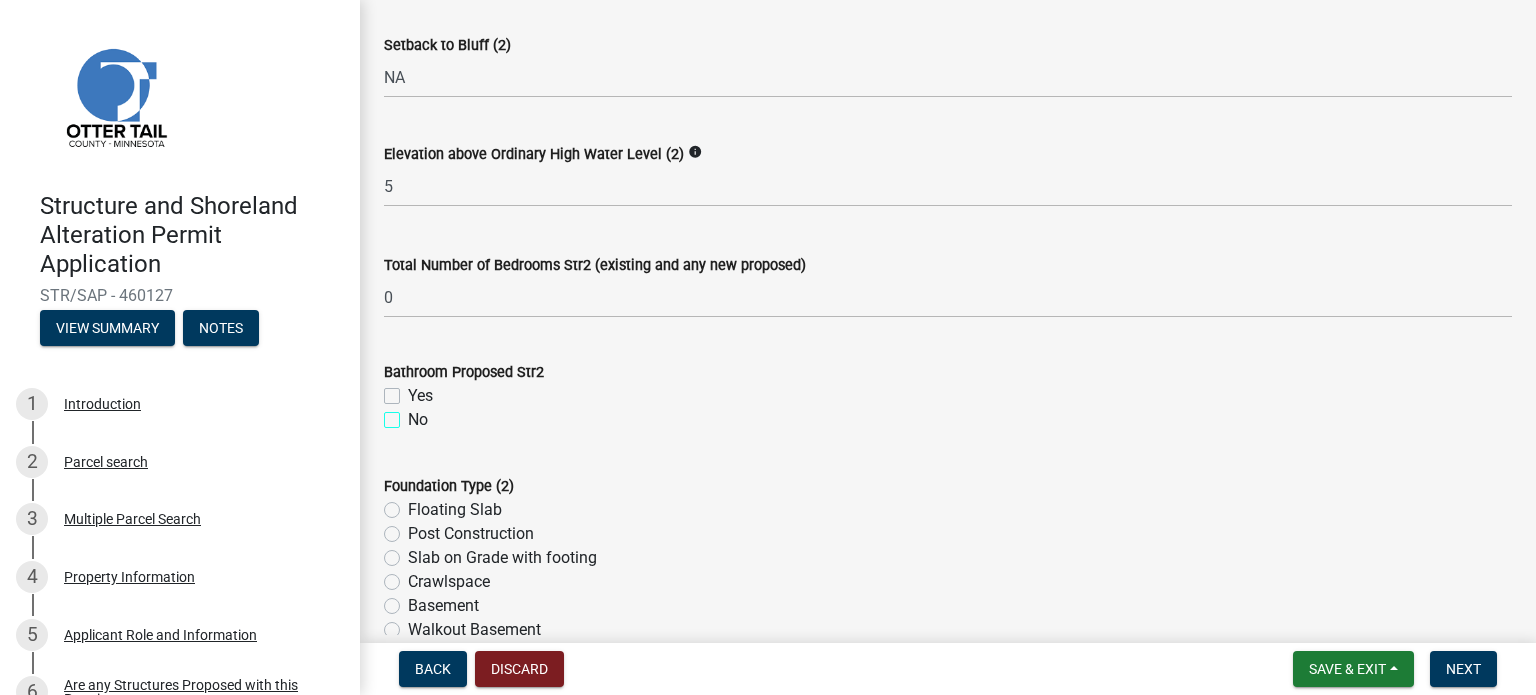 click on "No" at bounding box center (414, 414) 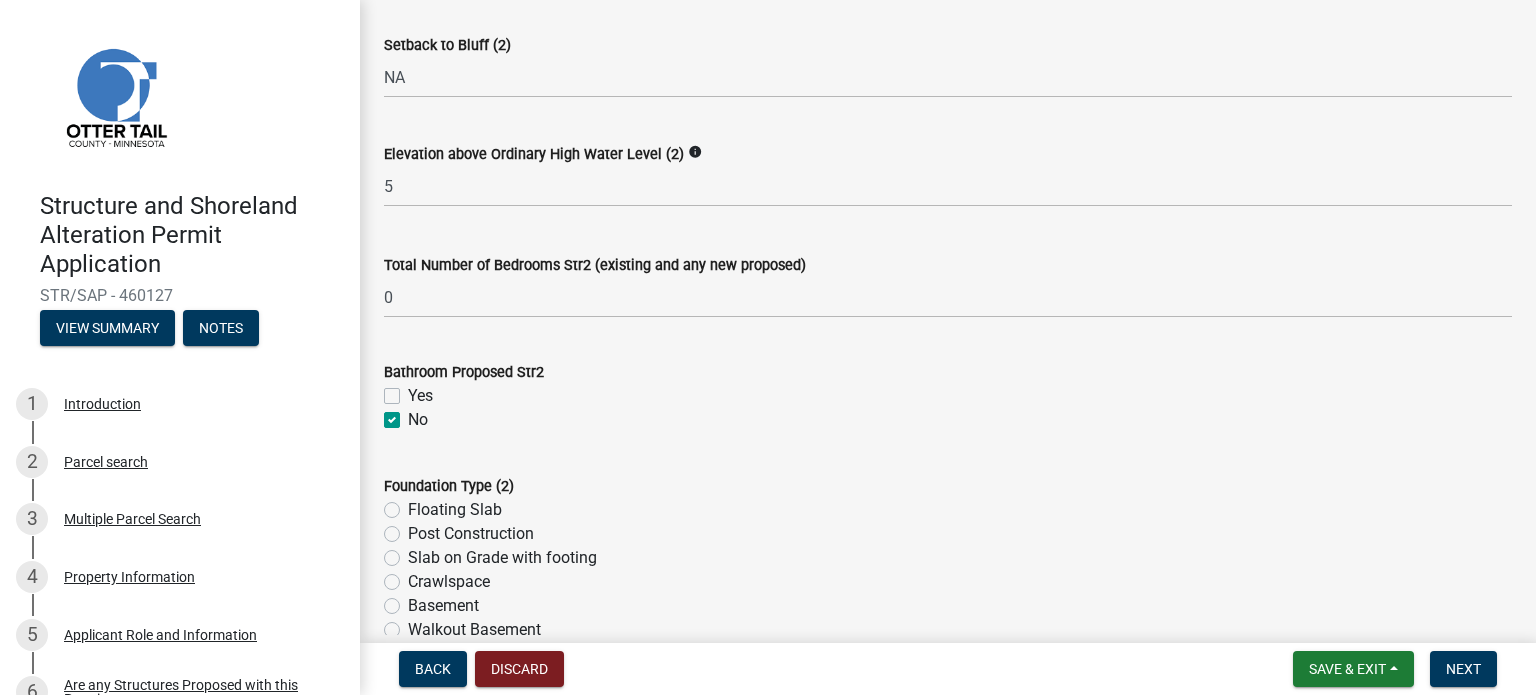 checkbox on "false" 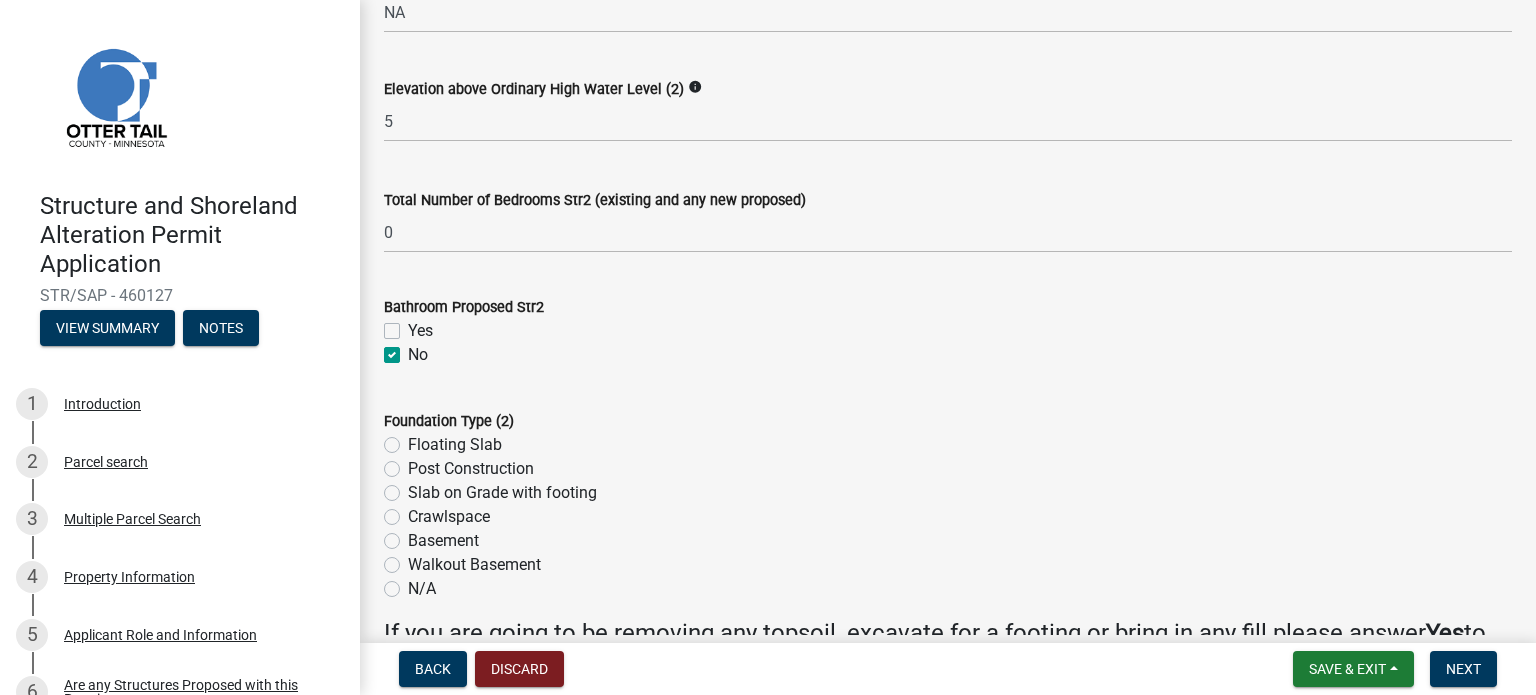 scroll, scrollTop: 1800, scrollLeft: 0, axis: vertical 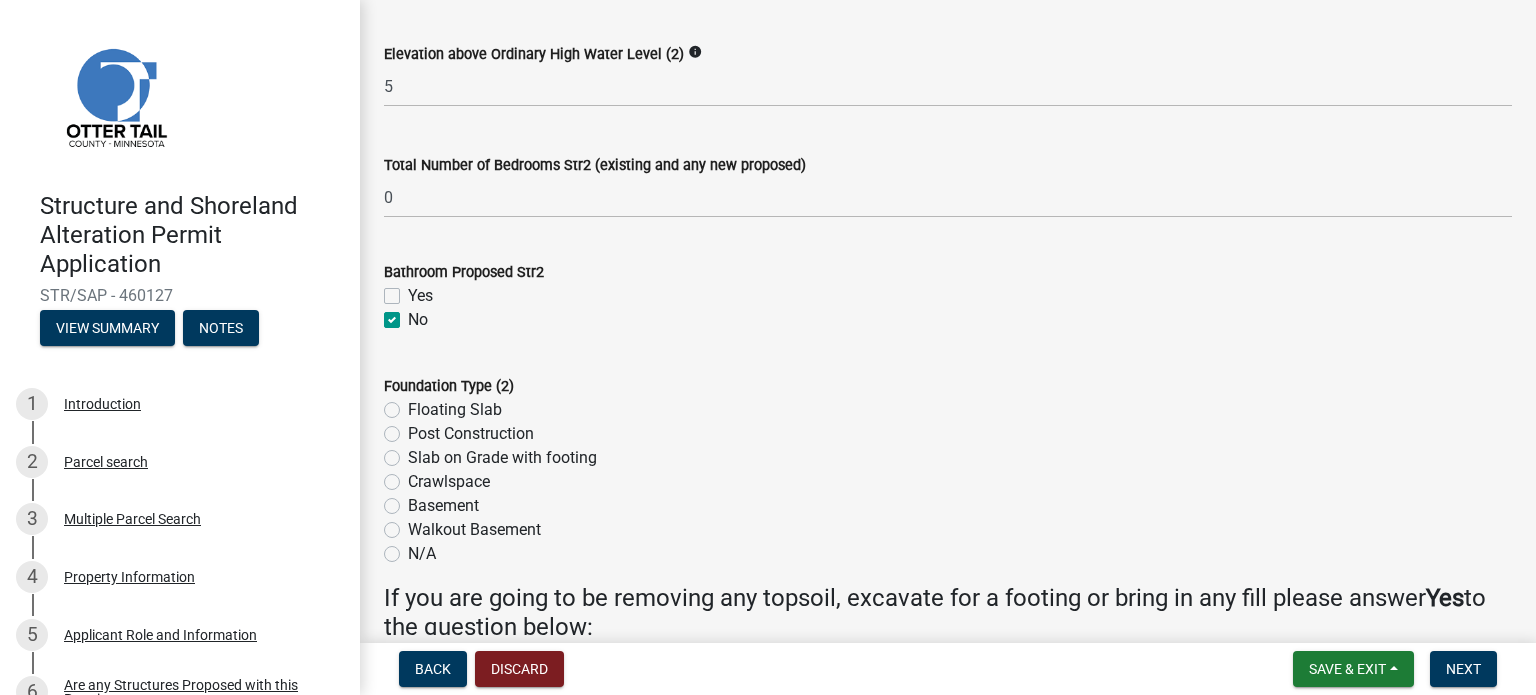 click on "Post Construction" 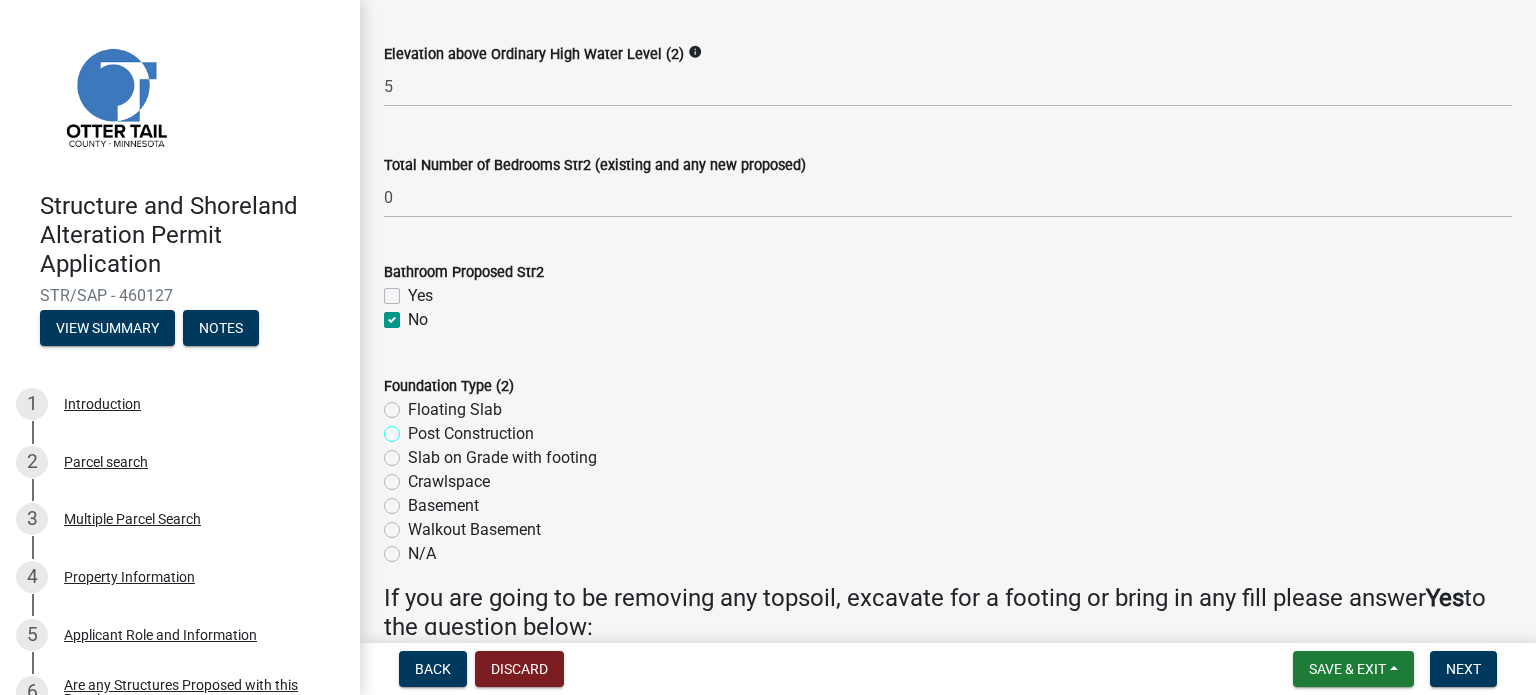 click on "Post Construction" at bounding box center [414, 428] 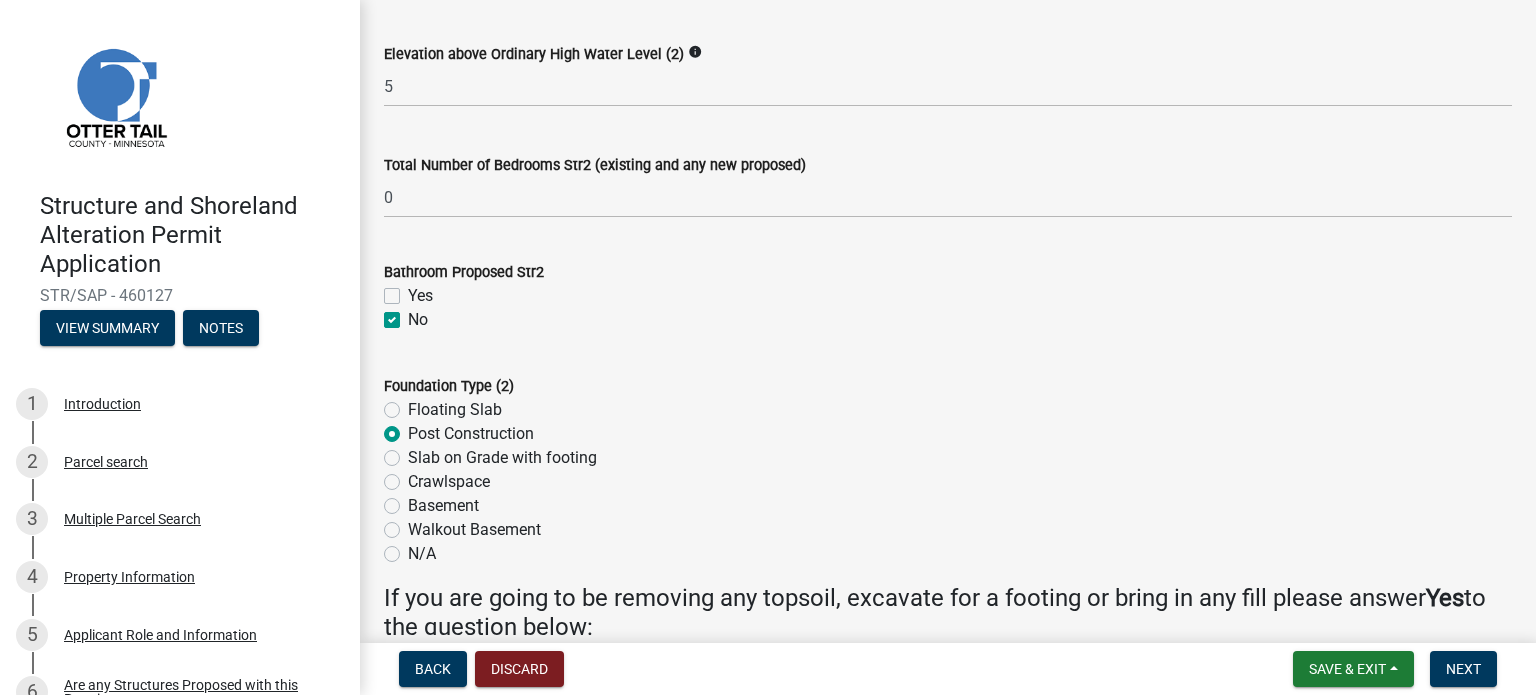 radio on "true" 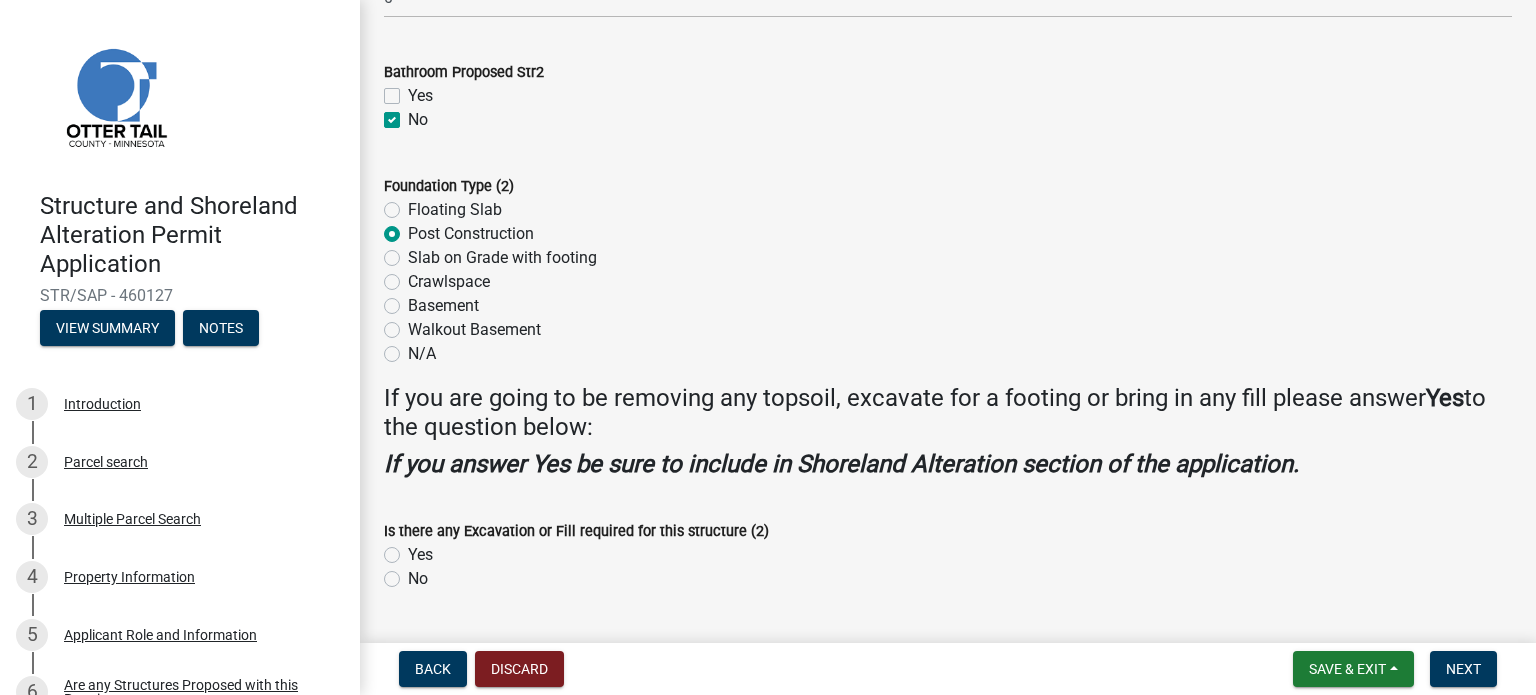 scroll, scrollTop: 2051, scrollLeft: 0, axis: vertical 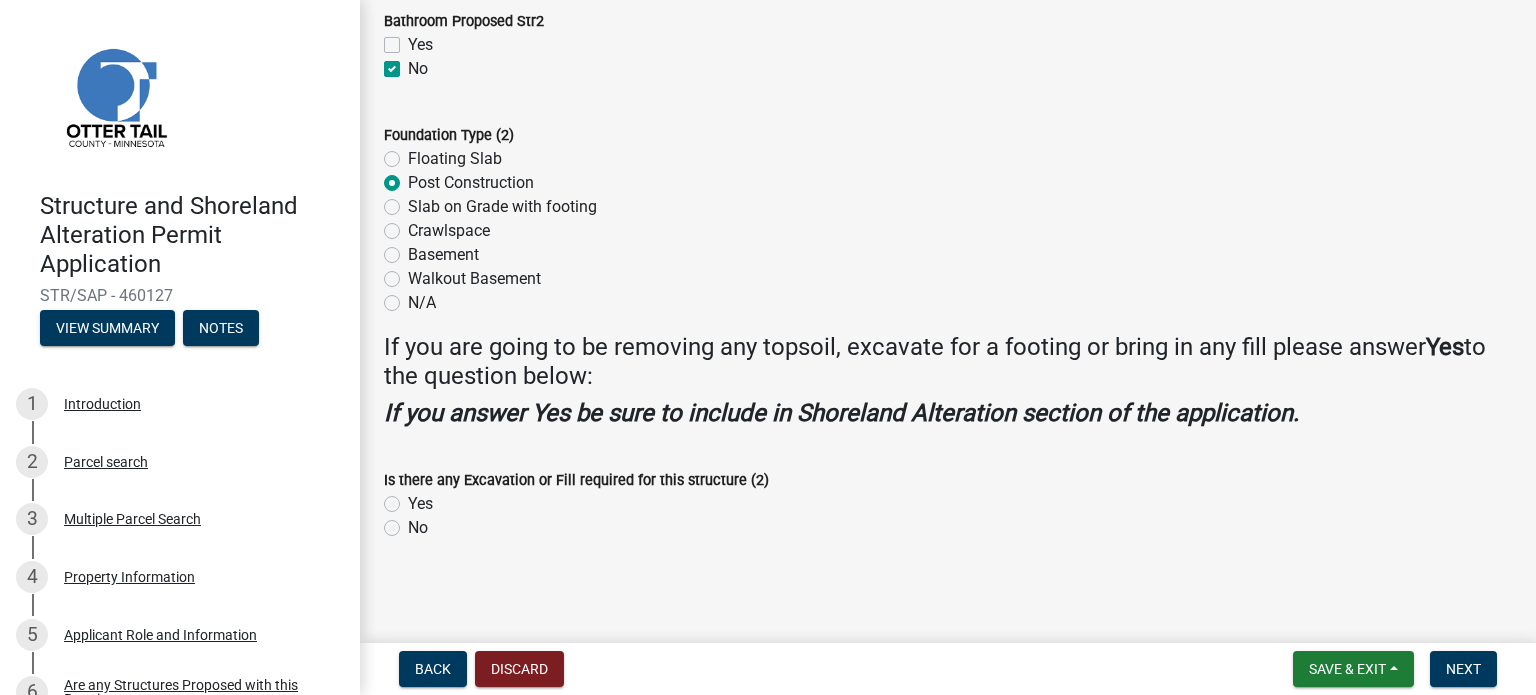 click on "No" 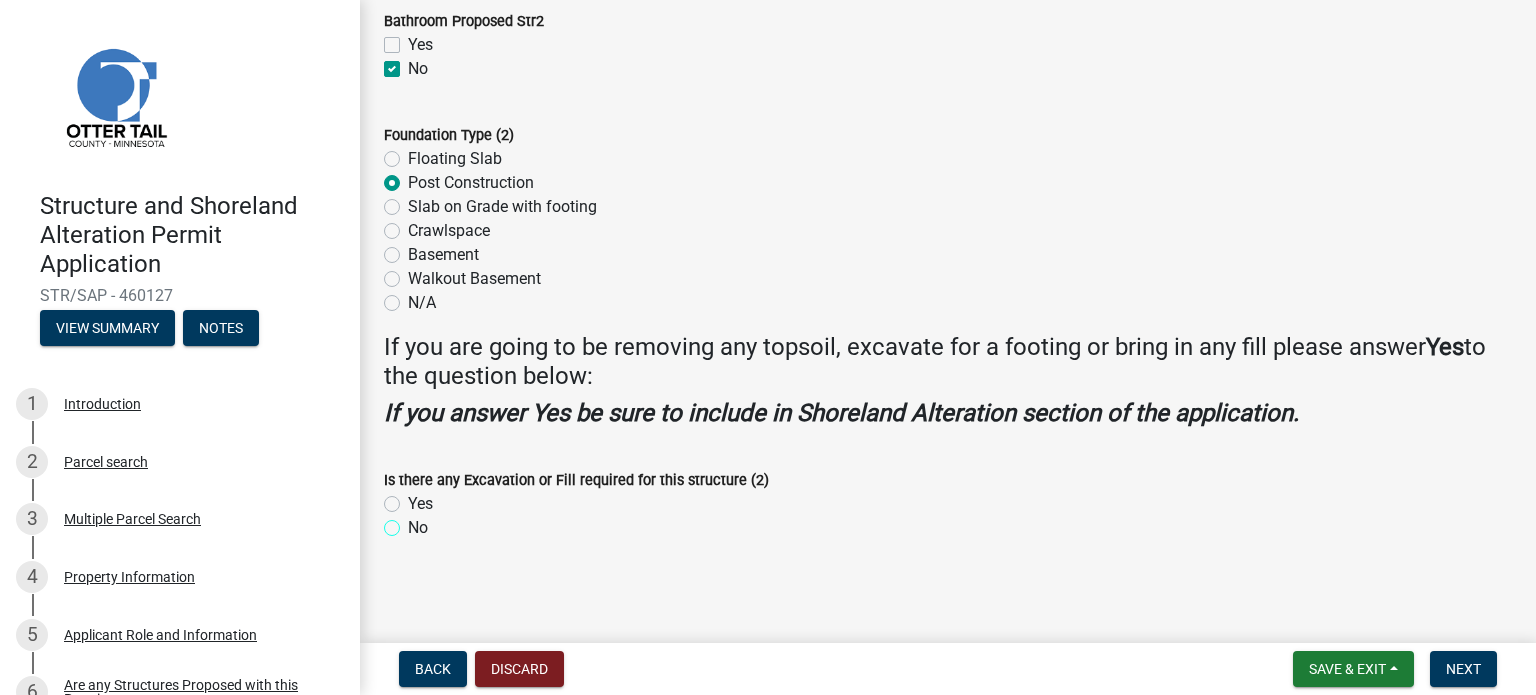 click on "No" at bounding box center (414, 522) 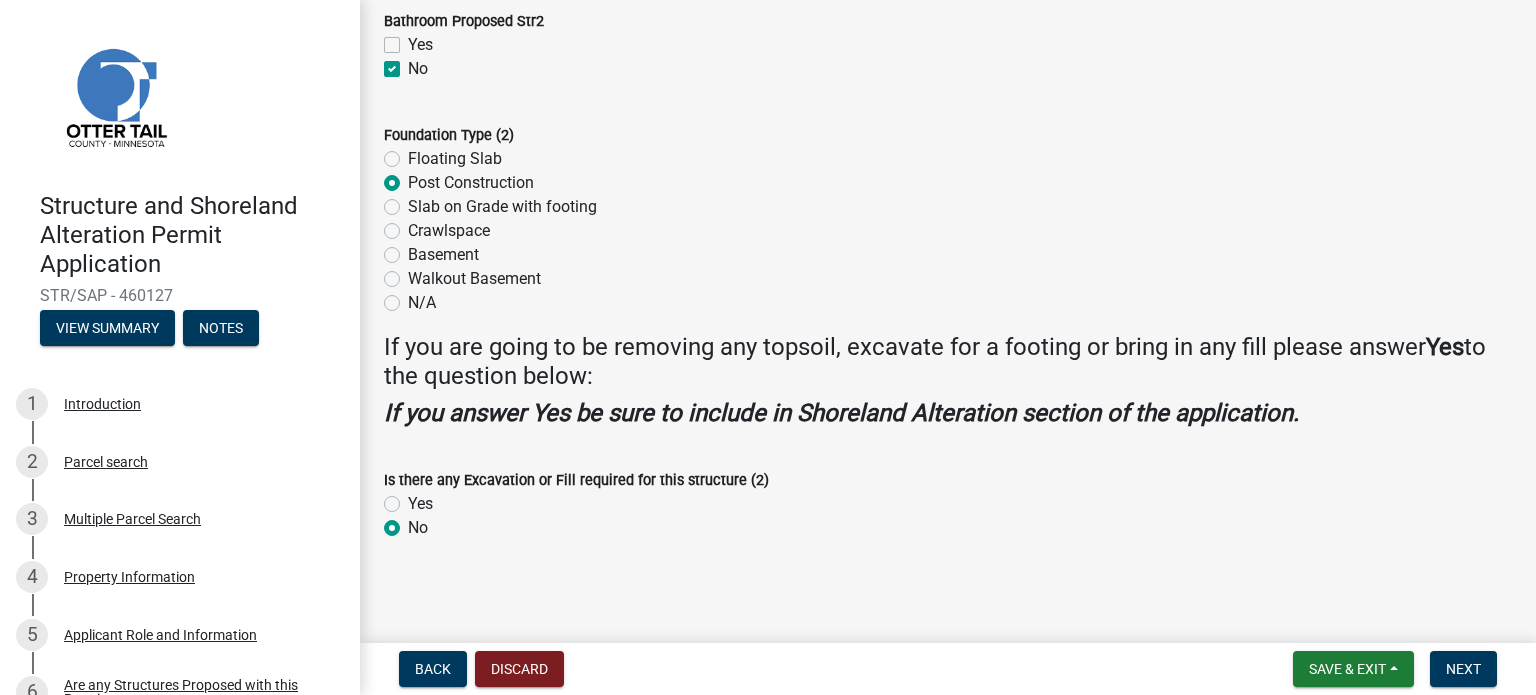 radio on "true" 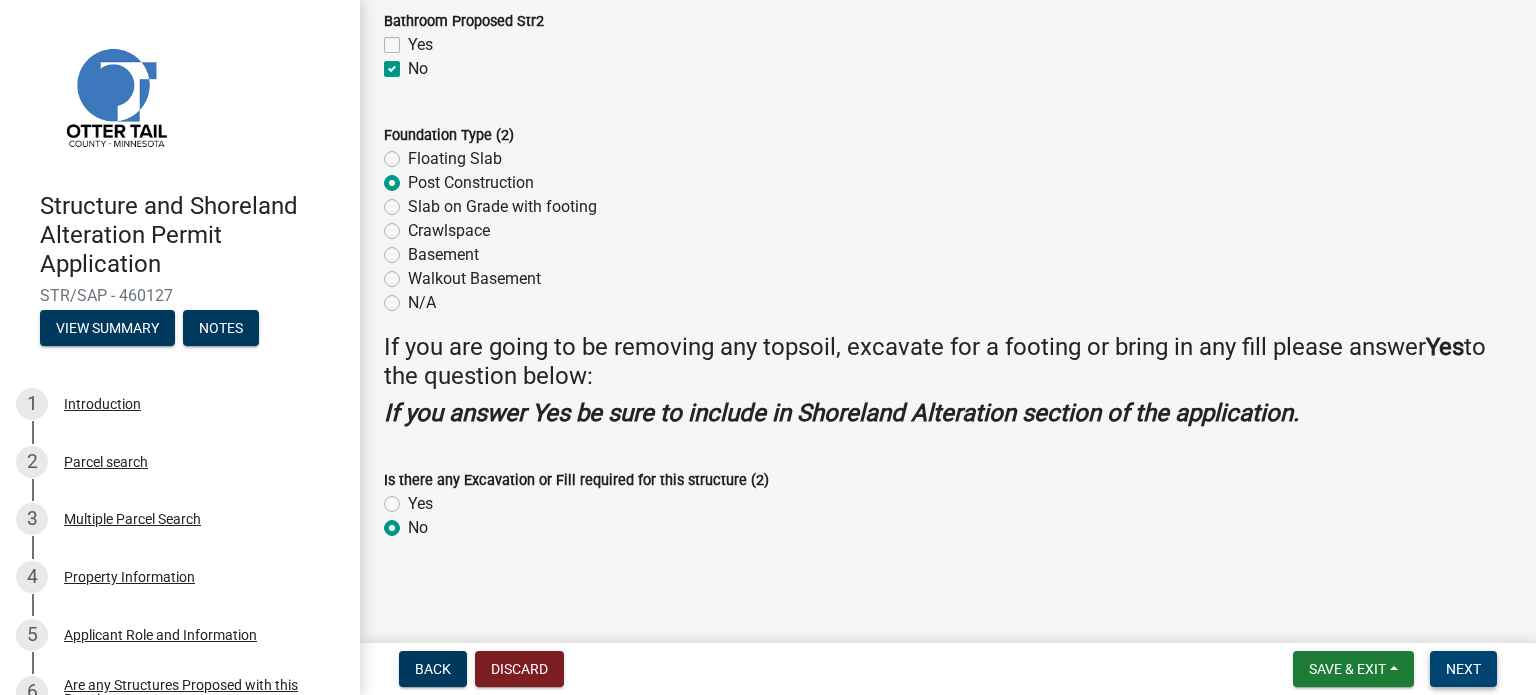 click on "Next" at bounding box center [1463, 669] 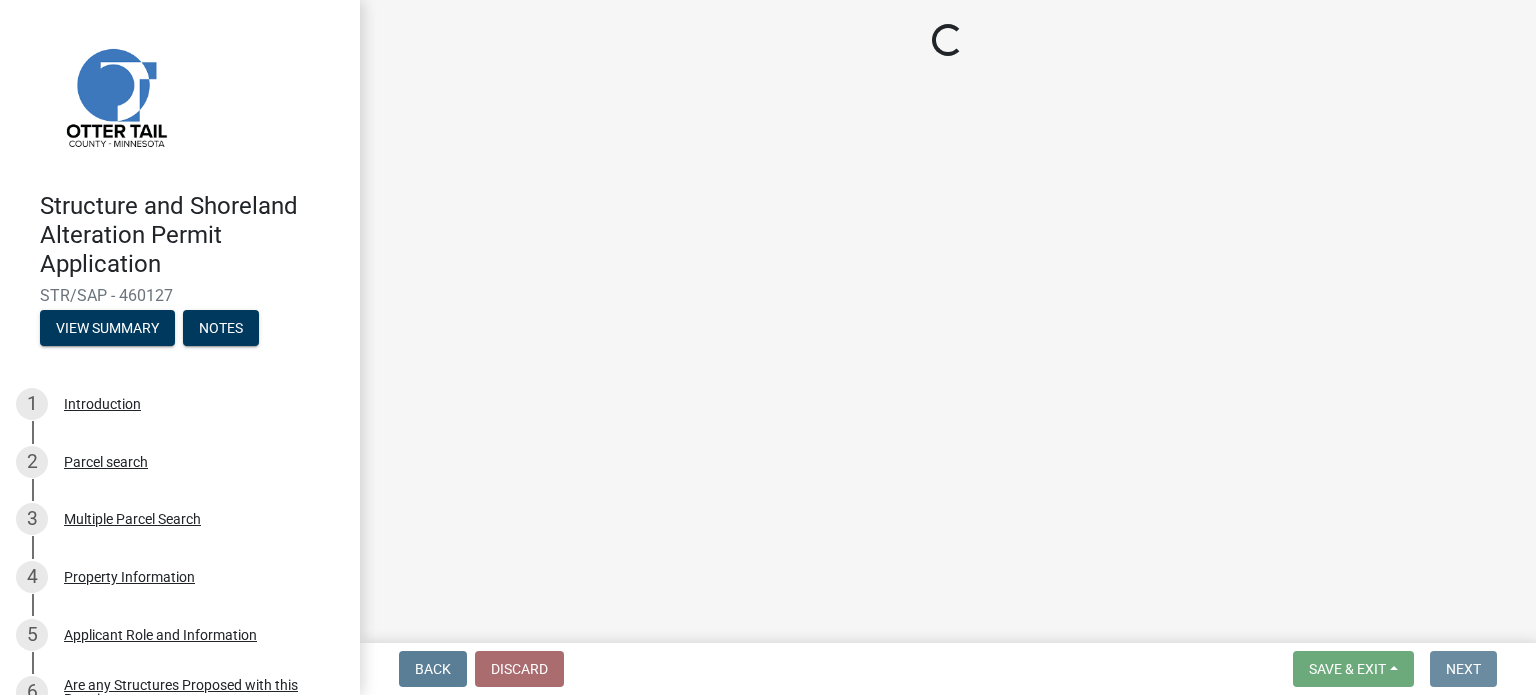 scroll, scrollTop: 0, scrollLeft: 0, axis: both 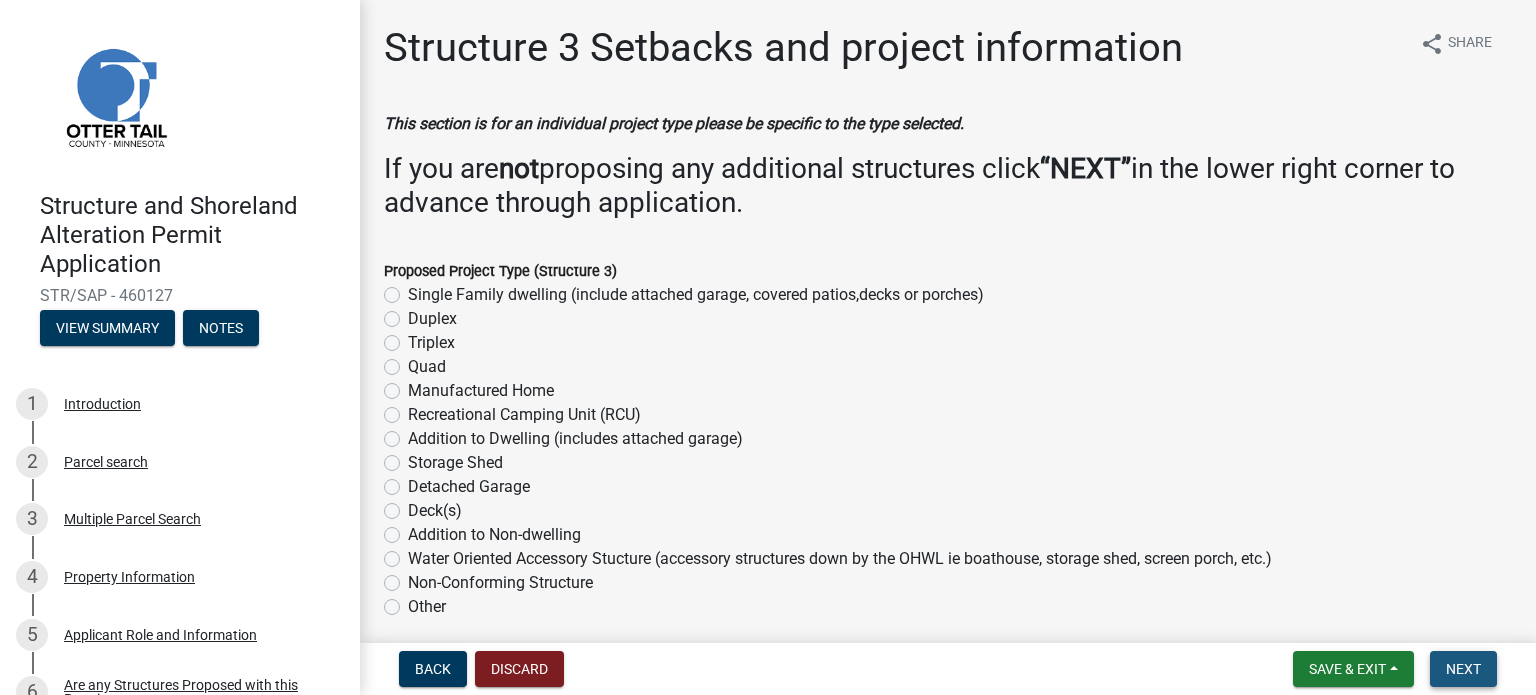 click on "Next" at bounding box center (1463, 669) 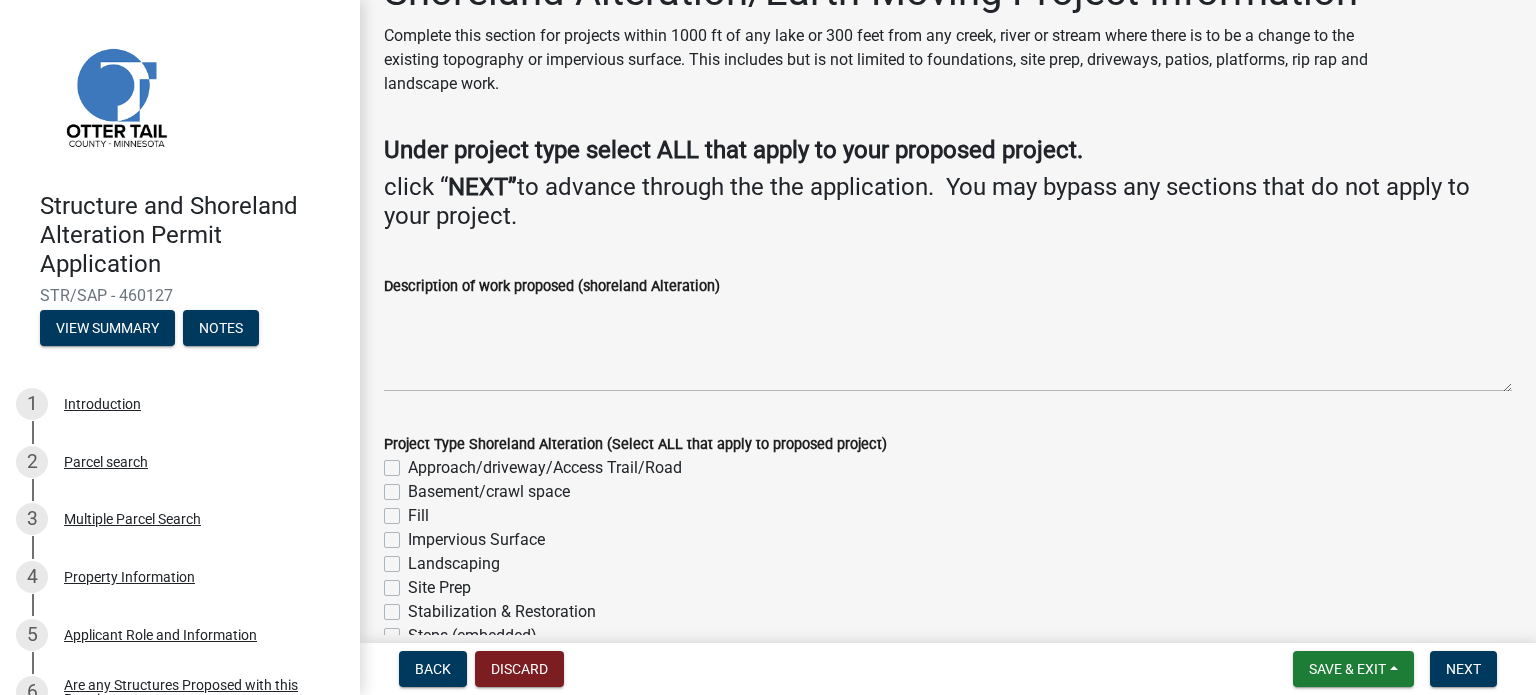 scroll, scrollTop: 100, scrollLeft: 0, axis: vertical 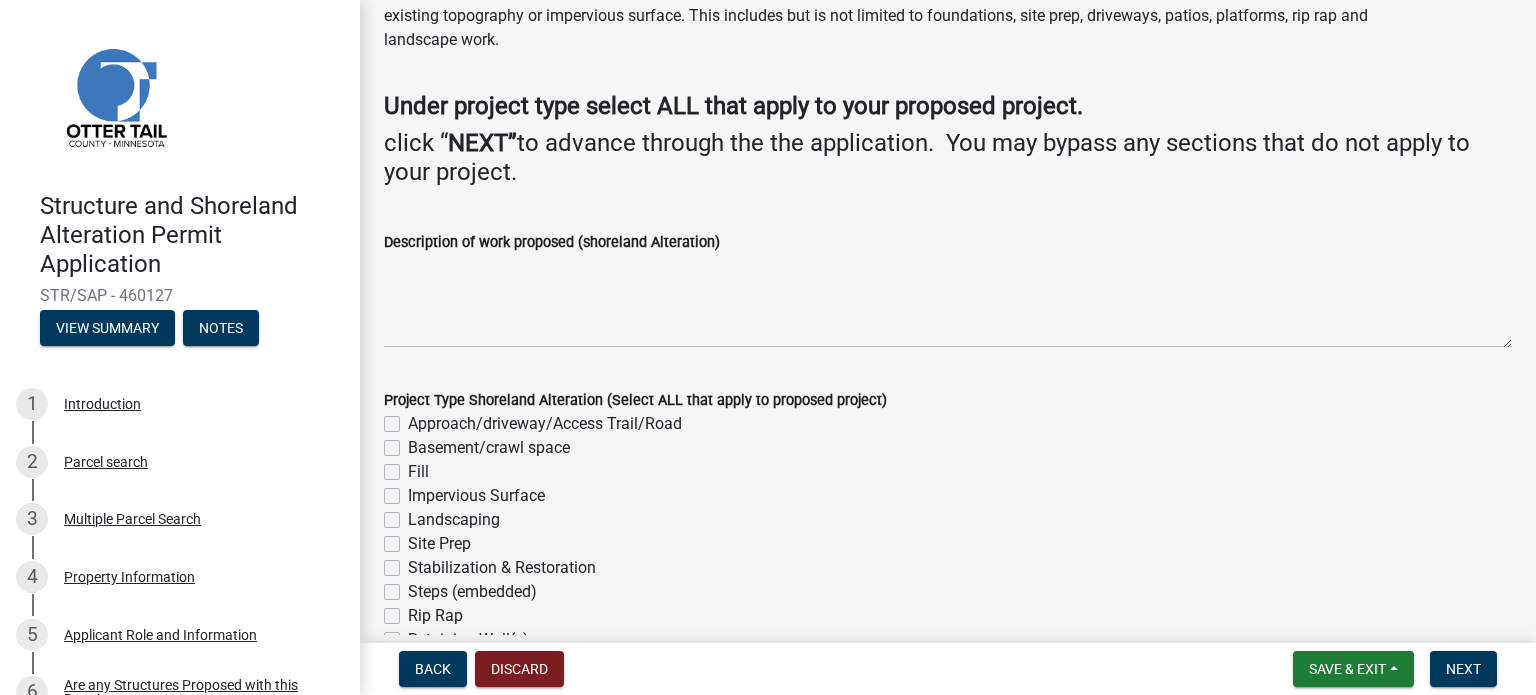 click on "Fill" 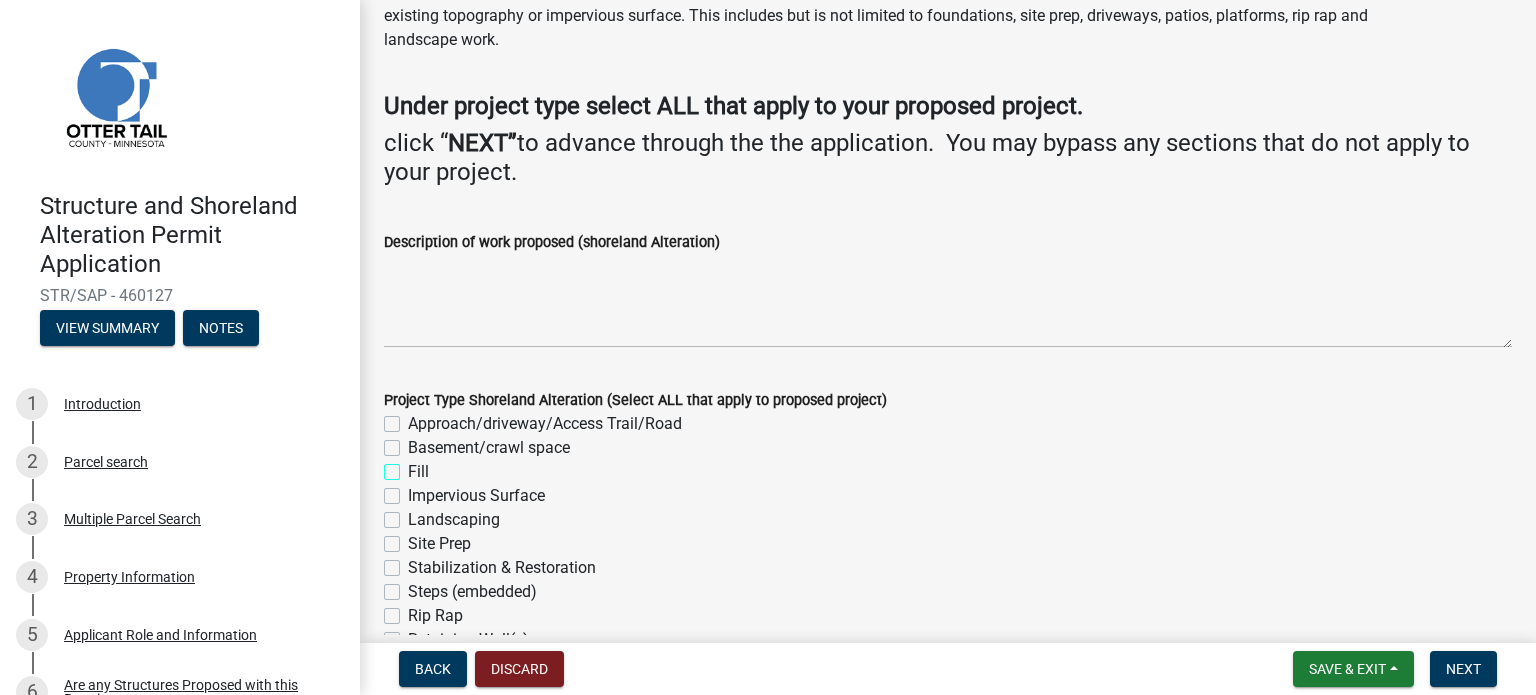 click on "Fill" at bounding box center (414, 466) 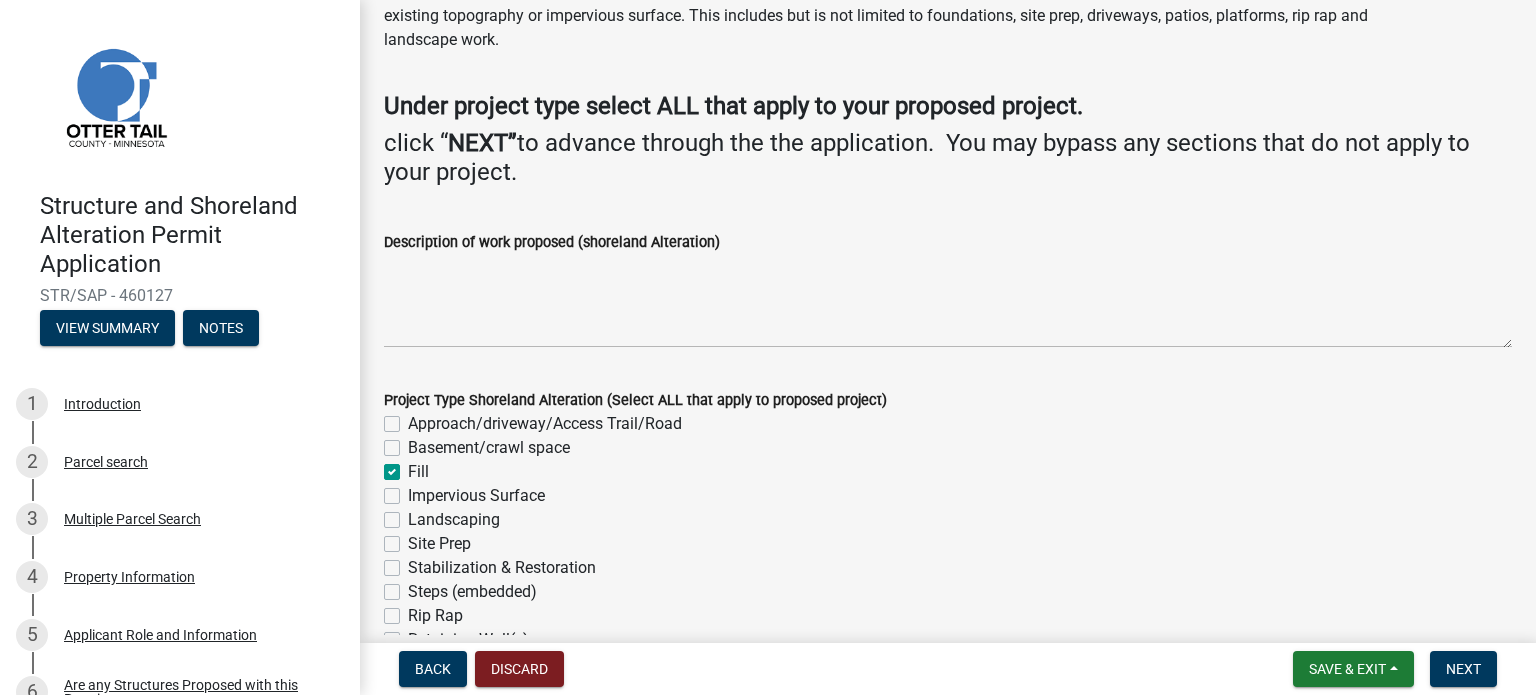 checkbox on "false" 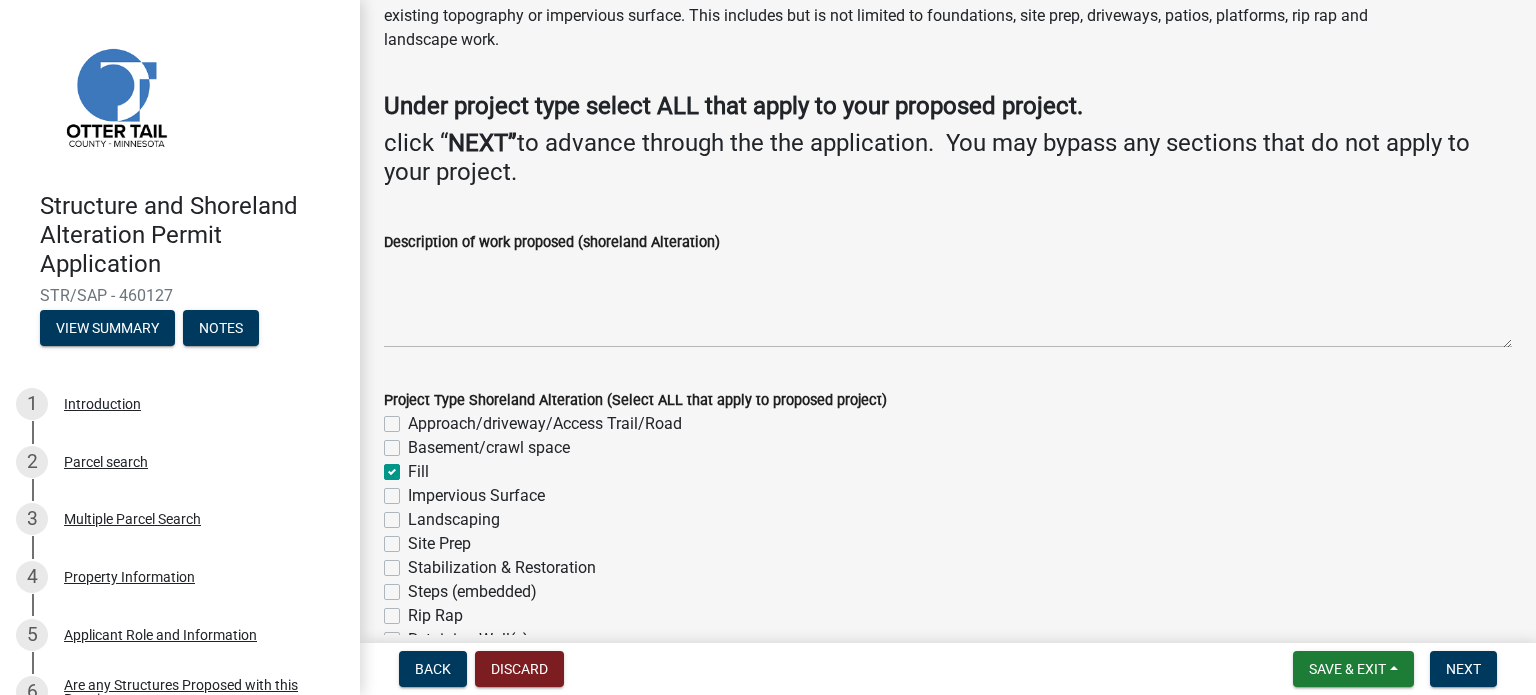 click on "Impervious Surface" 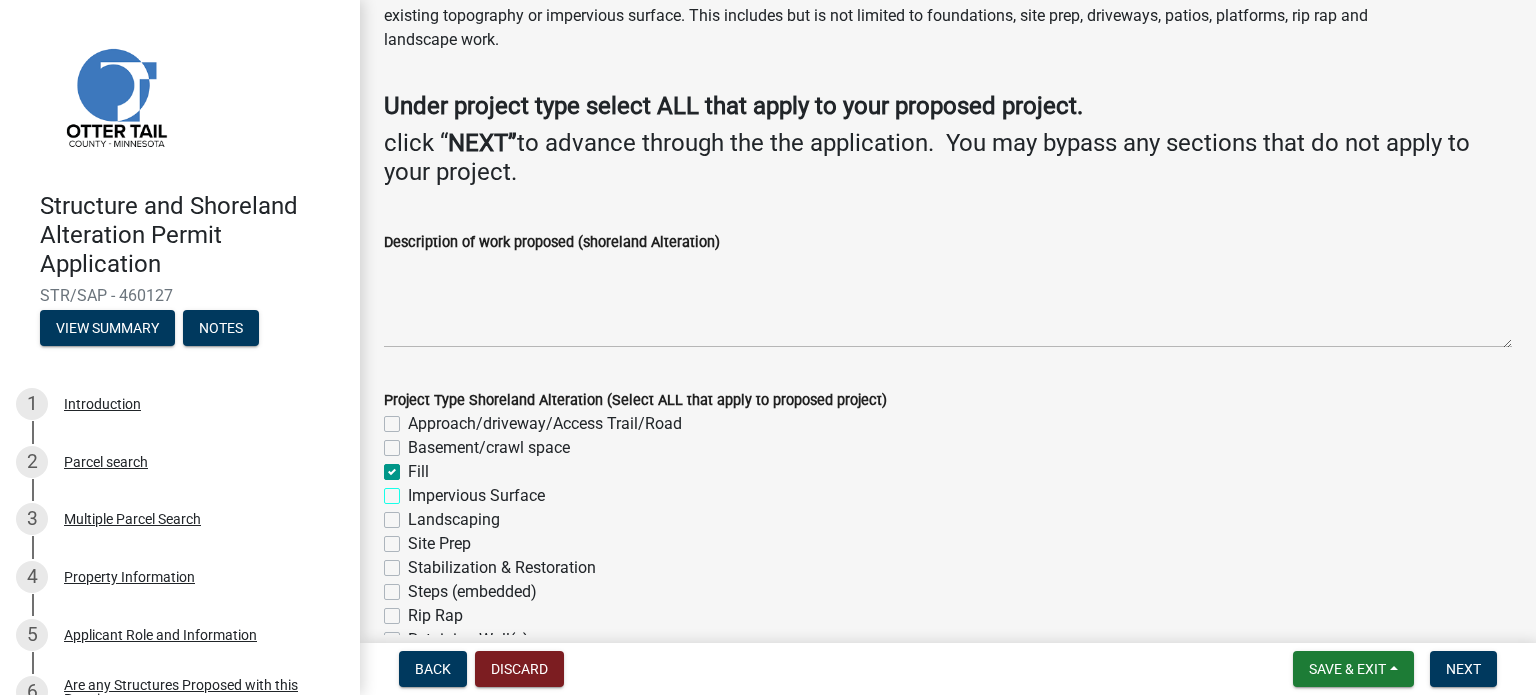 checkbox on "true" 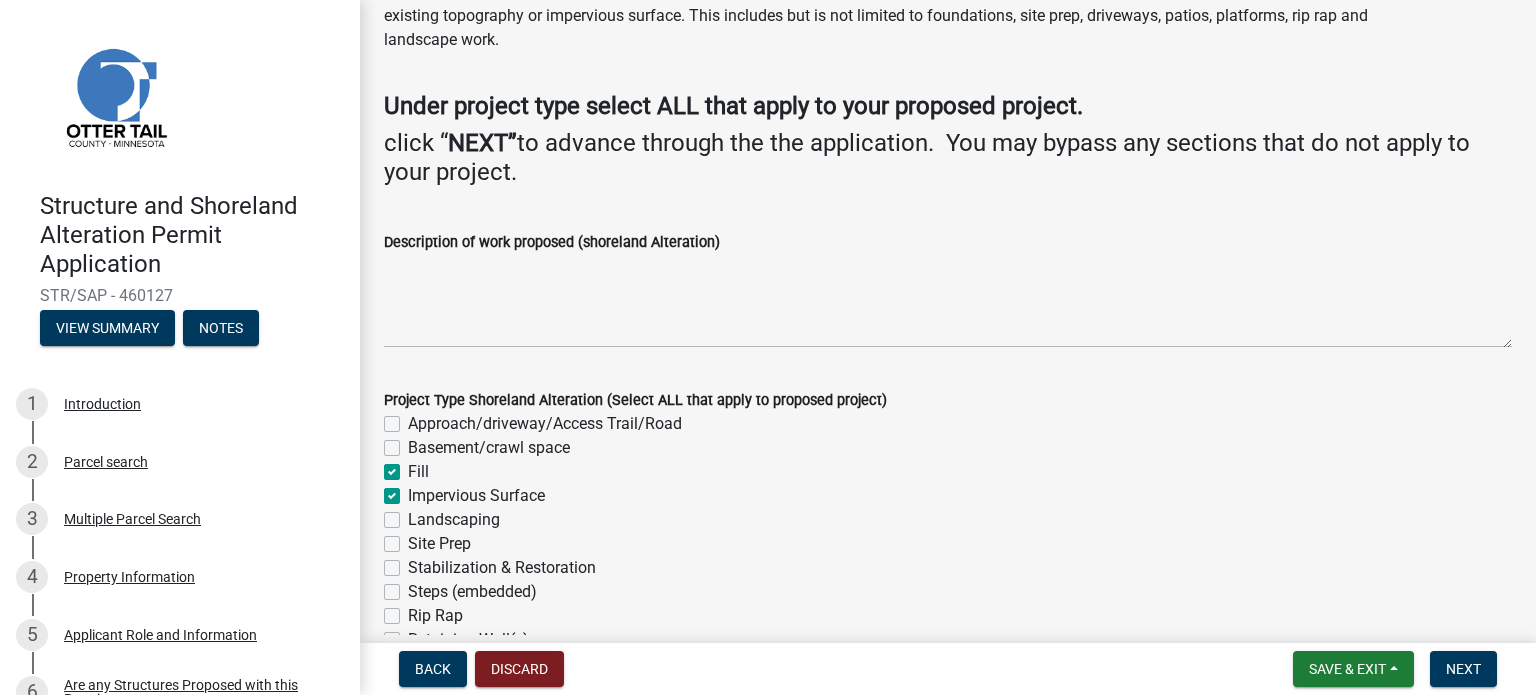 checkbox on "false" 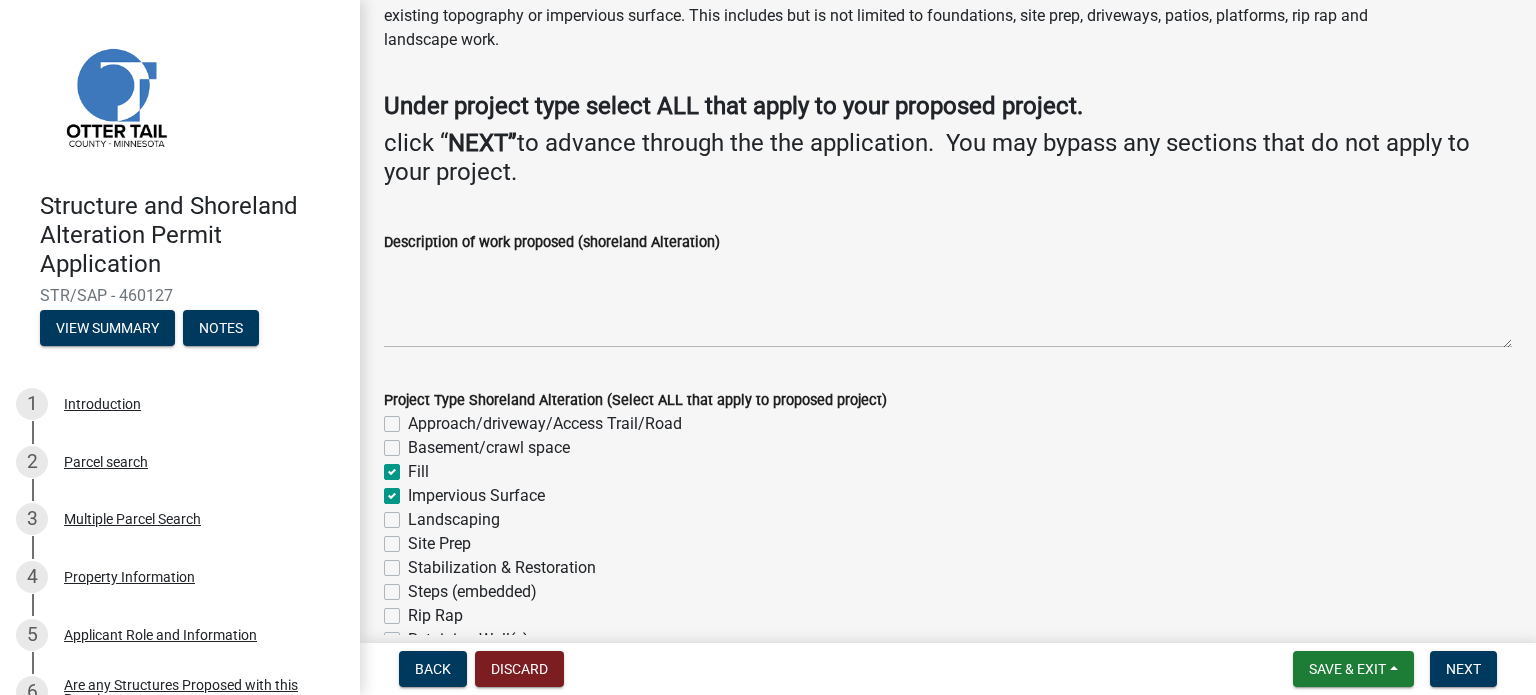 click on "Site Prep" 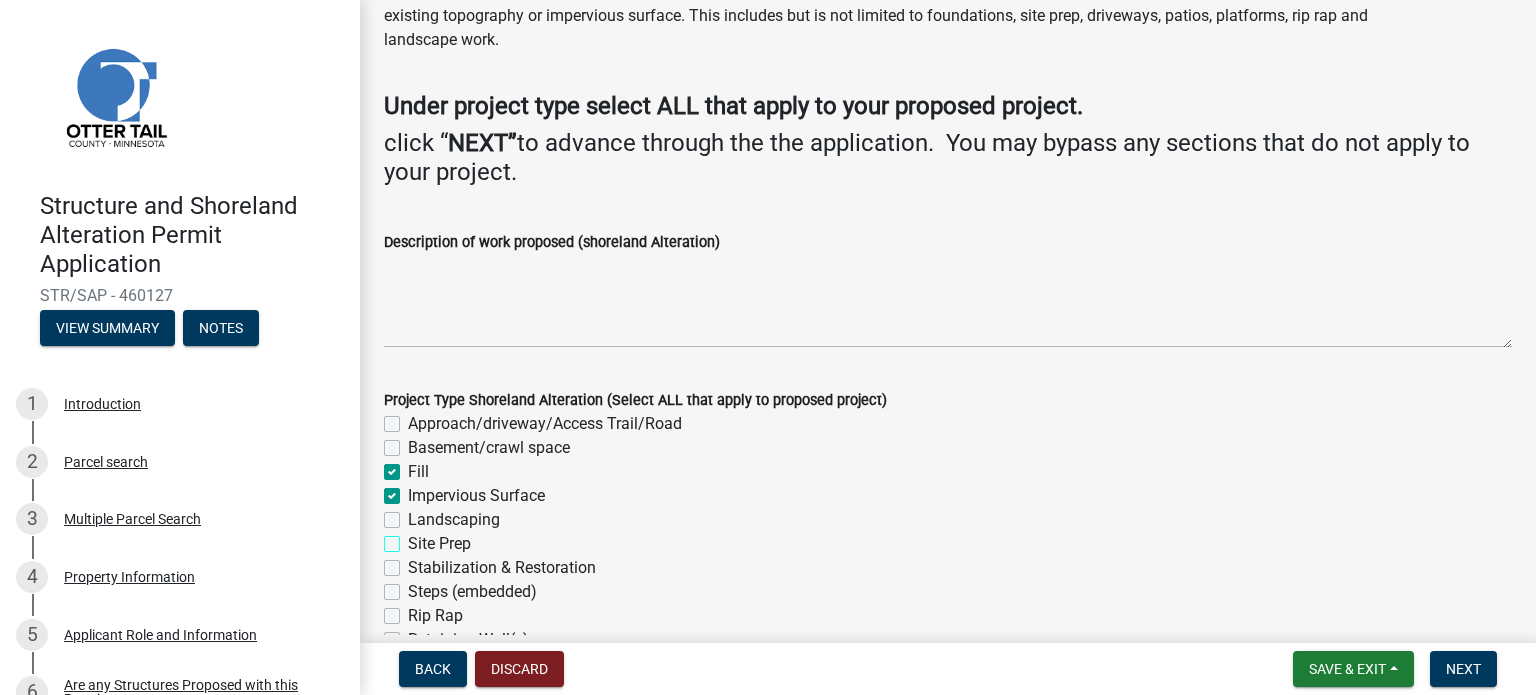 checkbox on "true" 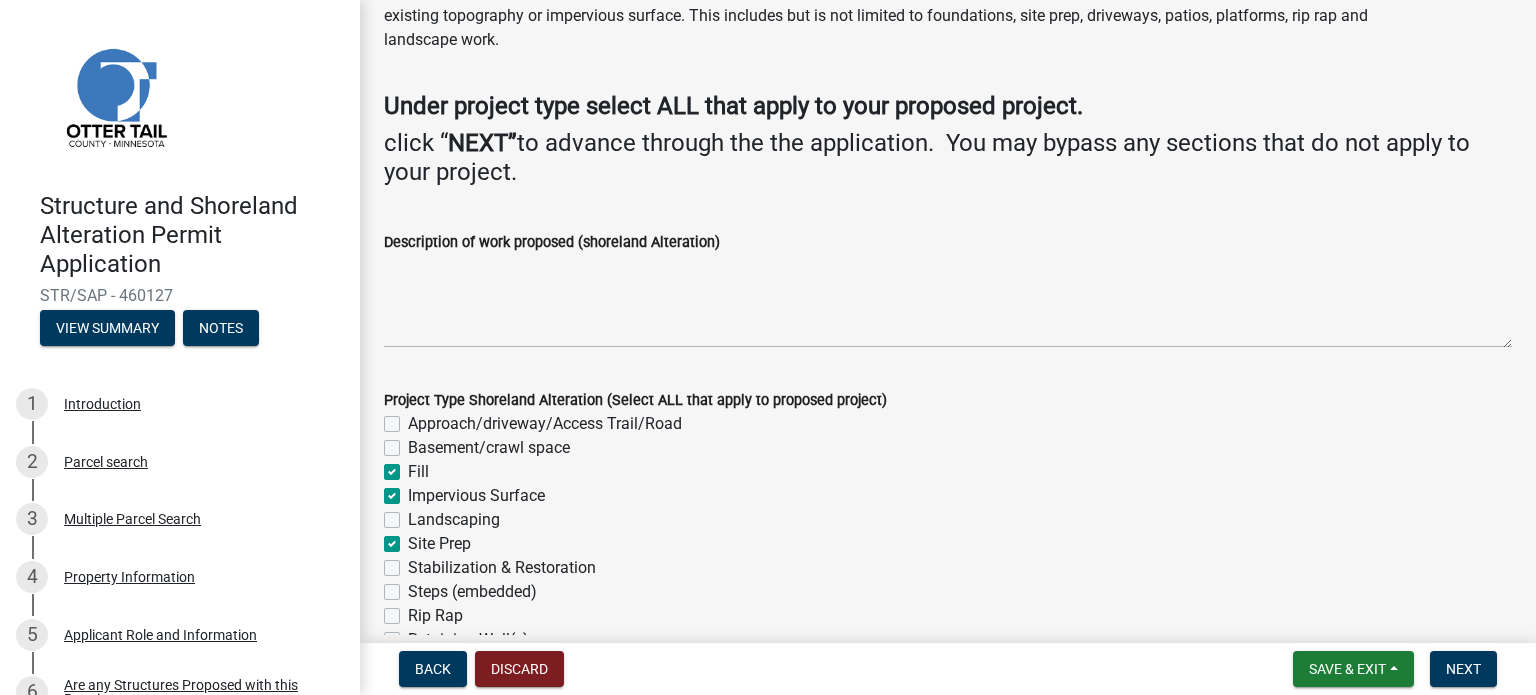checkbox on "false" 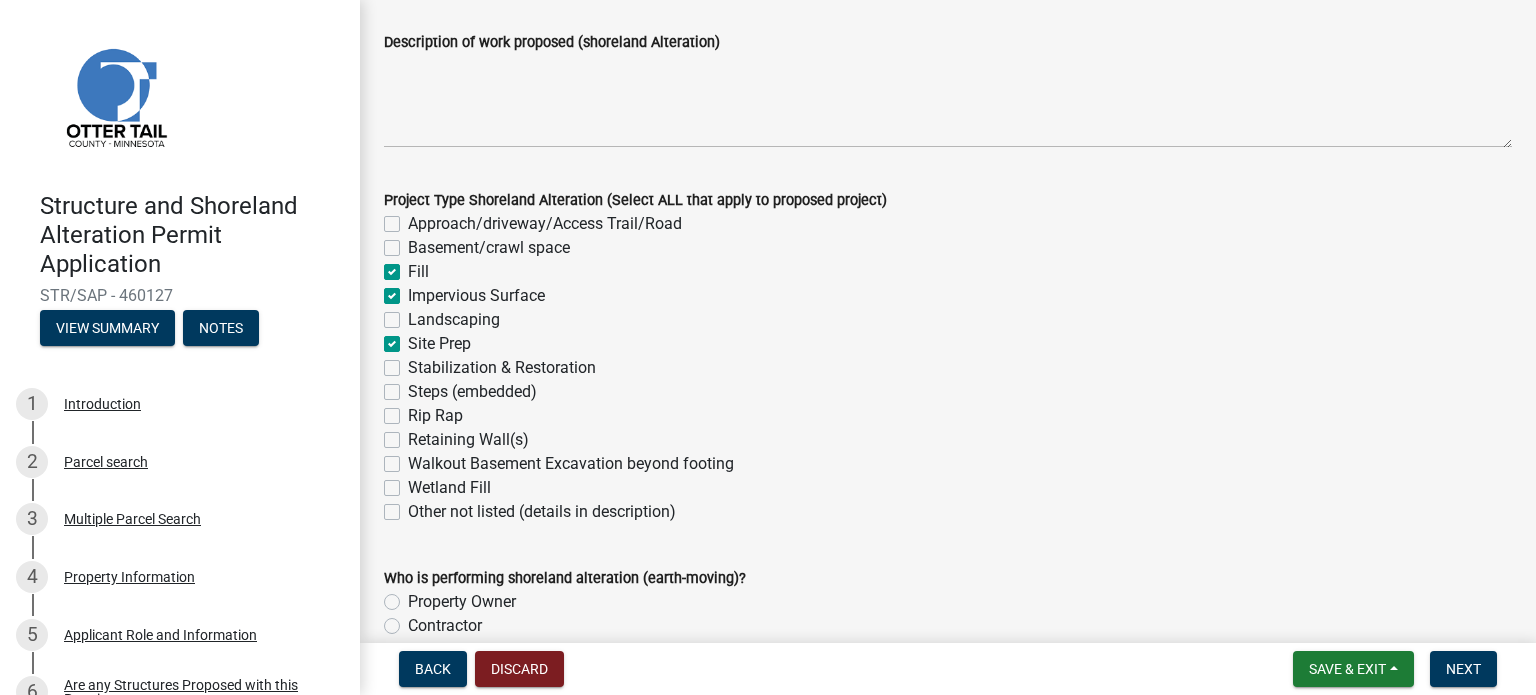 scroll, scrollTop: 399, scrollLeft: 0, axis: vertical 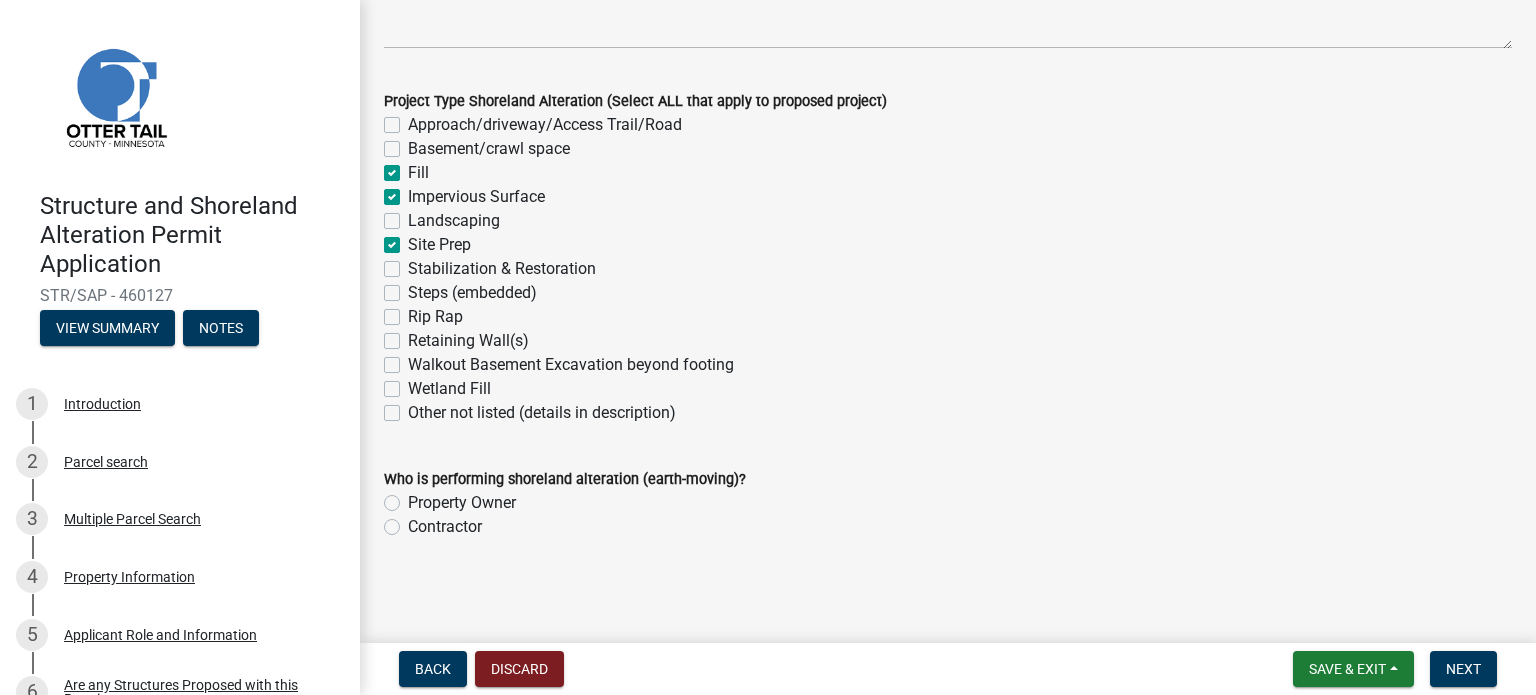 click on "Property Owner" 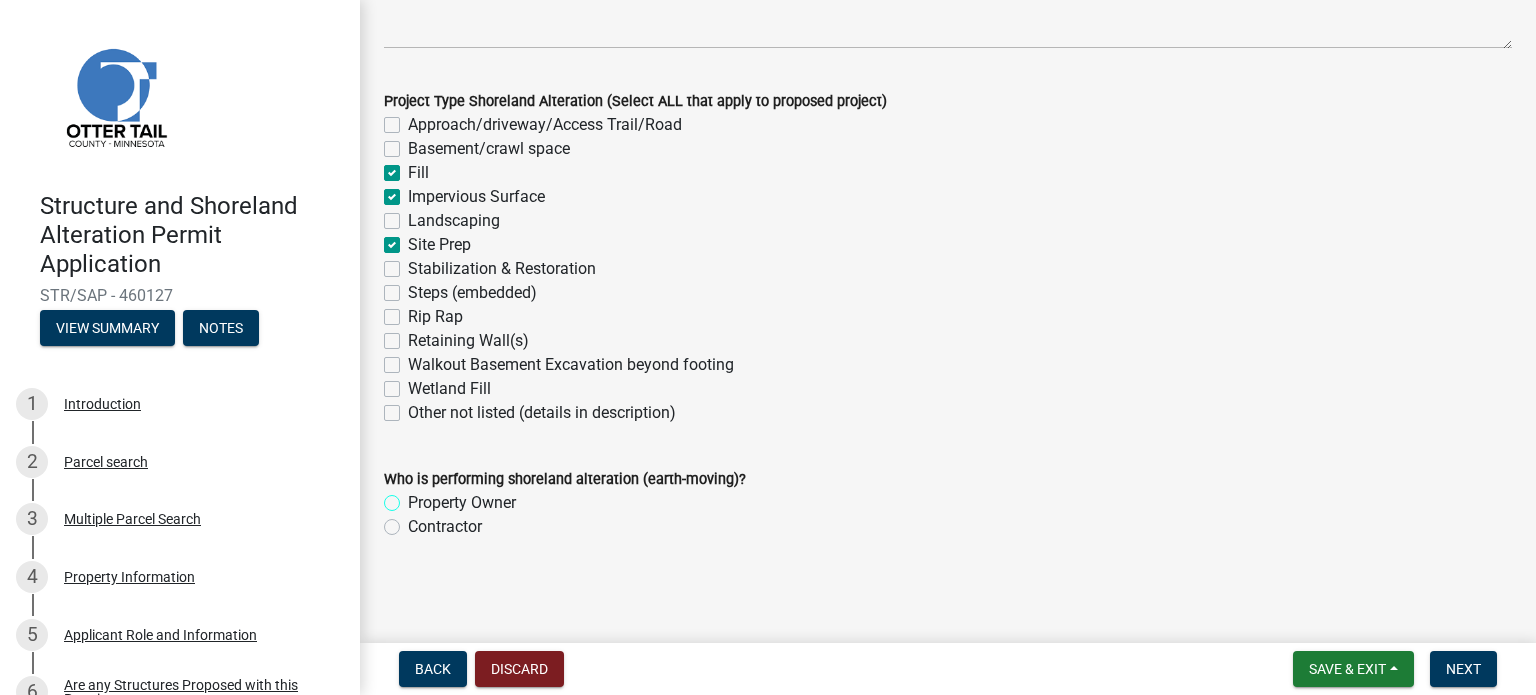 click on "Property Owner" at bounding box center (414, 497) 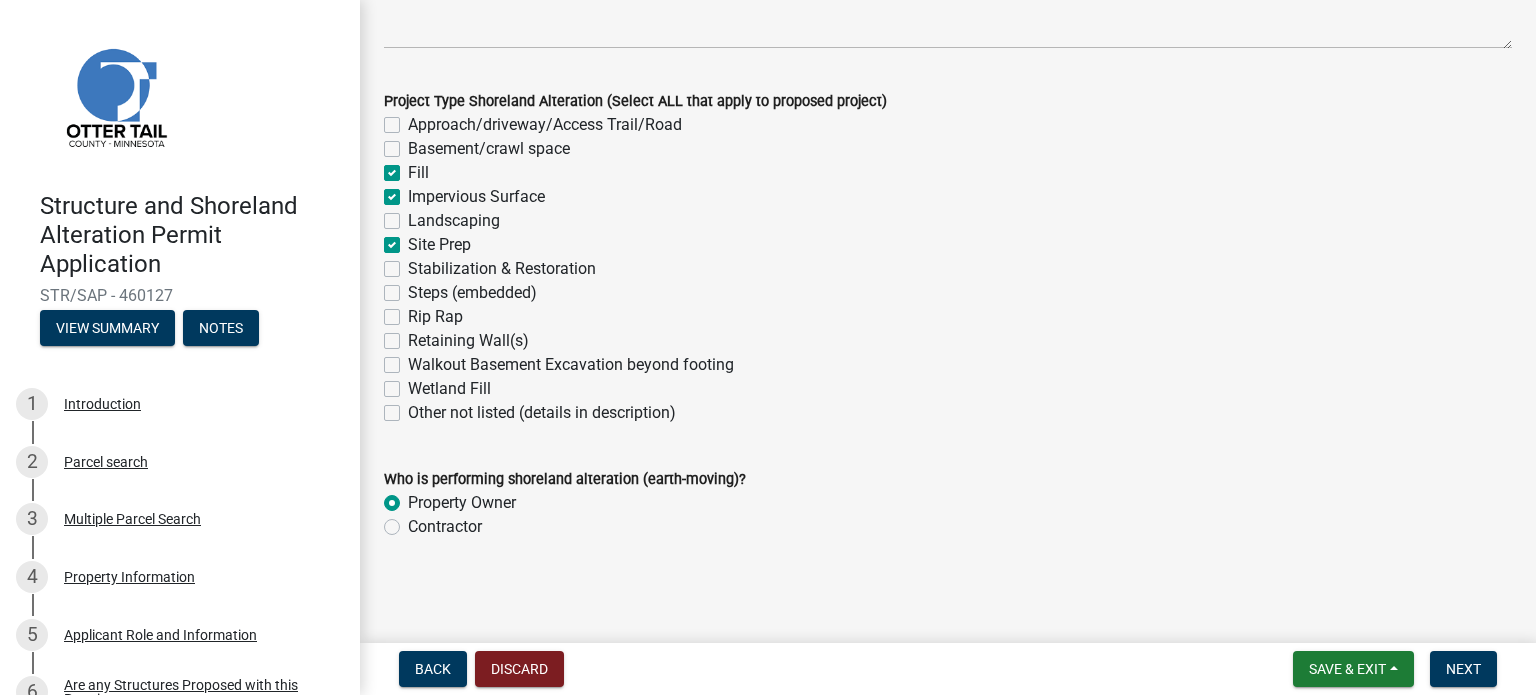 radio on "true" 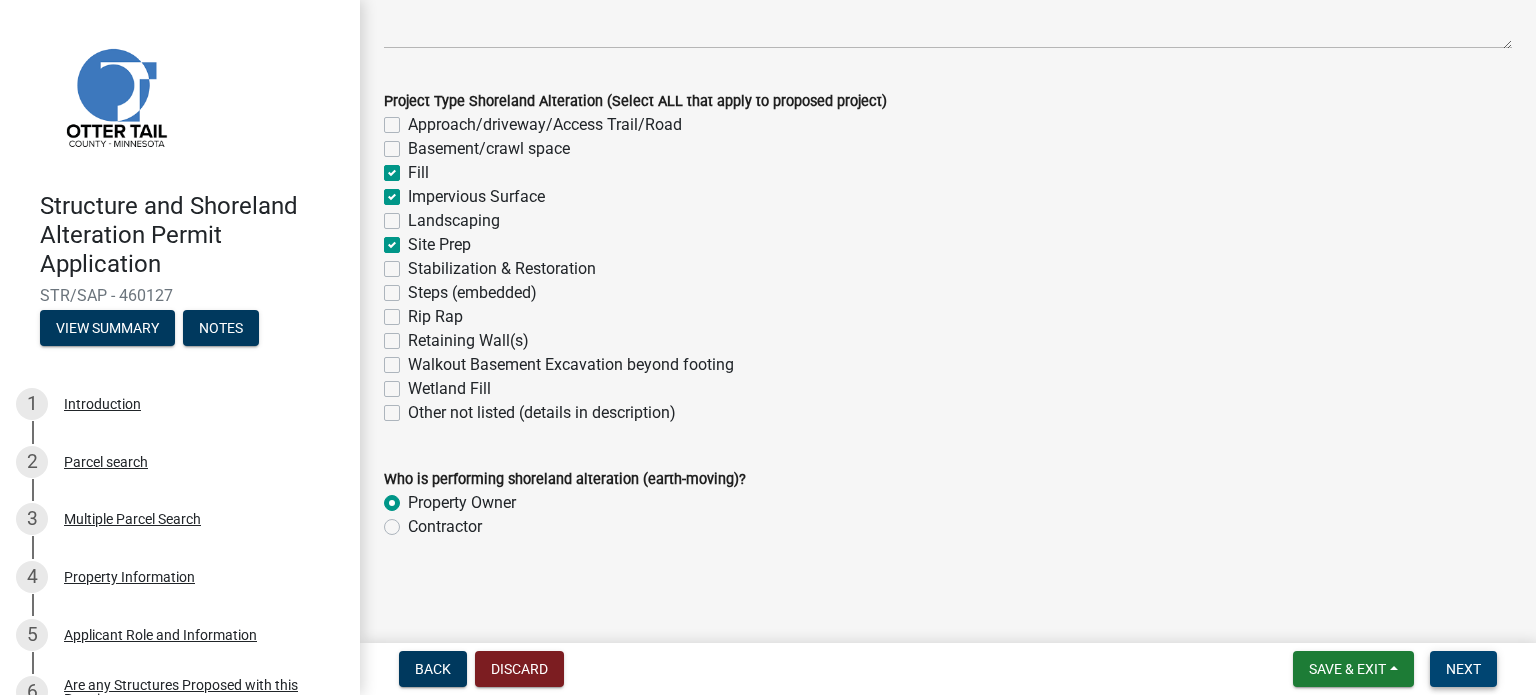 click on "Next" at bounding box center [1463, 669] 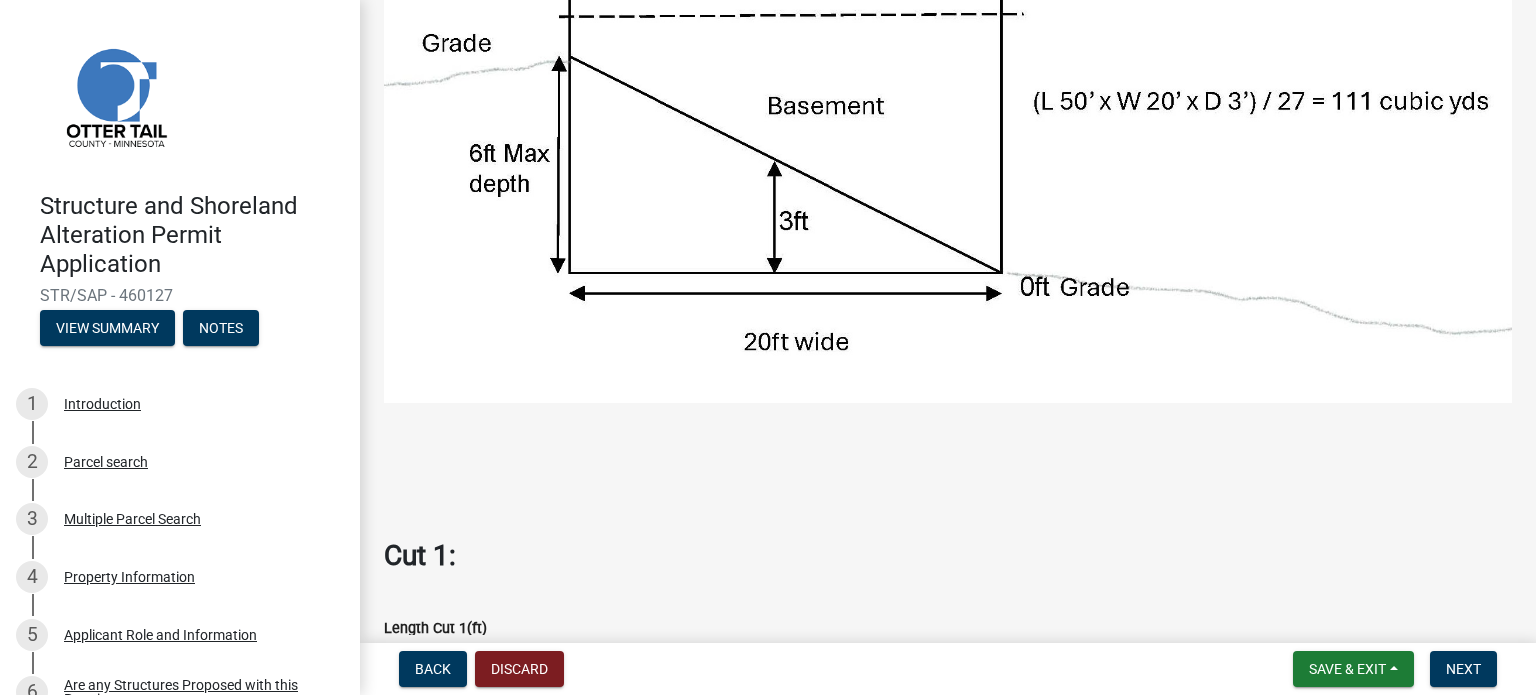 scroll, scrollTop: 700, scrollLeft: 0, axis: vertical 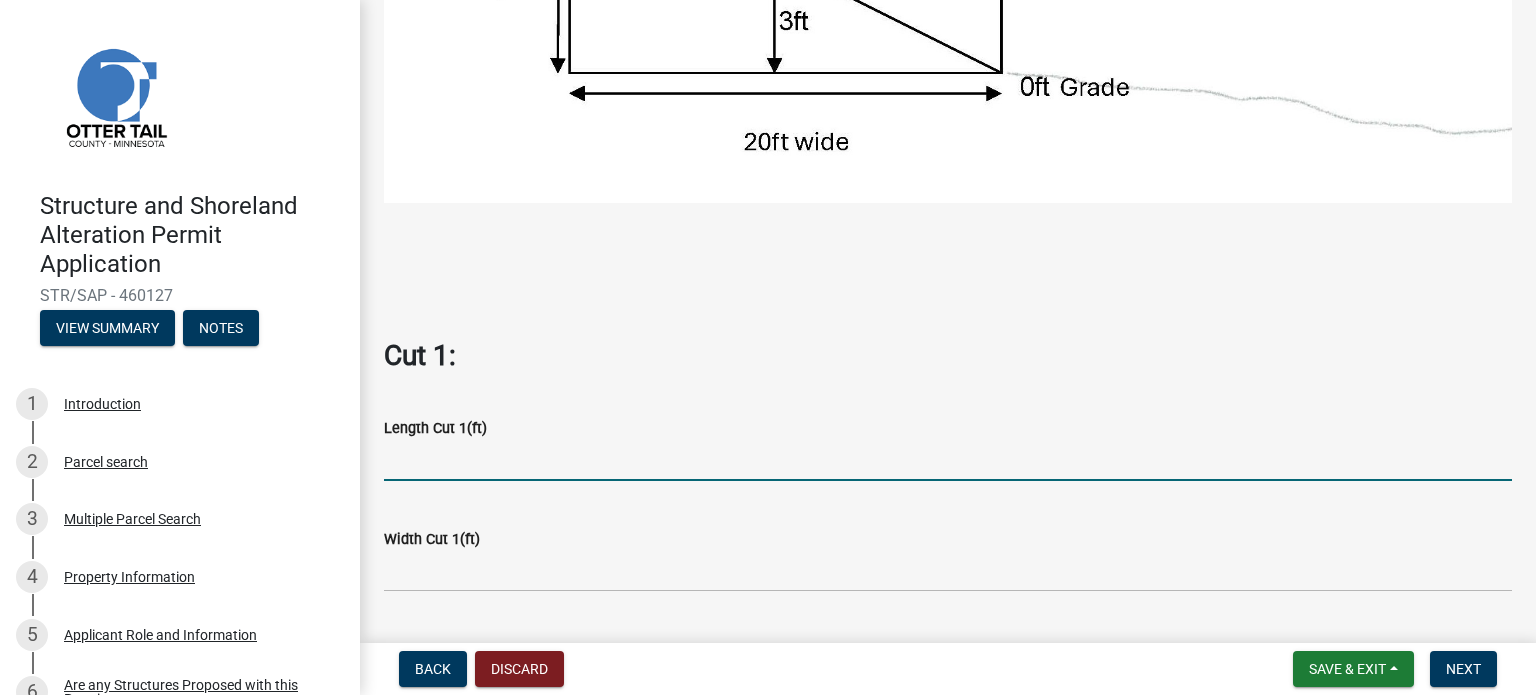 click 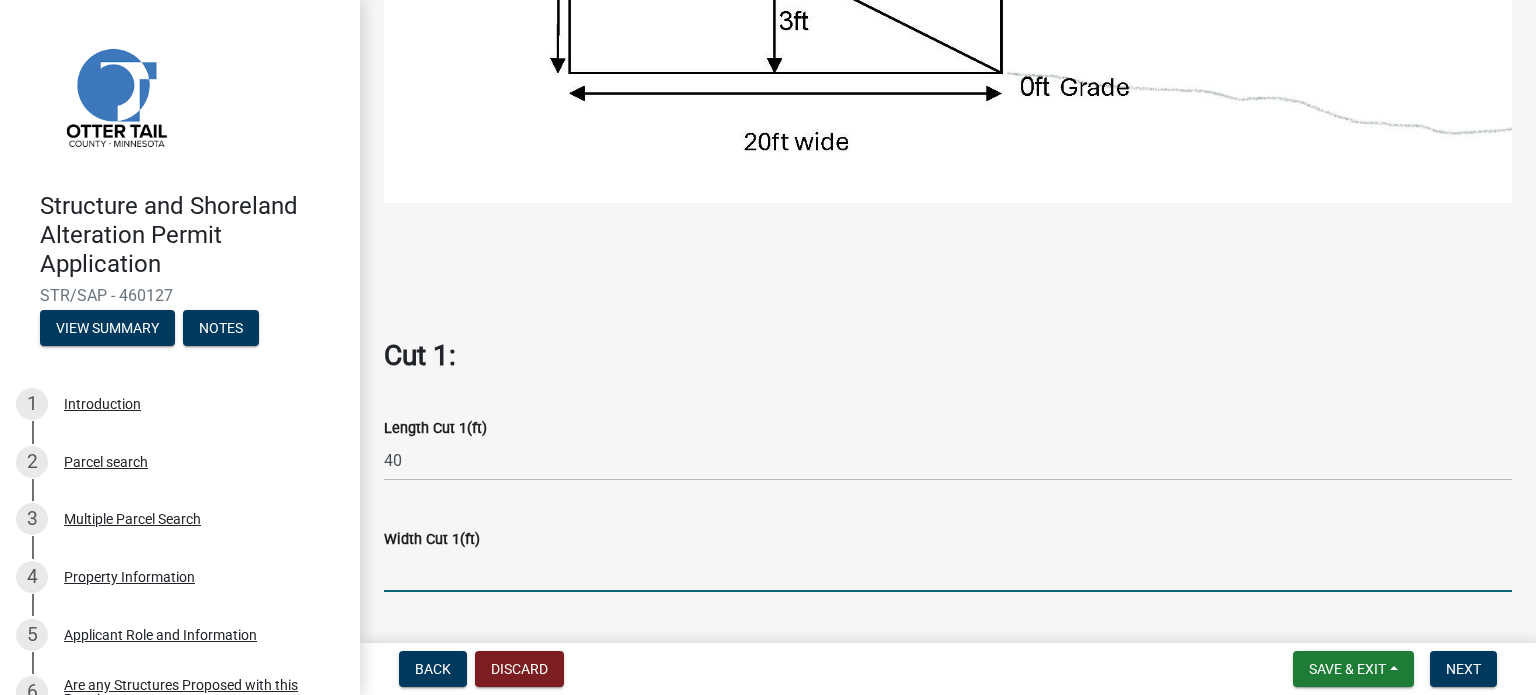 click 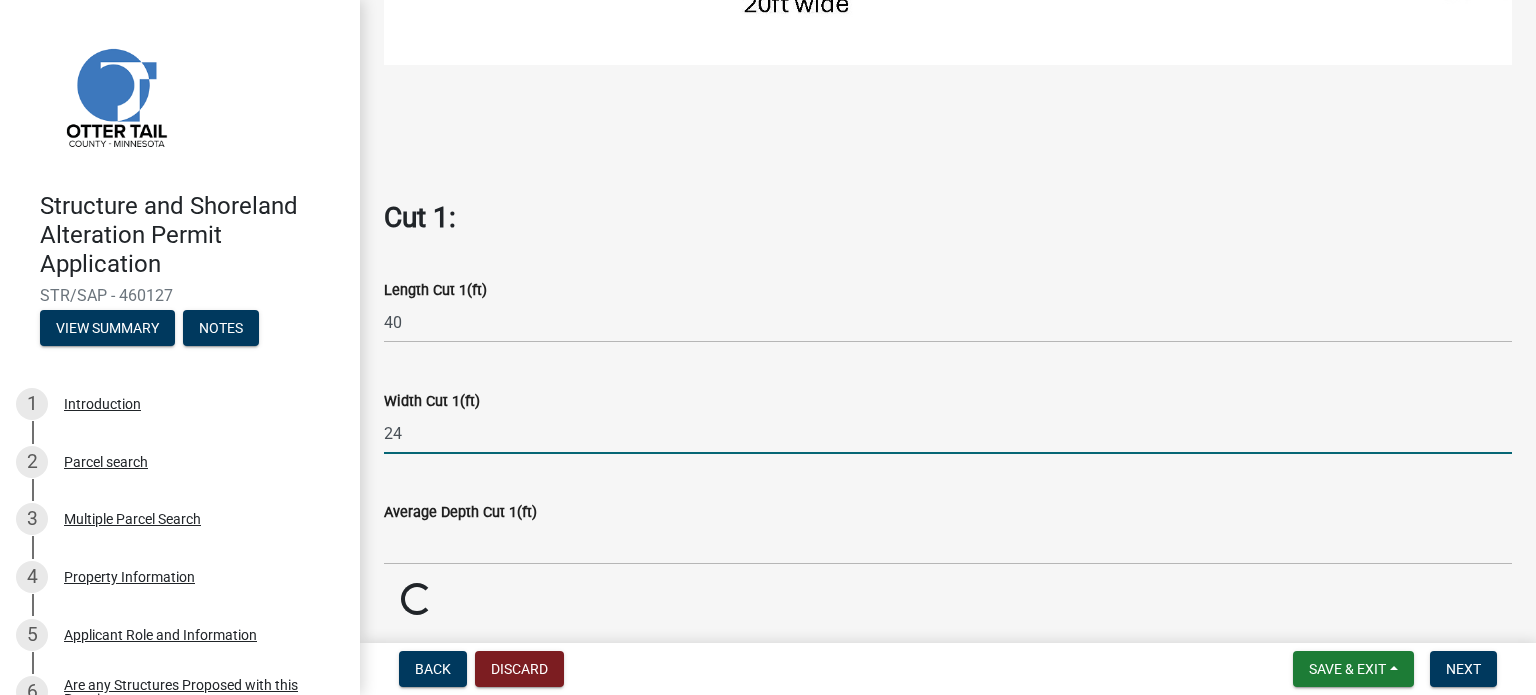 scroll, scrollTop: 900, scrollLeft: 0, axis: vertical 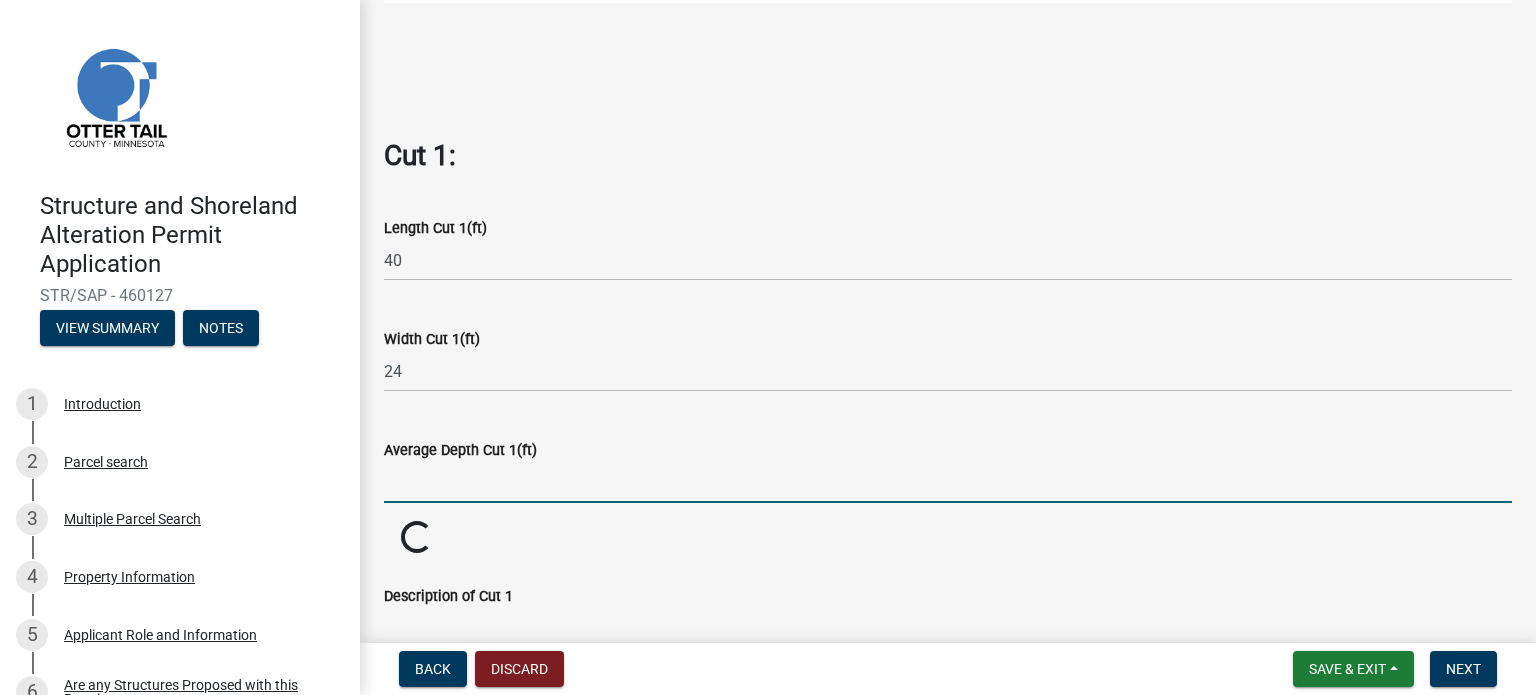 click 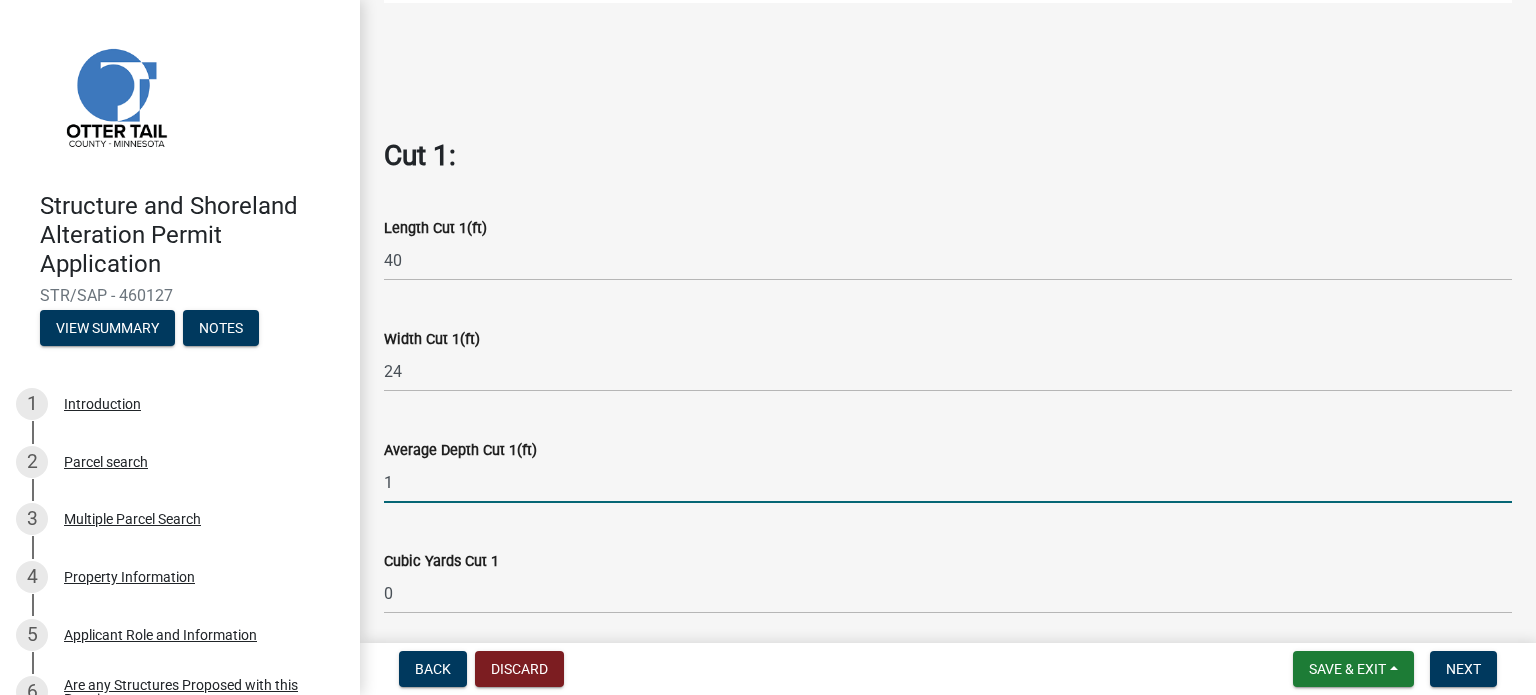 scroll, scrollTop: 1100, scrollLeft: 0, axis: vertical 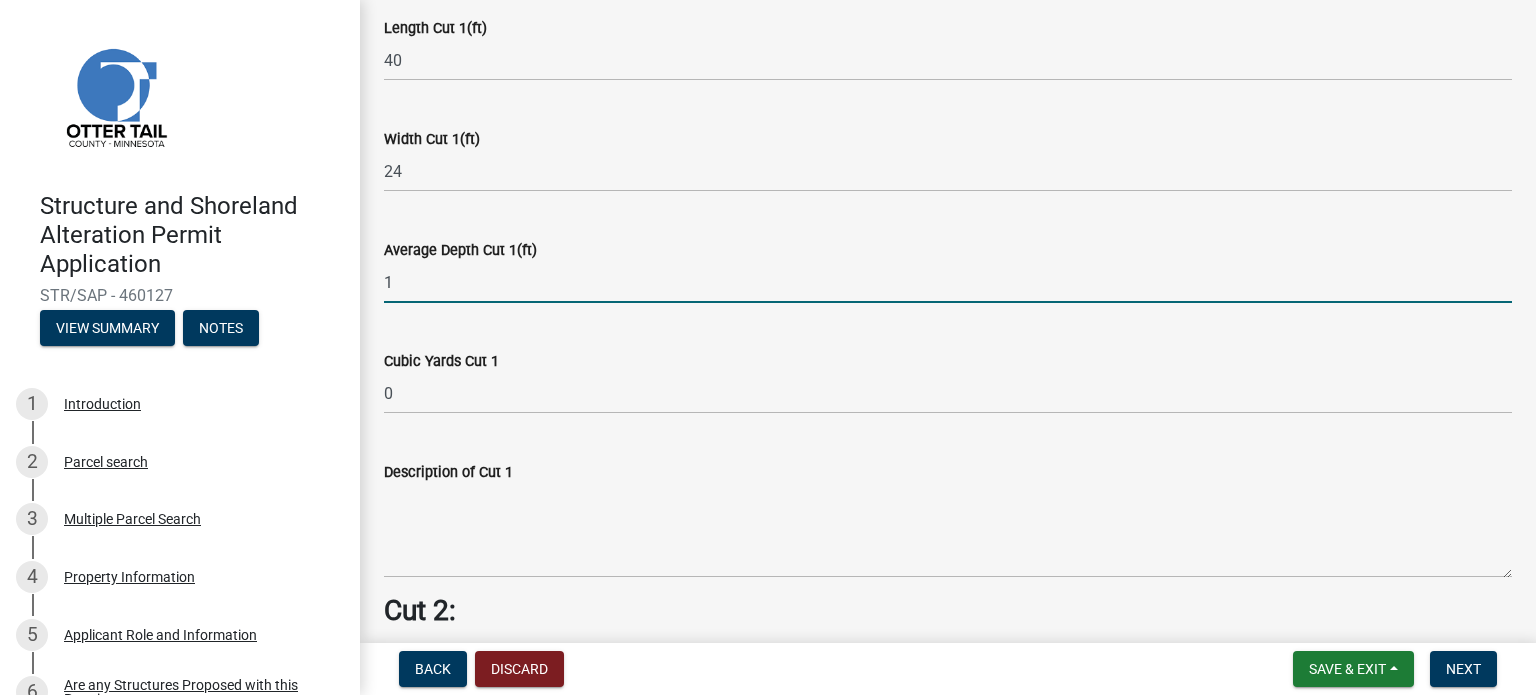 click on "Cut = Length Cut 1(ft)  40  Width Cut 1(ft)  24  Average Depth Cut 1(ft)  1  Cubic Yards Cut 1  0  Description of Cut 1   Cut 2:  Length Cut 2(ft)   Width Cut 2(ft)   Average Depth Cut 2(ft)   Cubic Yards Cut 2  0  Description of Cut 2   Cut 3:  Length Cut 3(ft)   Width Cut 3(ft)   Average Depth Cut 3(ft)   Cubic Yards Cut 3  0  Description of Cut 3   Total Cut   0" 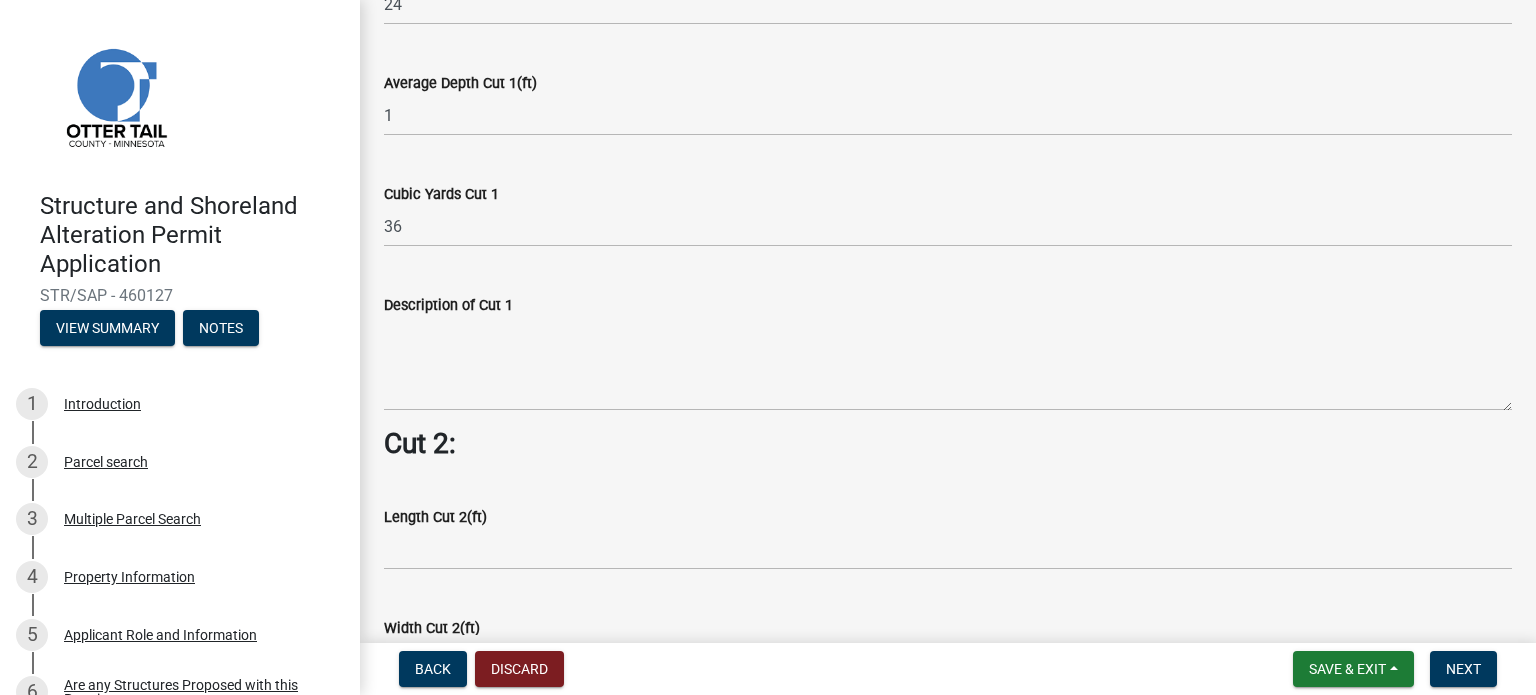 scroll, scrollTop: 1300, scrollLeft: 0, axis: vertical 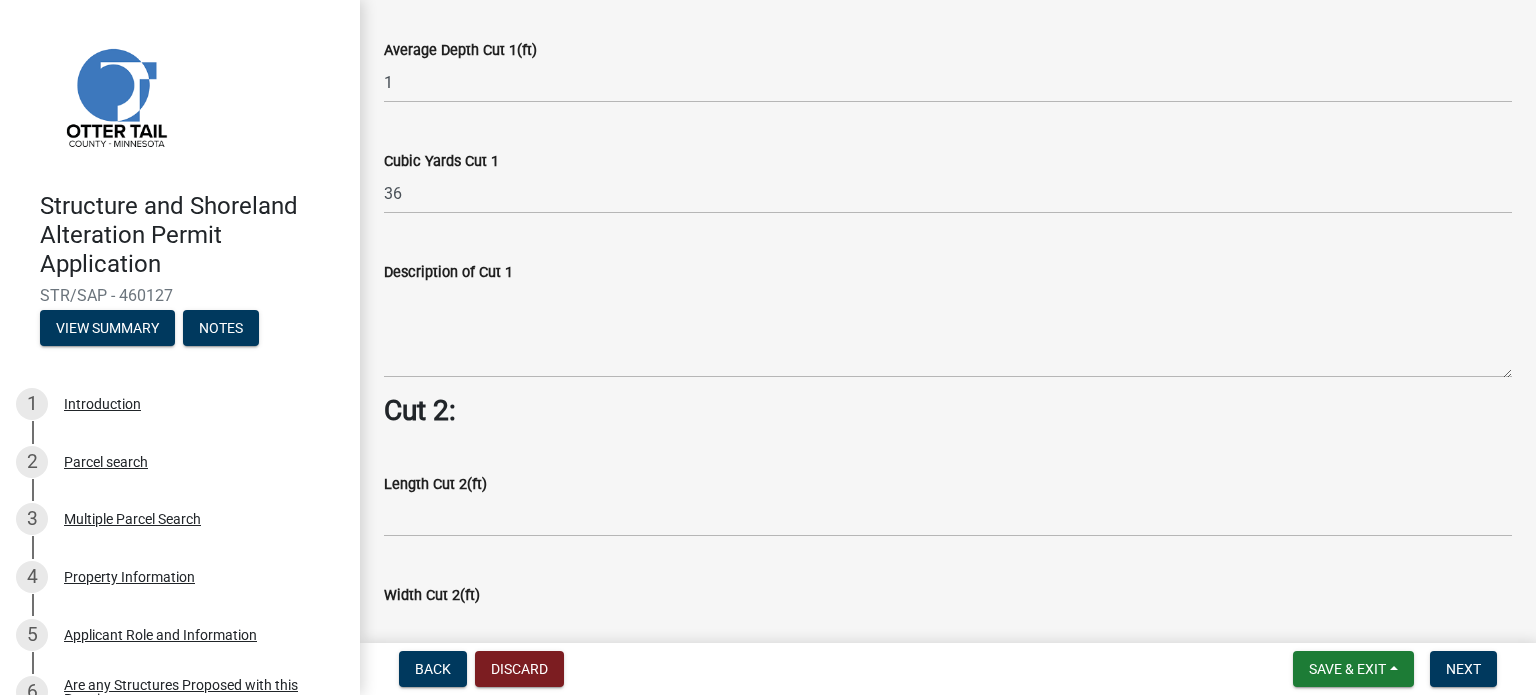 click on "Length Cut 2(ft)" 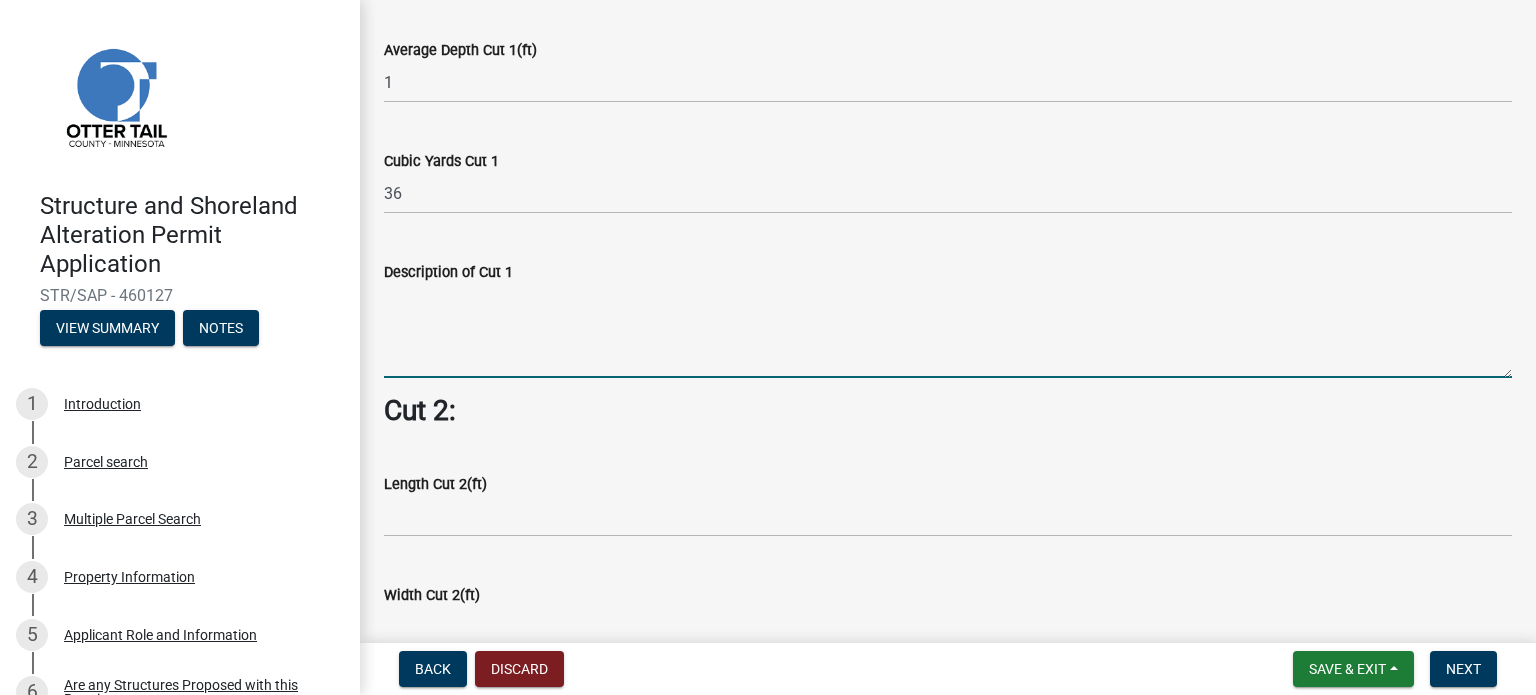 click on "Description of Cut 1" at bounding box center [948, 331] 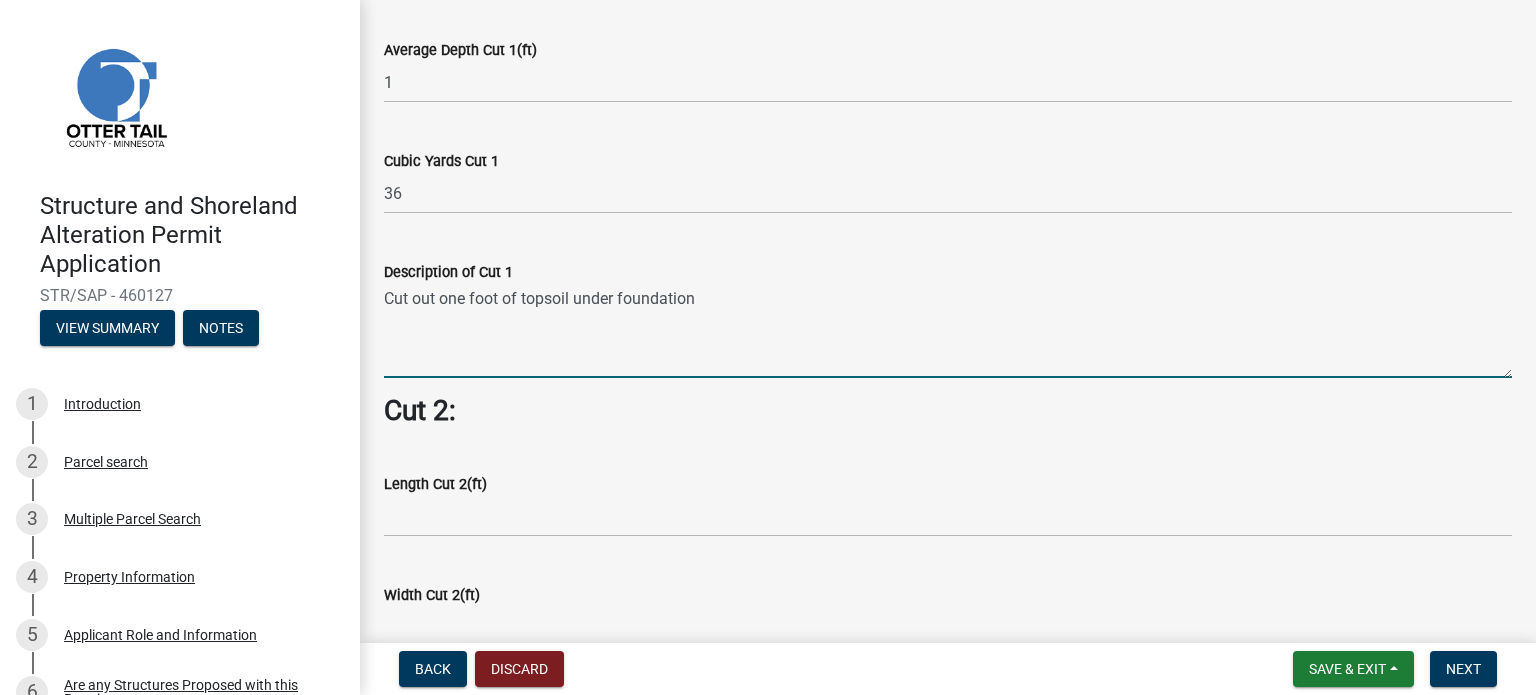 type on "Cut out one foot of topsoil under foundation" 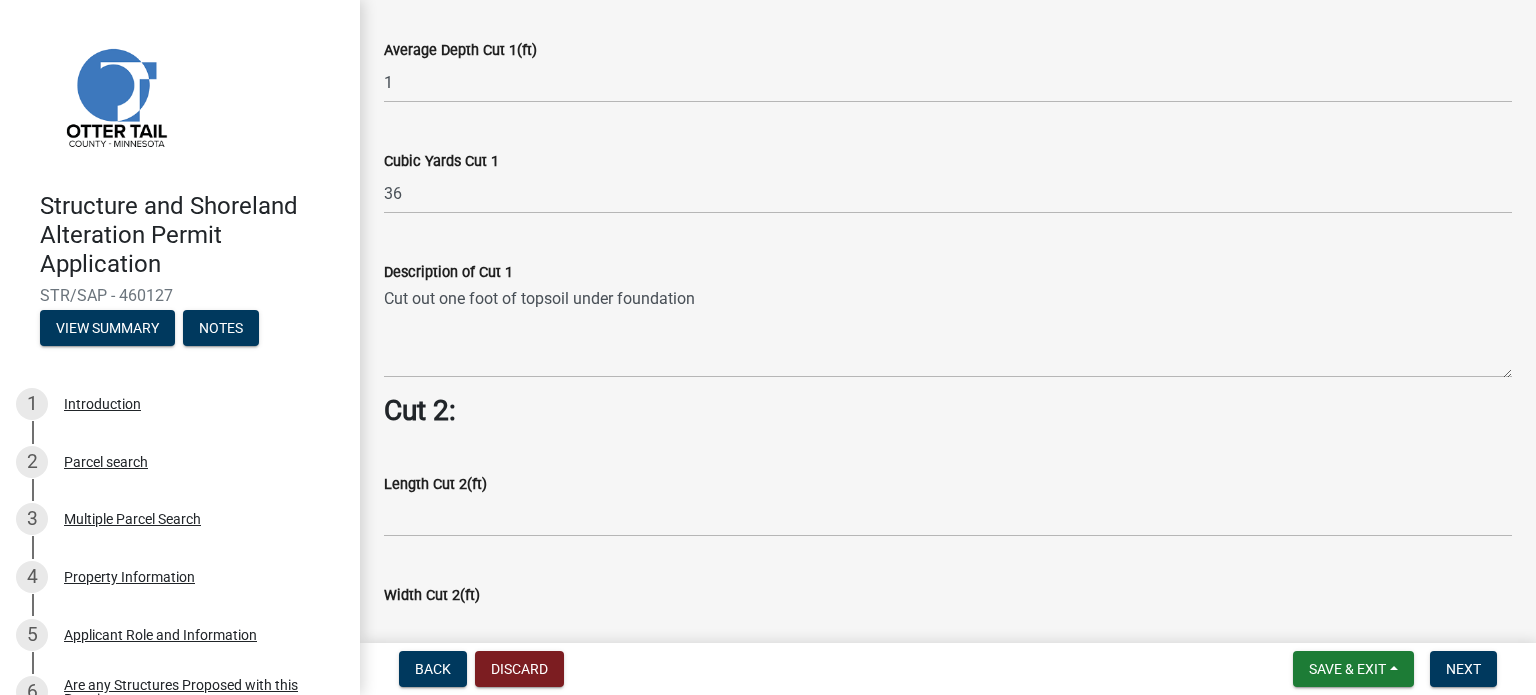 click on "Length Cut 2(ft)" 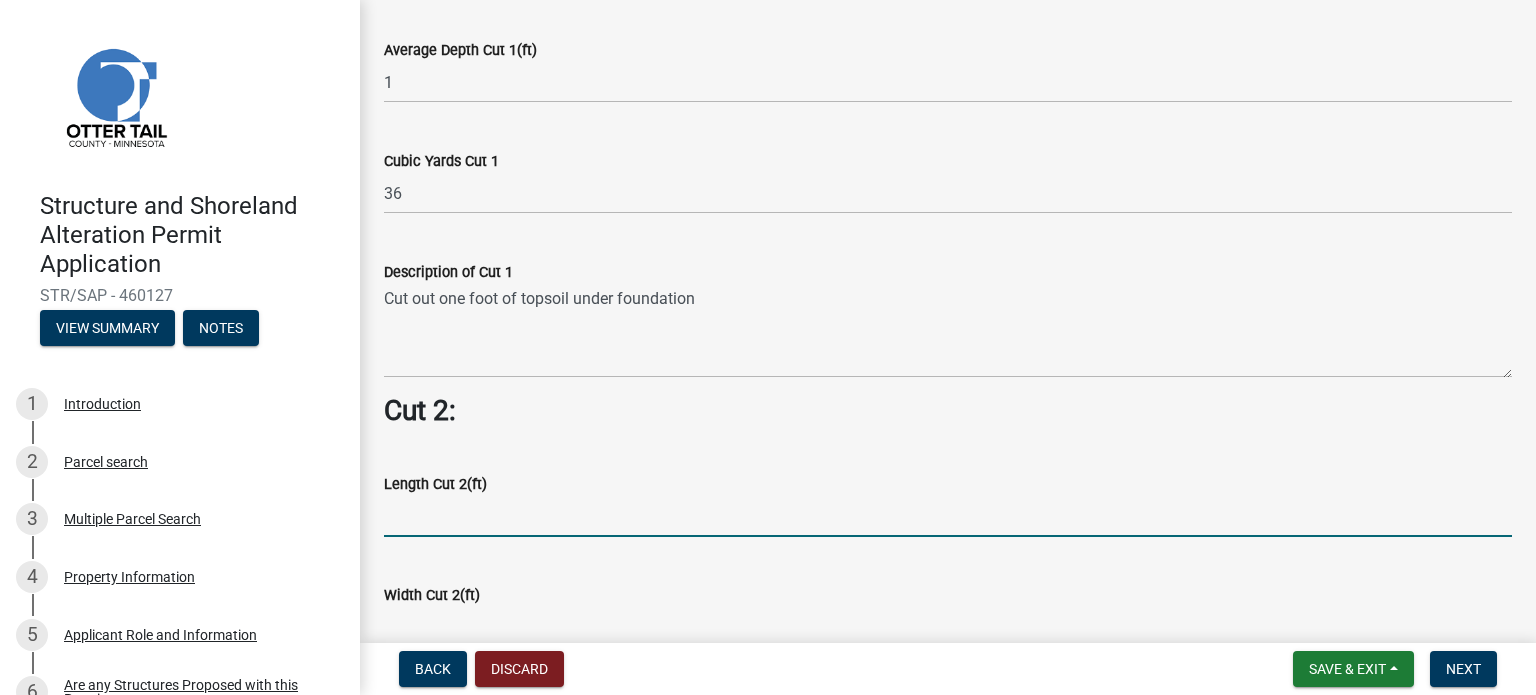 click 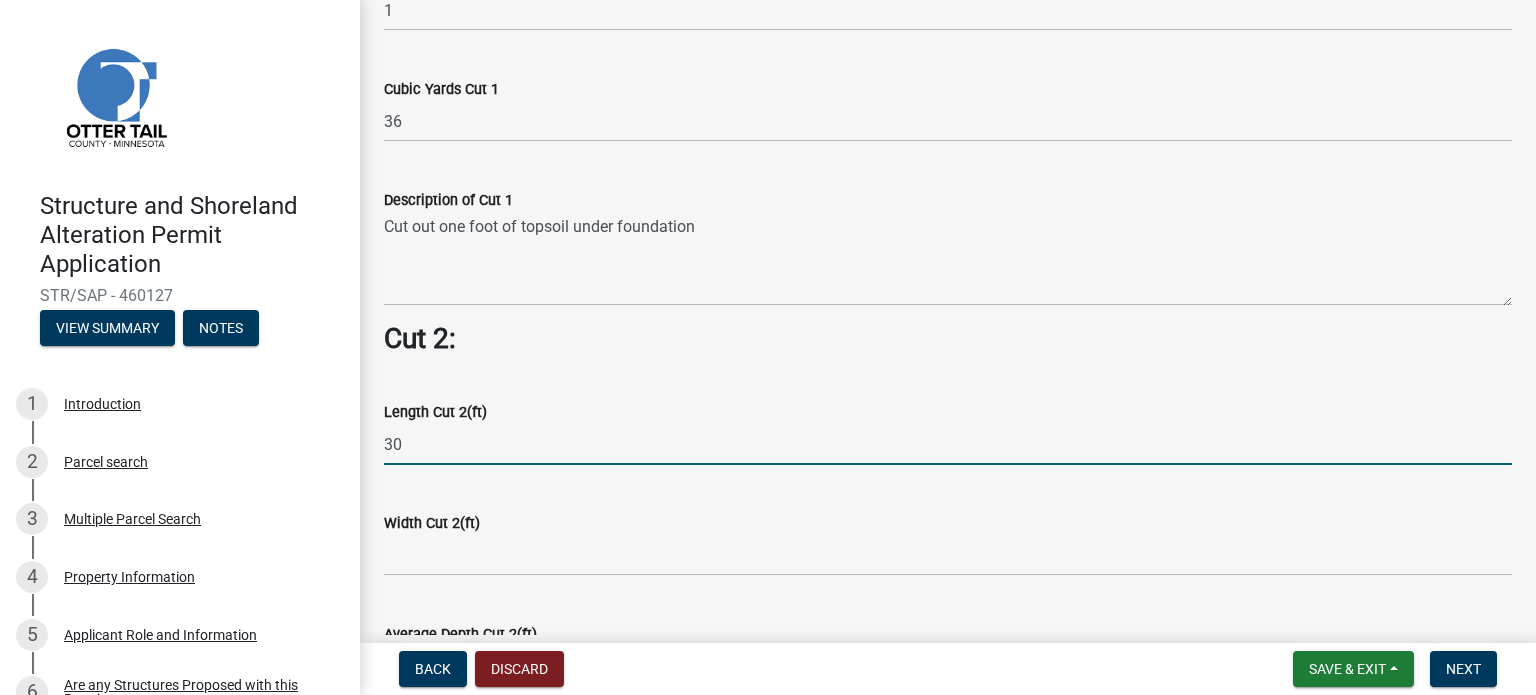 scroll, scrollTop: 1500, scrollLeft: 0, axis: vertical 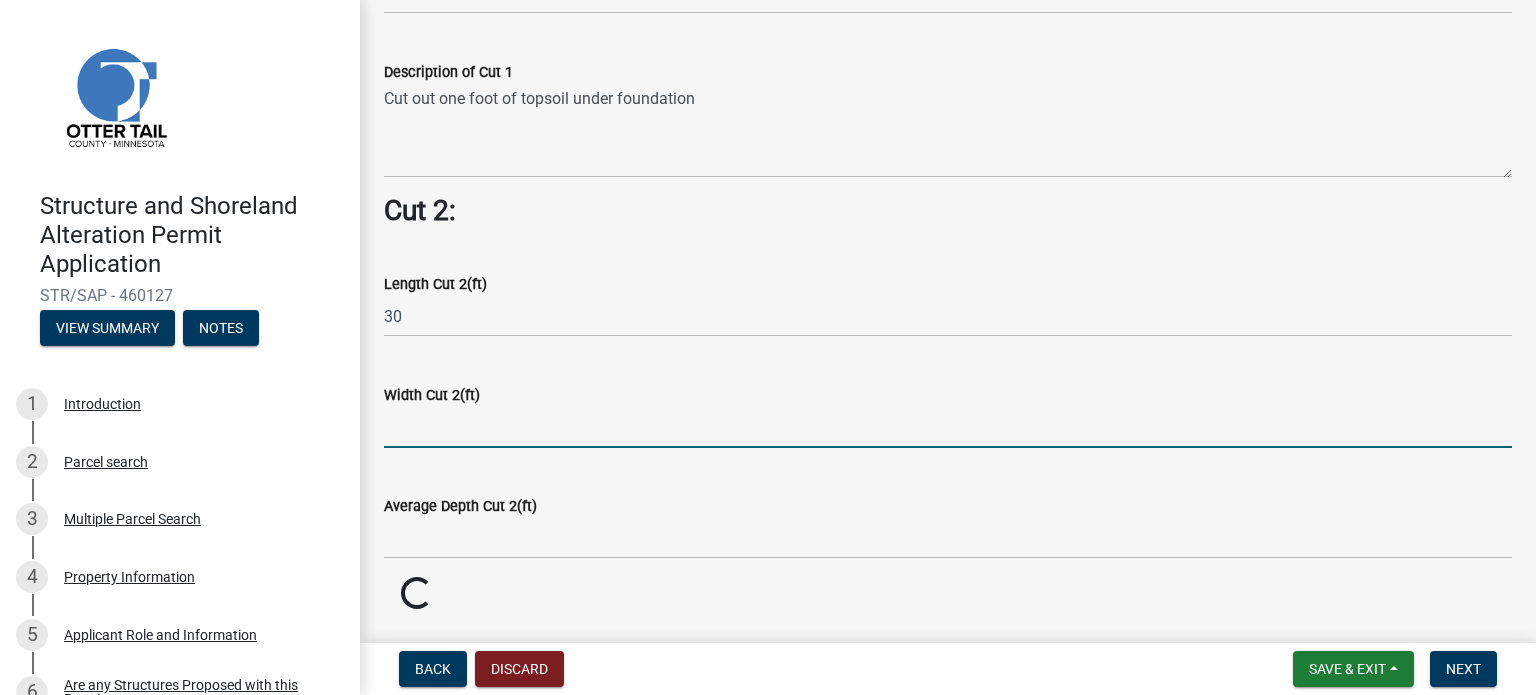 click 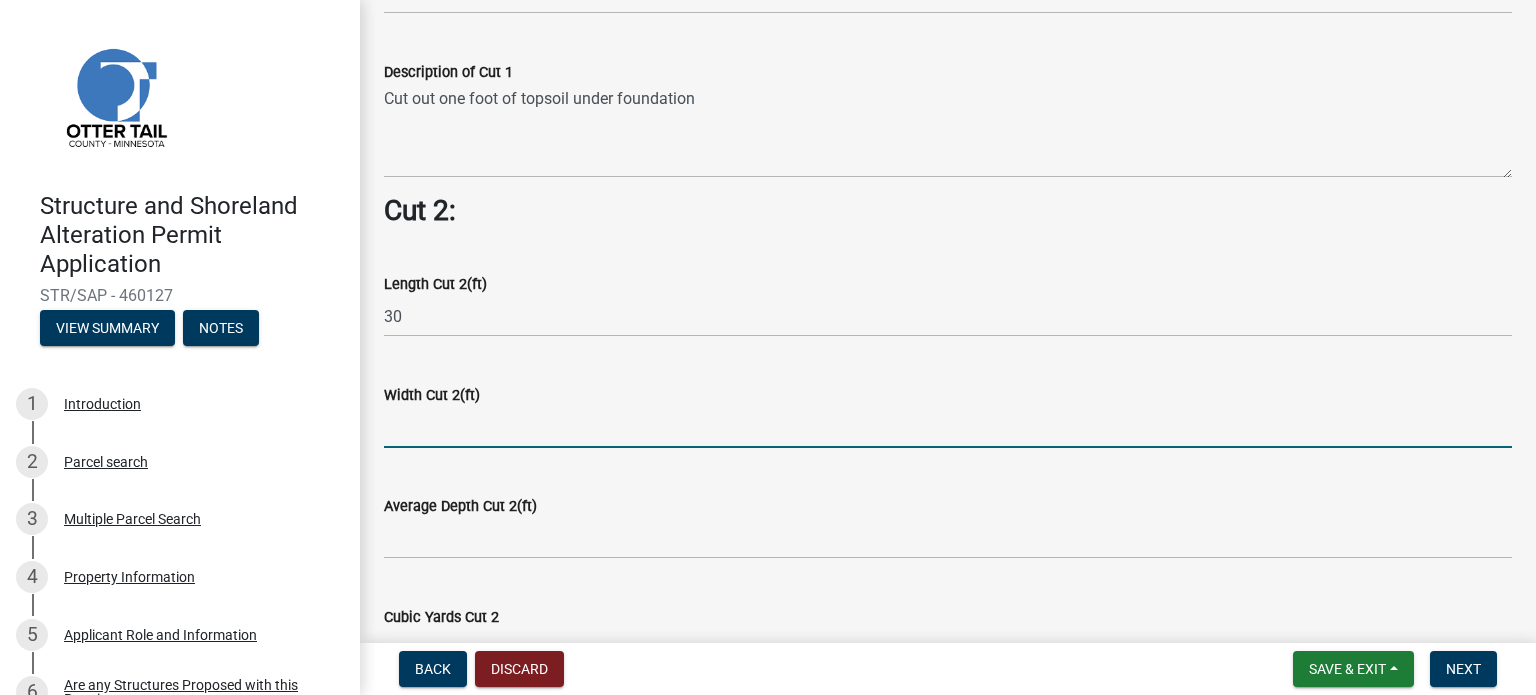 type on "24" 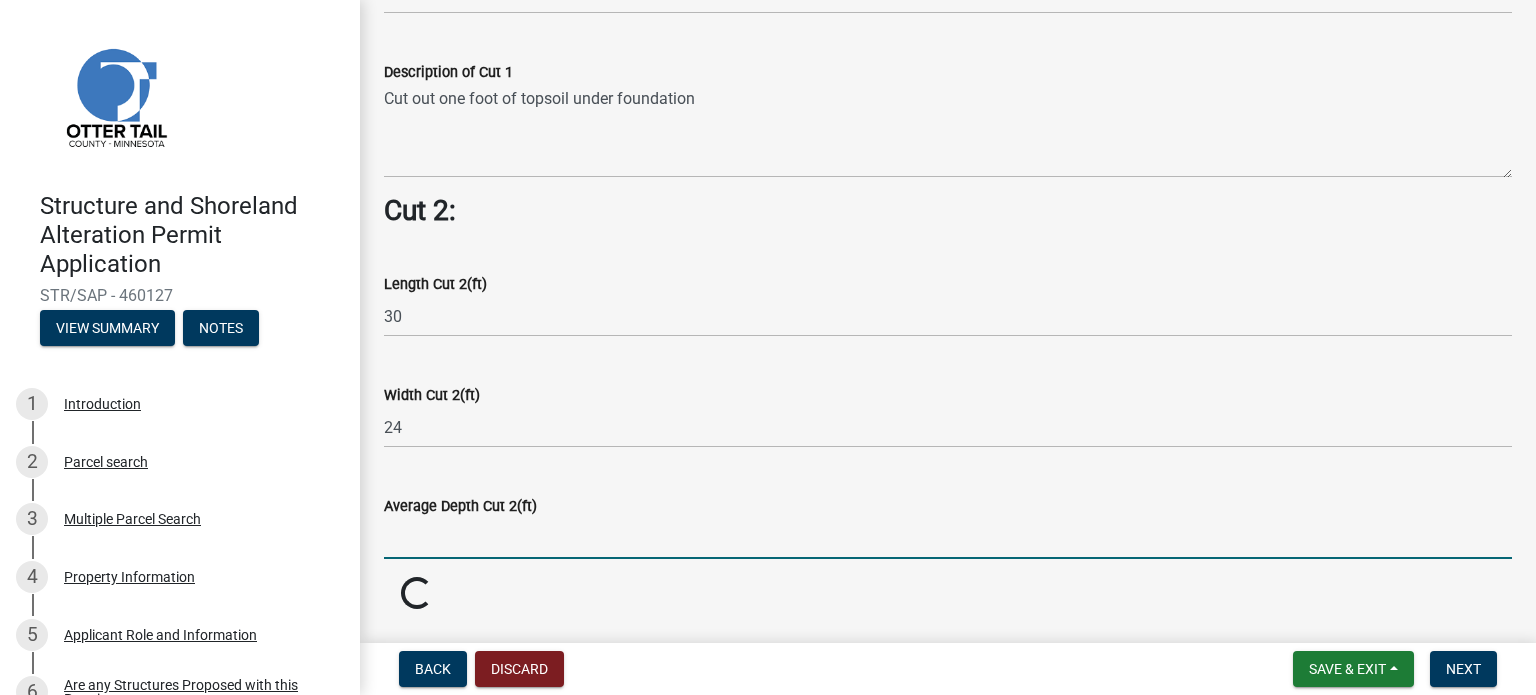 click 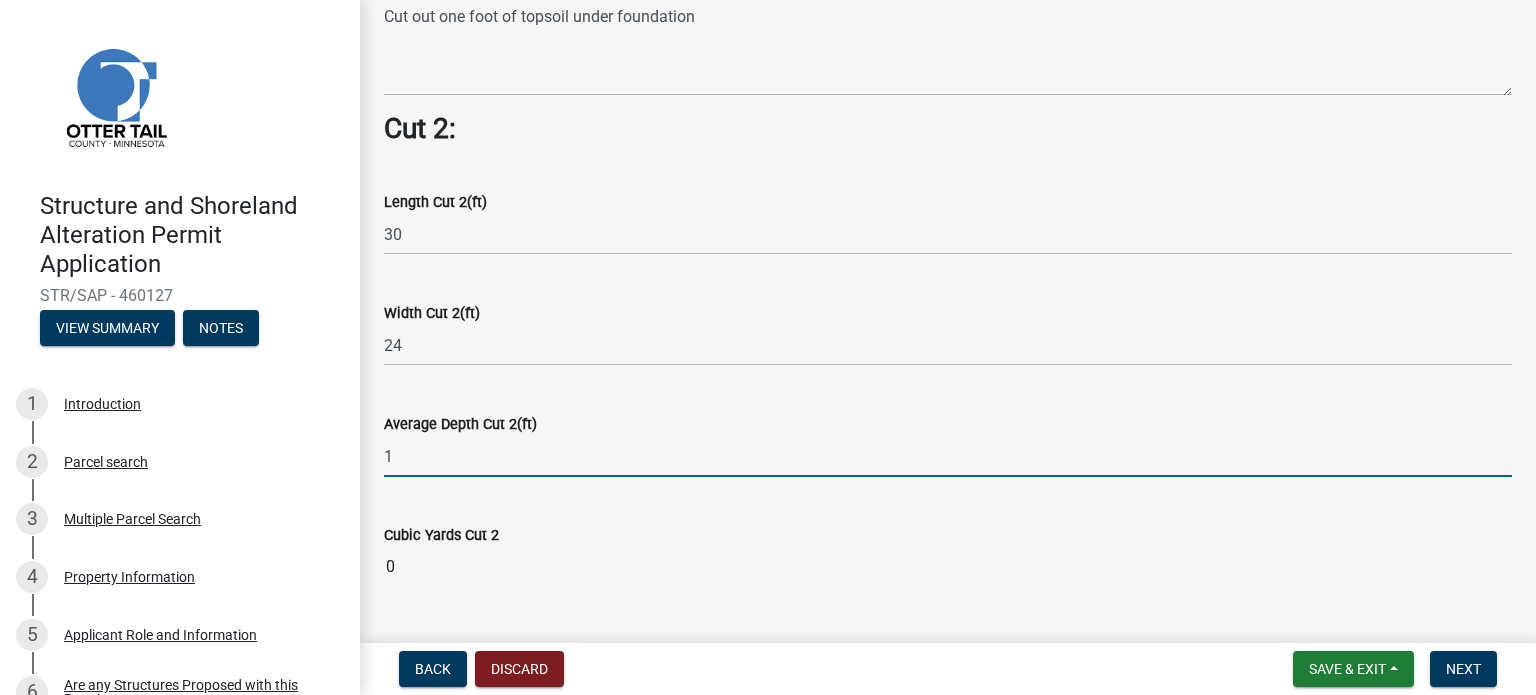 scroll, scrollTop: 1700, scrollLeft: 0, axis: vertical 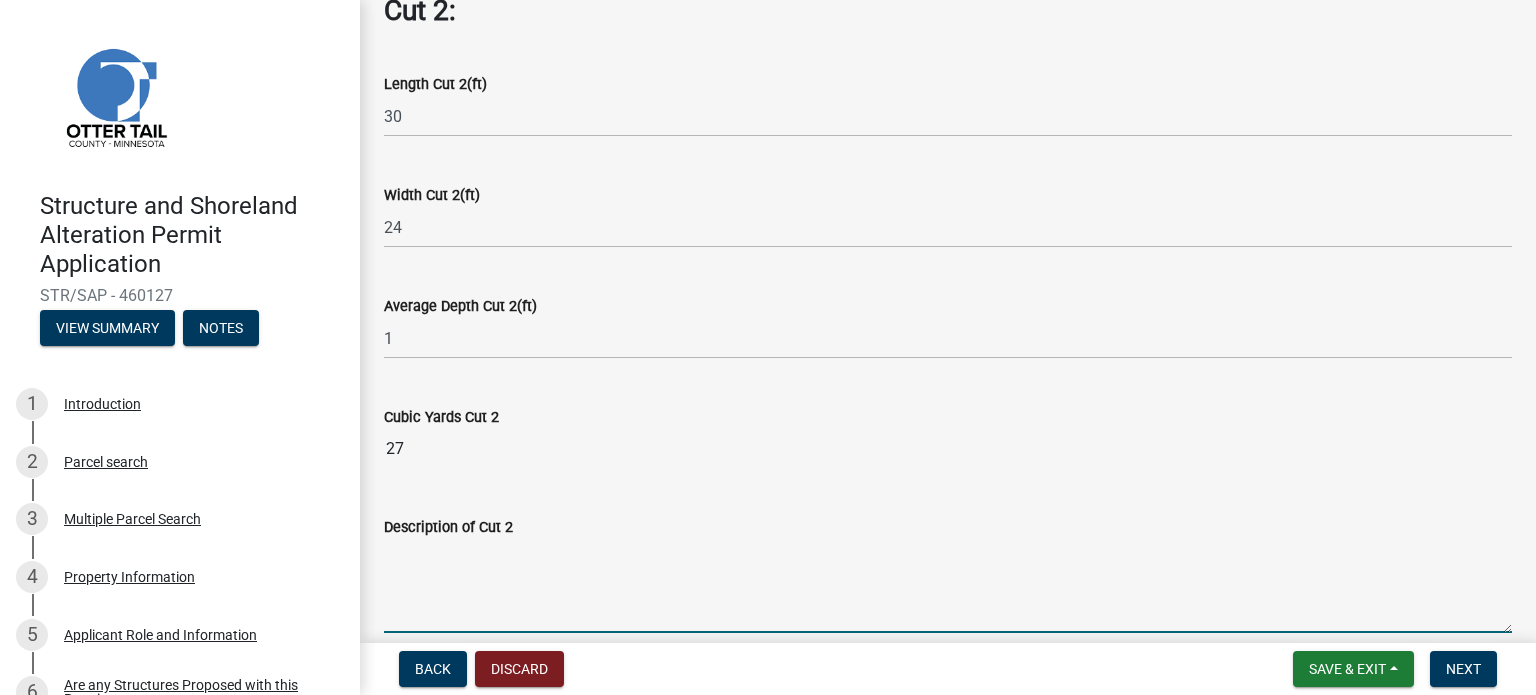 click on "Description of Cut 2" at bounding box center (948, 586) 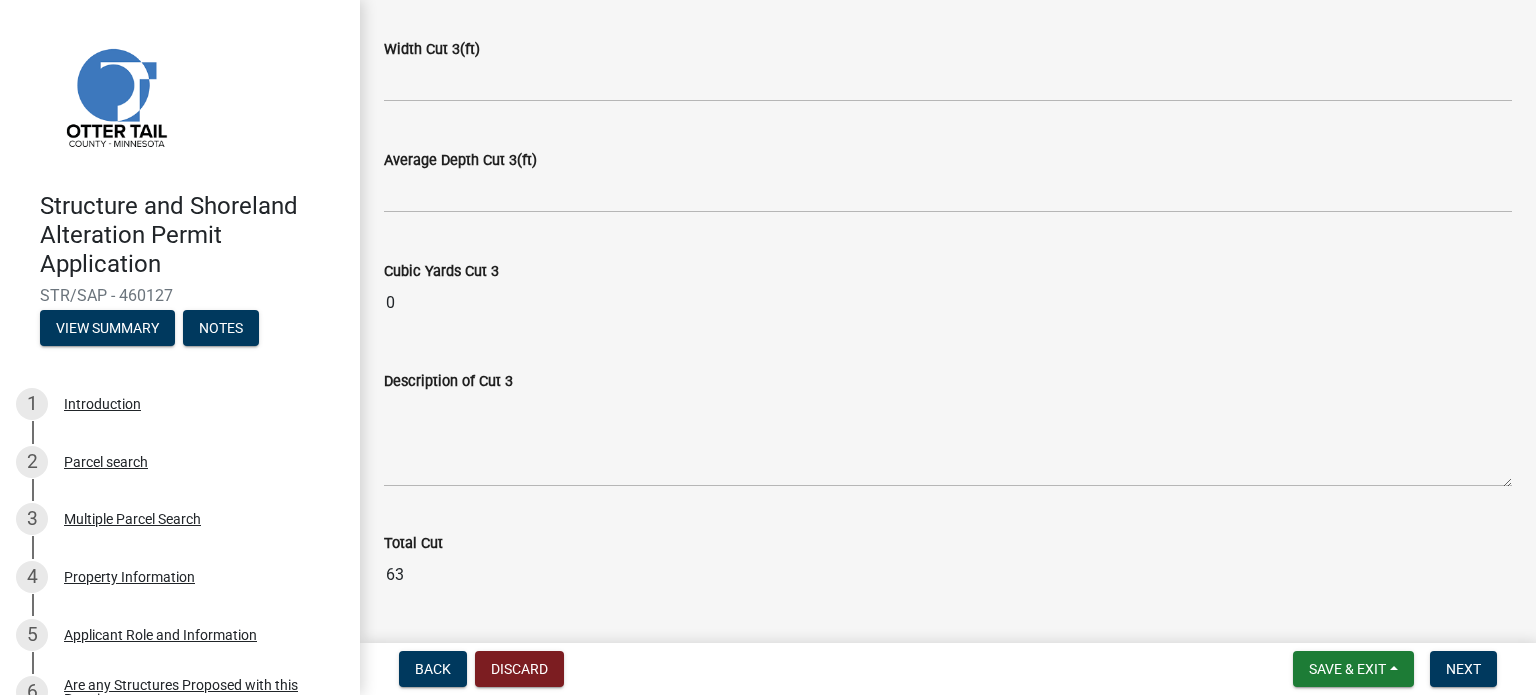 scroll, scrollTop: 2545, scrollLeft: 0, axis: vertical 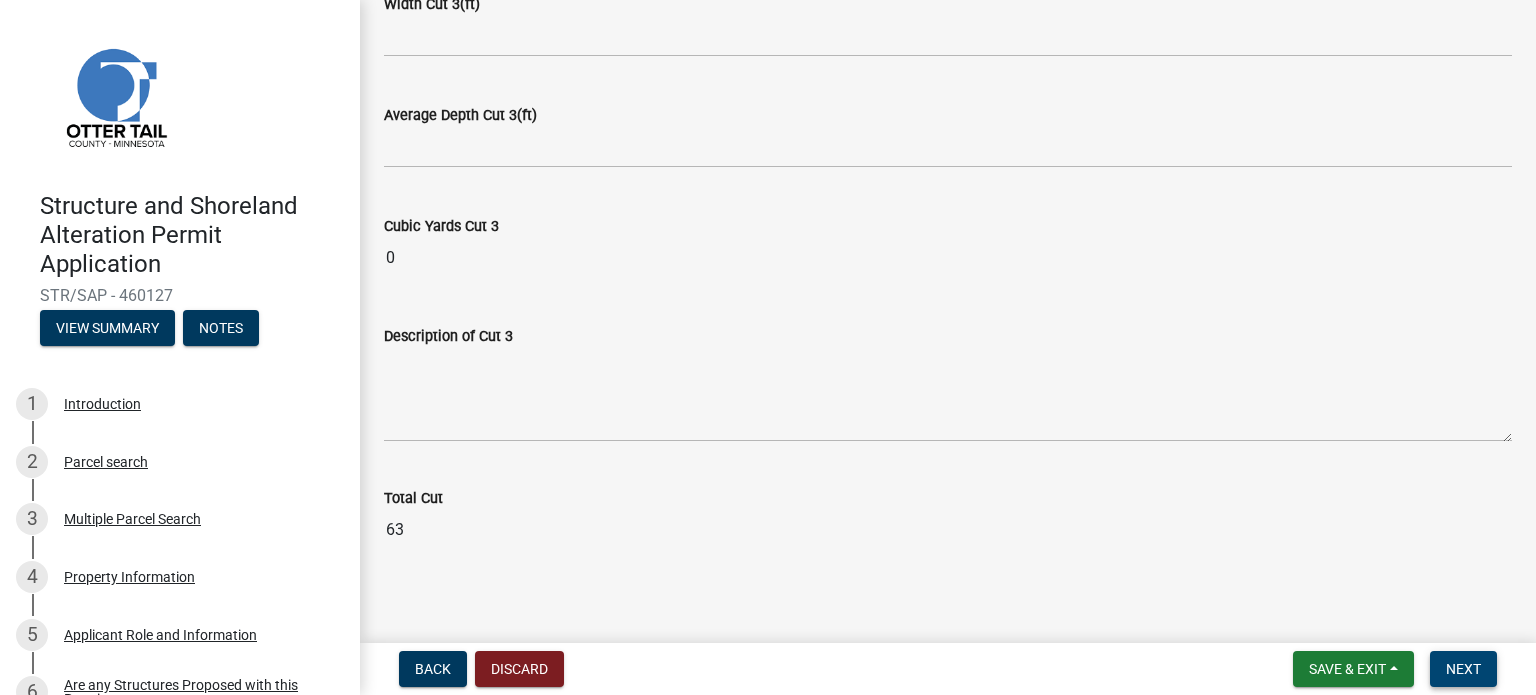 type on "Cut out one foot of topsoil under parking area" 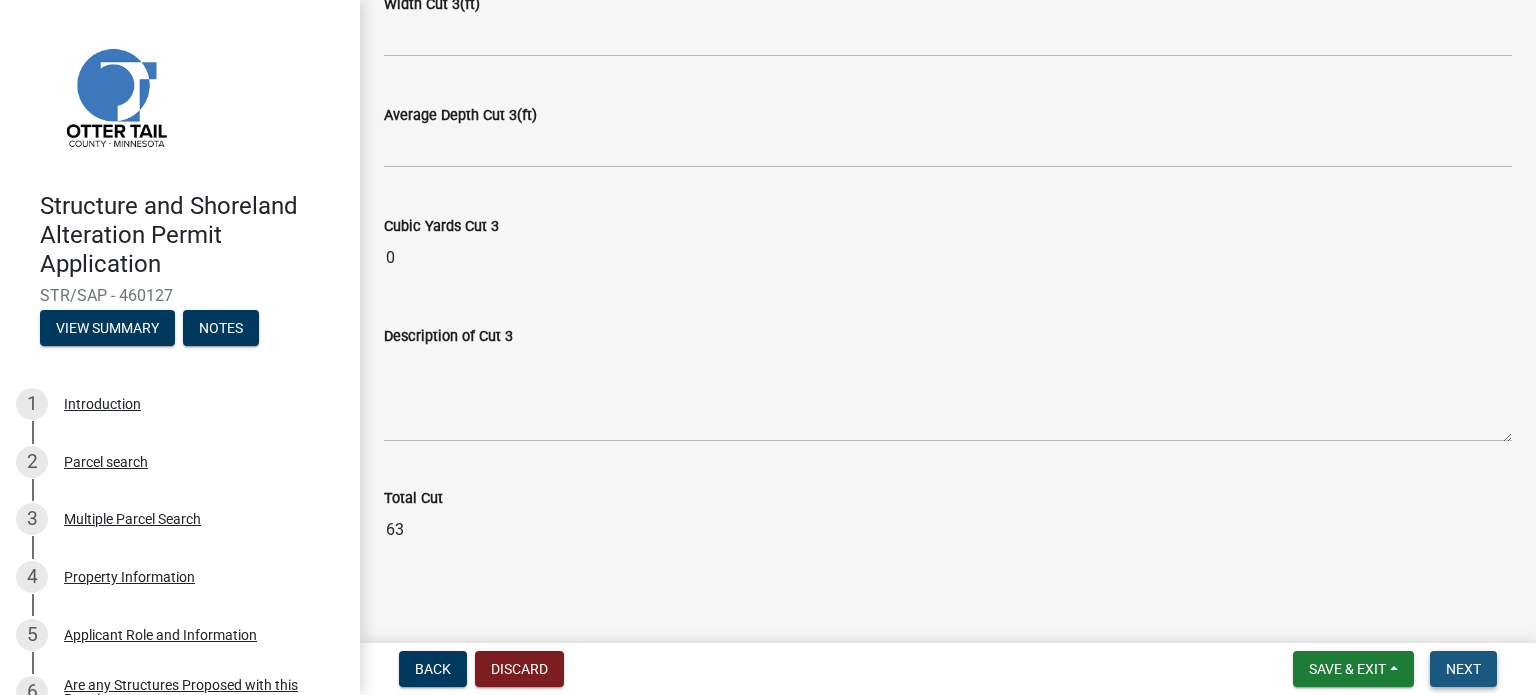 click on "Next" at bounding box center (1463, 669) 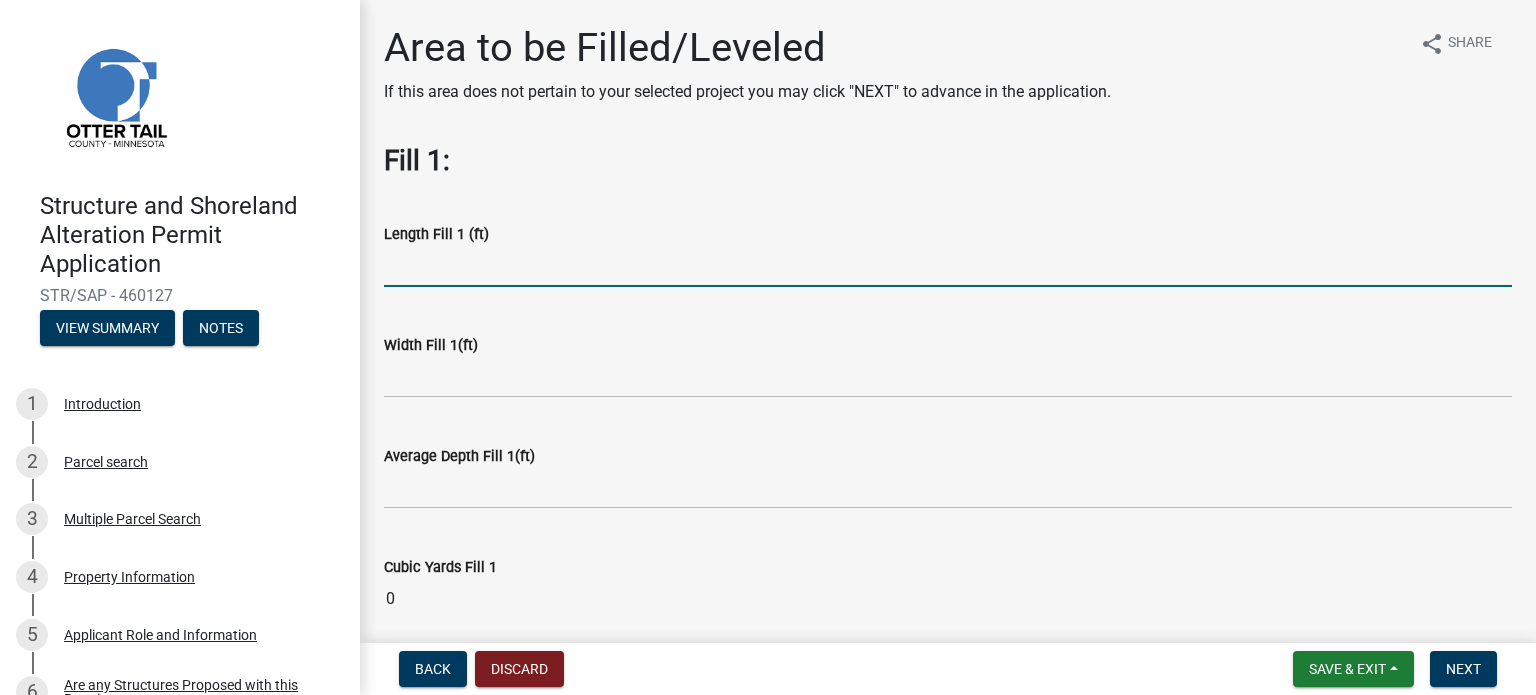 click 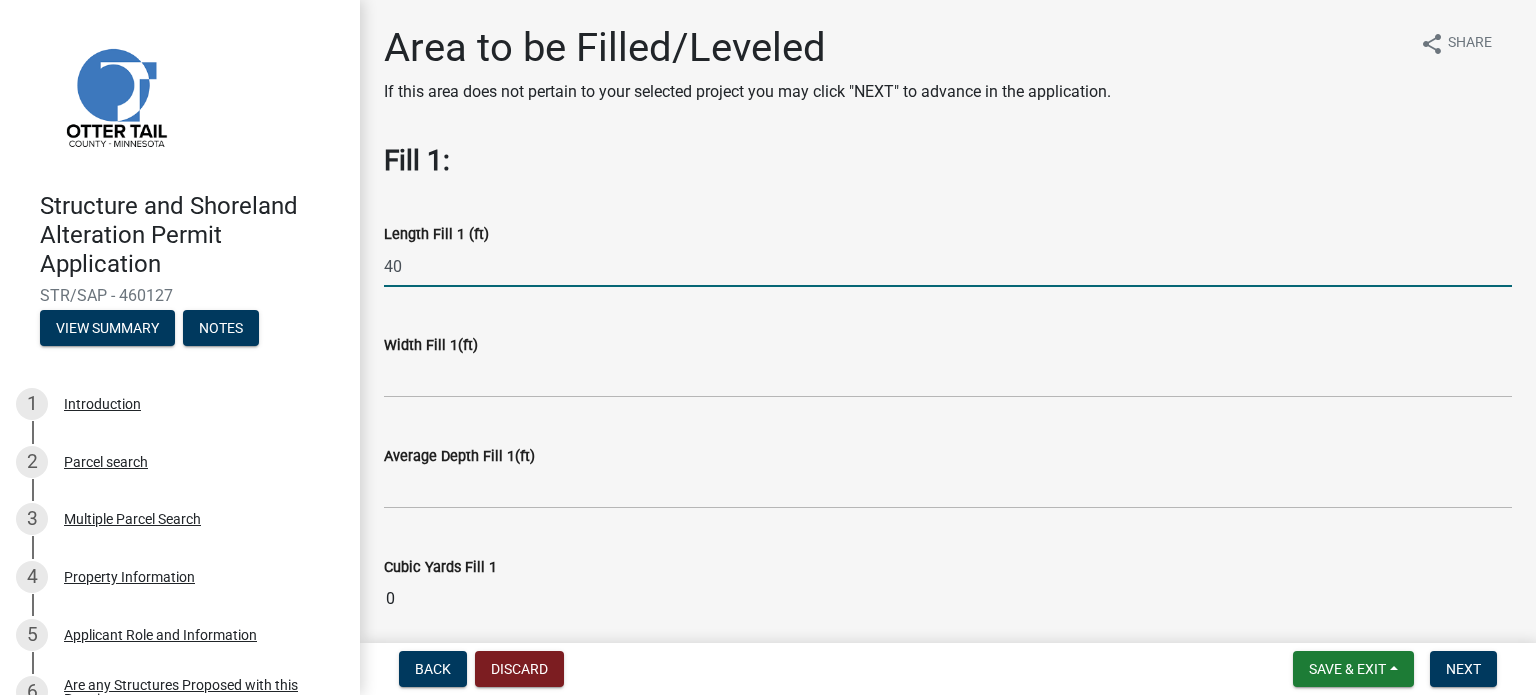 type on "40" 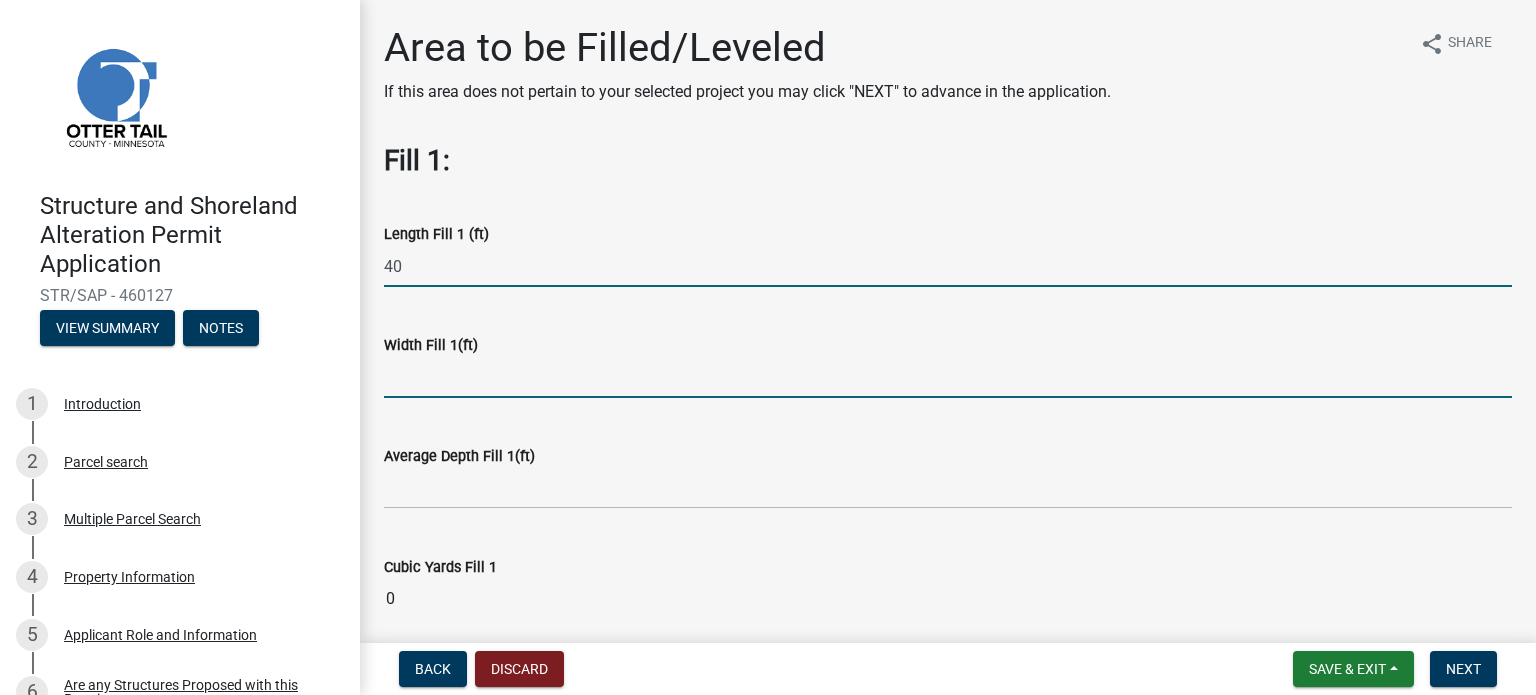 click 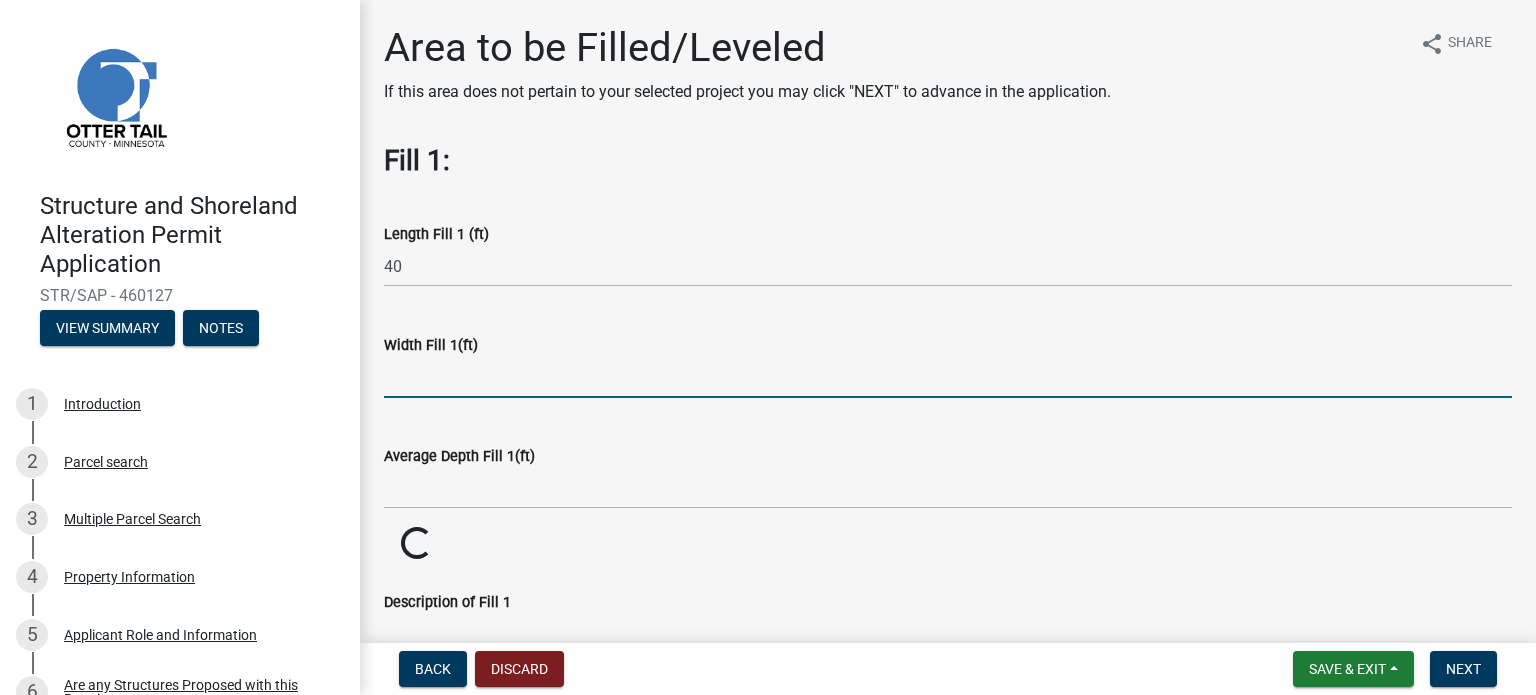 type on "24" 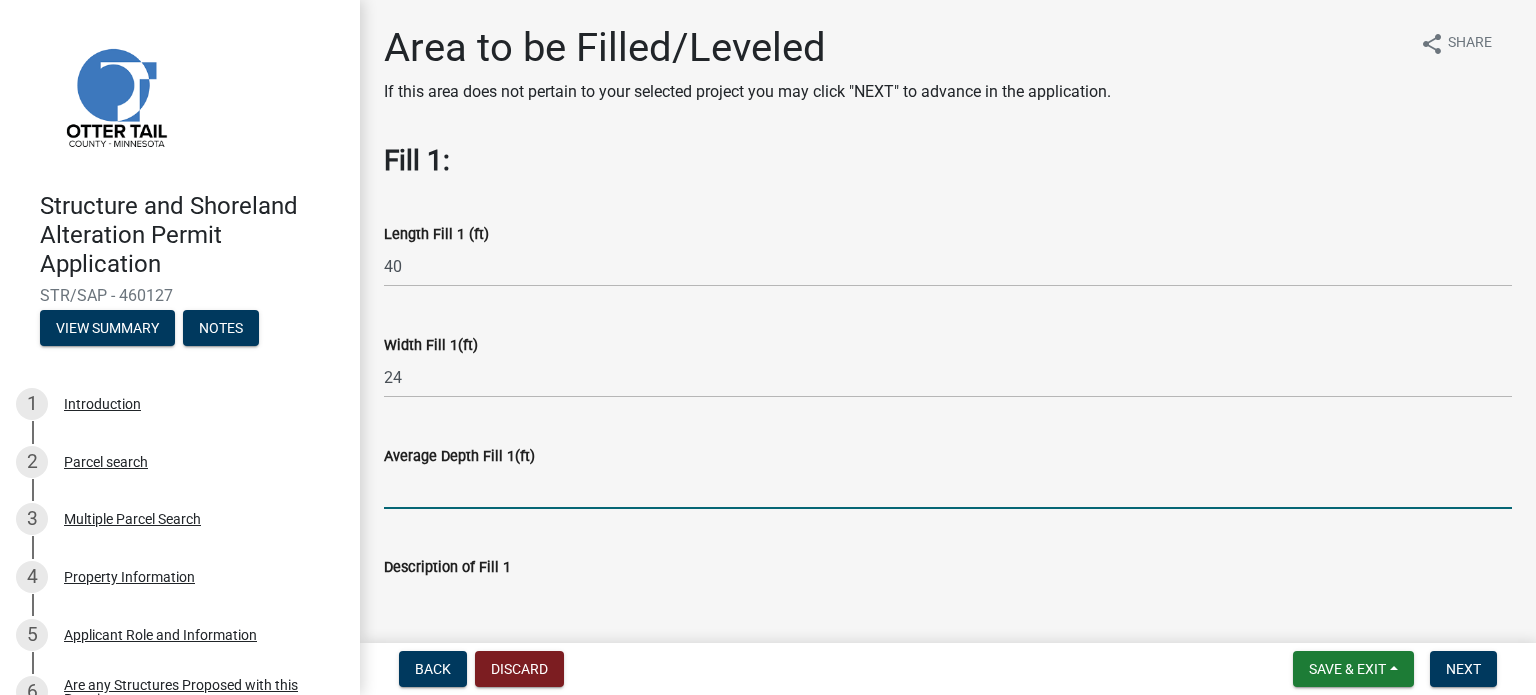 click 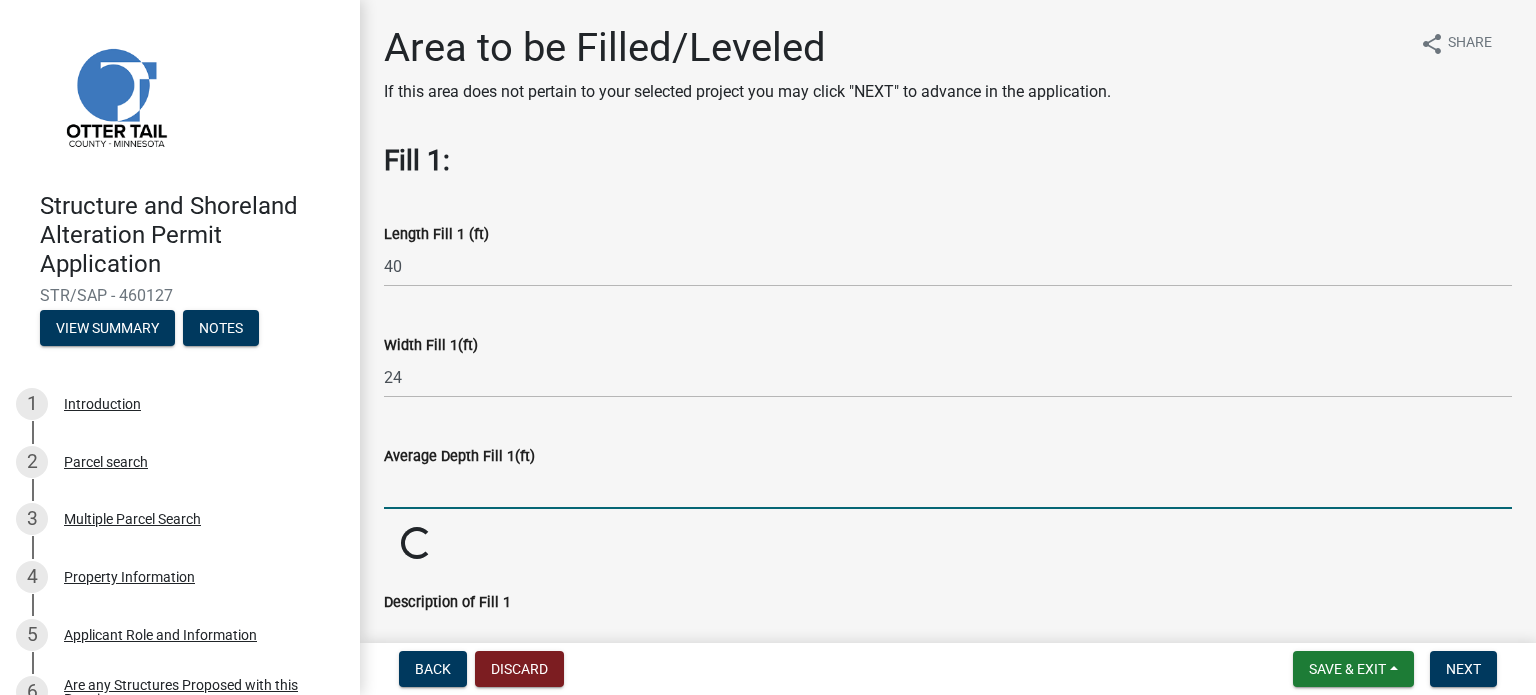 type on "1" 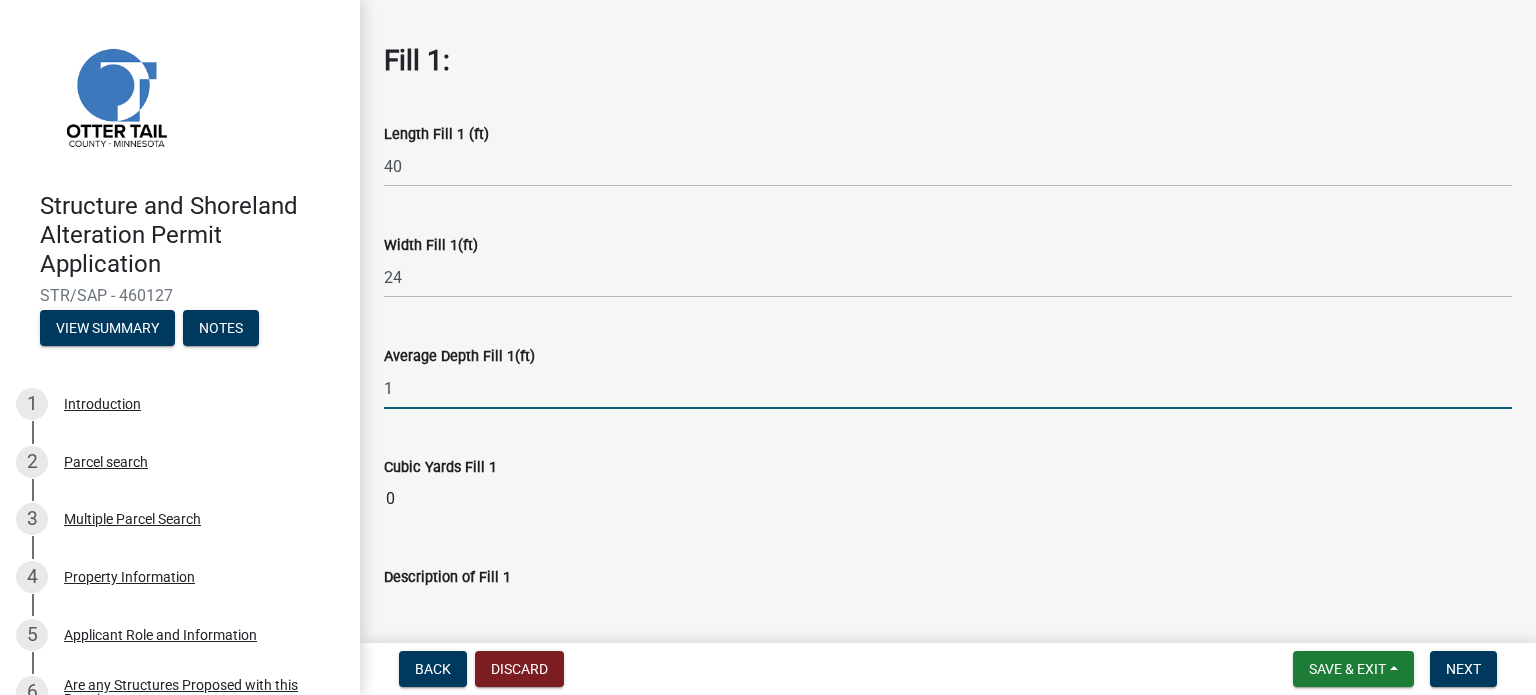scroll, scrollTop: 200, scrollLeft: 0, axis: vertical 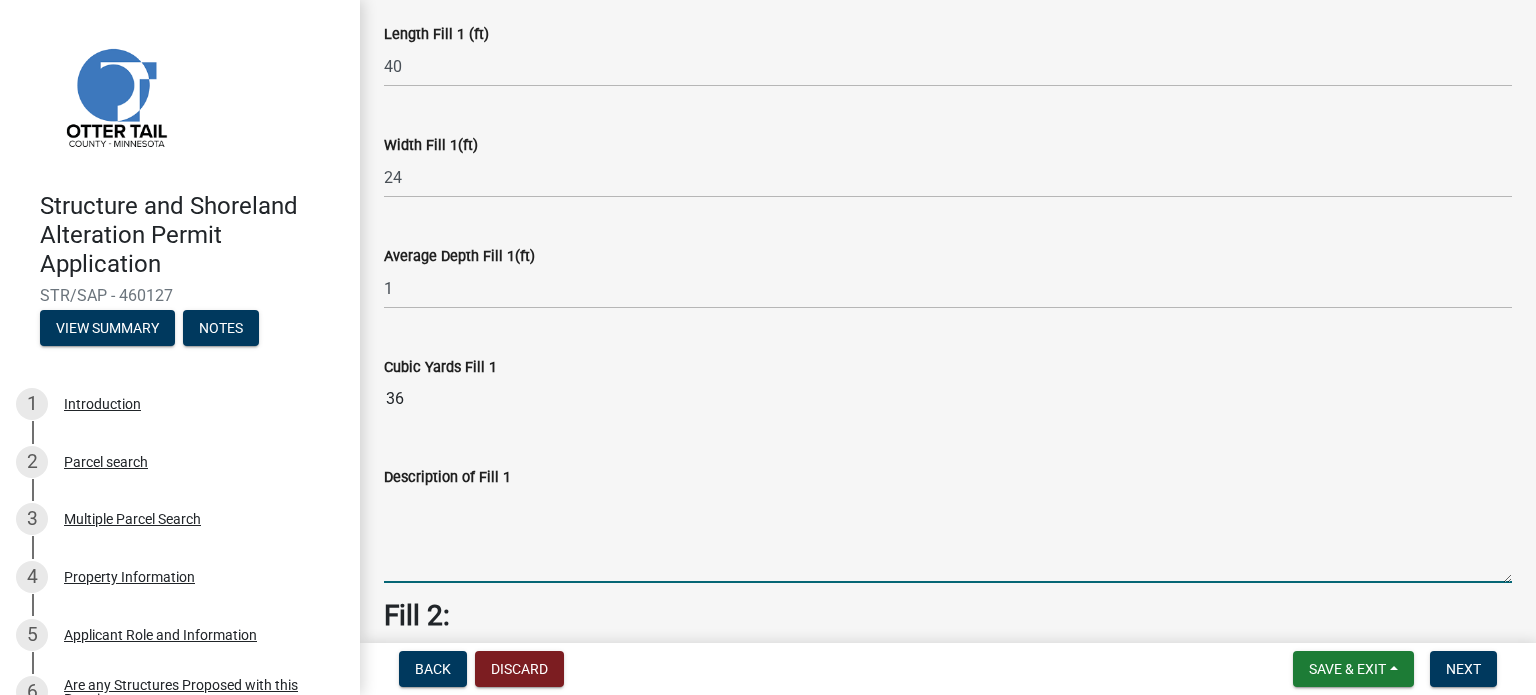 click on "Description of Fill 1" at bounding box center [948, 536] 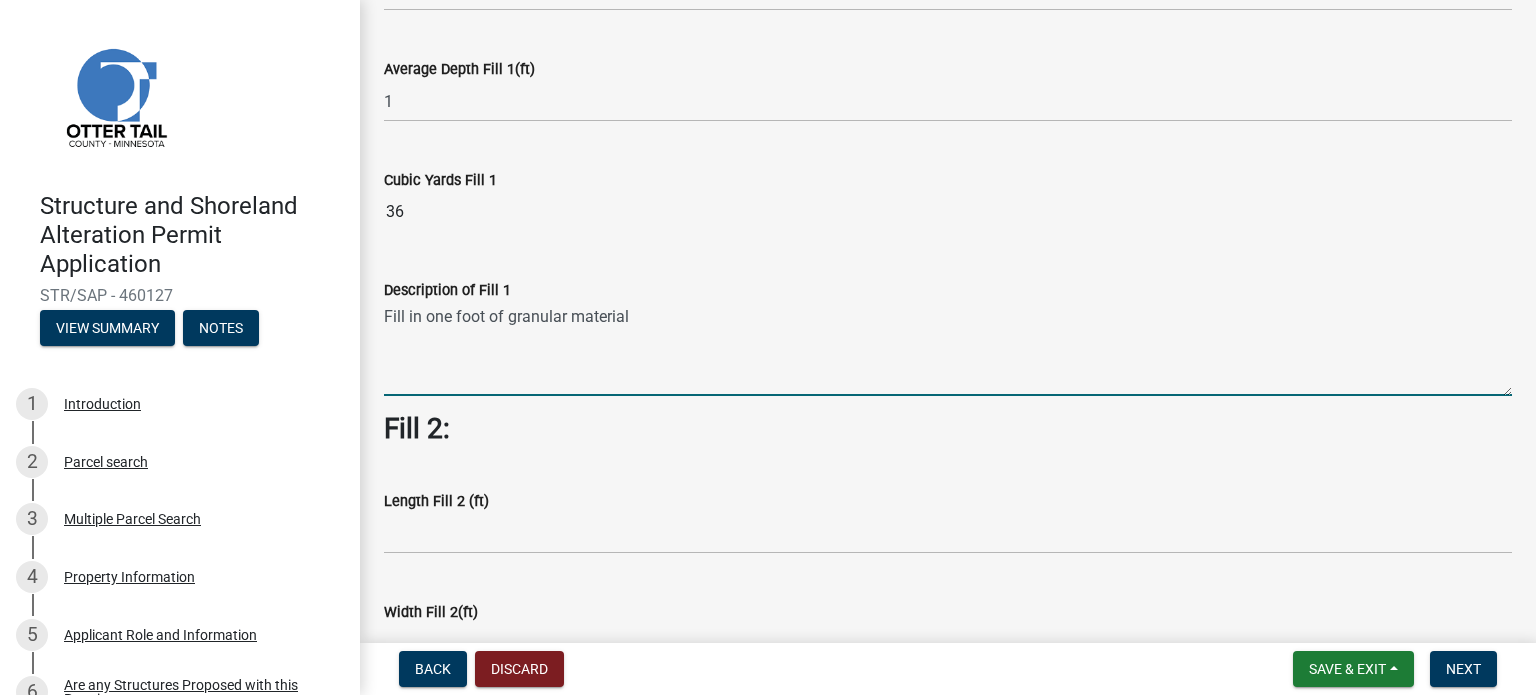 scroll, scrollTop: 400, scrollLeft: 0, axis: vertical 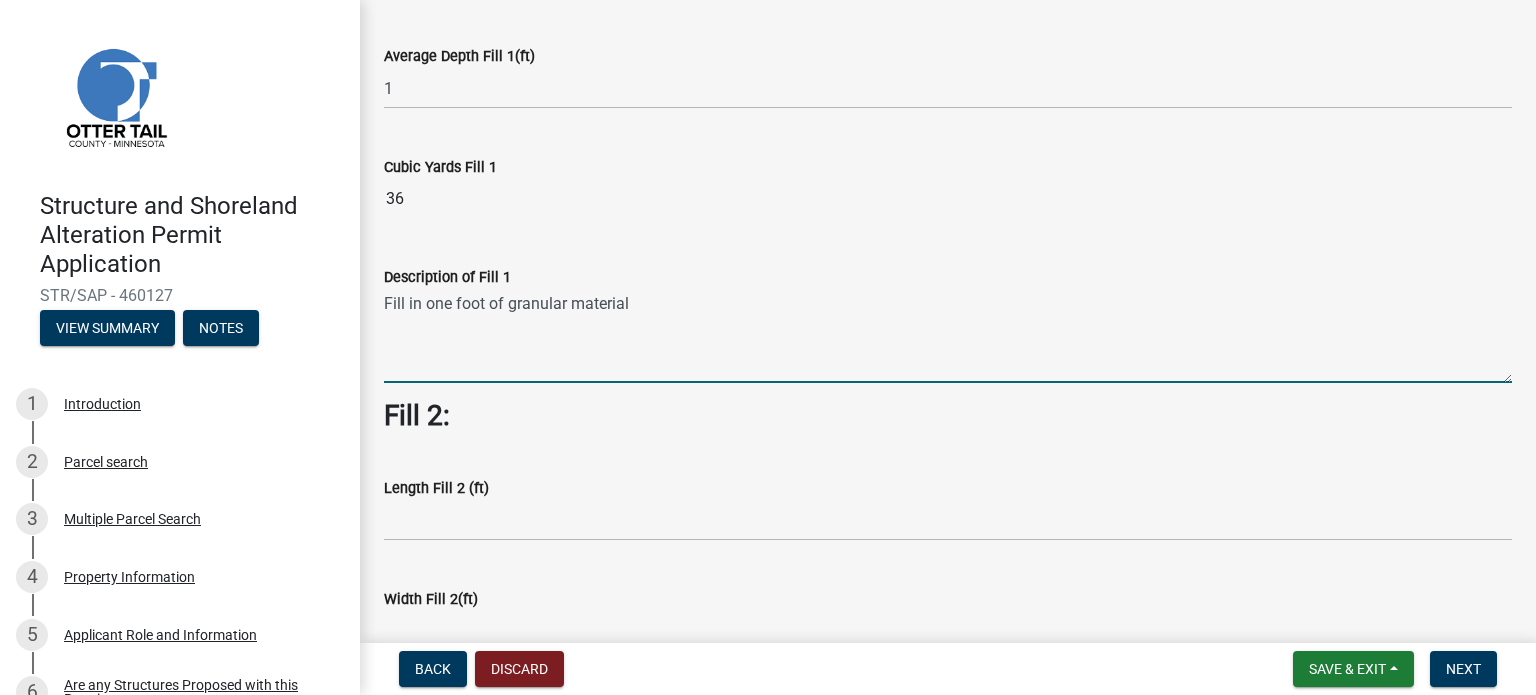 click on "Fill in one foot of granular material" at bounding box center [948, 336] 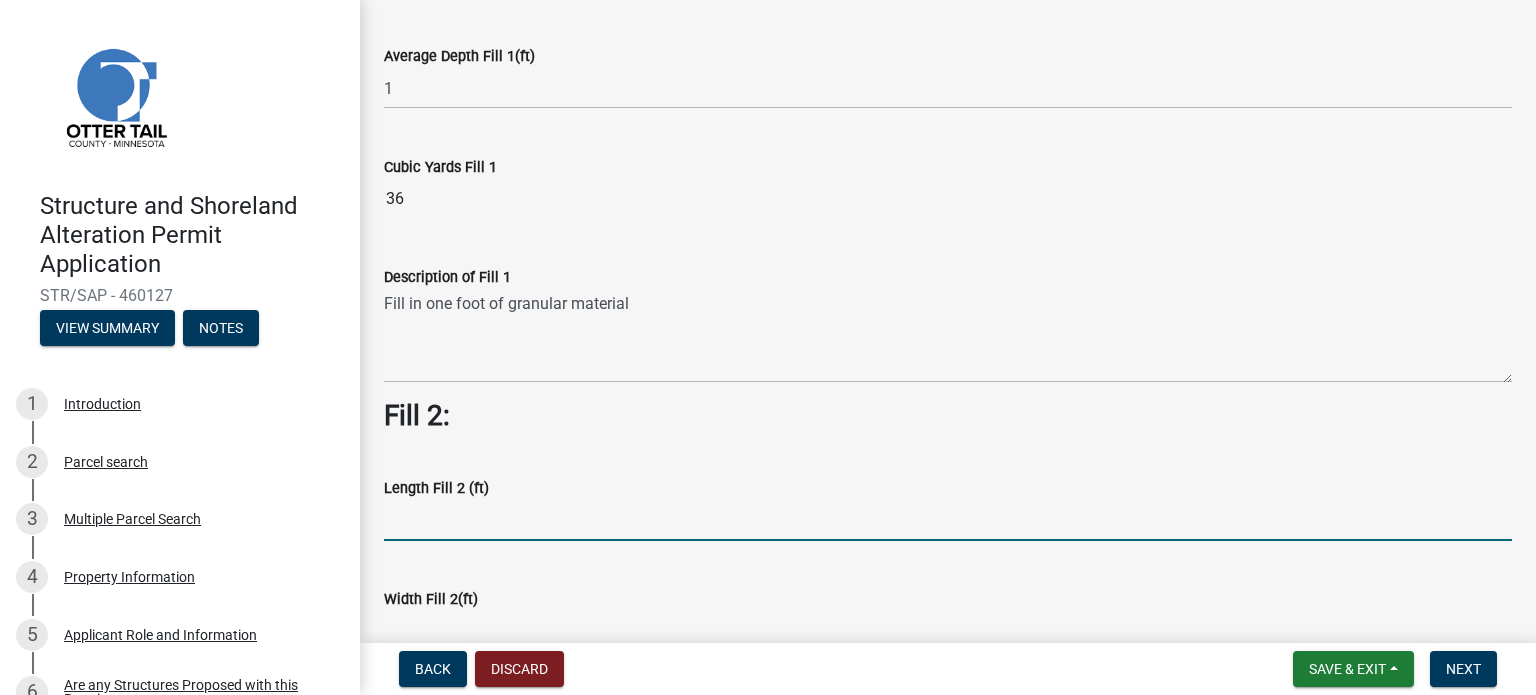 click 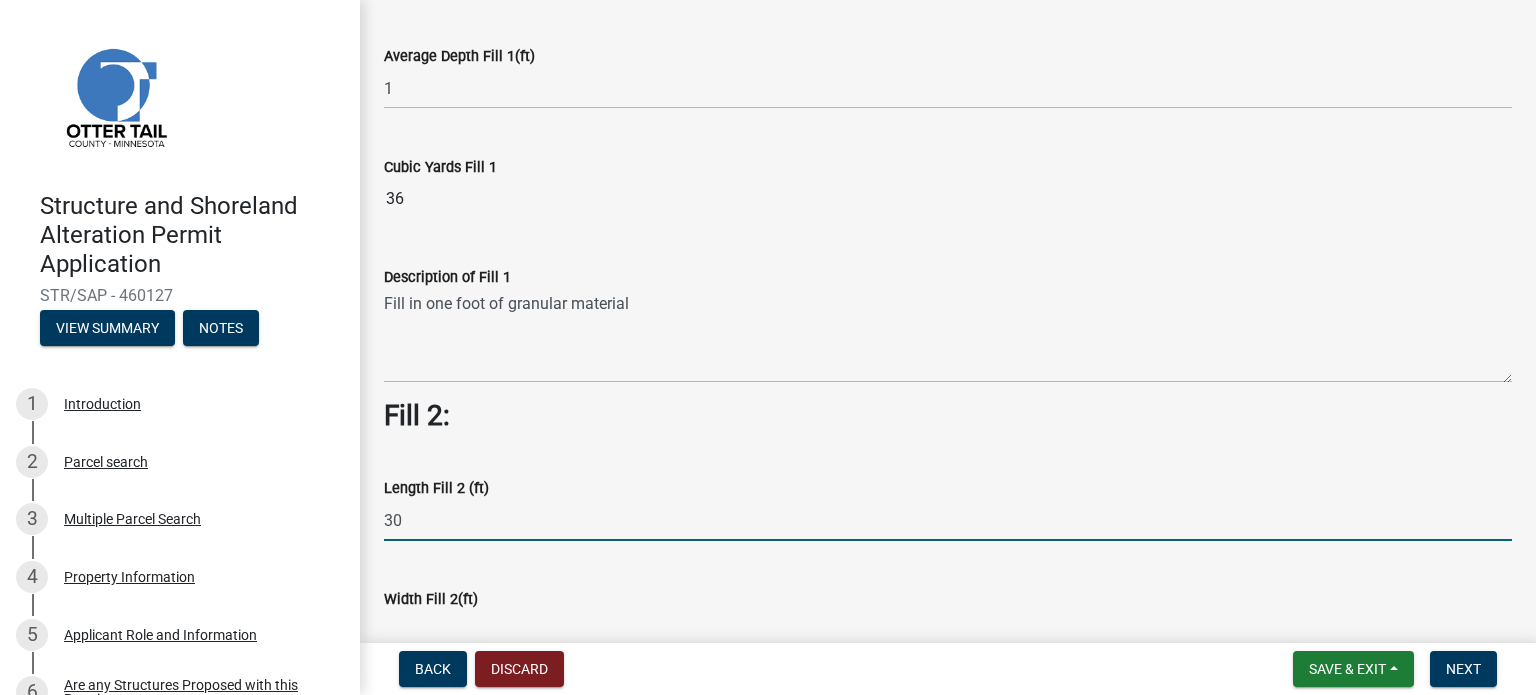 type on "30" 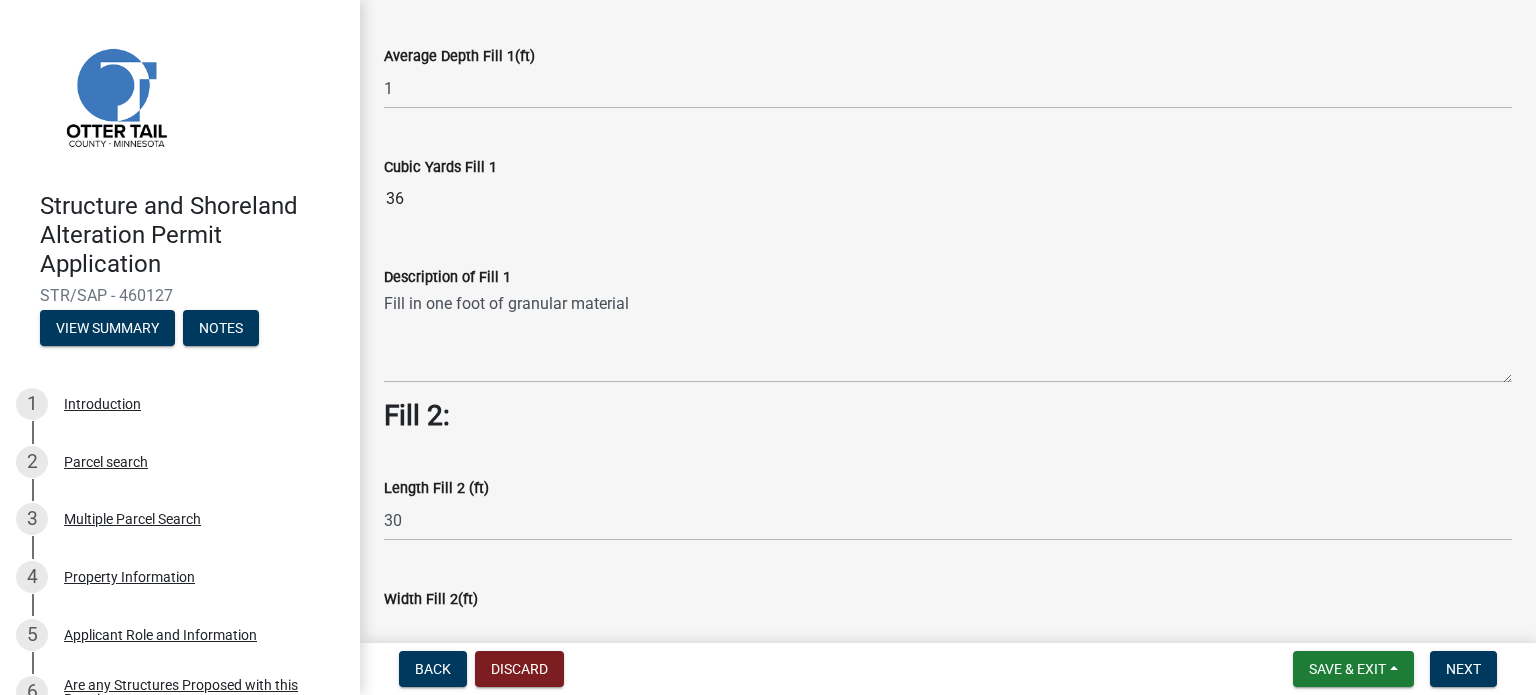 click 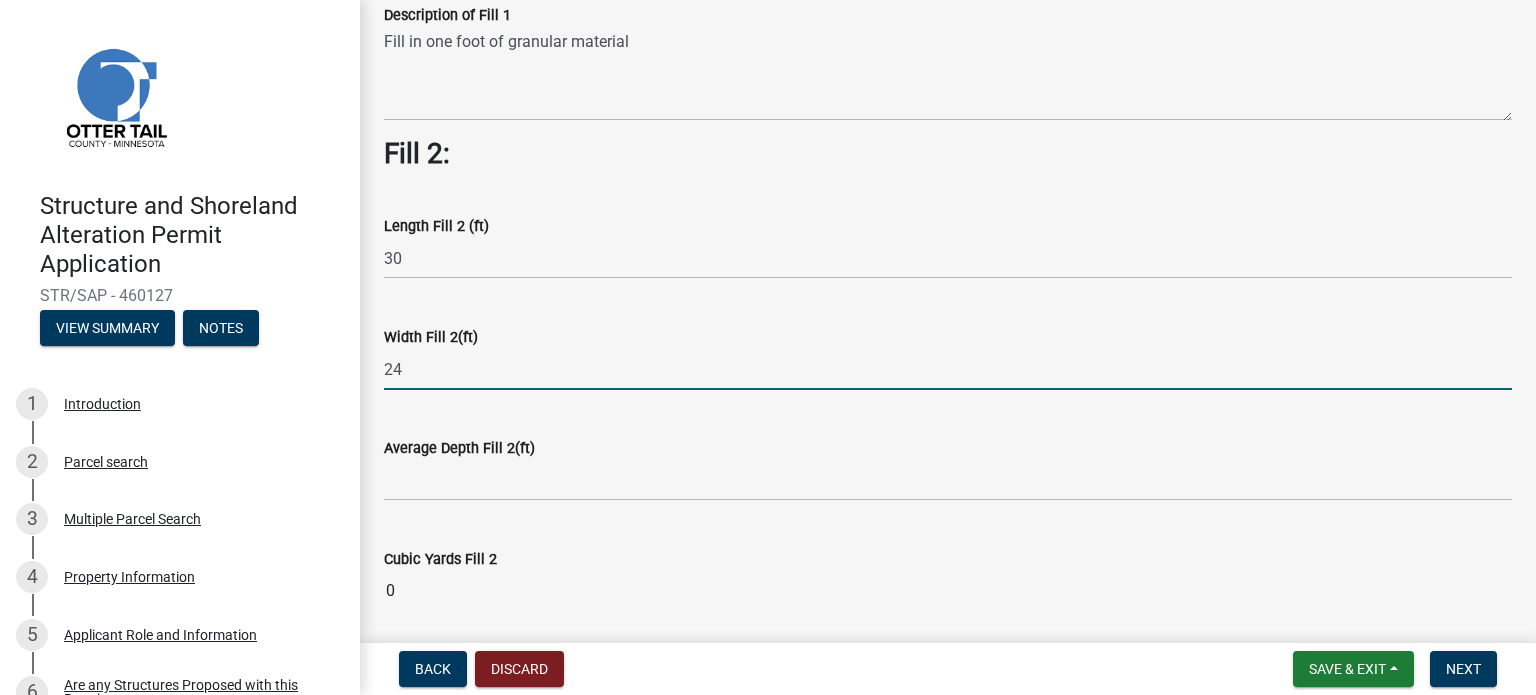 scroll, scrollTop: 700, scrollLeft: 0, axis: vertical 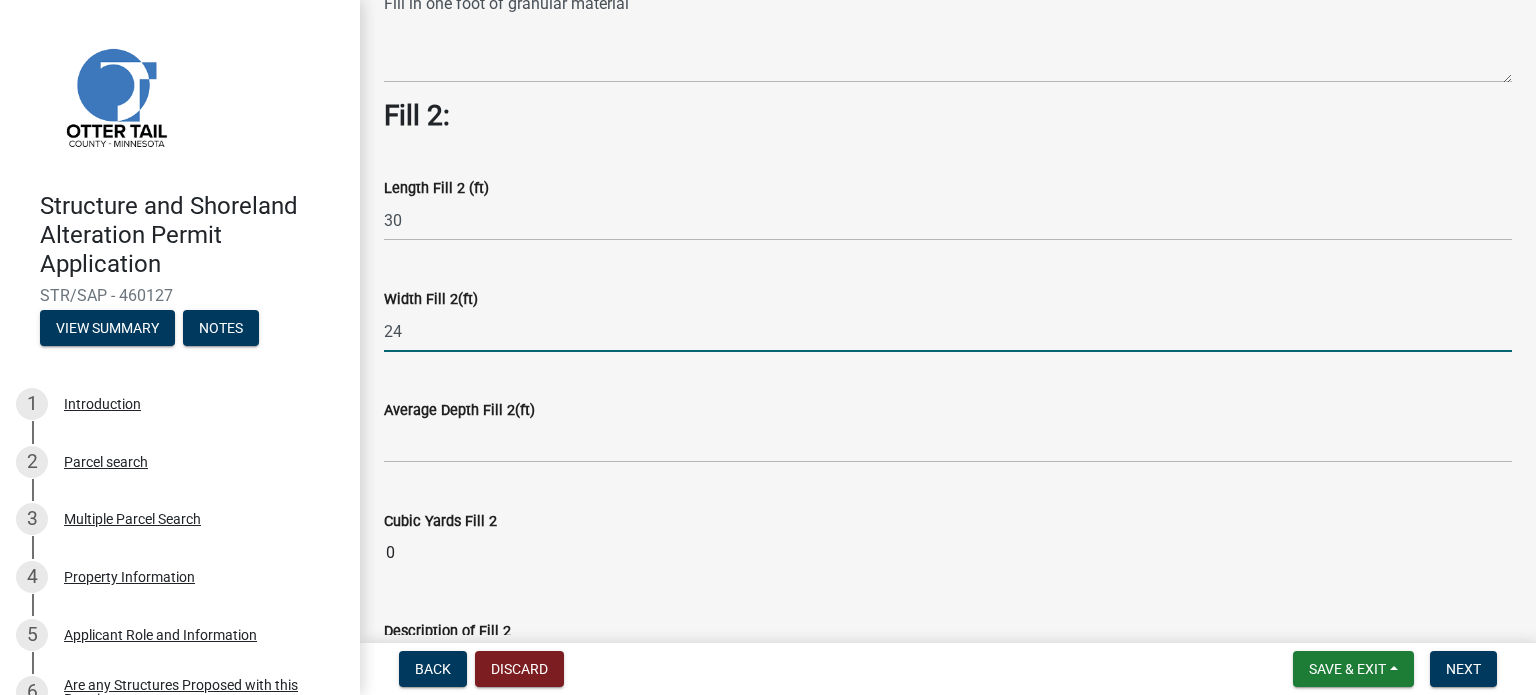 type on "24" 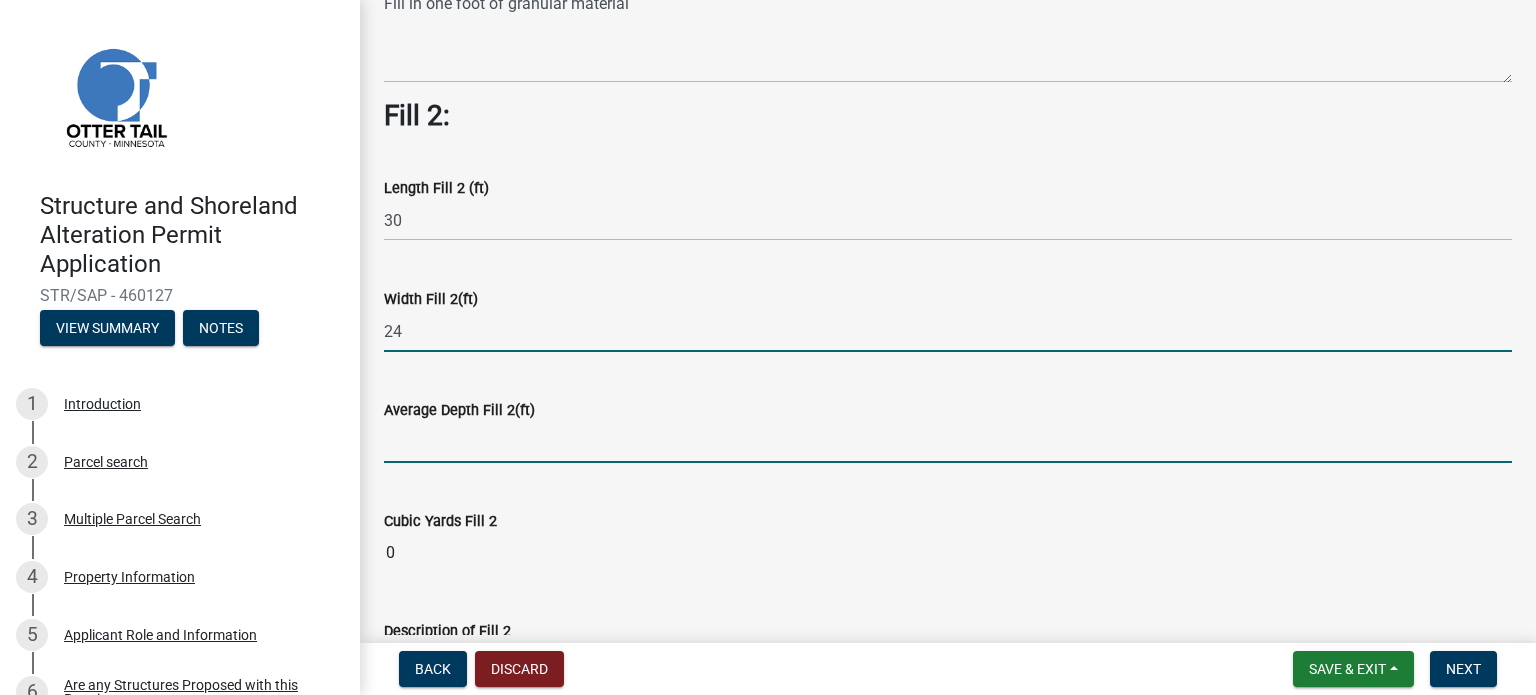 click 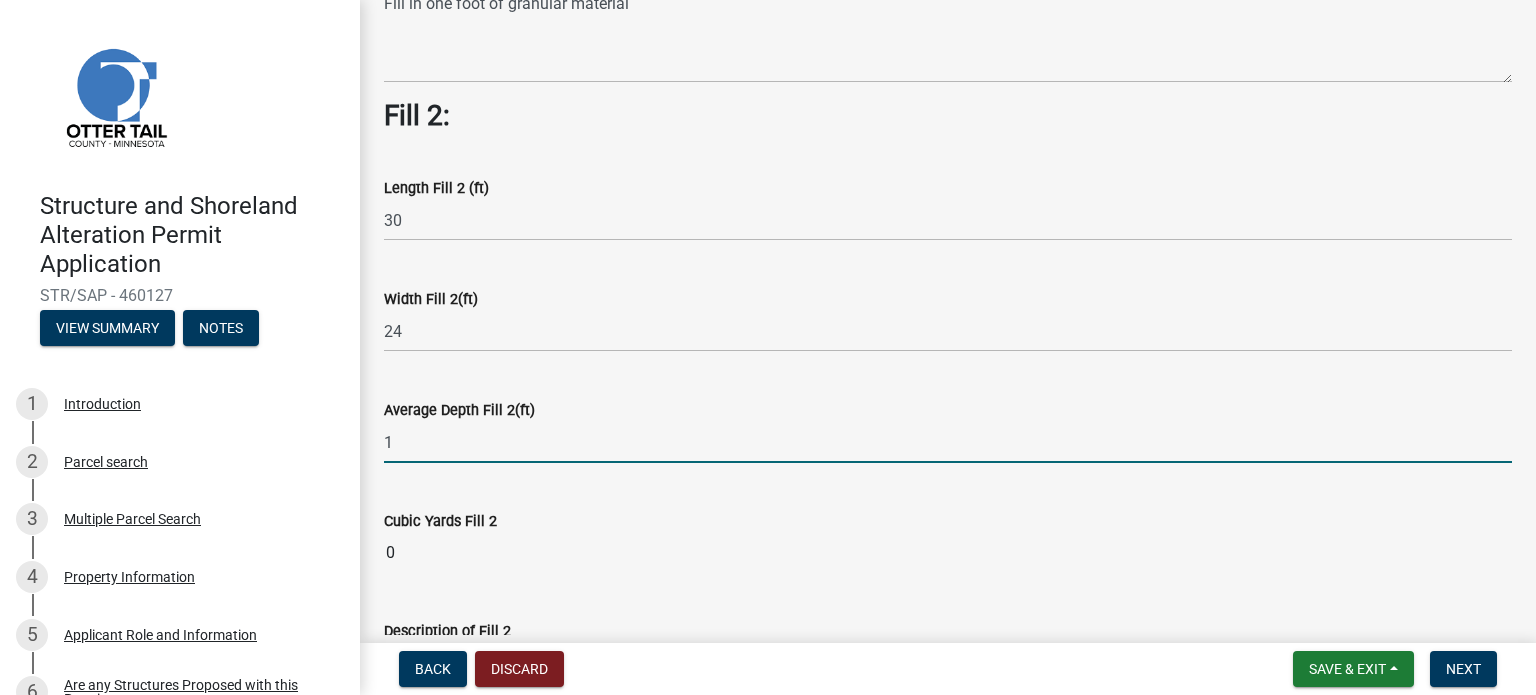 type on "1" 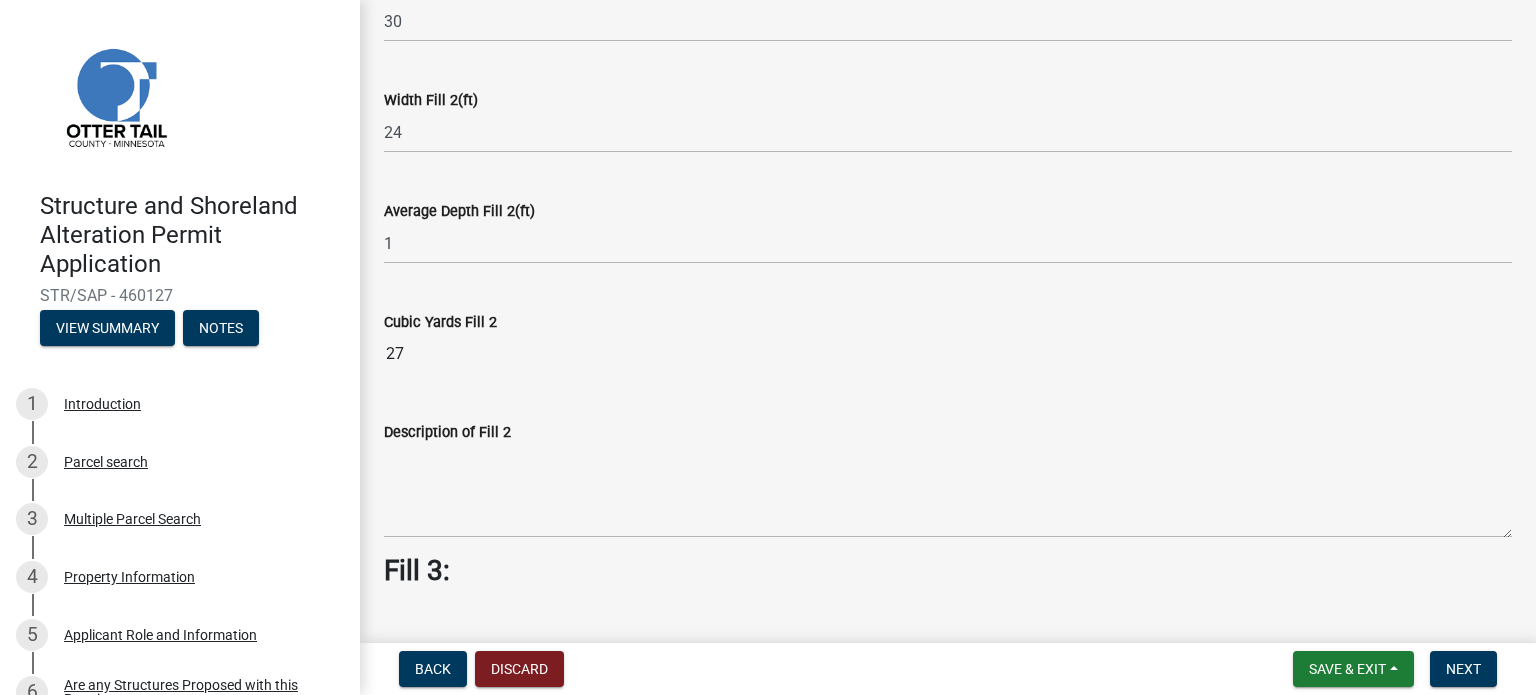 scroll, scrollTop: 900, scrollLeft: 0, axis: vertical 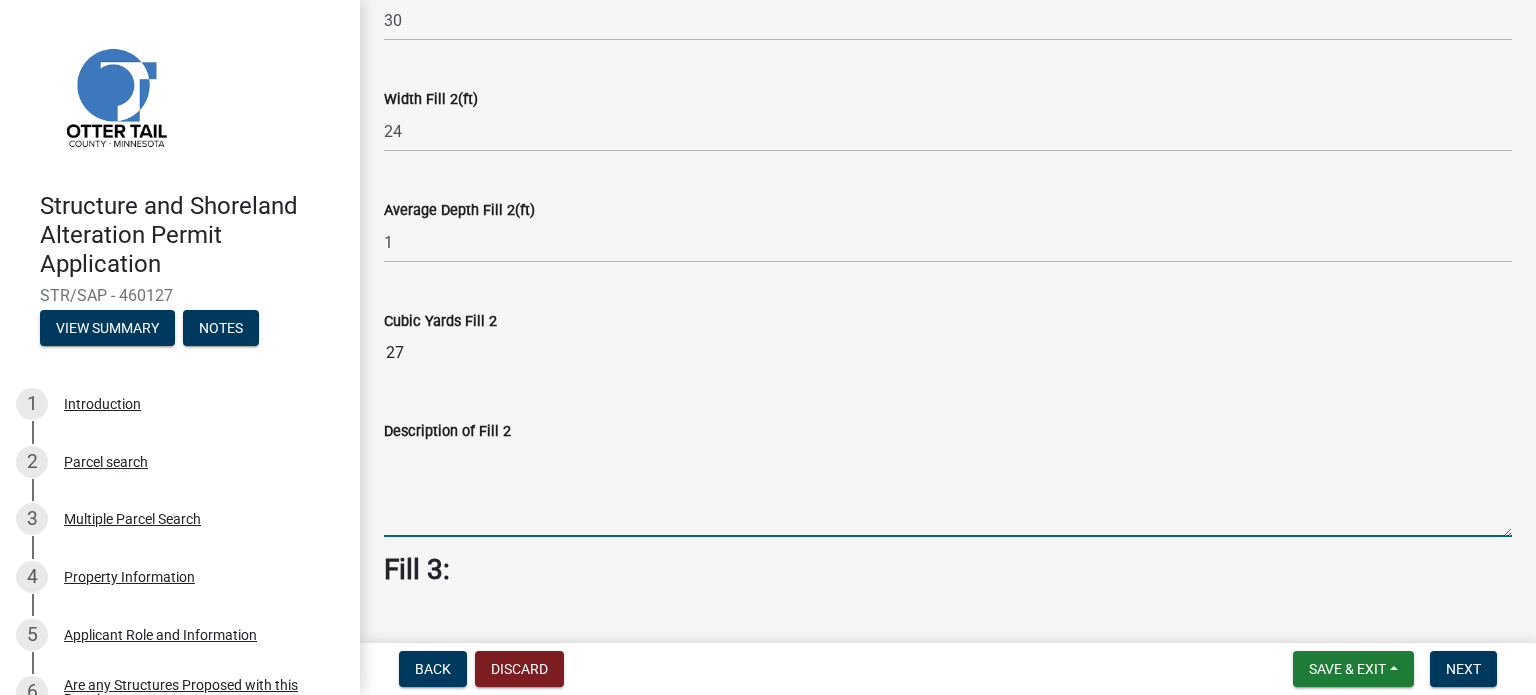 click on "Description of Fill 2" at bounding box center (948, 490) 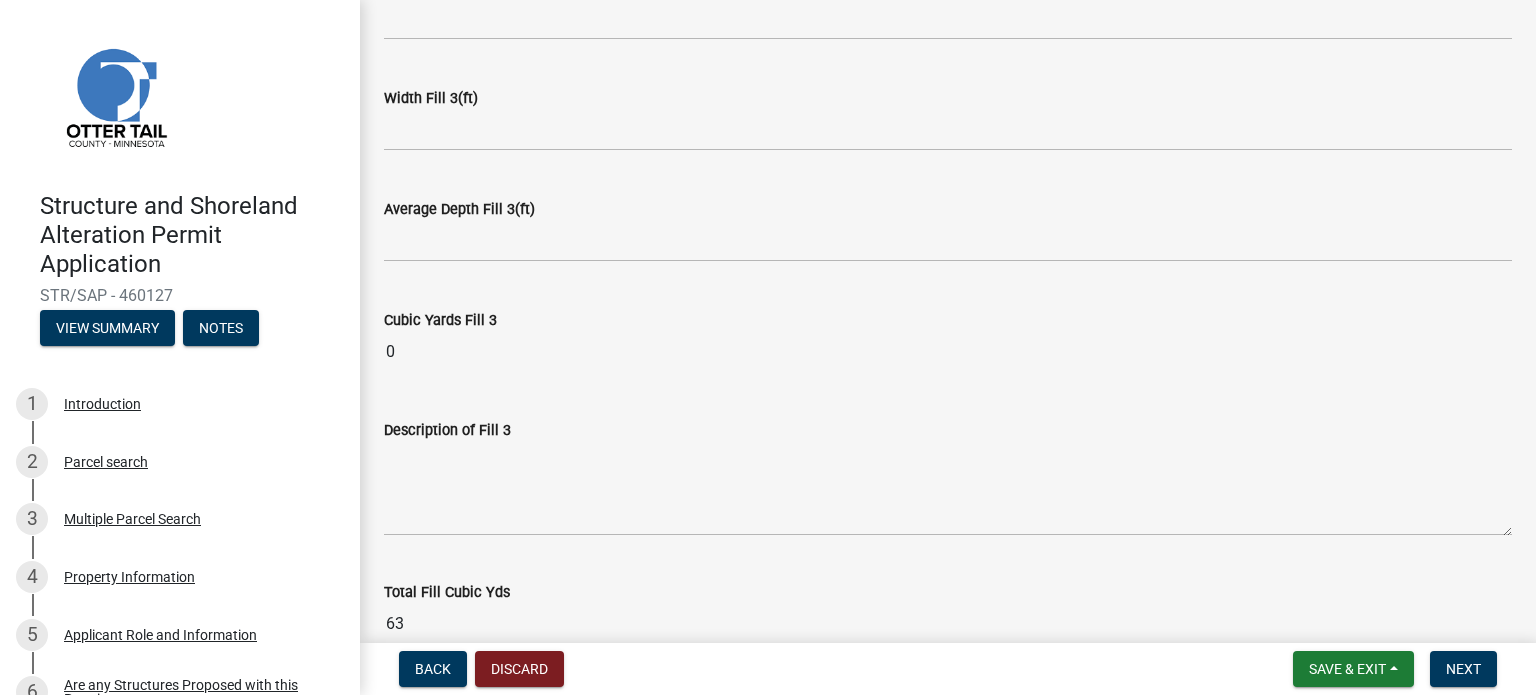 scroll, scrollTop: 1659, scrollLeft: 0, axis: vertical 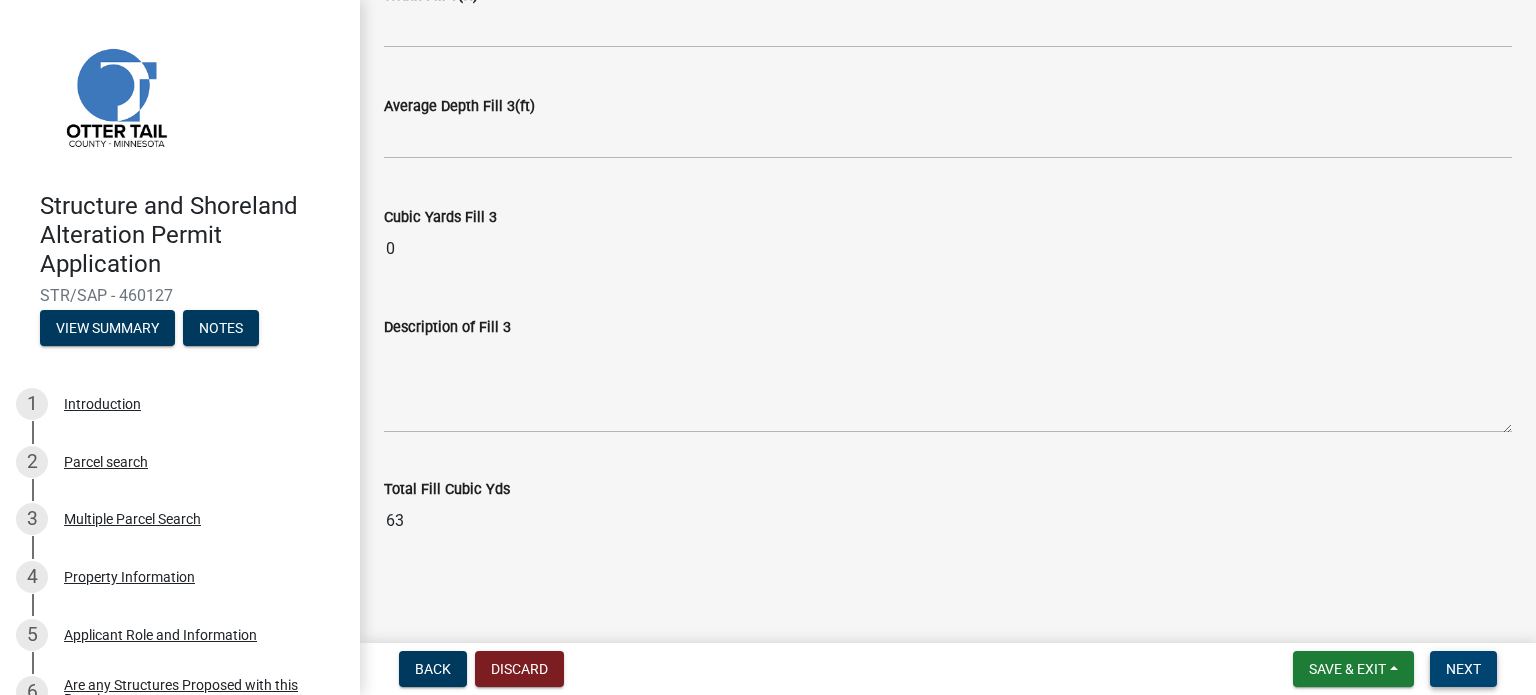 type on "Fill in parking area with one foot of granular material" 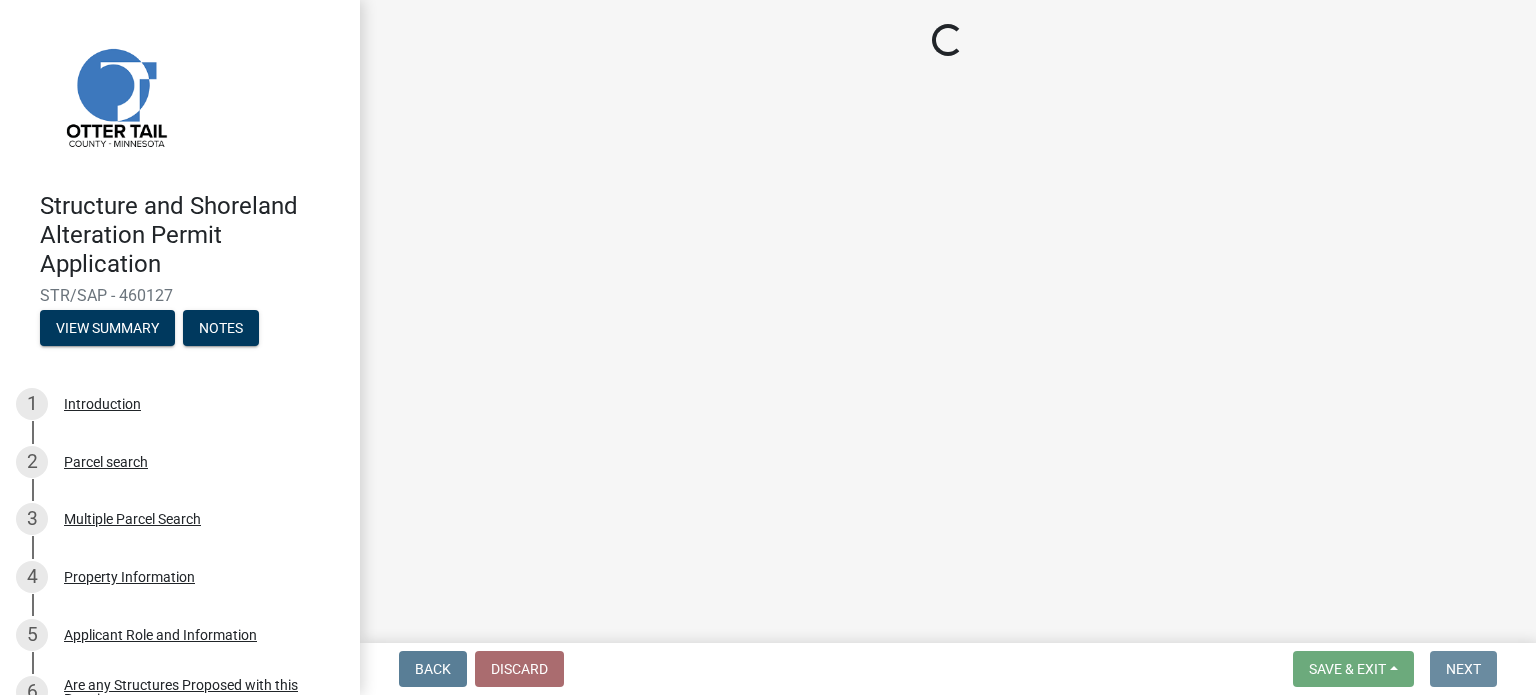 scroll, scrollTop: 0, scrollLeft: 0, axis: both 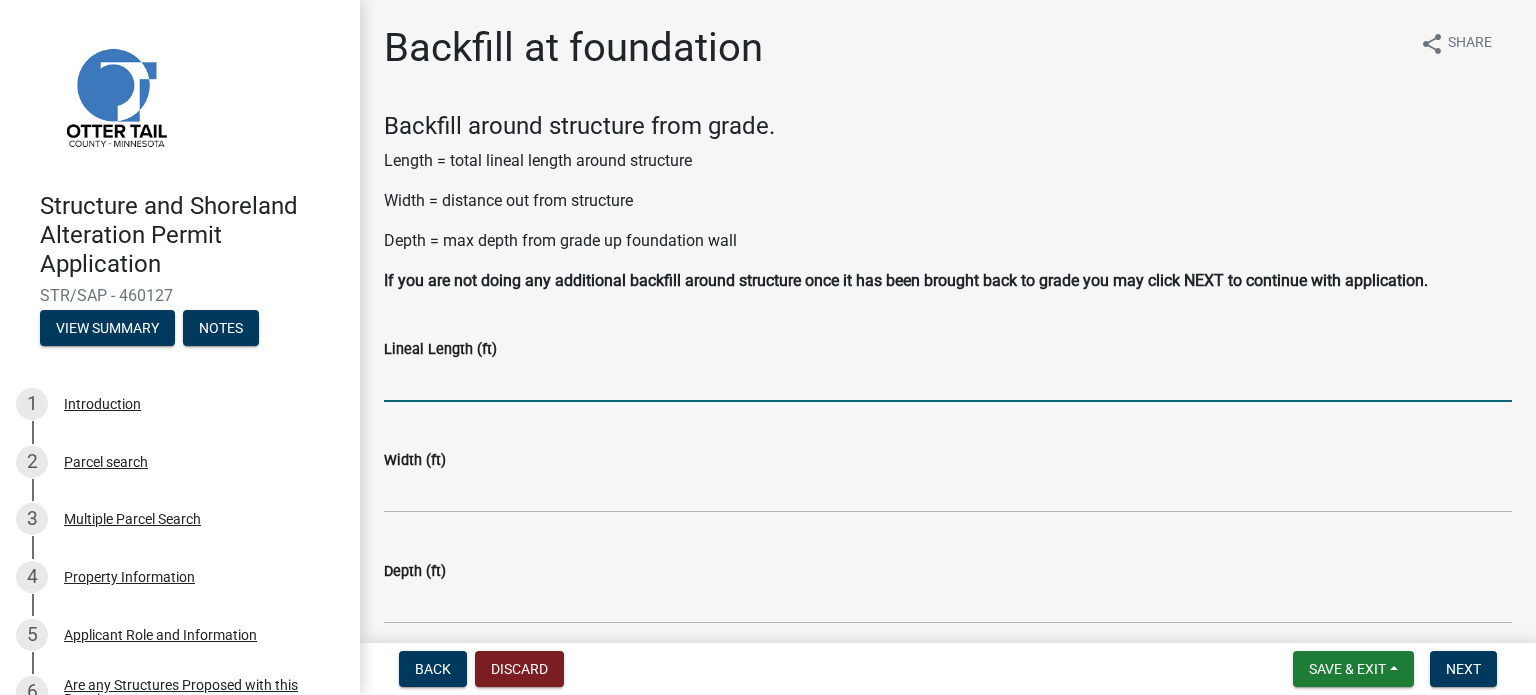 click 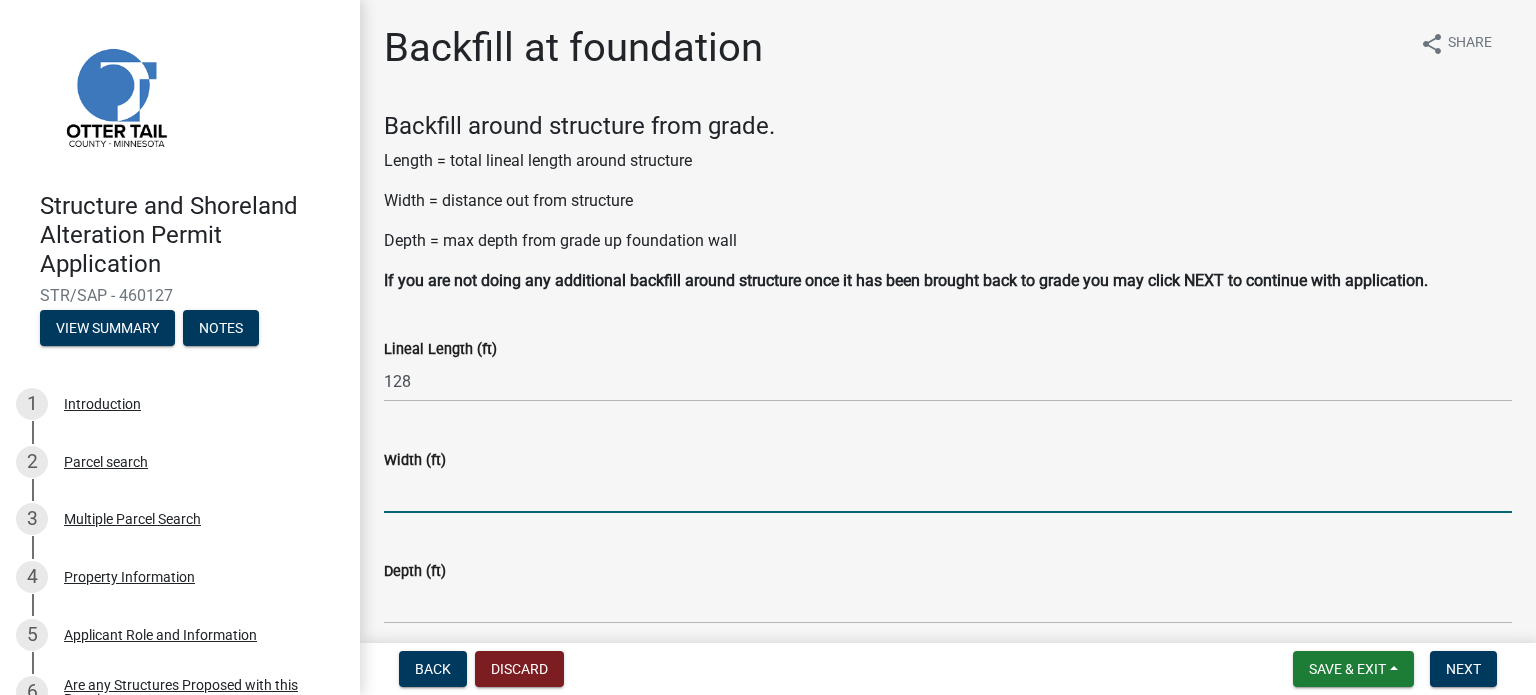 click 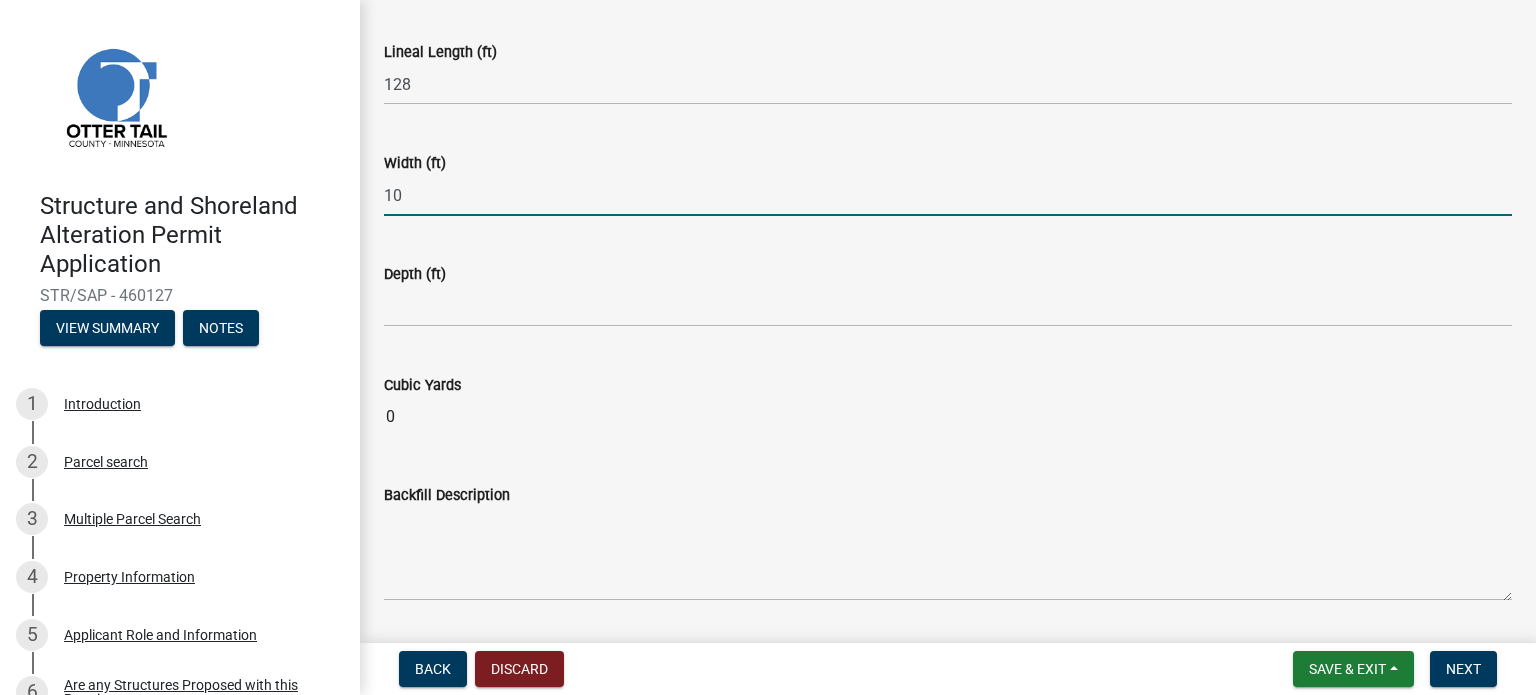 scroll, scrollTop: 300, scrollLeft: 0, axis: vertical 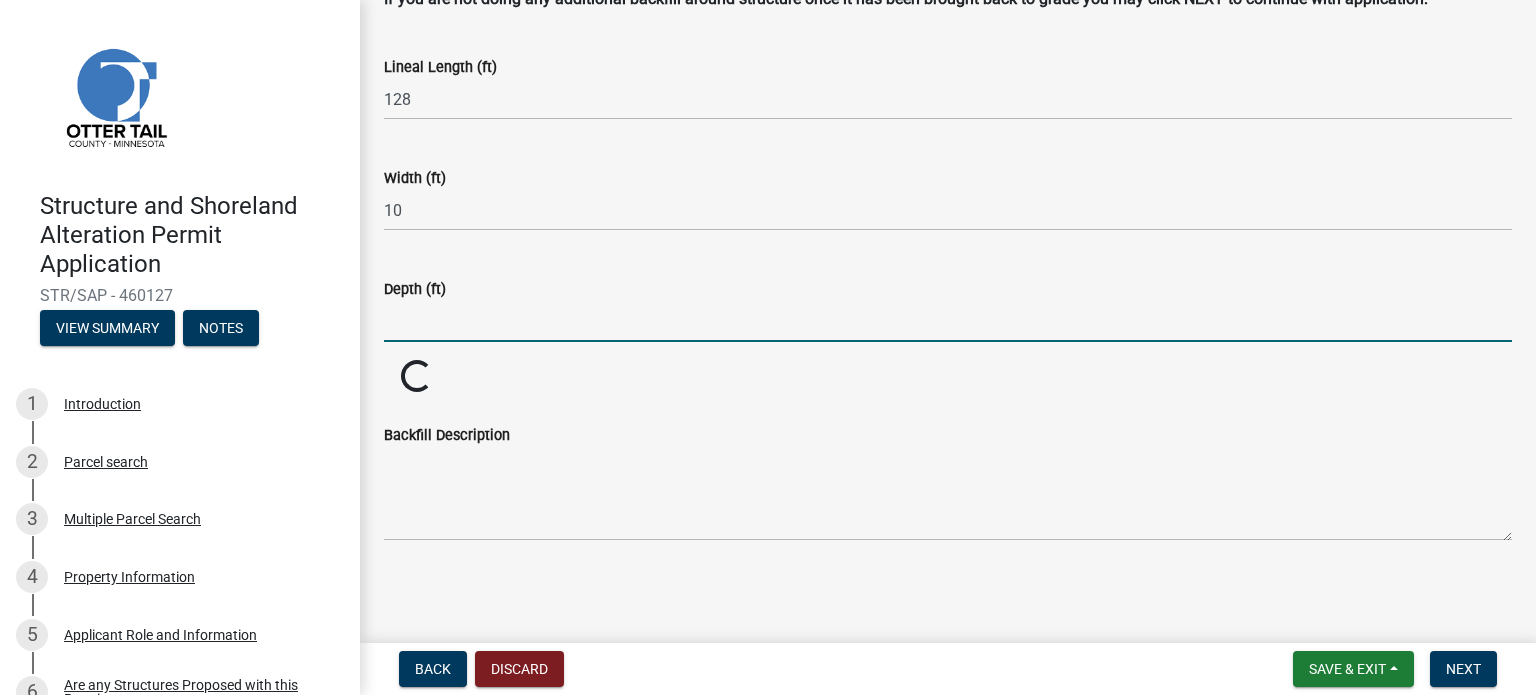 click on "Depth (ft)" 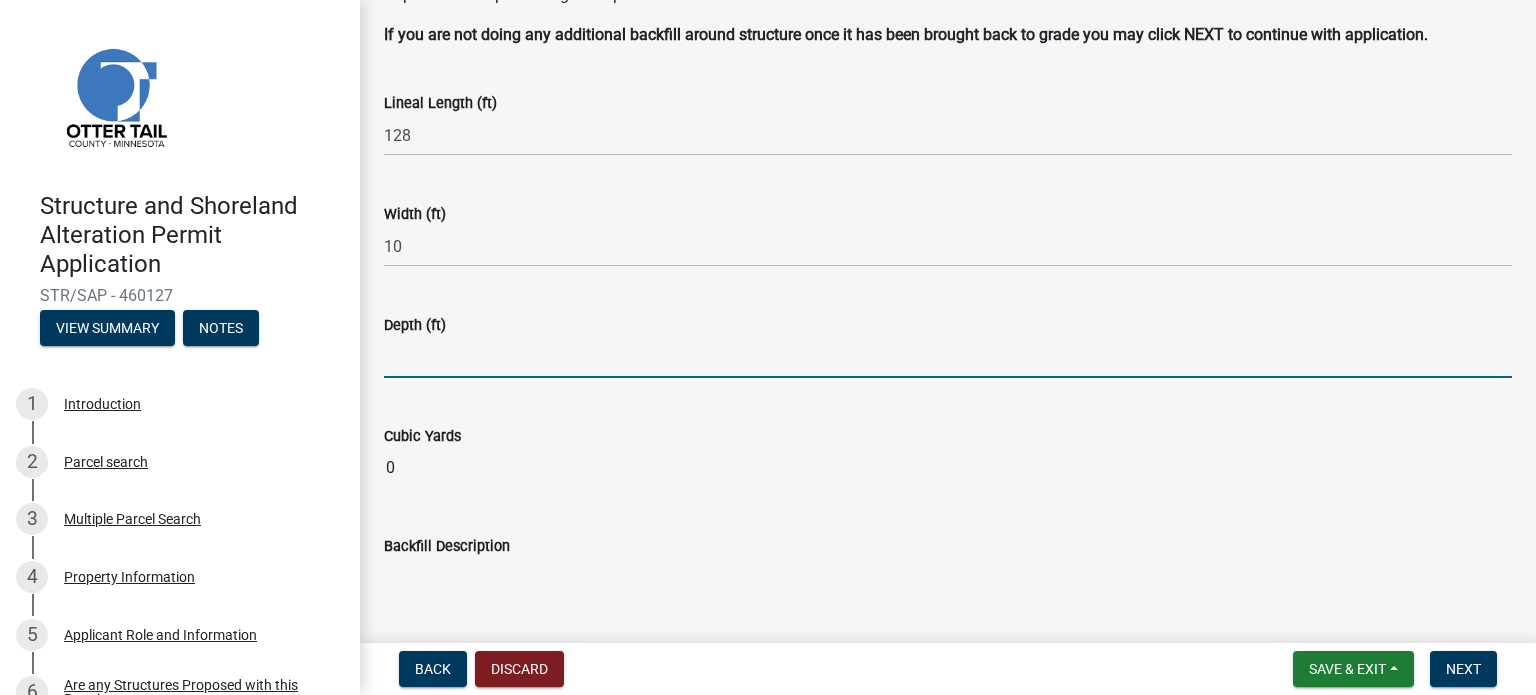 type on "0.5" 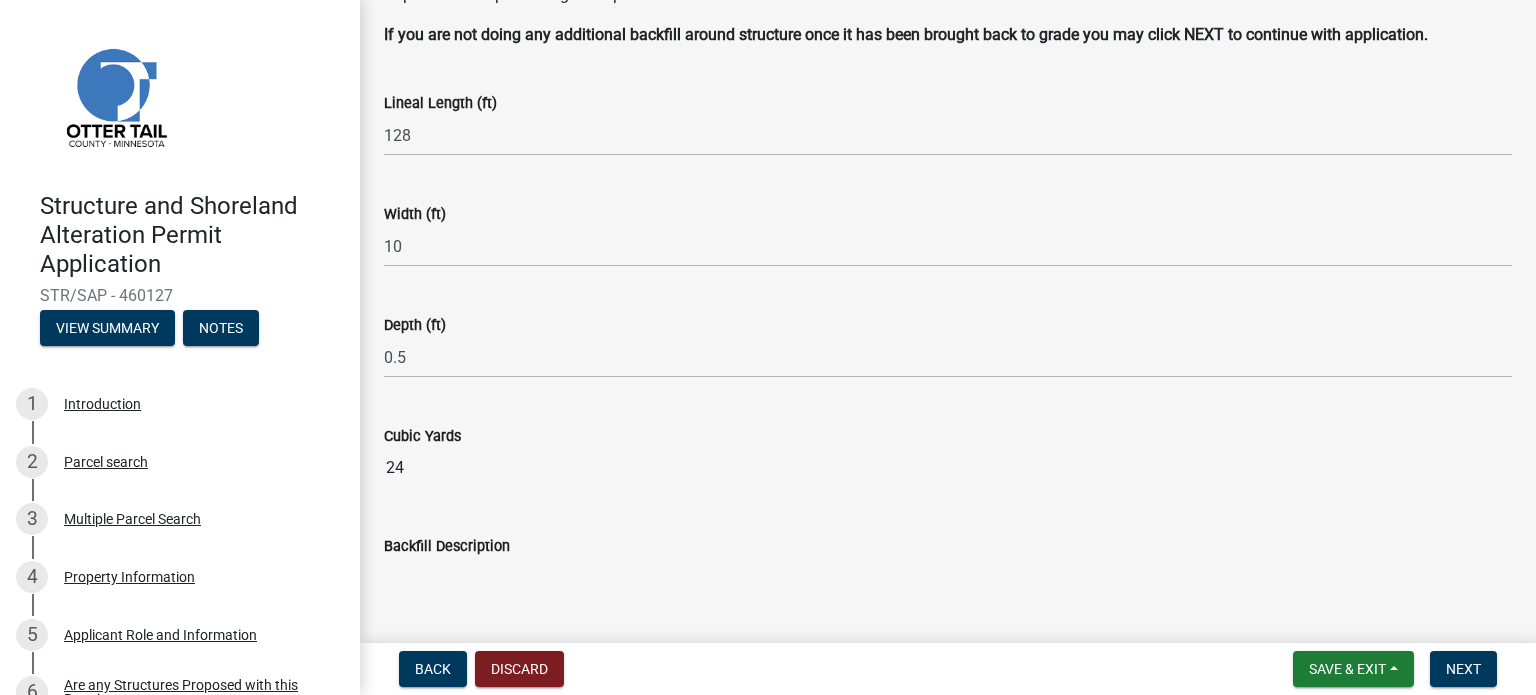 click on "Backfill Description" at bounding box center [948, 605] 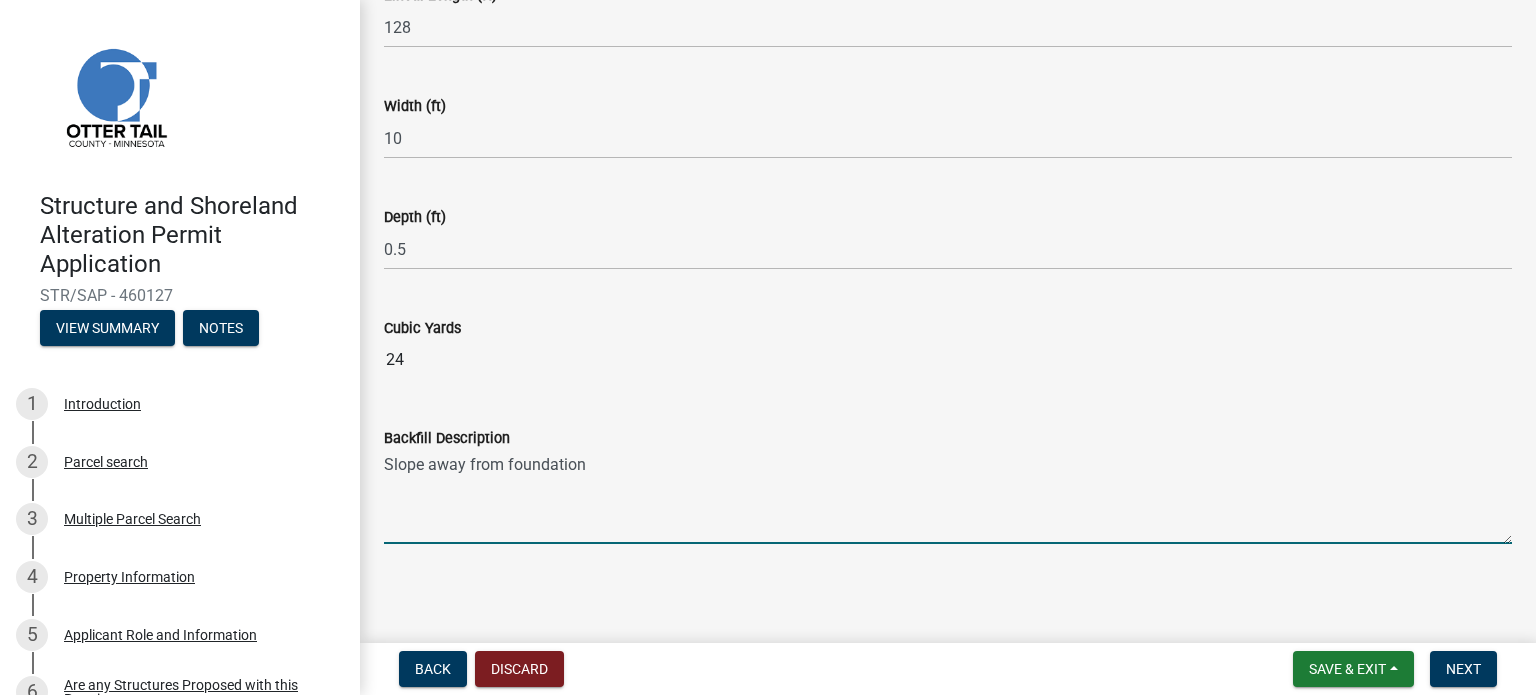 scroll, scrollTop: 356, scrollLeft: 0, axis: vertical 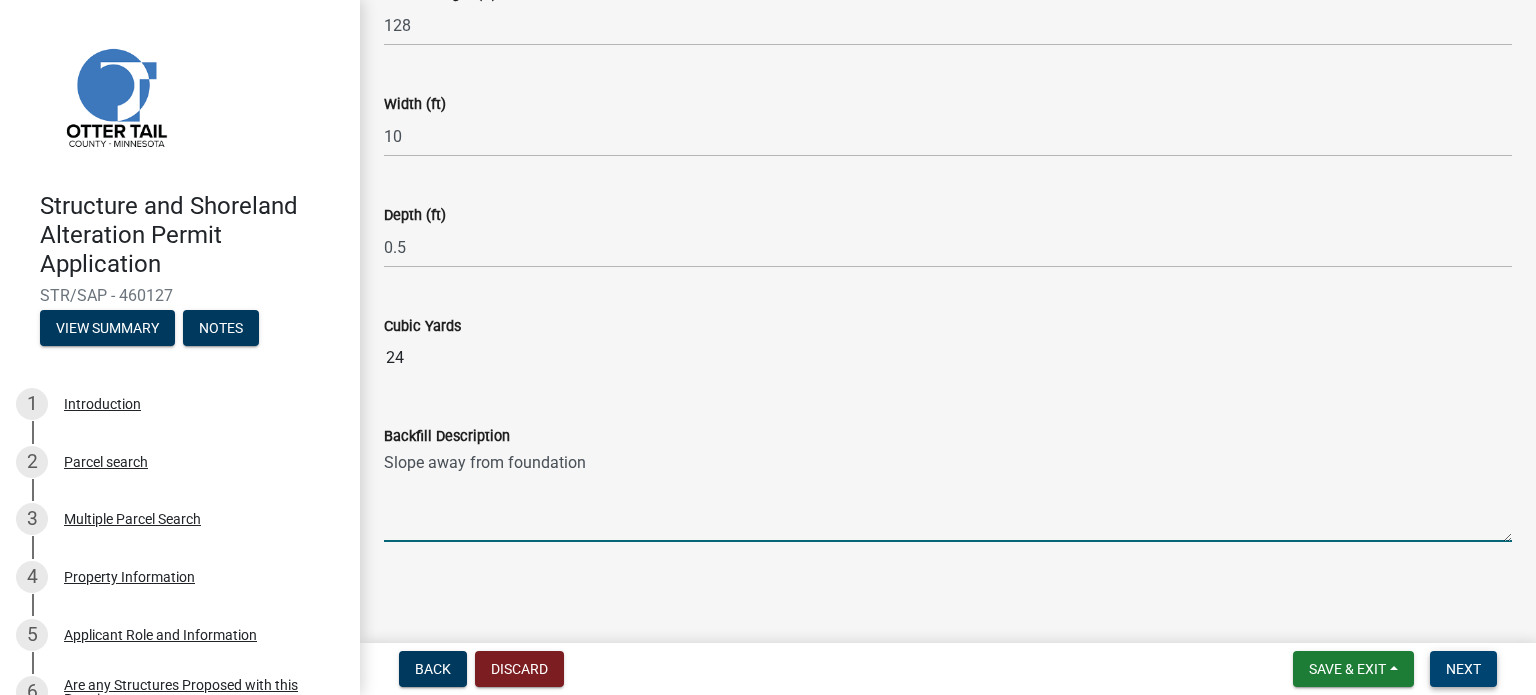 type on "Slope away from foundation" 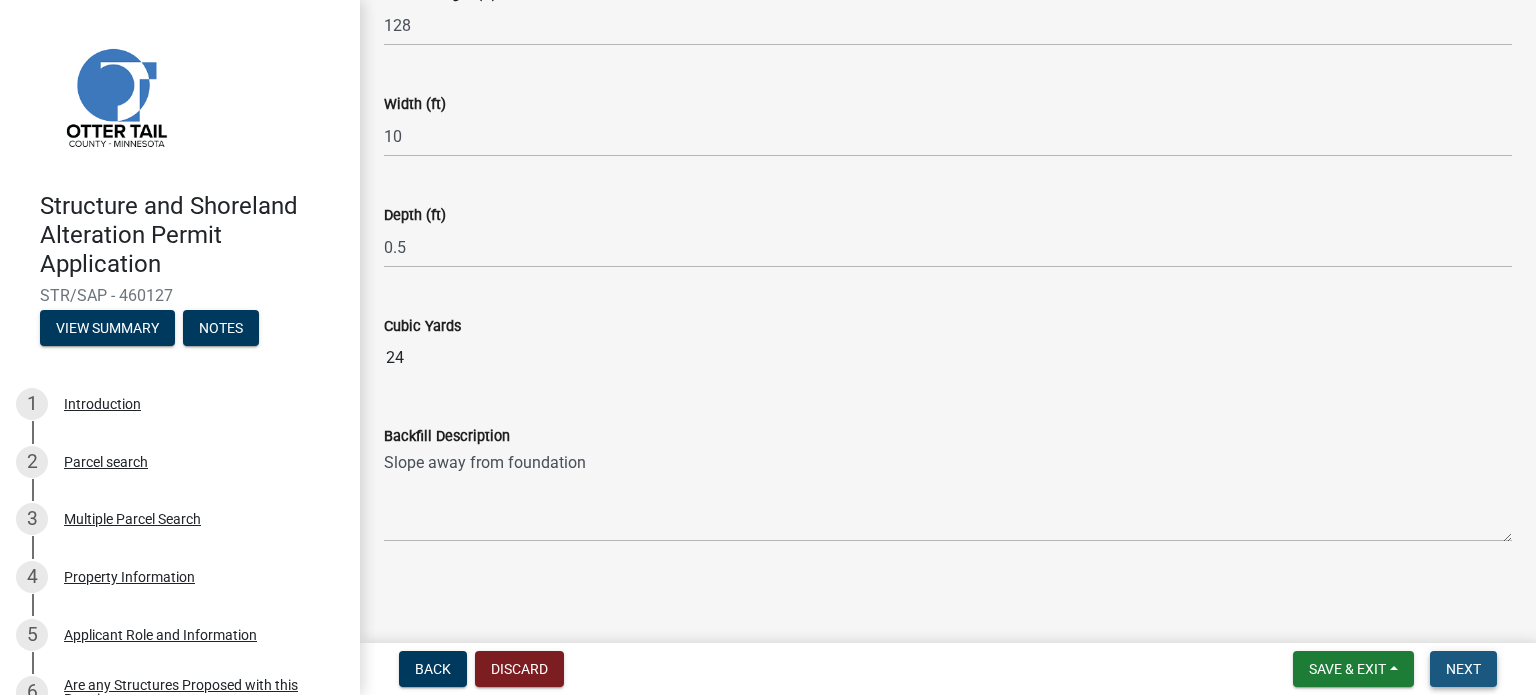 click on "Next" at bounding box center (1463, 669) 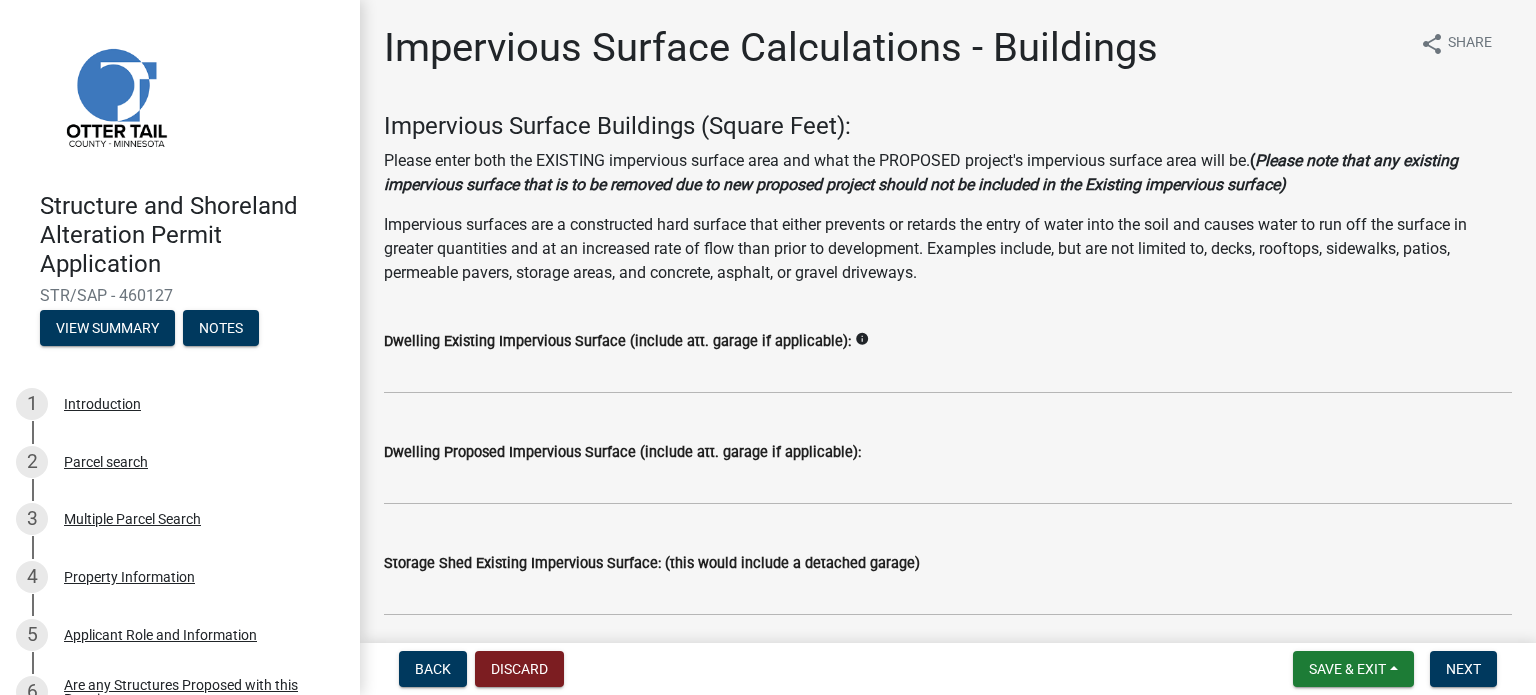 click on "Dwelling Proposed Impervious Surface (include att. garage if applicable):" 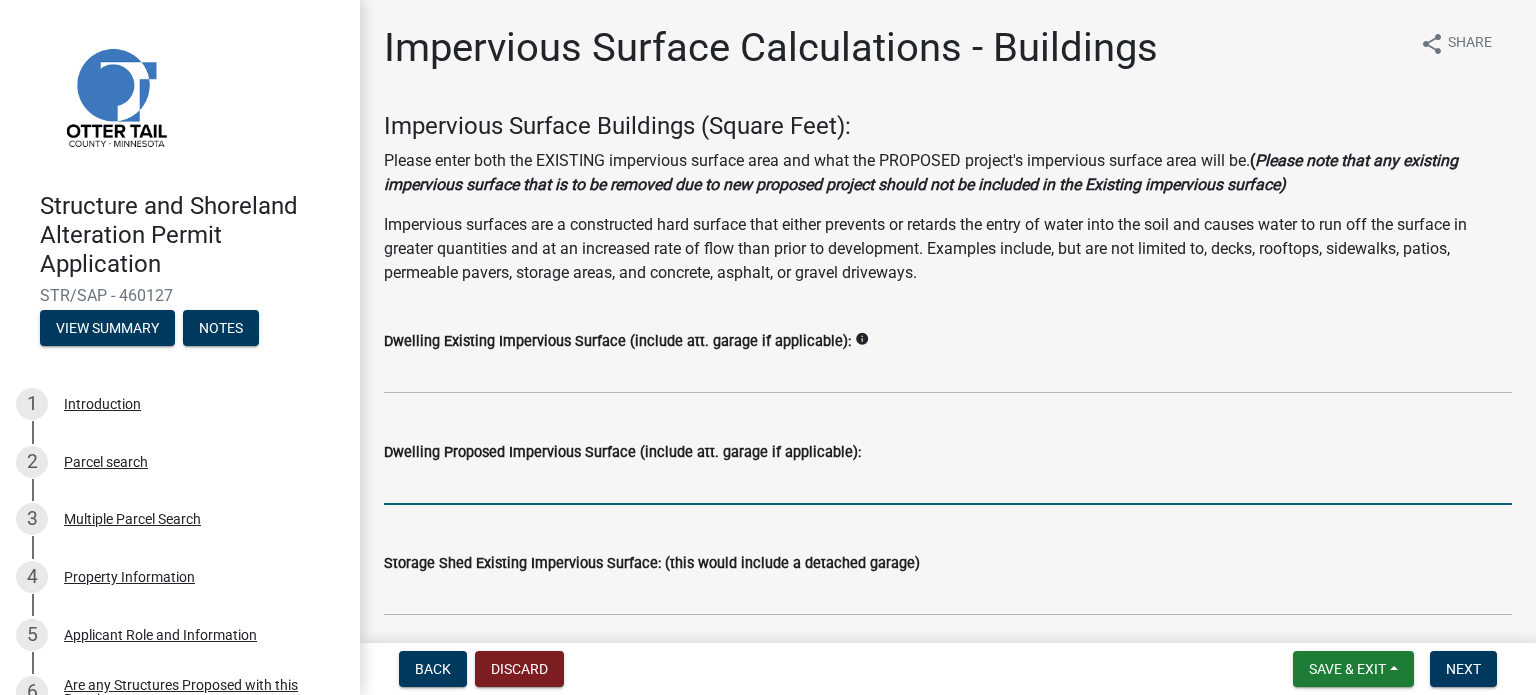 click 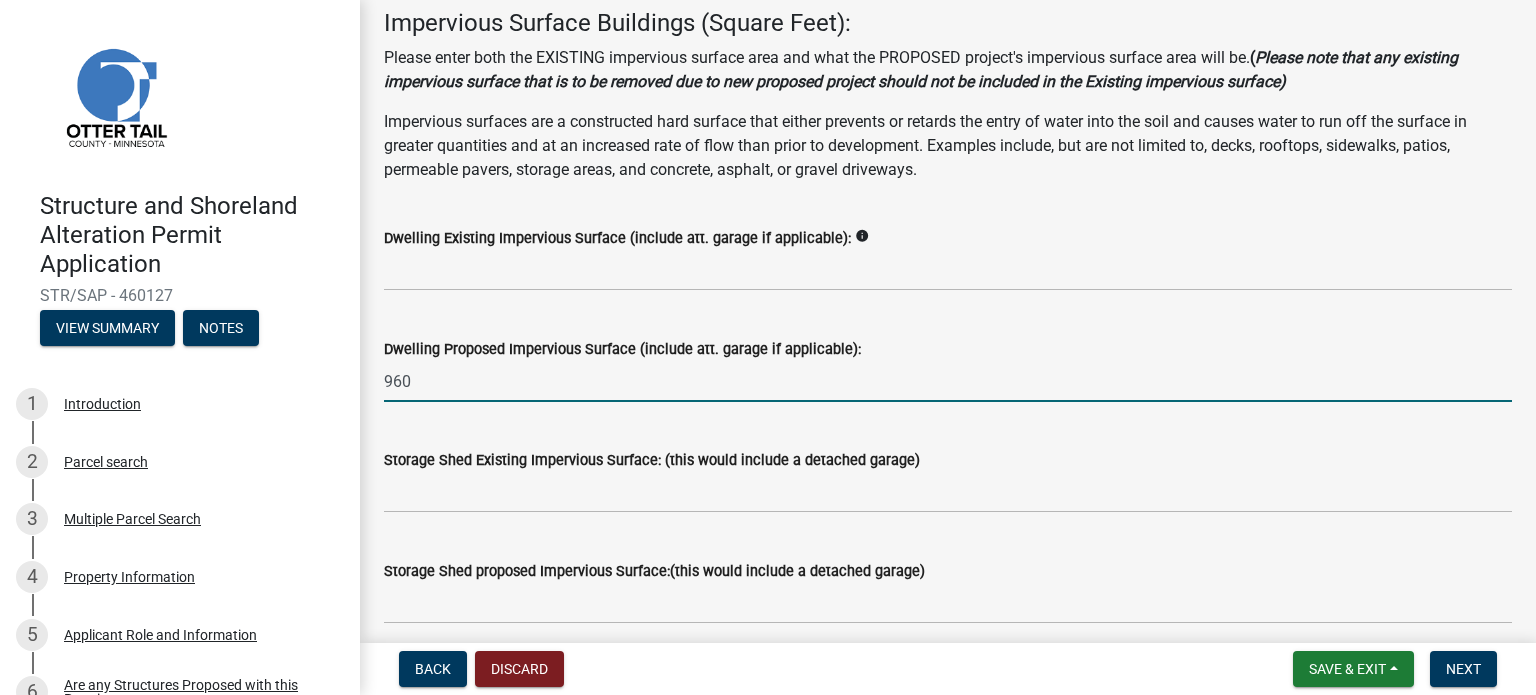 scroll, scrollTop: 200, scrollLeft: 0, axis: vertical 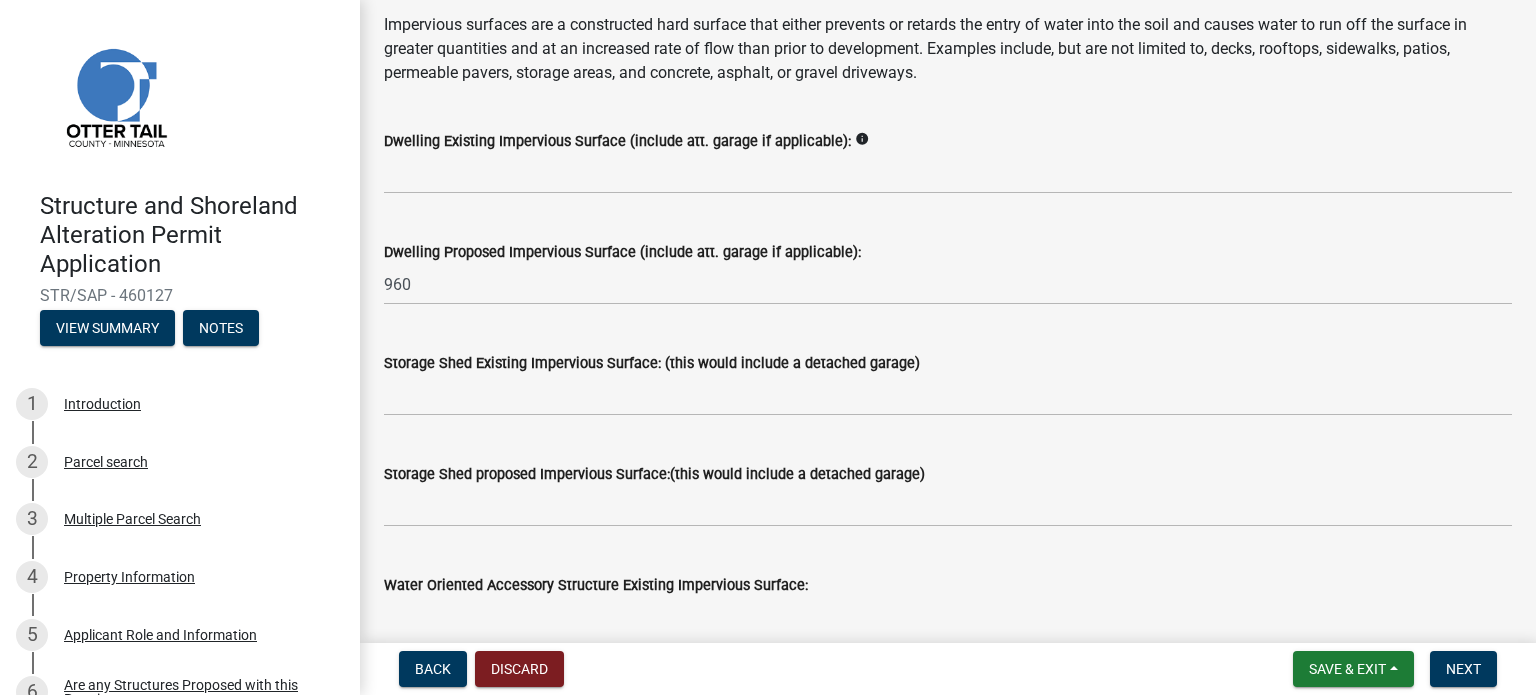 click 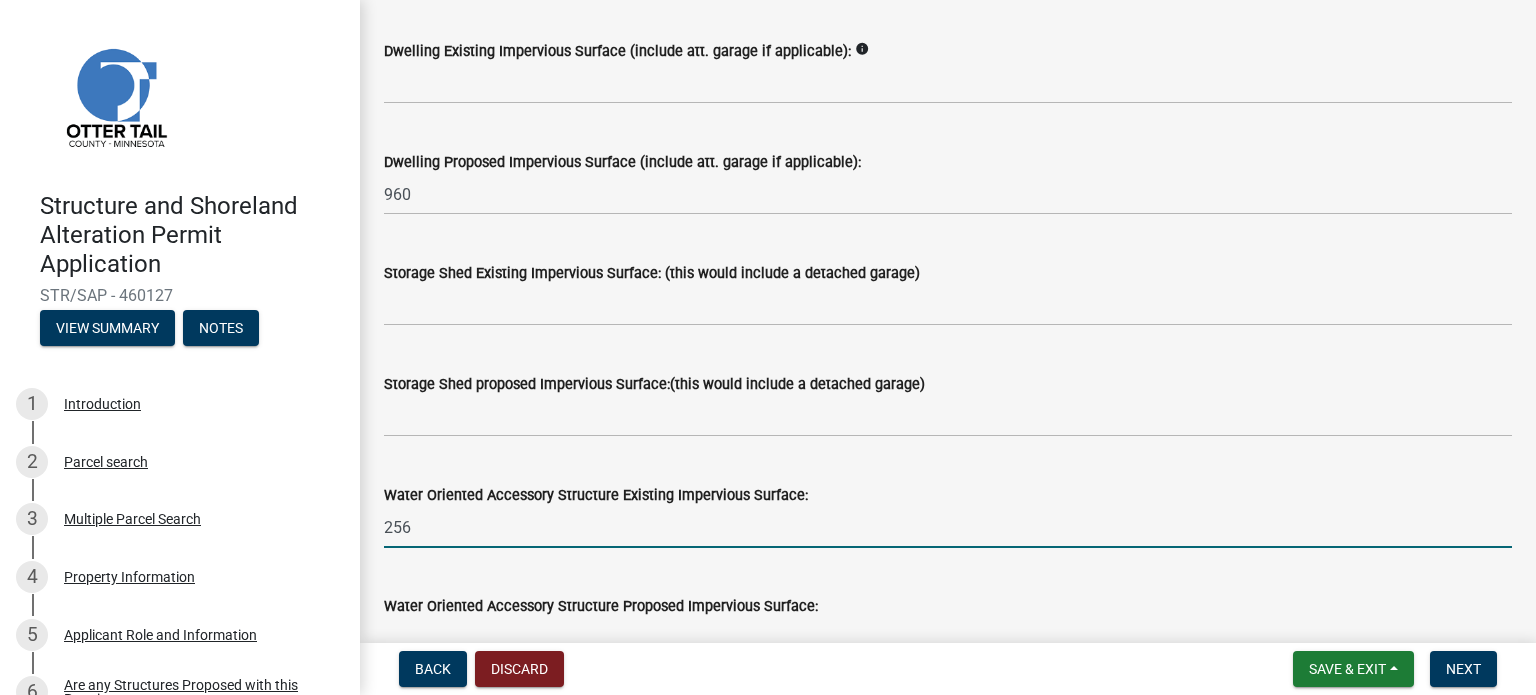 scroll, scrollTop: 400, scrollLeft: 0, axis: vertical 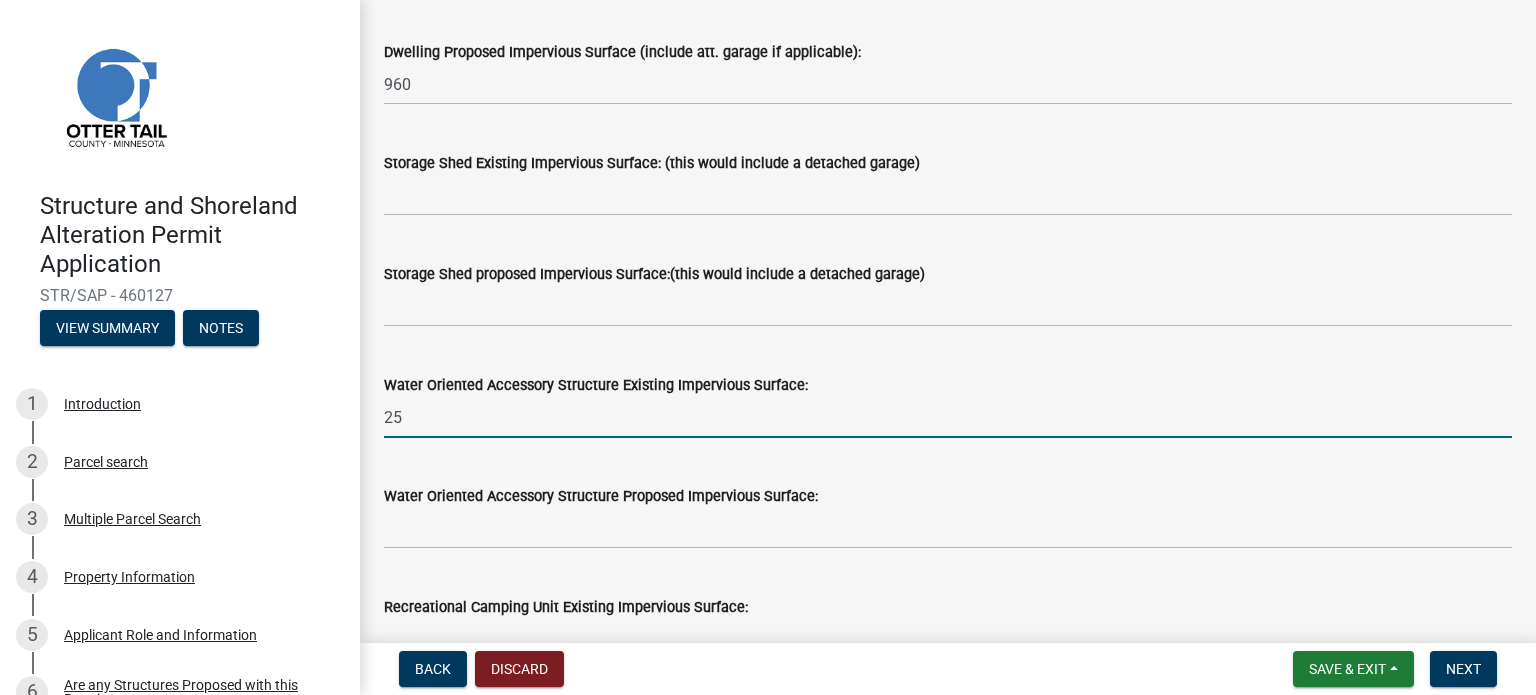 type on "2" 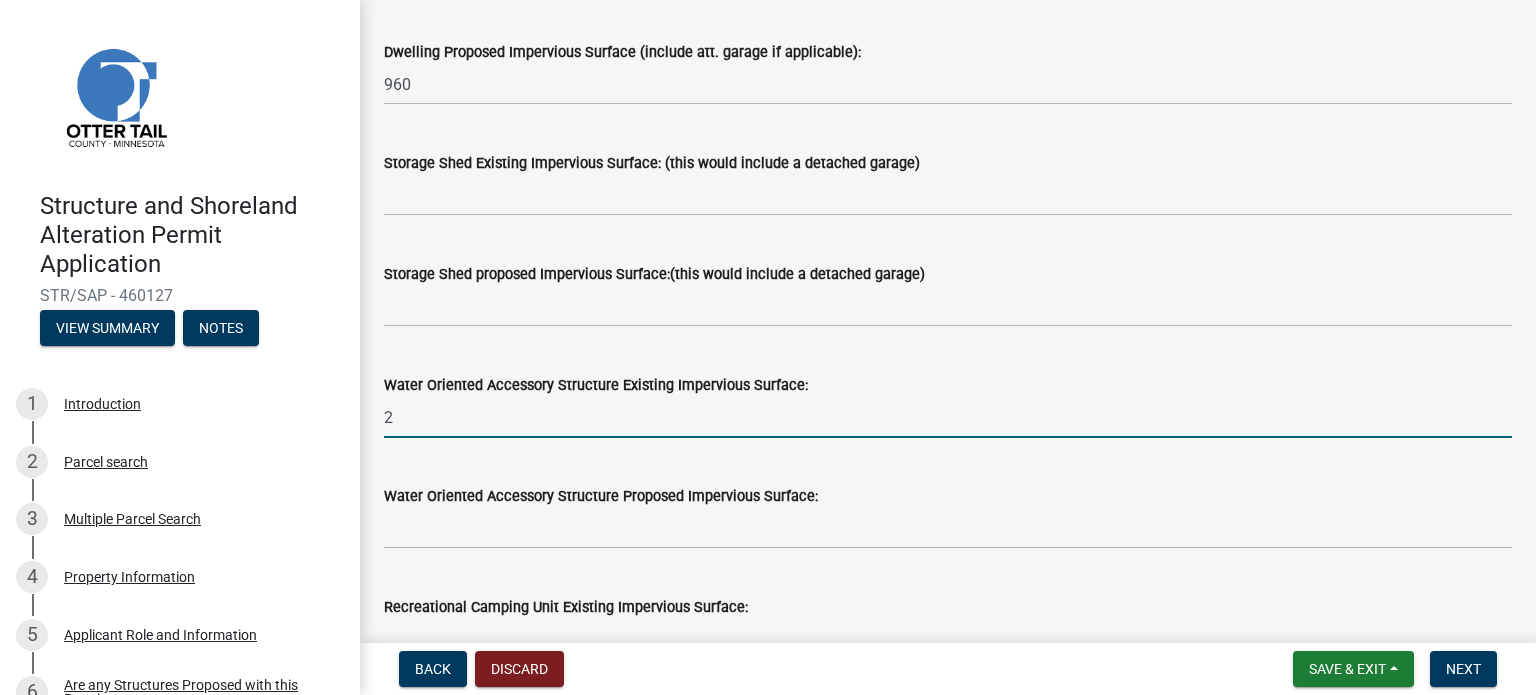 type 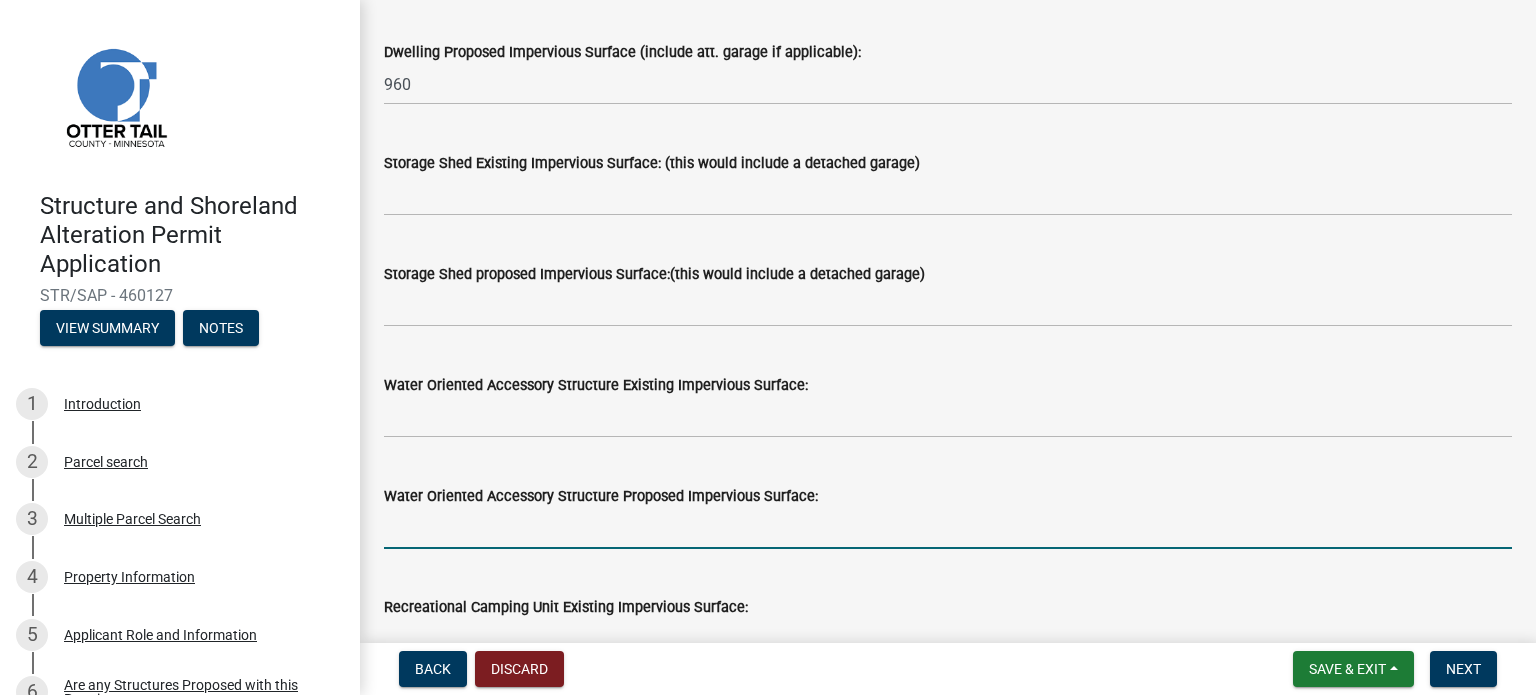 click 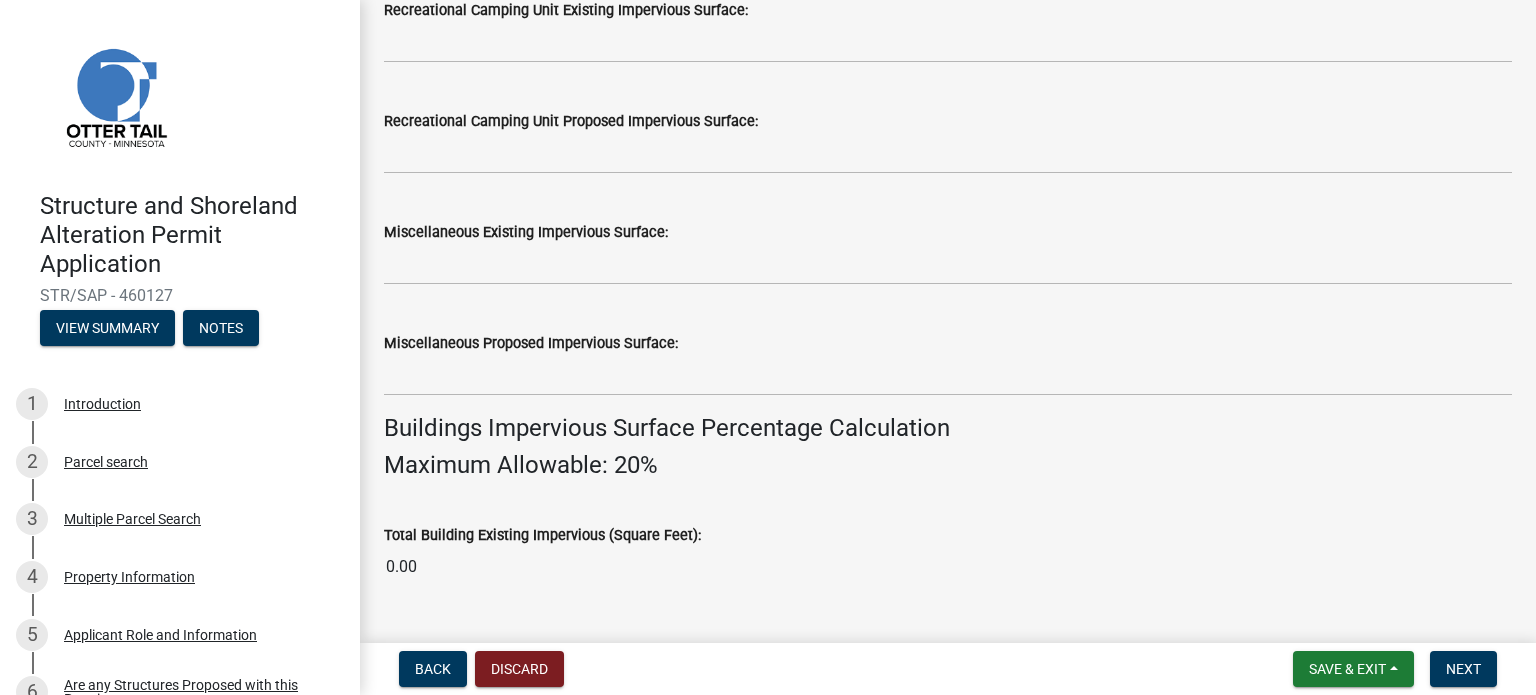 scroll, scrollTop: 1000, scrollLeft: 0, axis: vertical 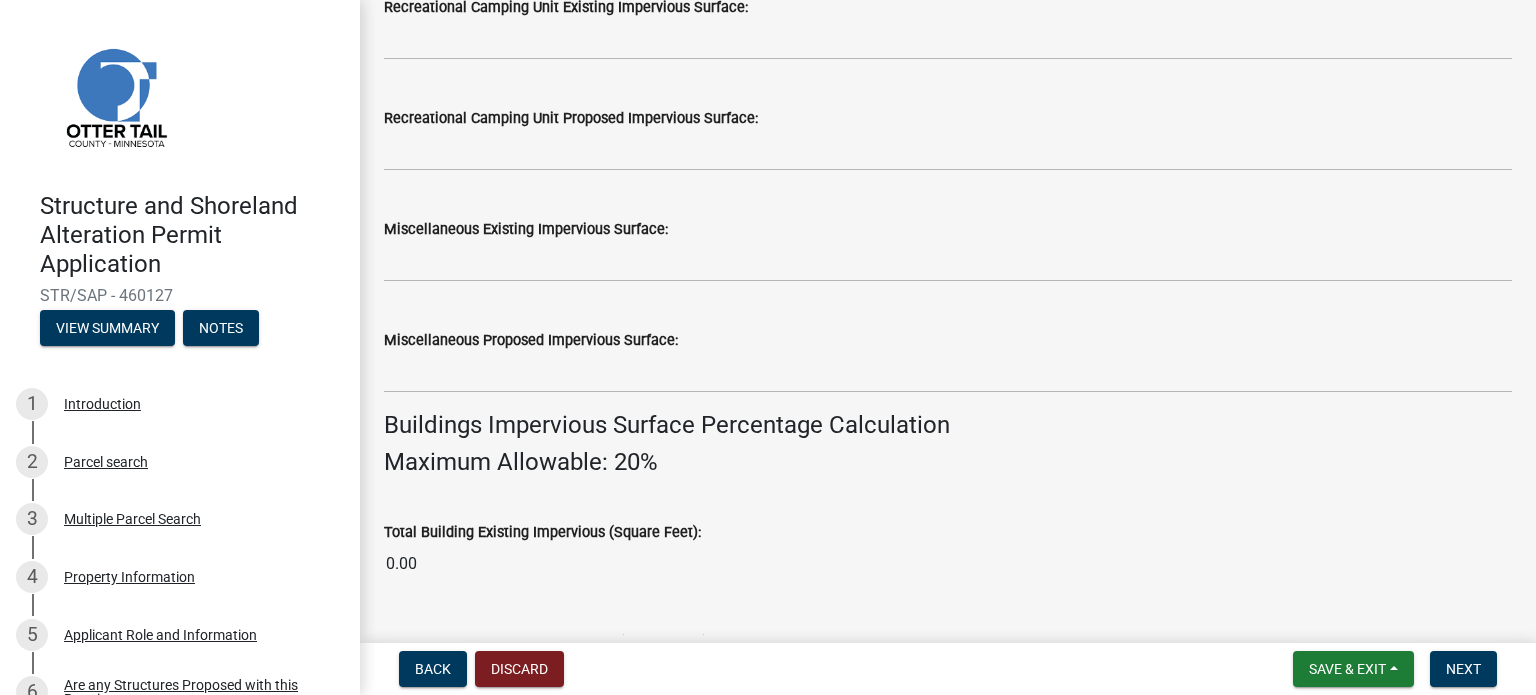 type on "256" 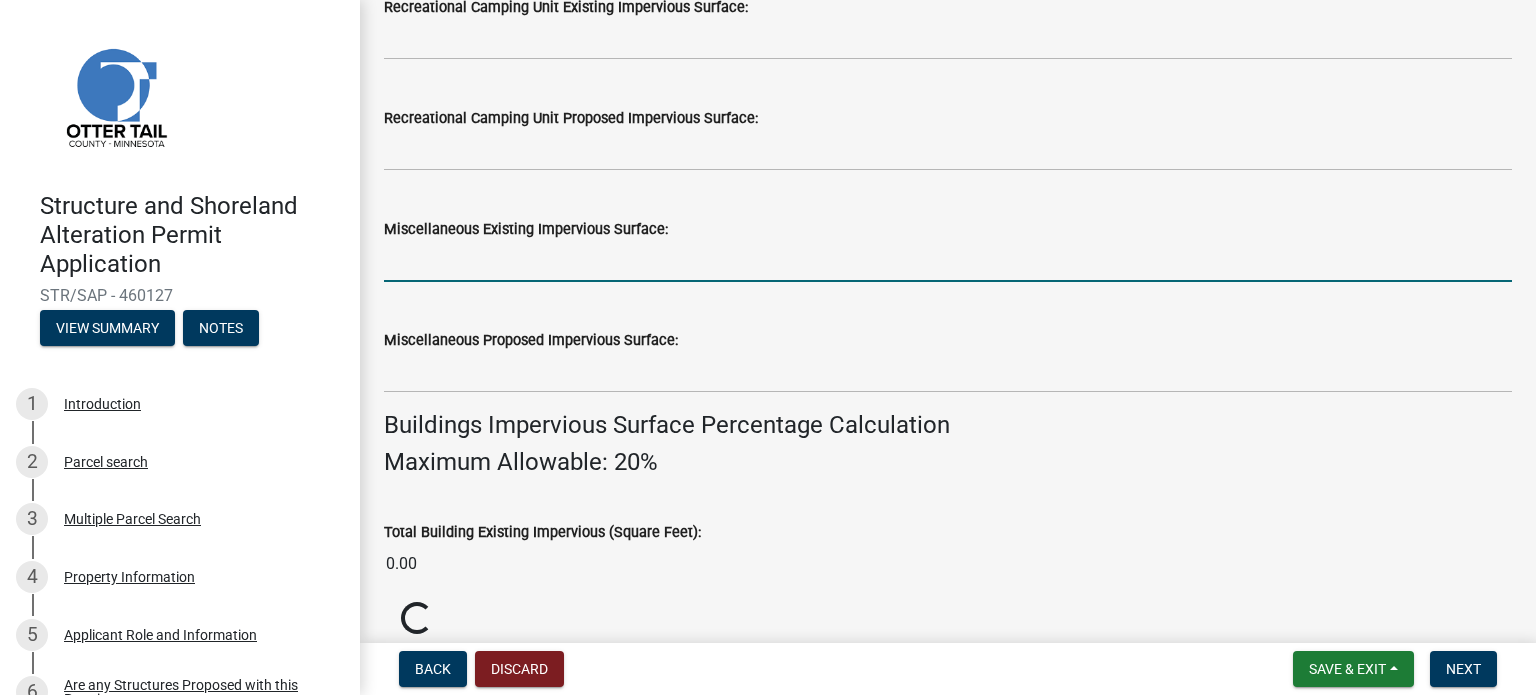 click 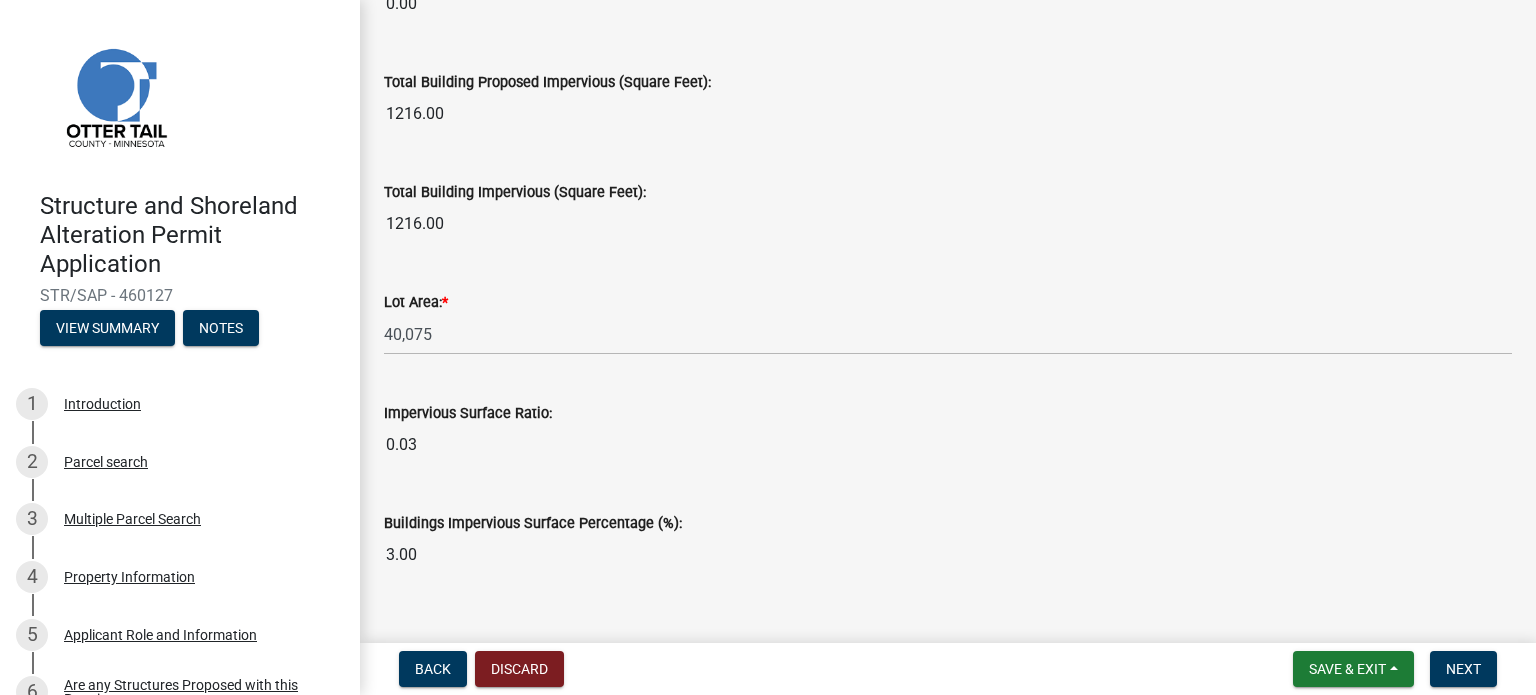 scroll, scrollTop: 1594, scrollLeft: 0, axis: vertical 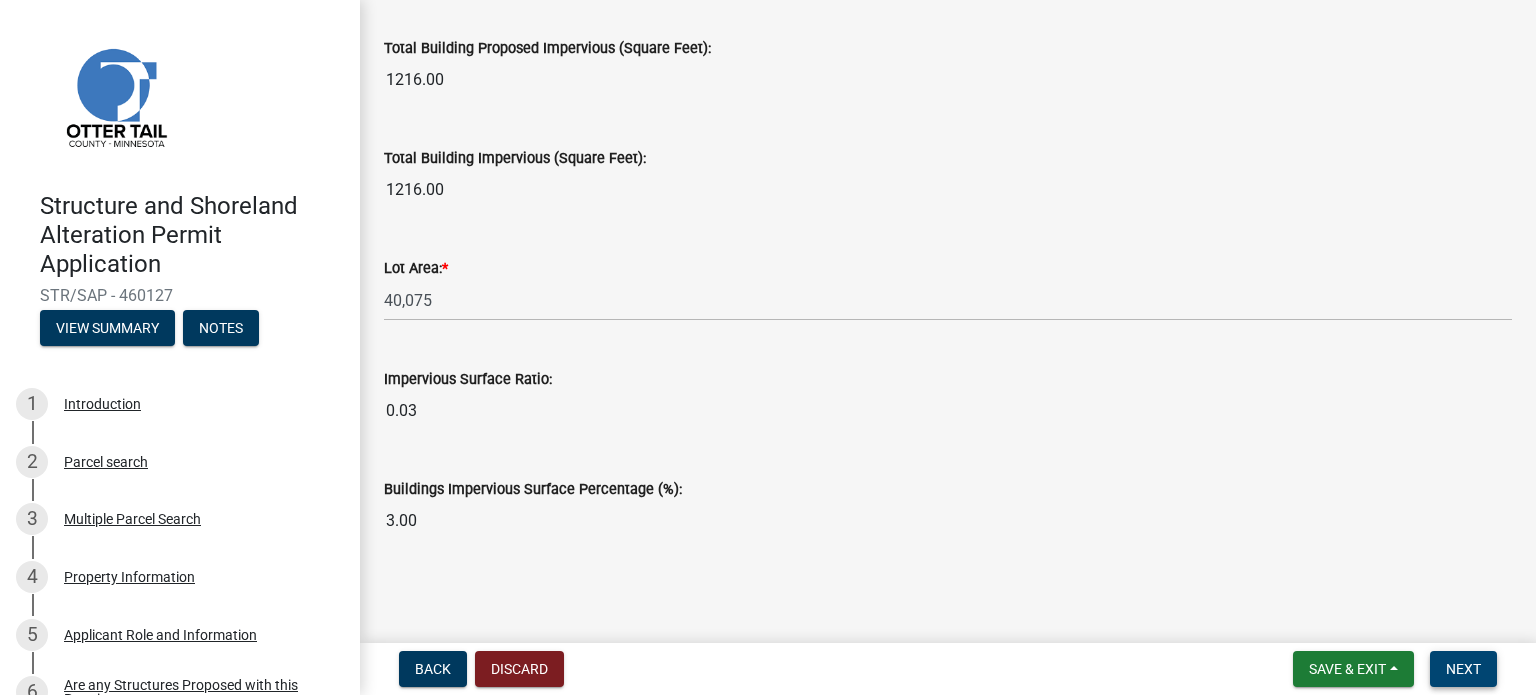type on "3920" 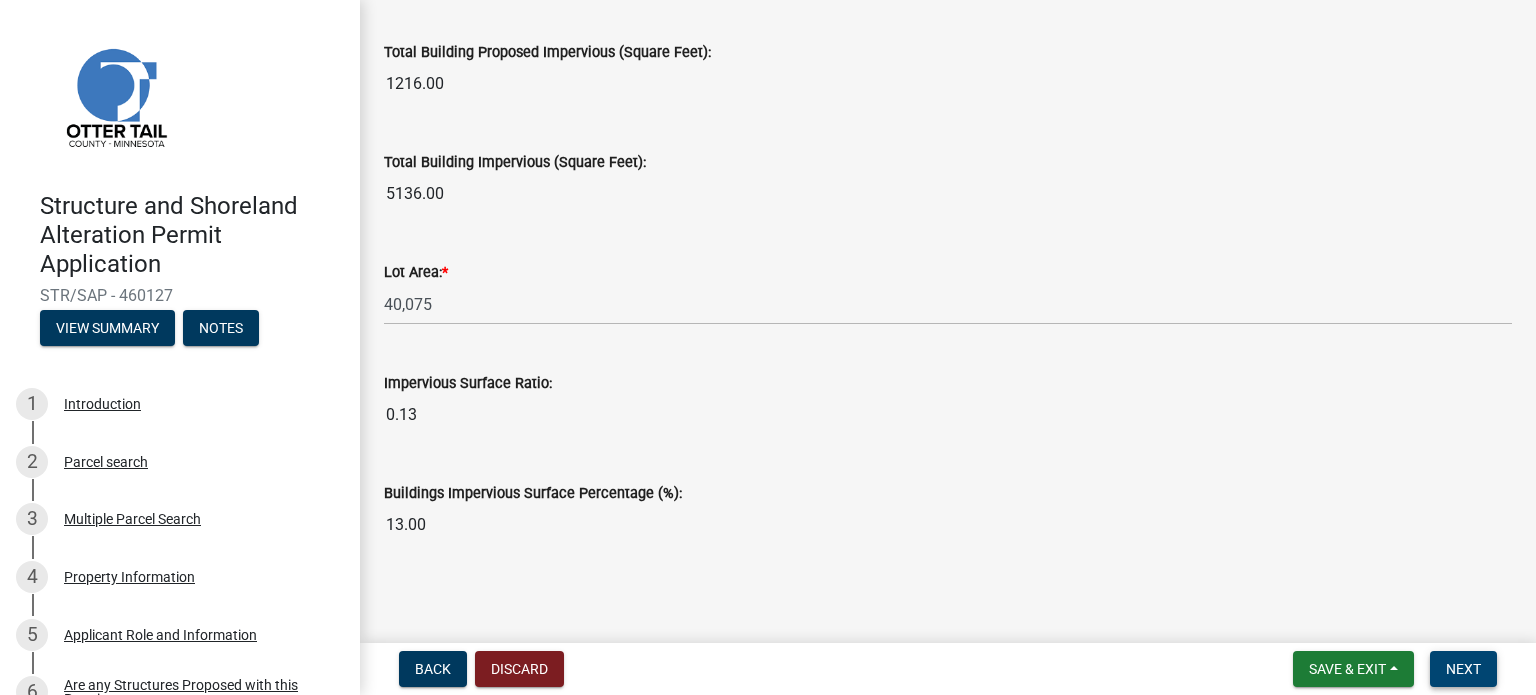 scroll, scrollTop: 1594, scrollLeft: 0, axis: vertical 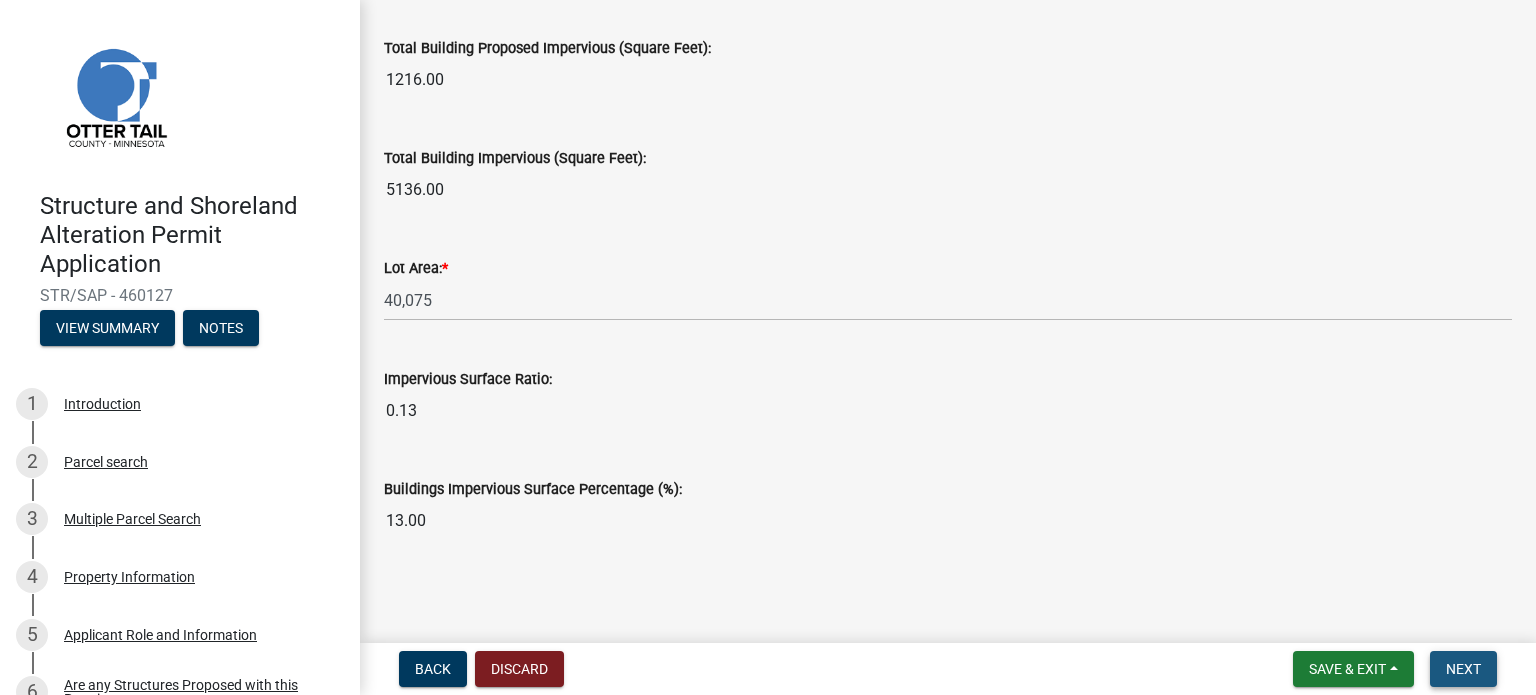 click on "Next" at bounding box center (1463, 669) 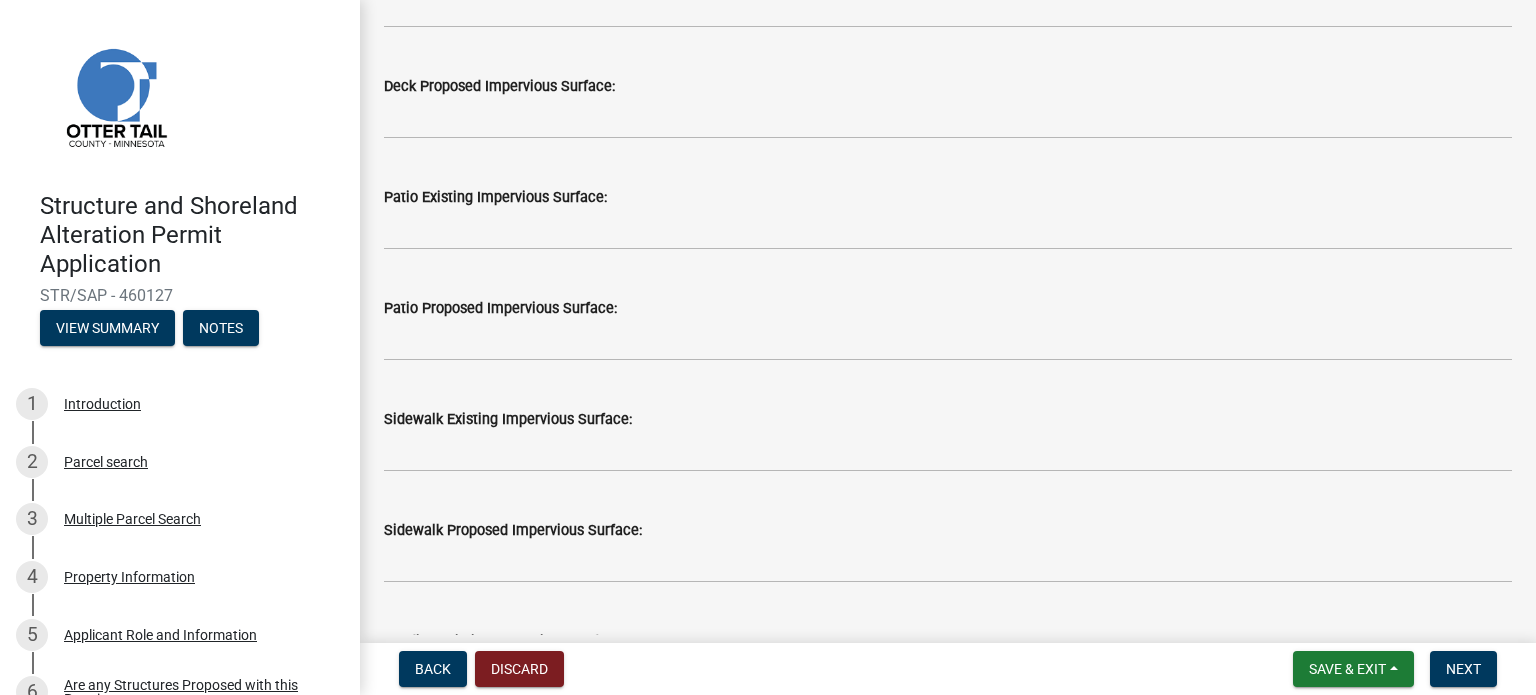 scroll, scrollTop: 0, scrollLeft: 0, axis: both 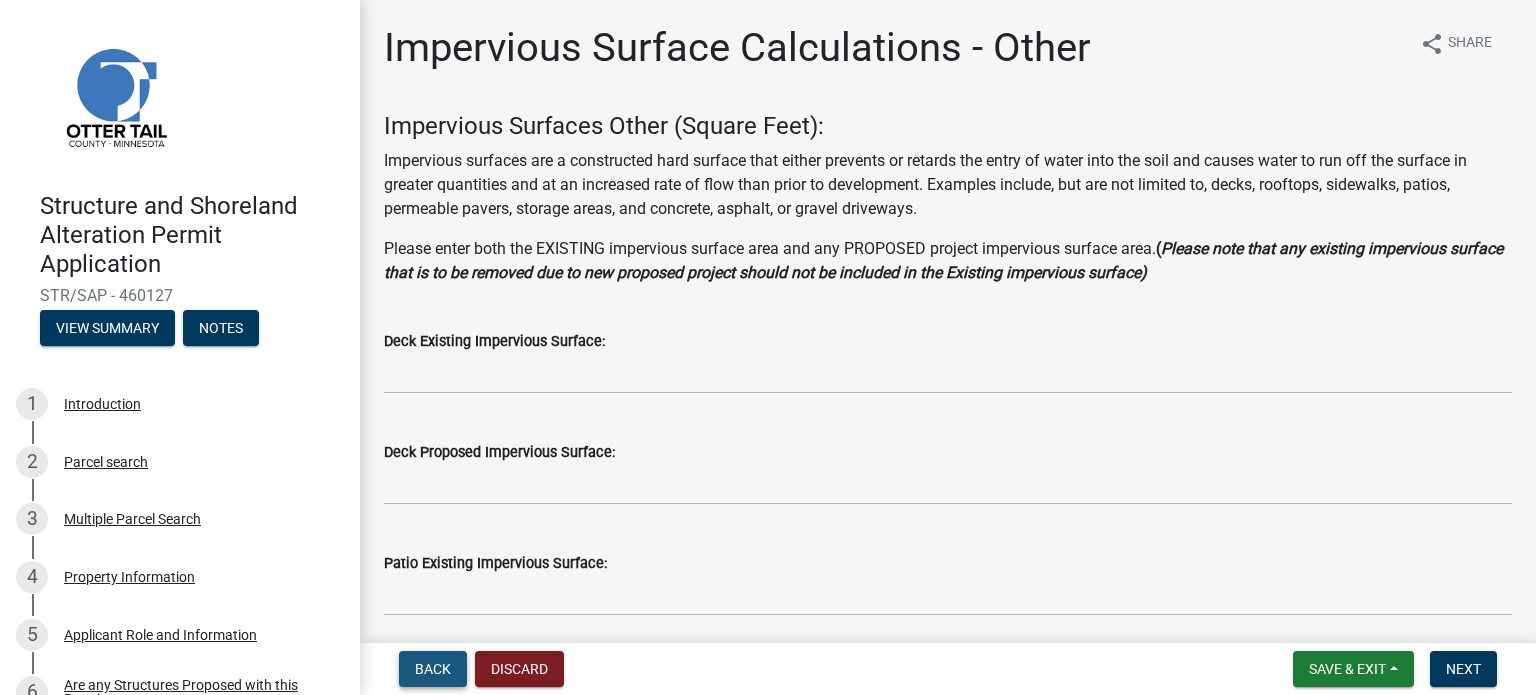 click on "Back" at bounding box center [433, 669] 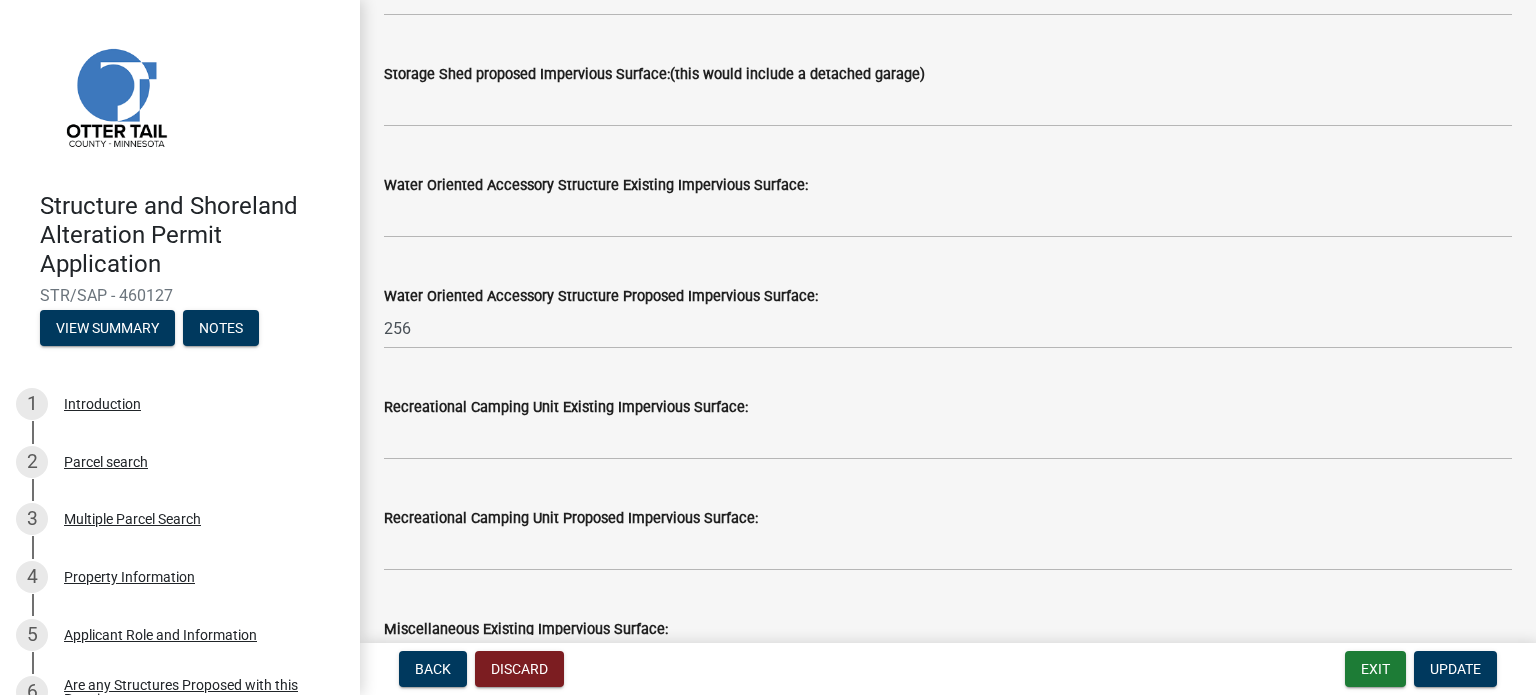 scroll, scrollTop: 700, scrollLeft: 0, axis: vertical 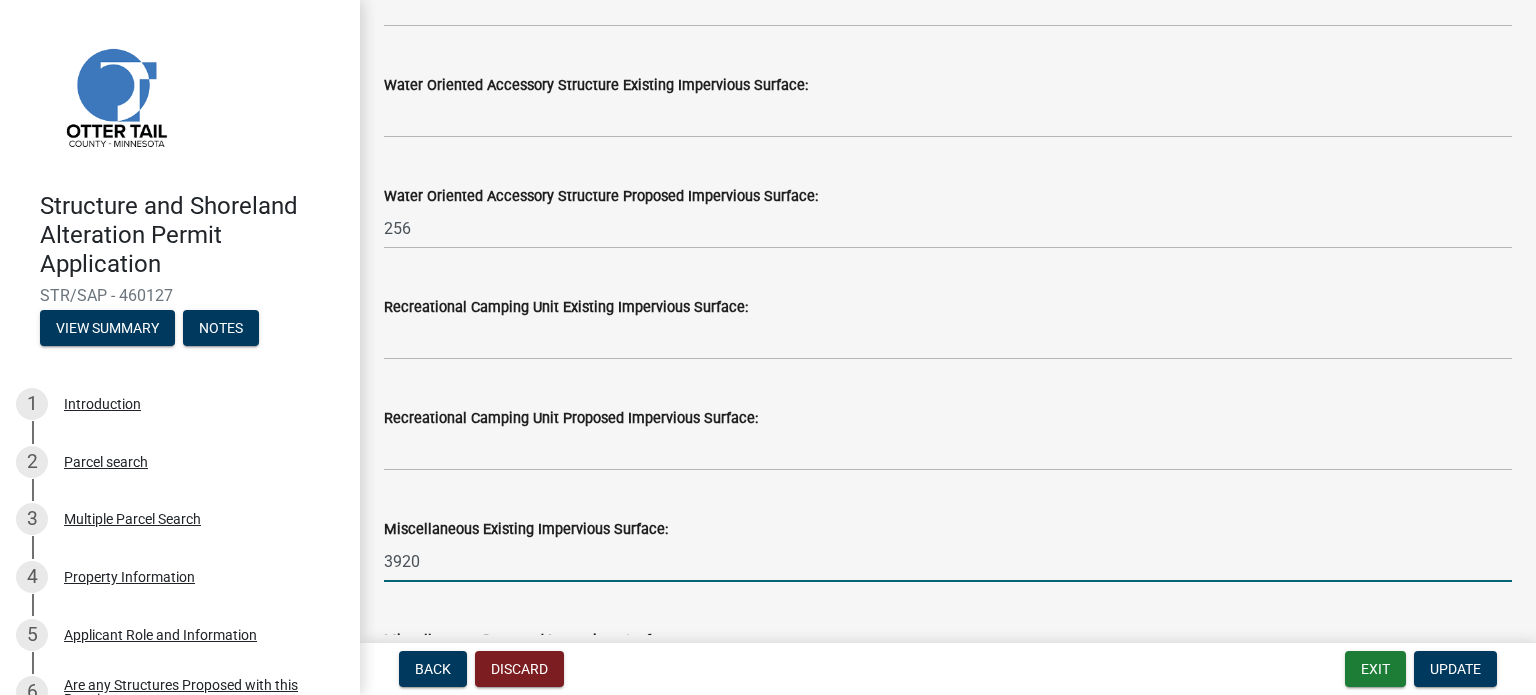 click on "3920" 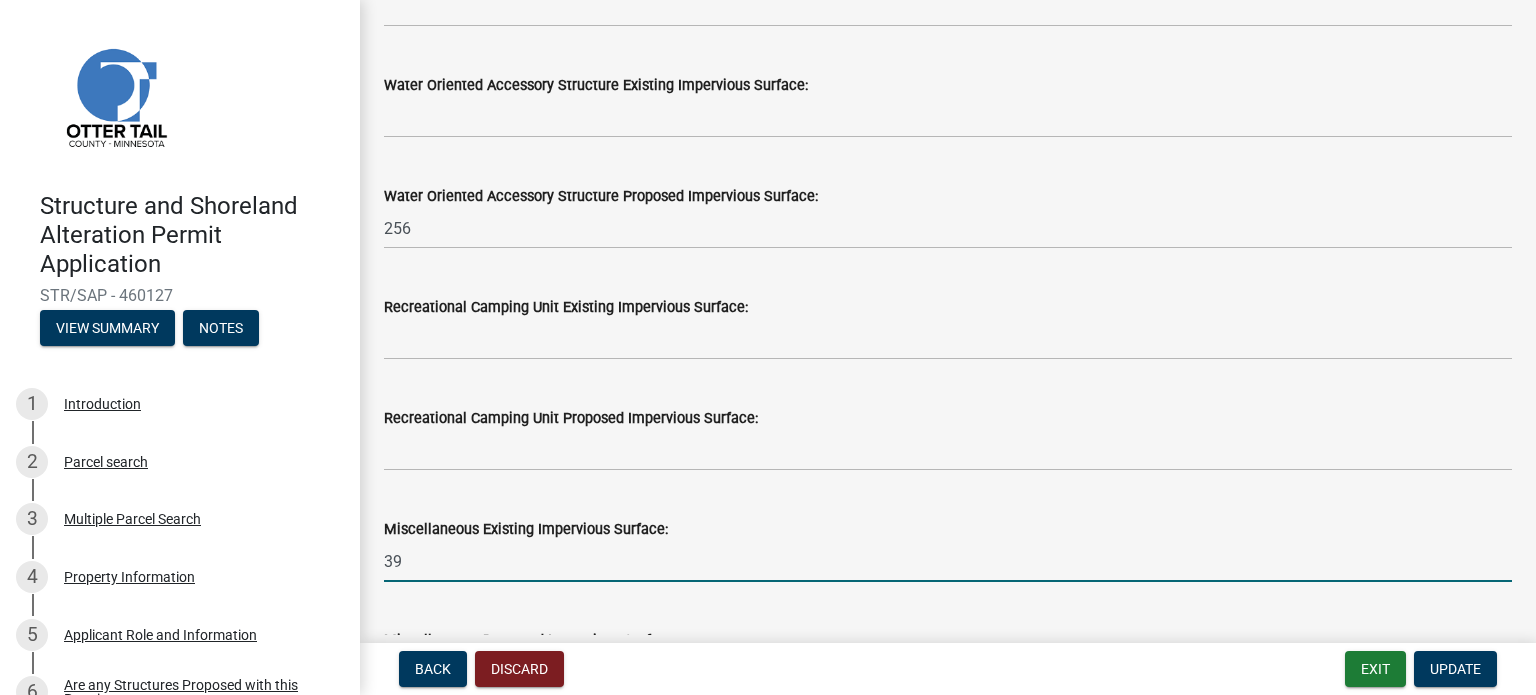 type on "3" 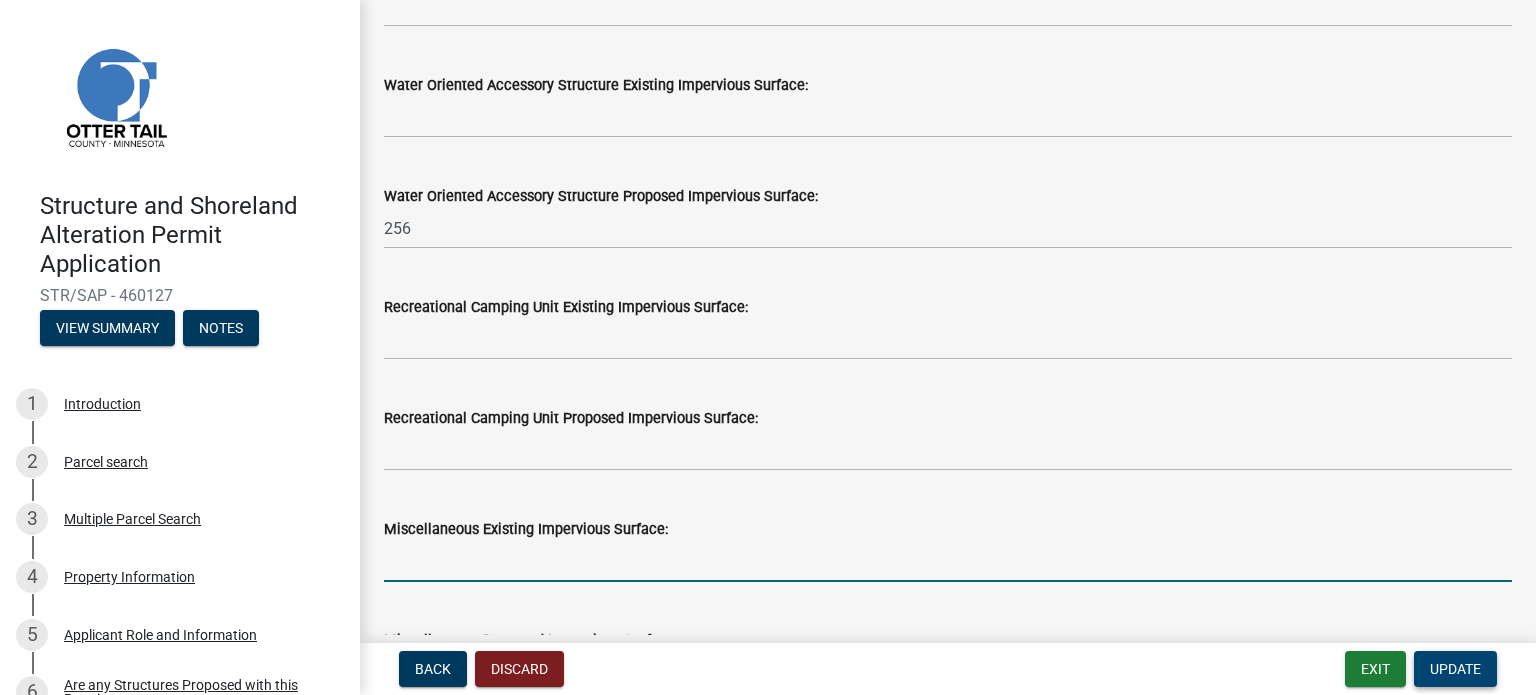 type 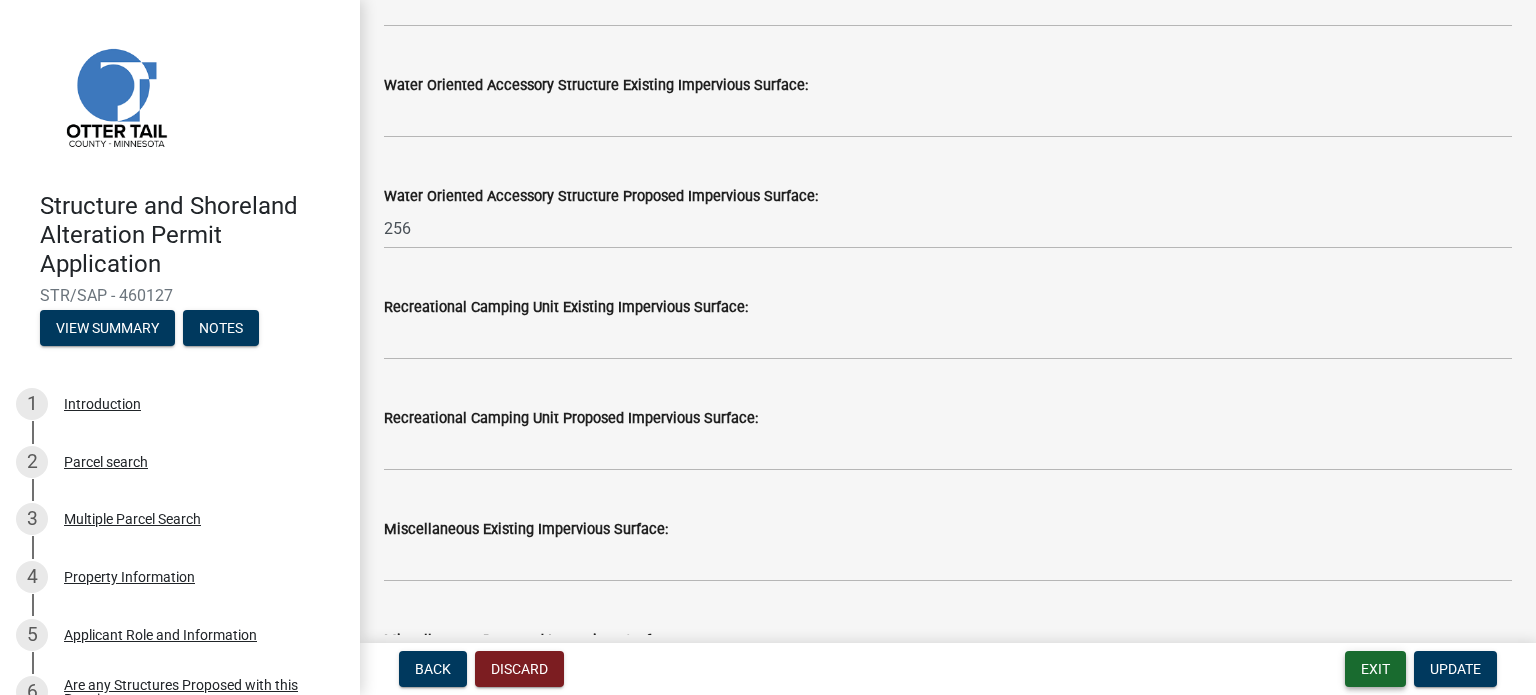 click on "Exit" at bounding box center (1375, 669) 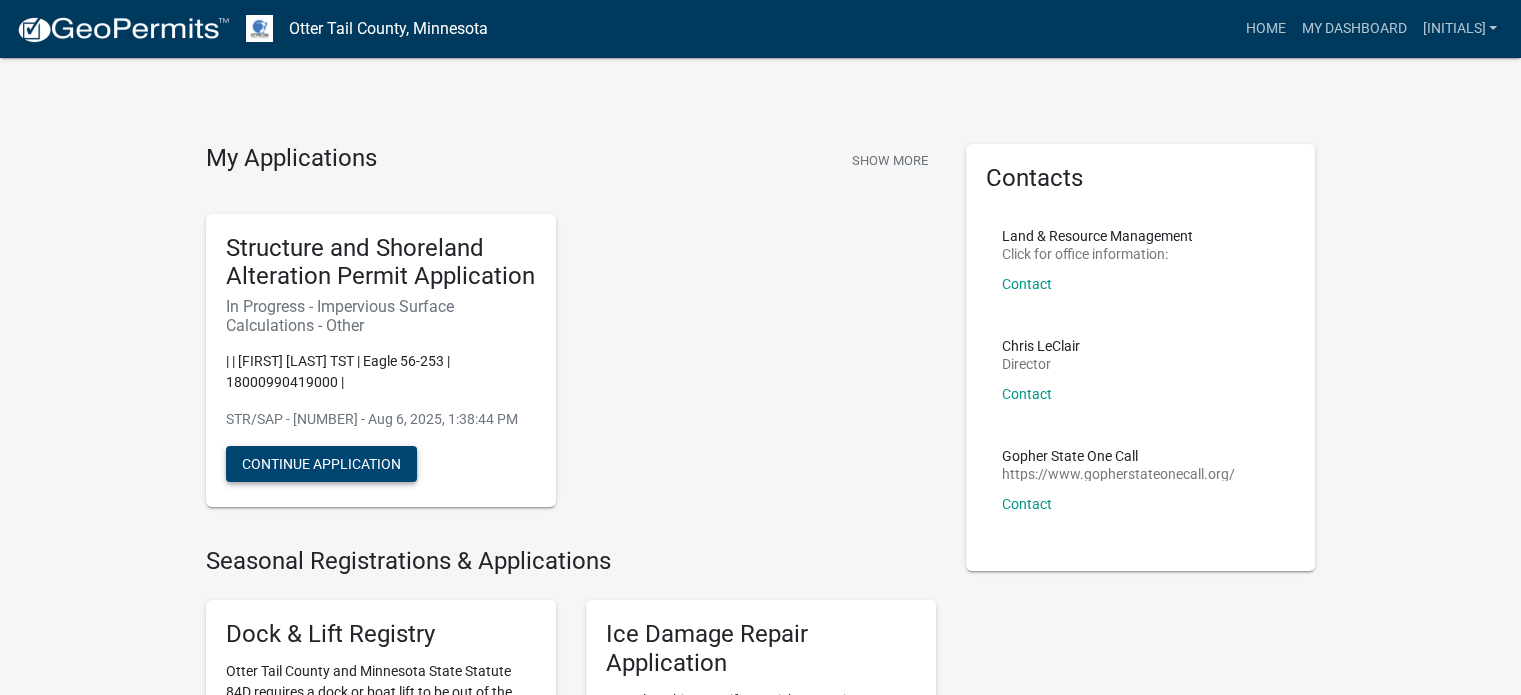 click on "Continue Application" 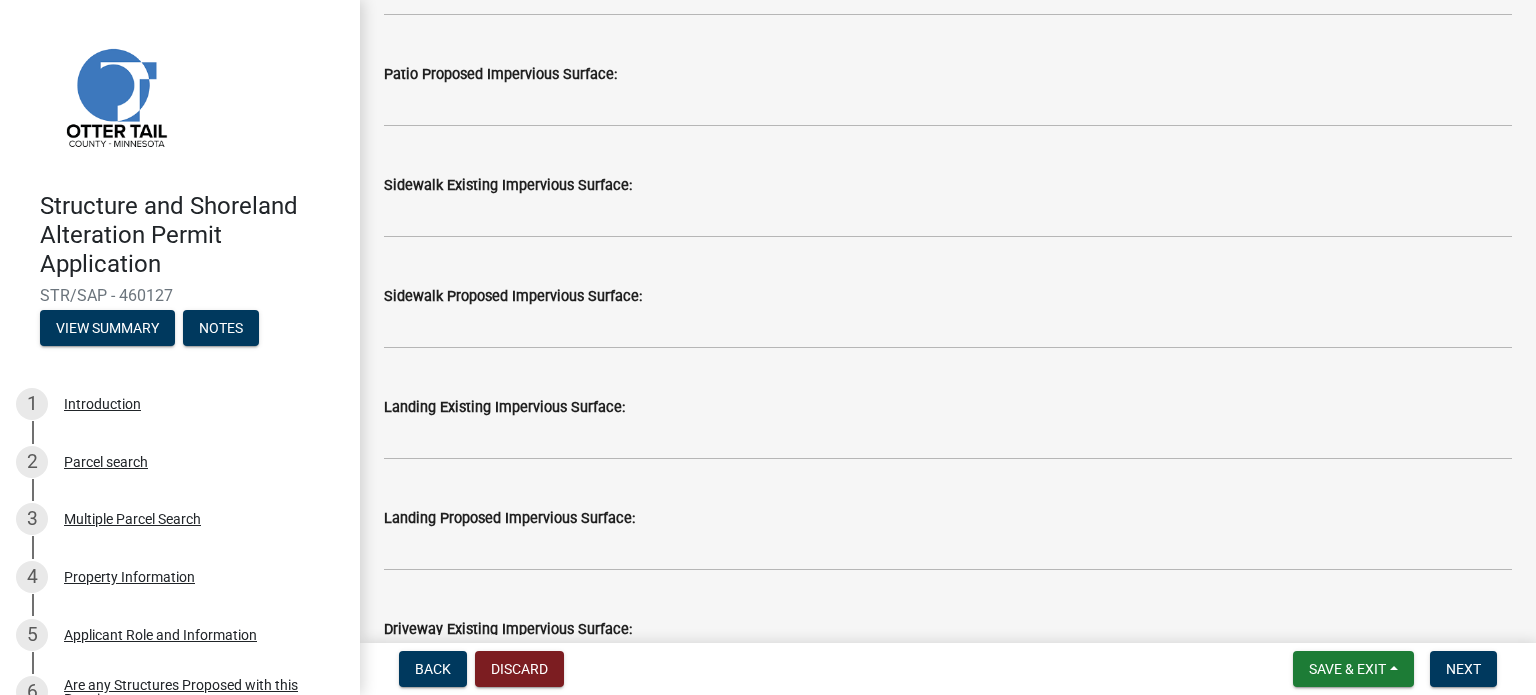 scroll, scrollTop: 700, scrollLeft: 0, axis: vertical 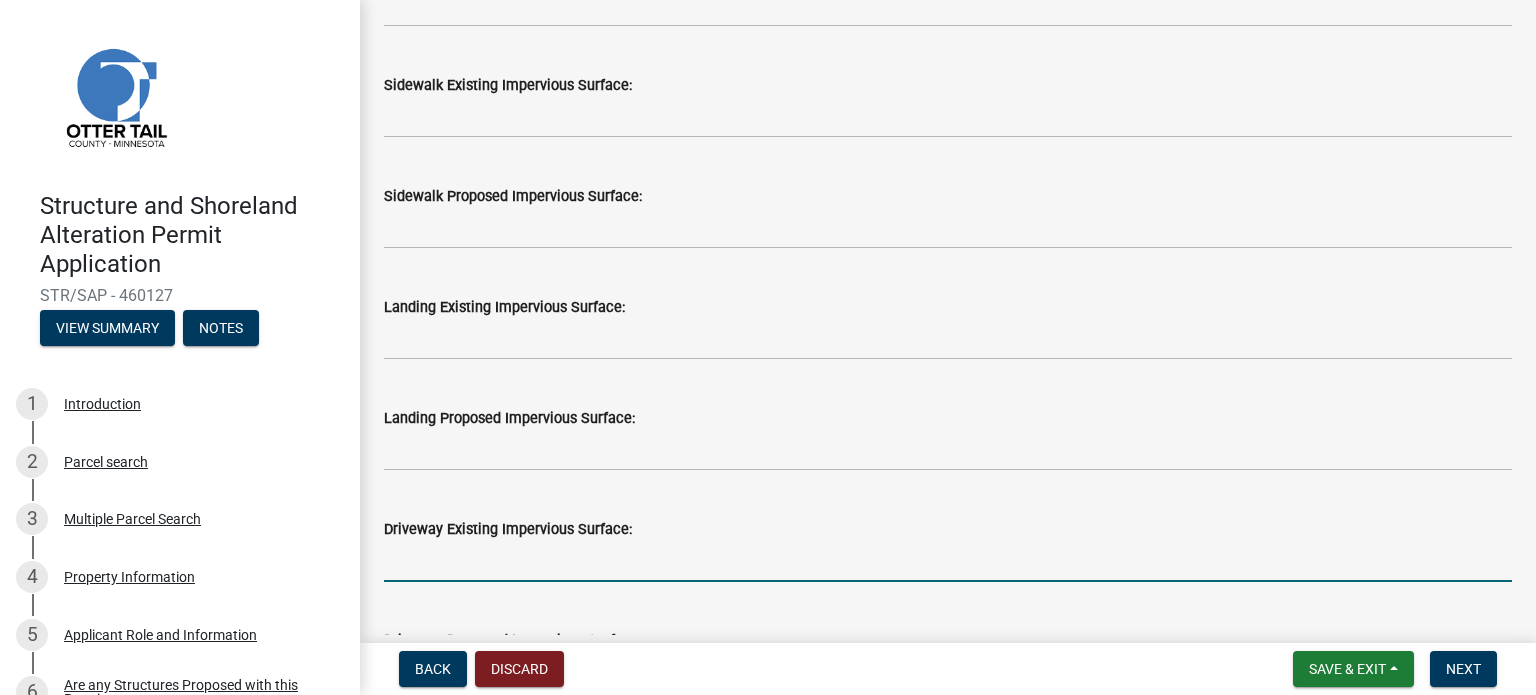click 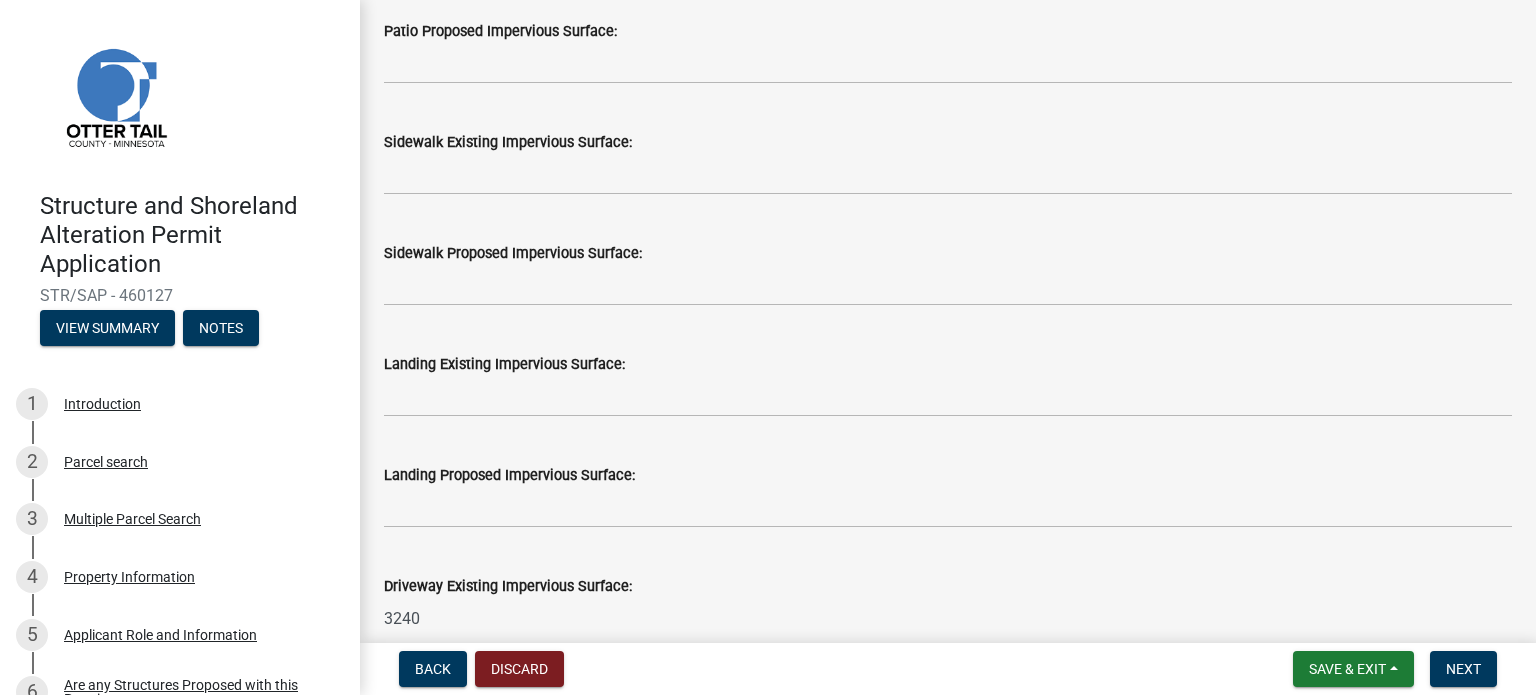 scroll, scrollTop: 600, scrollLeft: 0, axis: vertical 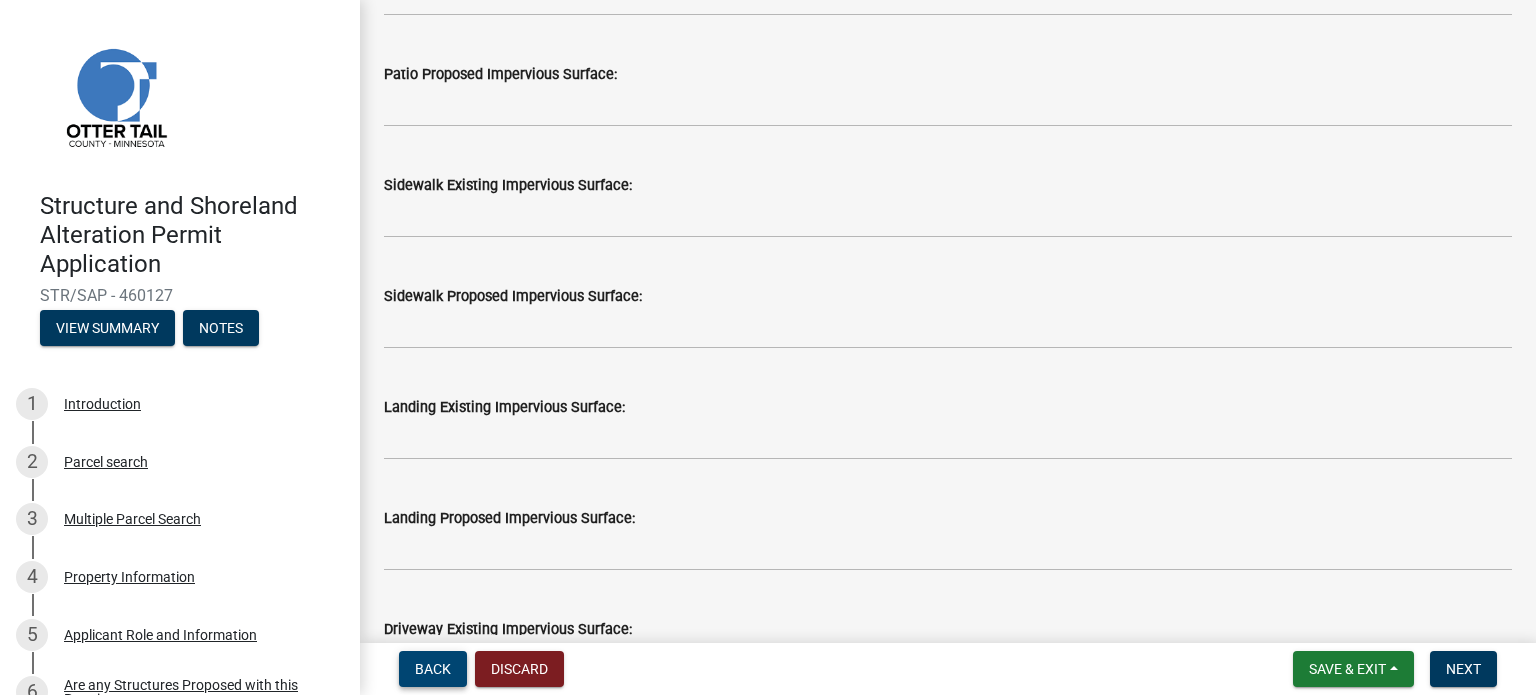 type on "3240" 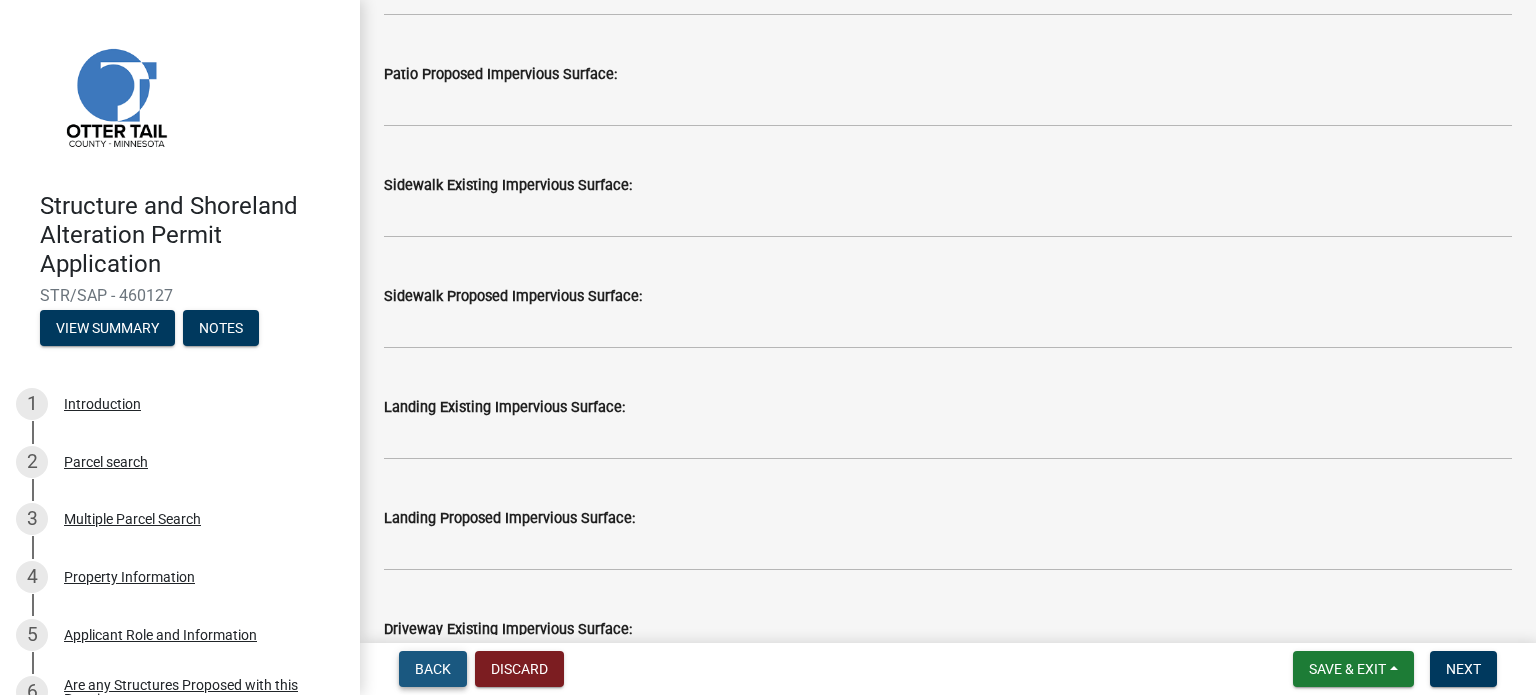 click on "Back" at bounding box center (433, 669) 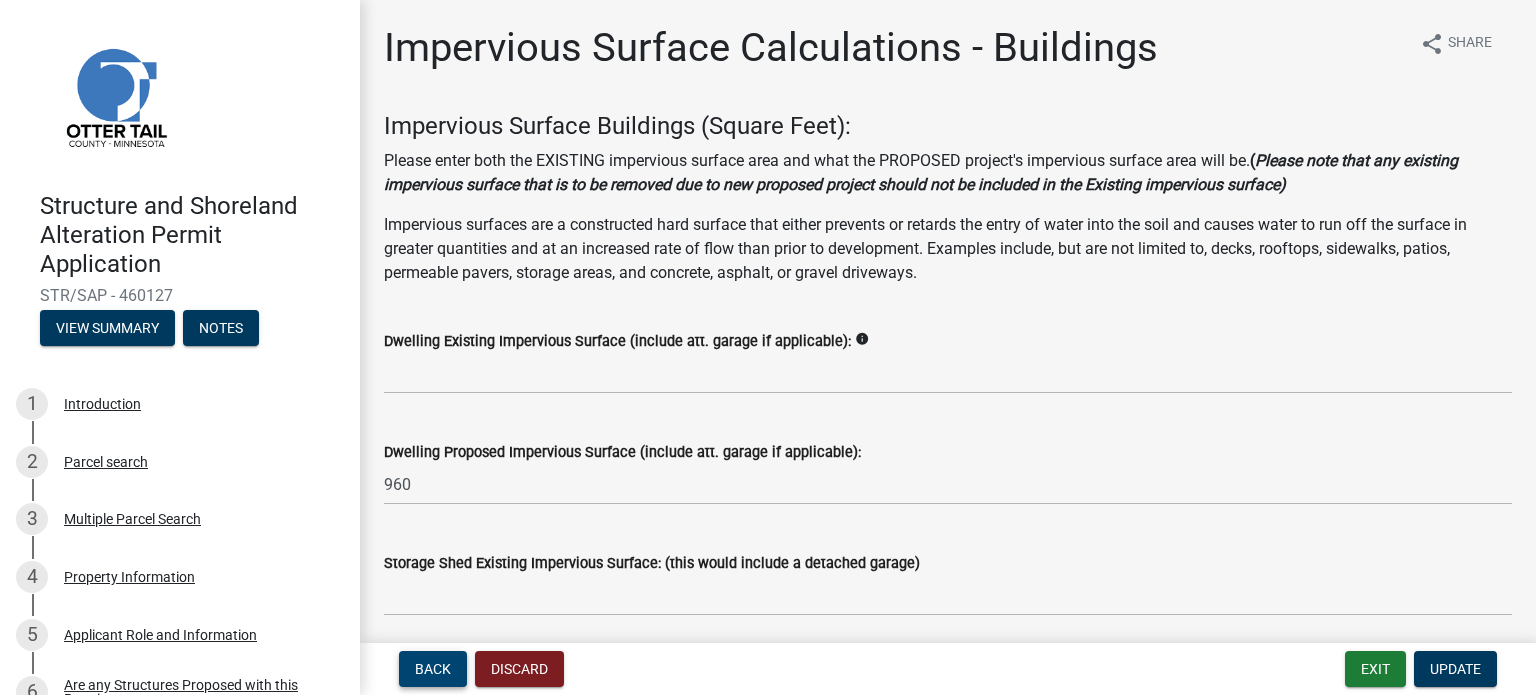 click on "Back" at bounding box center [433, 669] 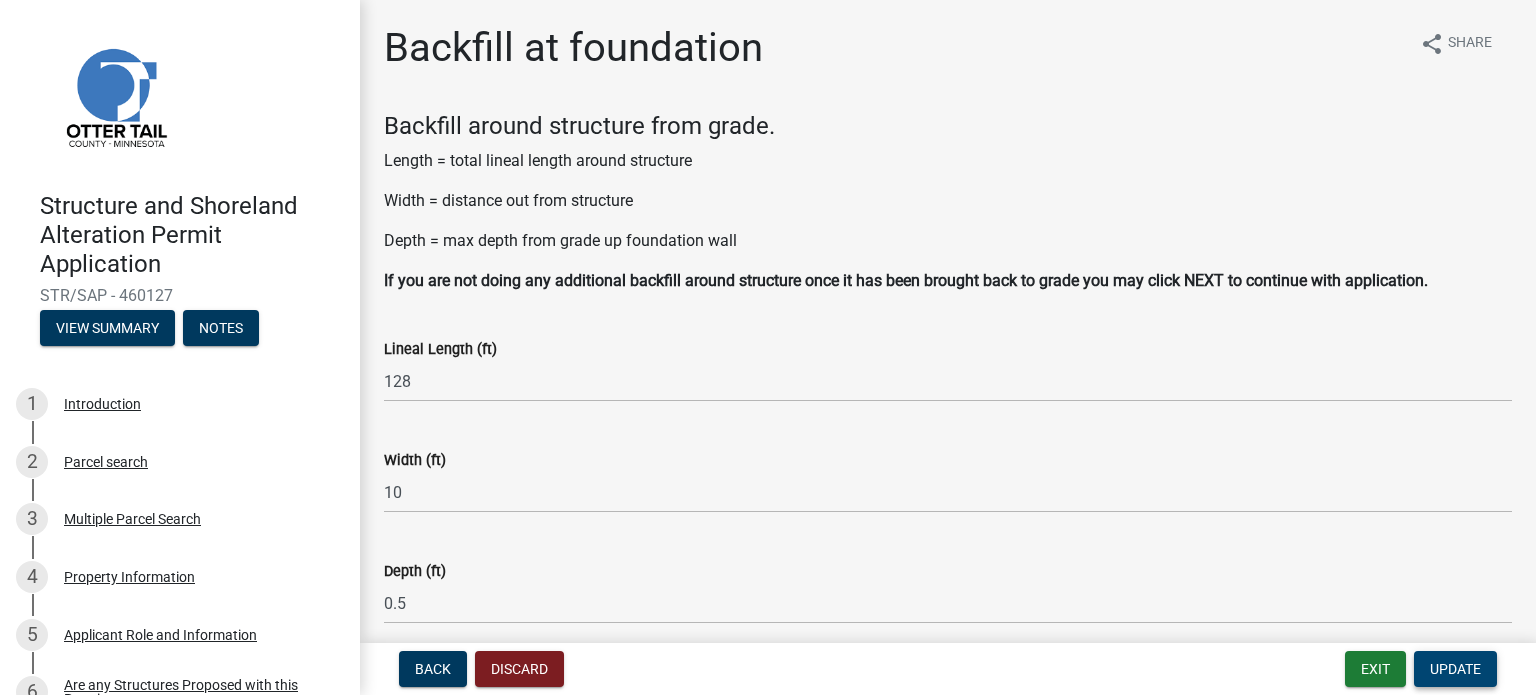 click on "Update" at bounding box center (1455, 669) 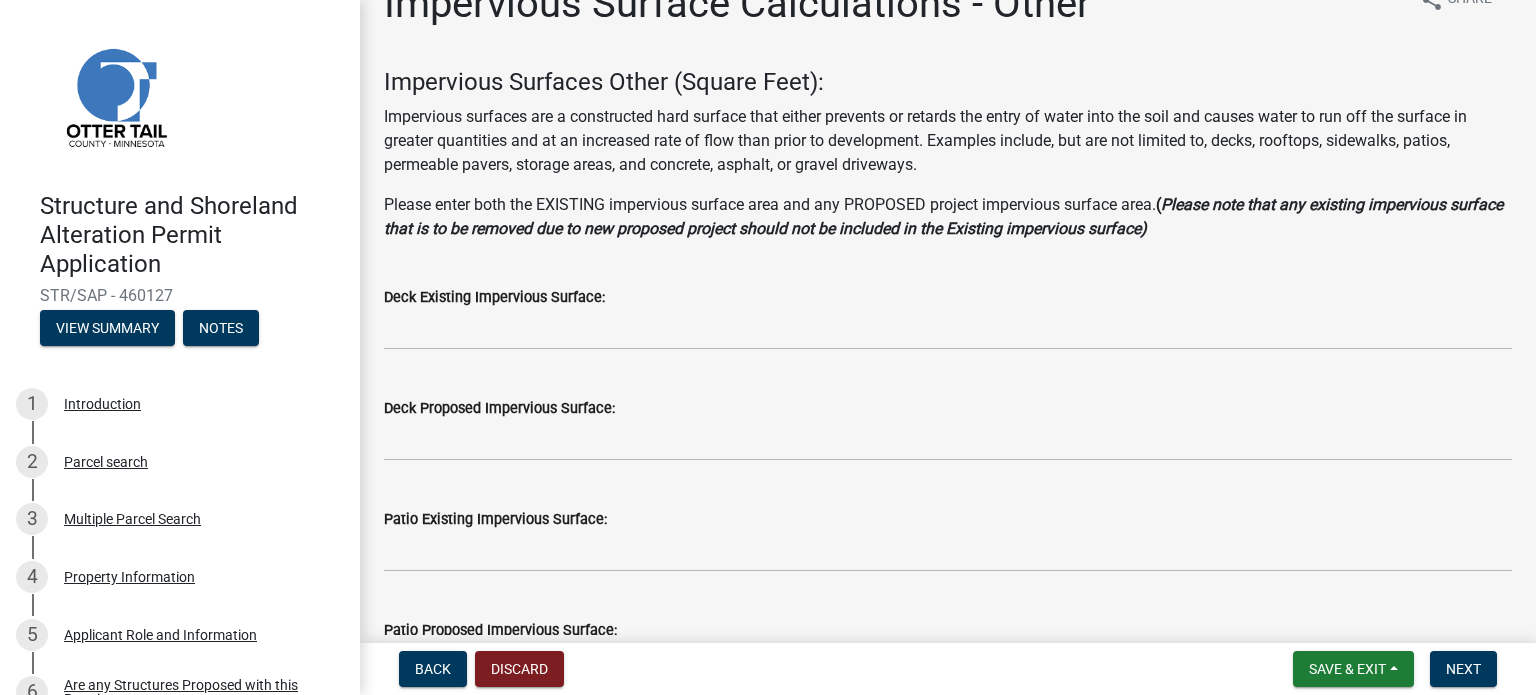 scroll, scrollTop: 0, scrollLeft: 0, axis: both 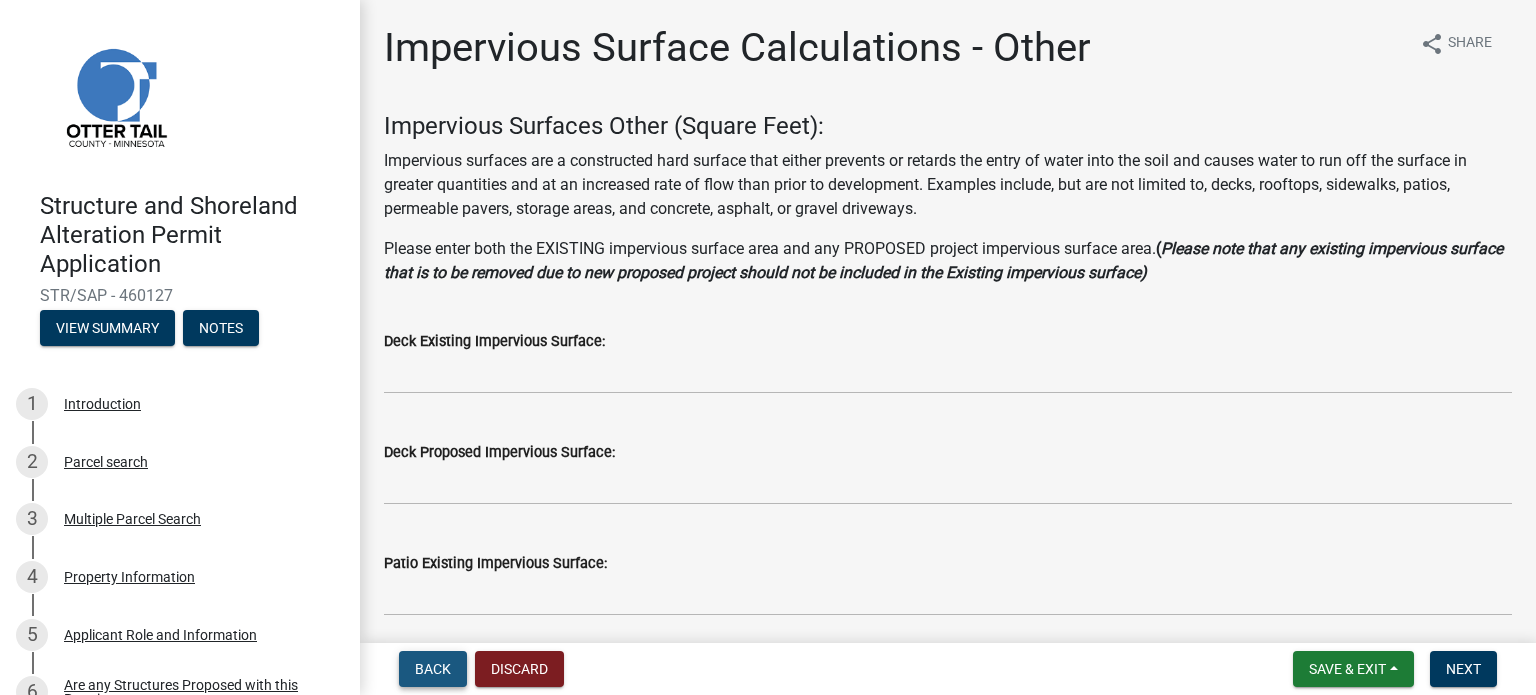 click on "Back" at bounding box center (433, 669) 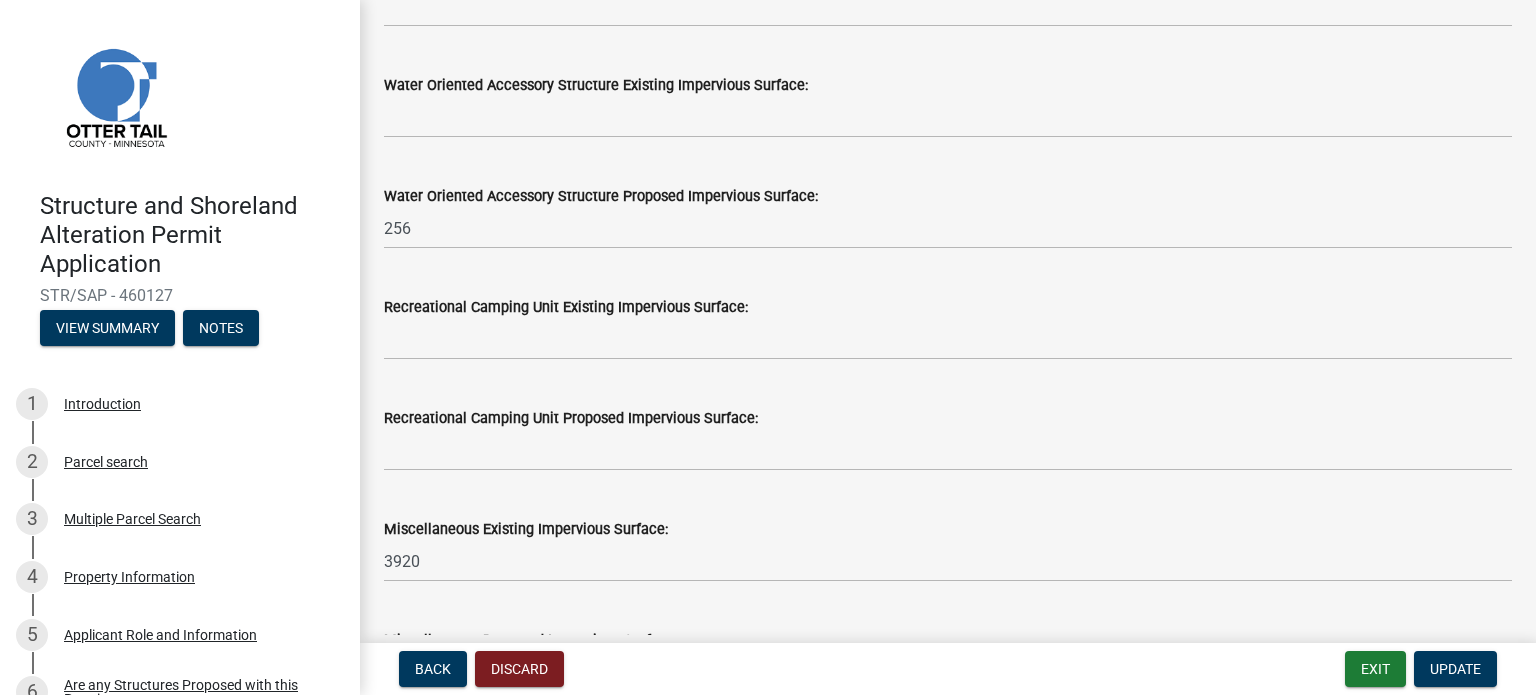 scroll, scrollTop: 800, scrollLeft: 0, axis: vertical 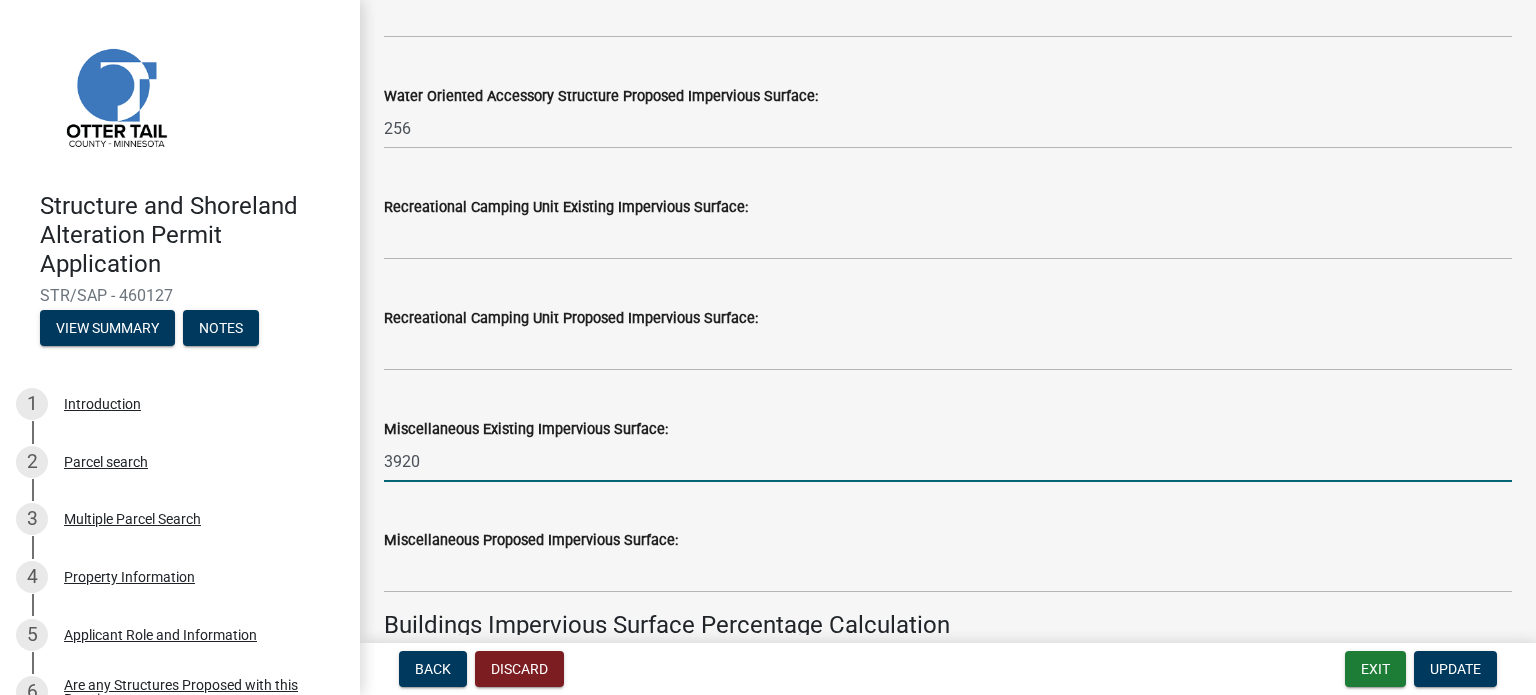 click on "3920" 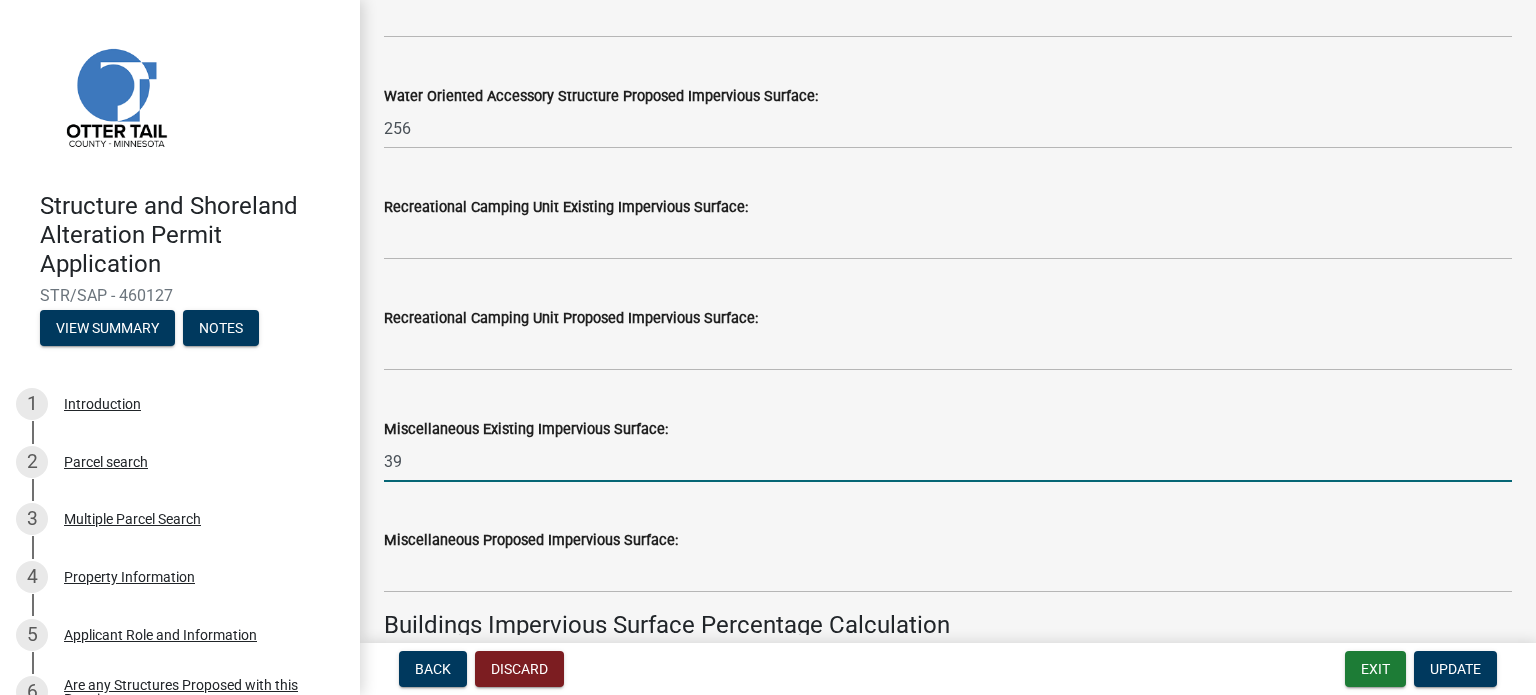 type on "3" 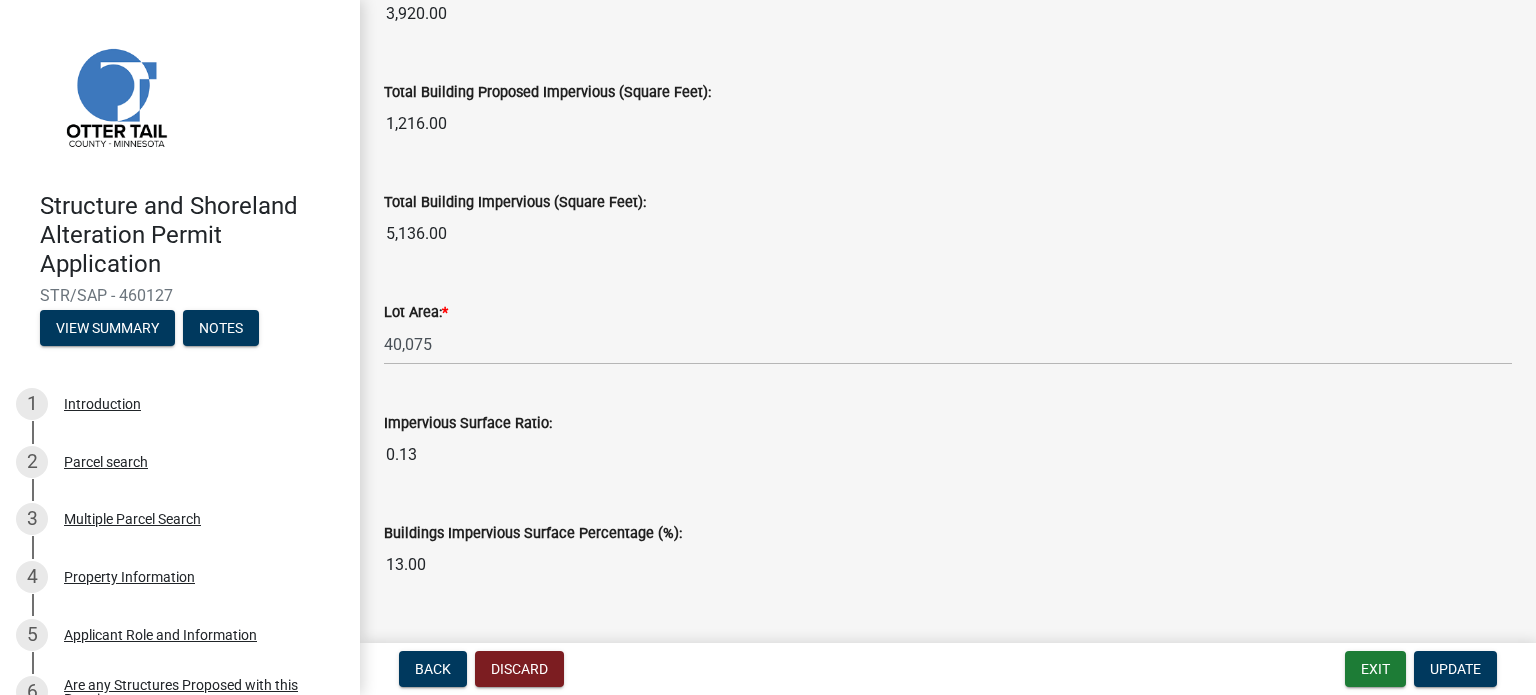 scroll, scrollTop: 1594, scrollLeft: 0, axis: vertical 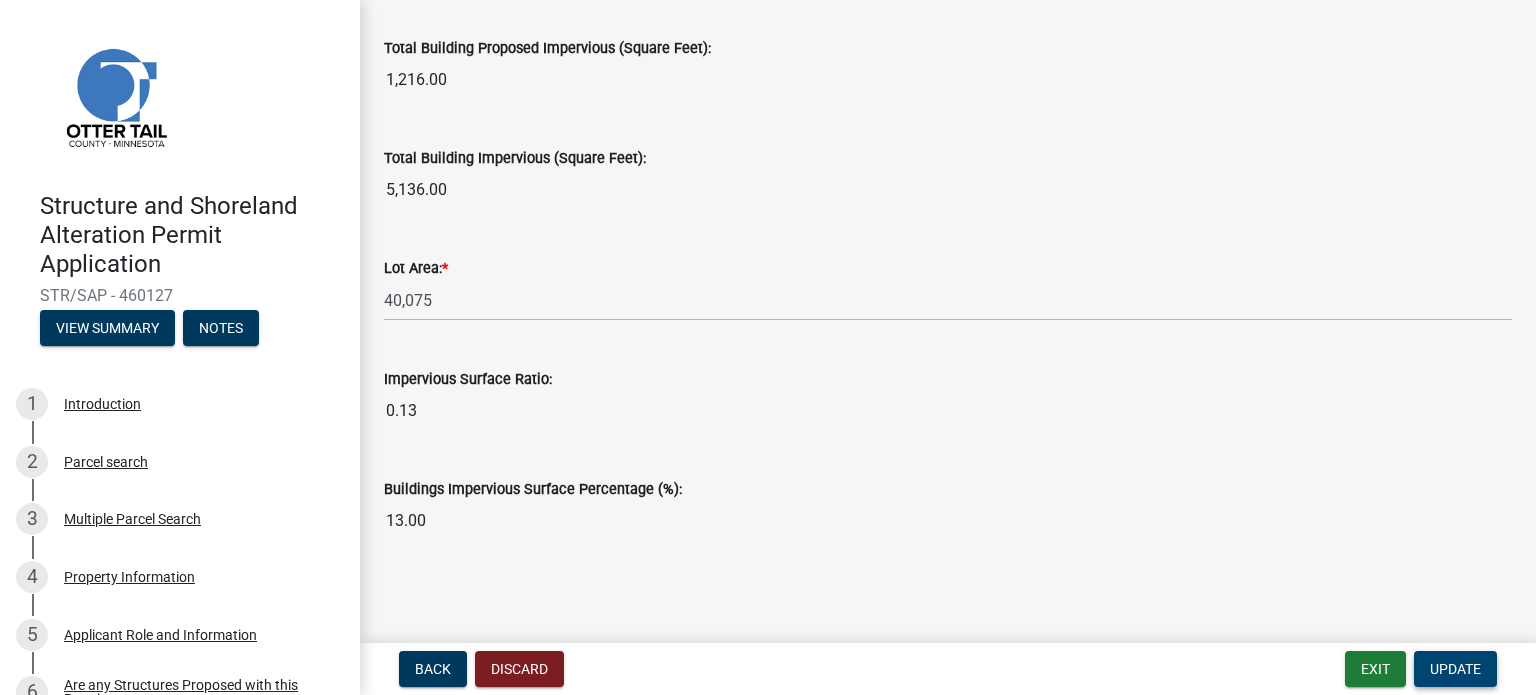type 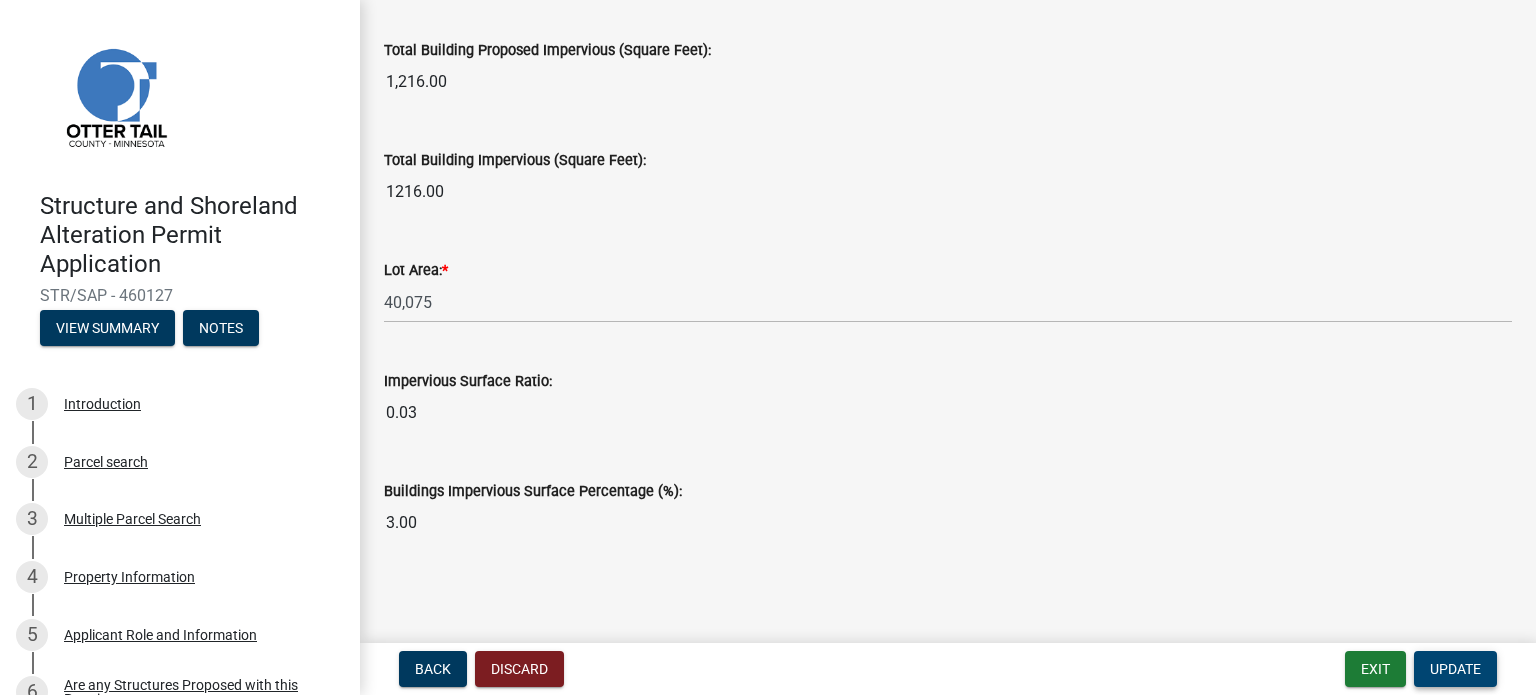 scroll, scrollTop: 1594, scrollLeft: 0, axis: vertical 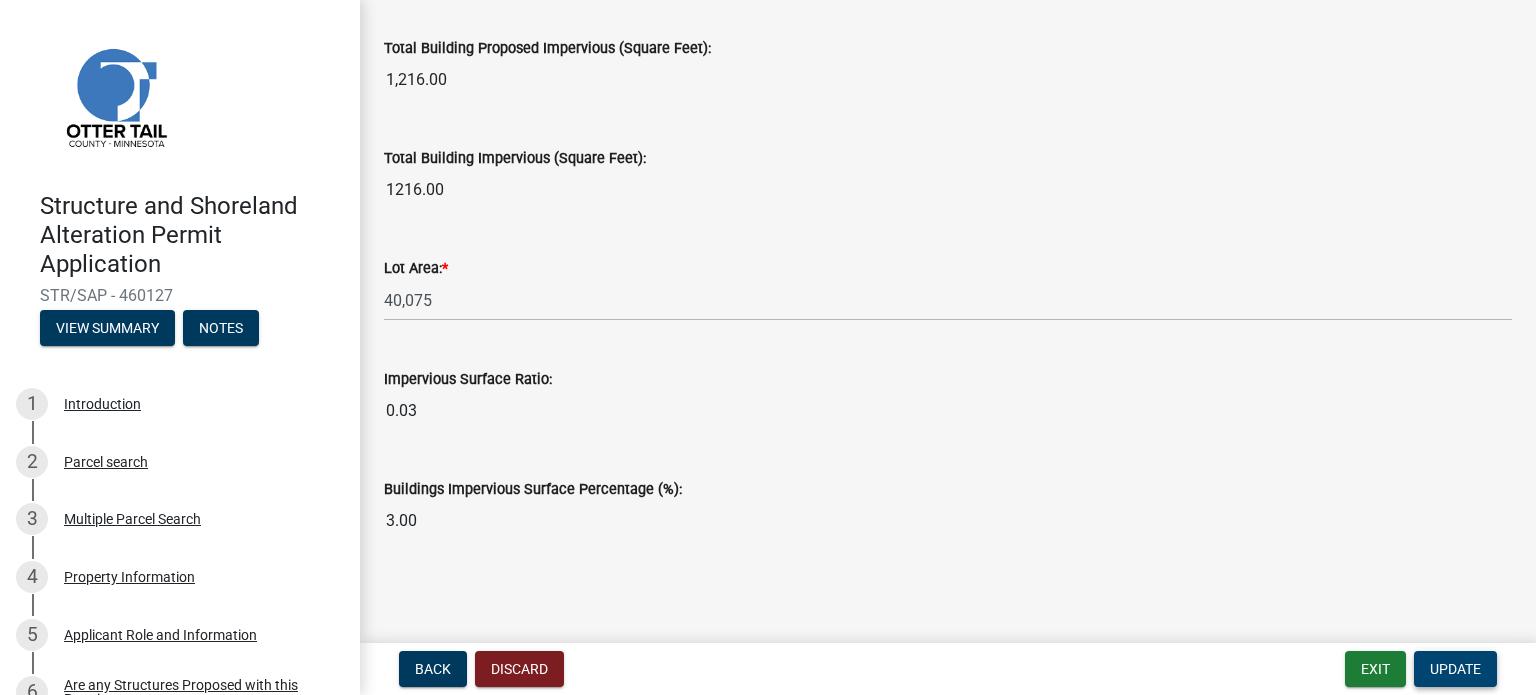 click on "Update" at bounding box center [1455, 669] 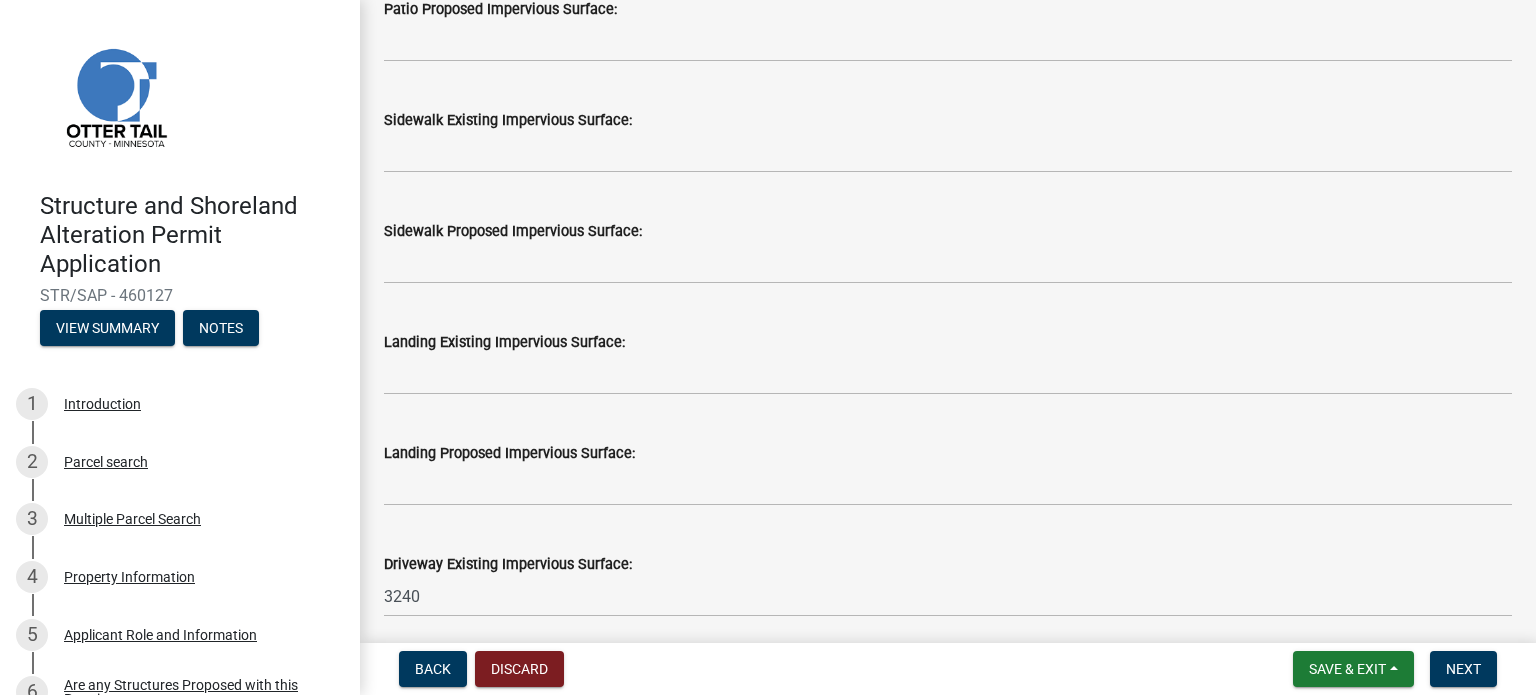 scroll, scrollTop: 700, scrollLeft: 0, axis: vertical 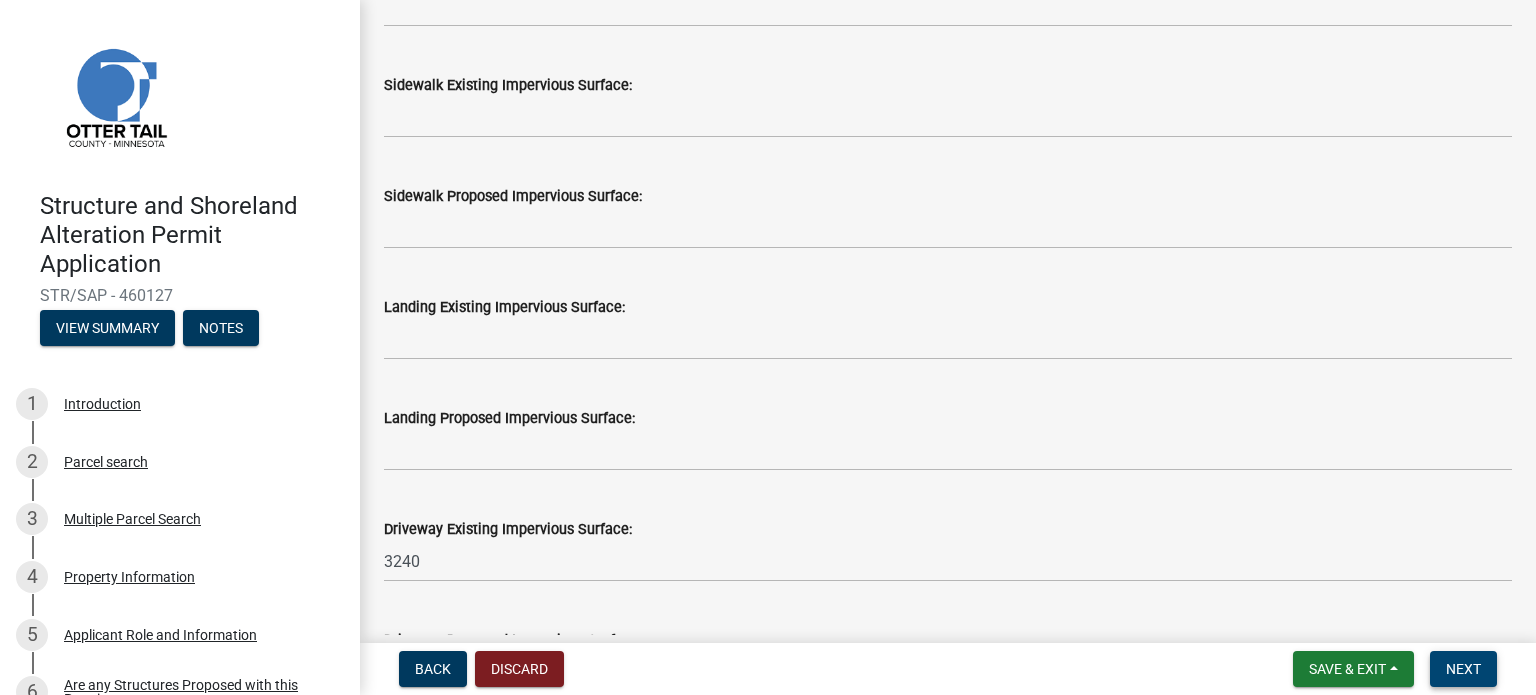 click on "Next" at bounding box center [1463, 669] 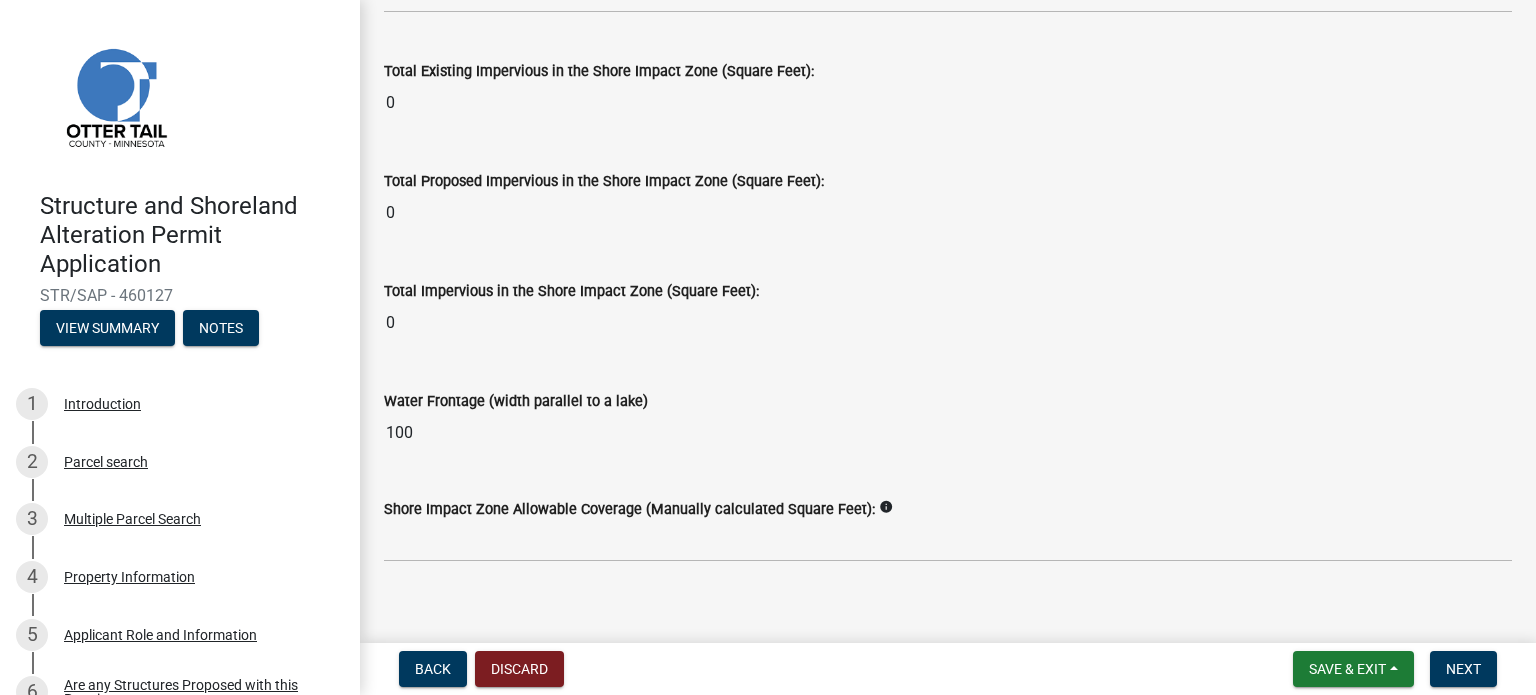 scroll, scrollTop: 2664, scrollLeft: 0, axis: vertical 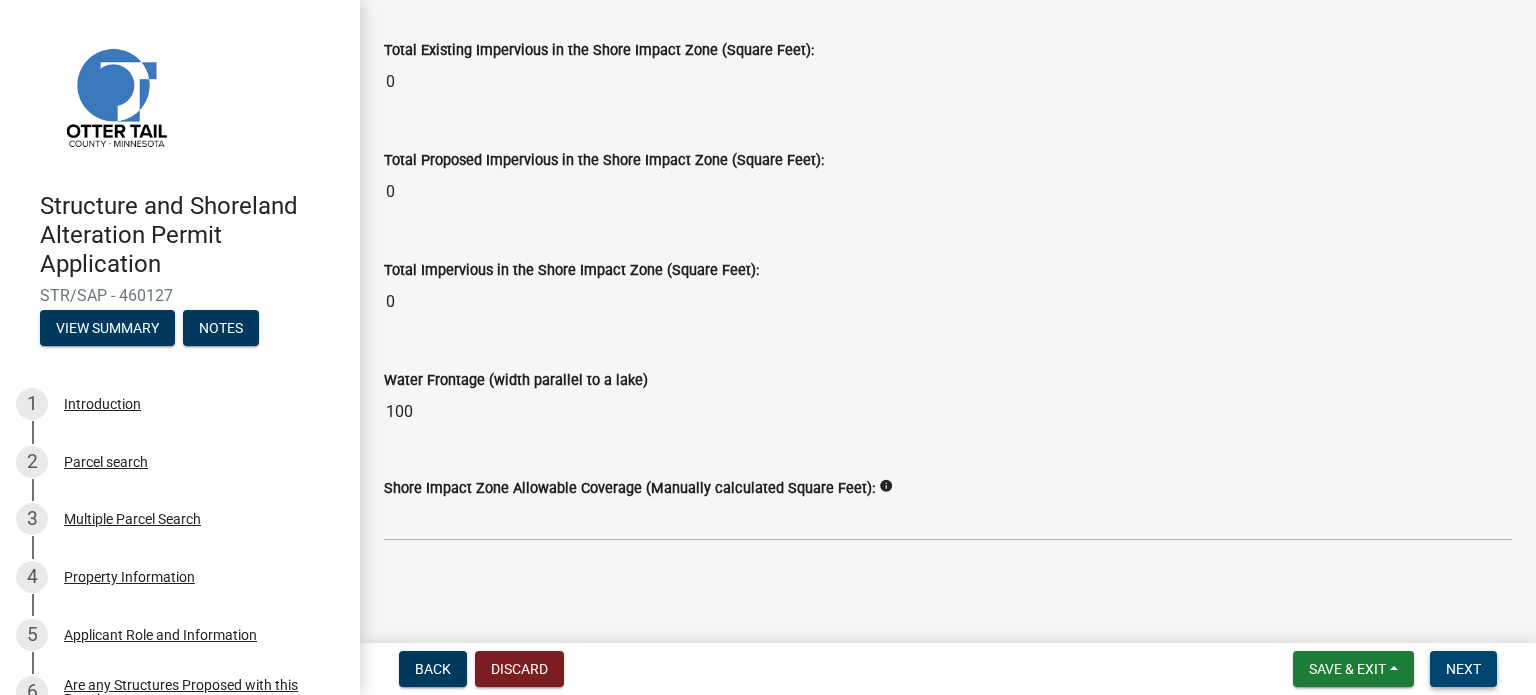 click on "Next" at bounding box center (1463, 669) 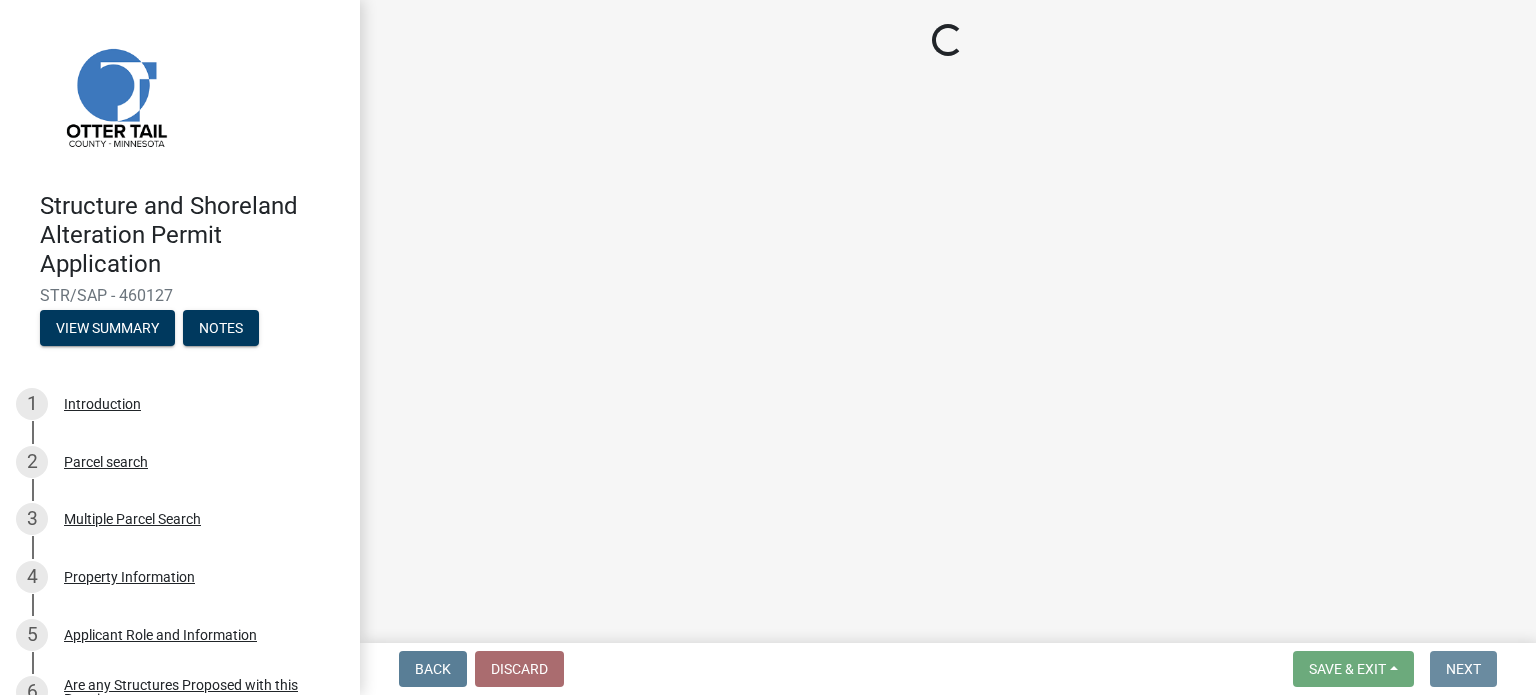 scroll, scrollTop: 0, scrollLeft: 0, axis: both 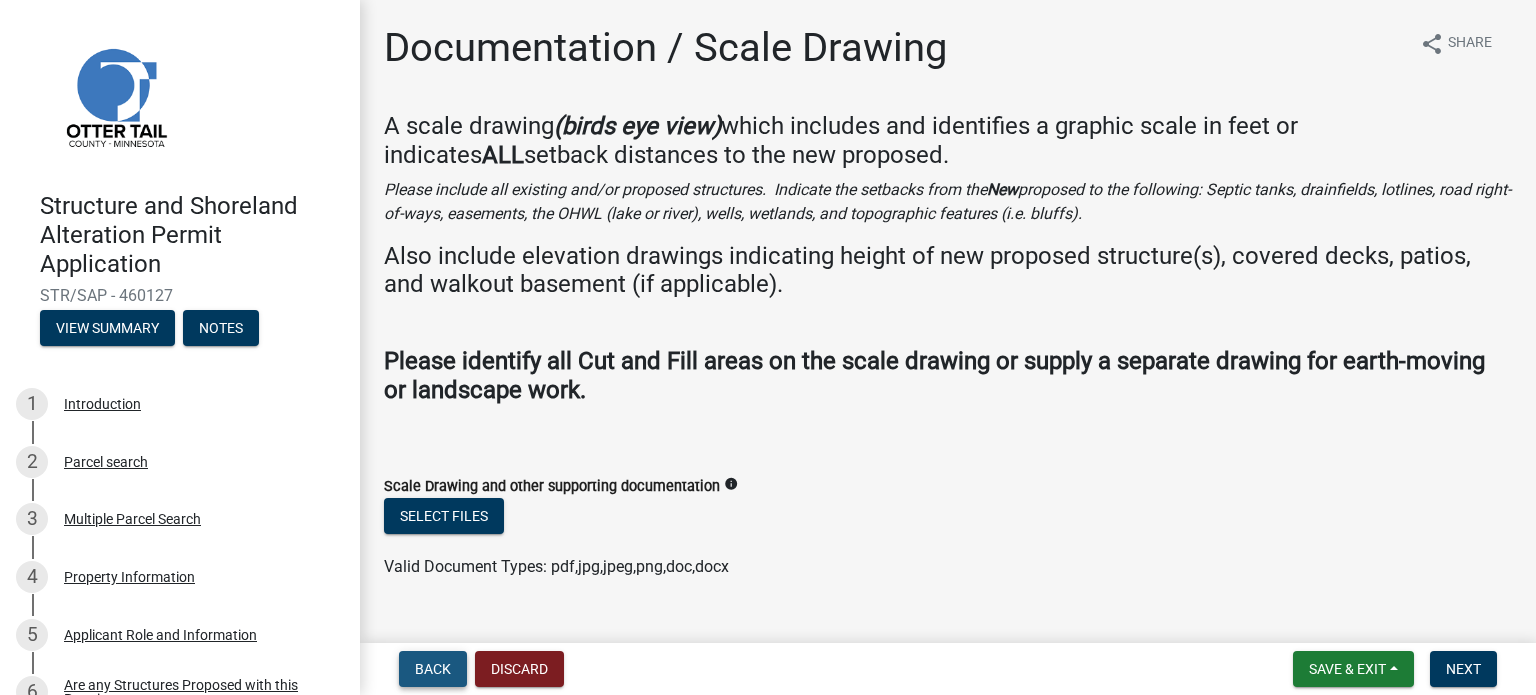 click on "Back" at bounding box center [433, 669] 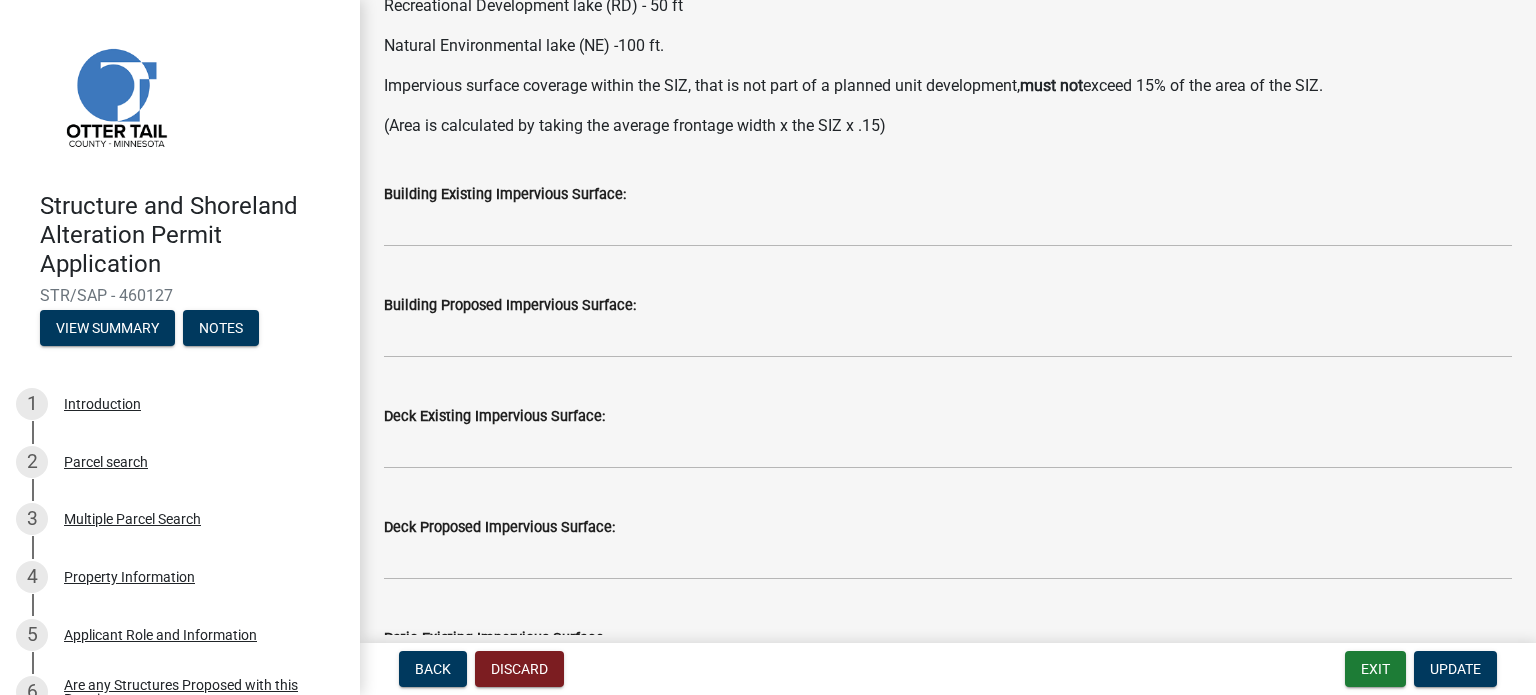 scroll, scrollTop: 0, scrollLeft: 0, axis: both 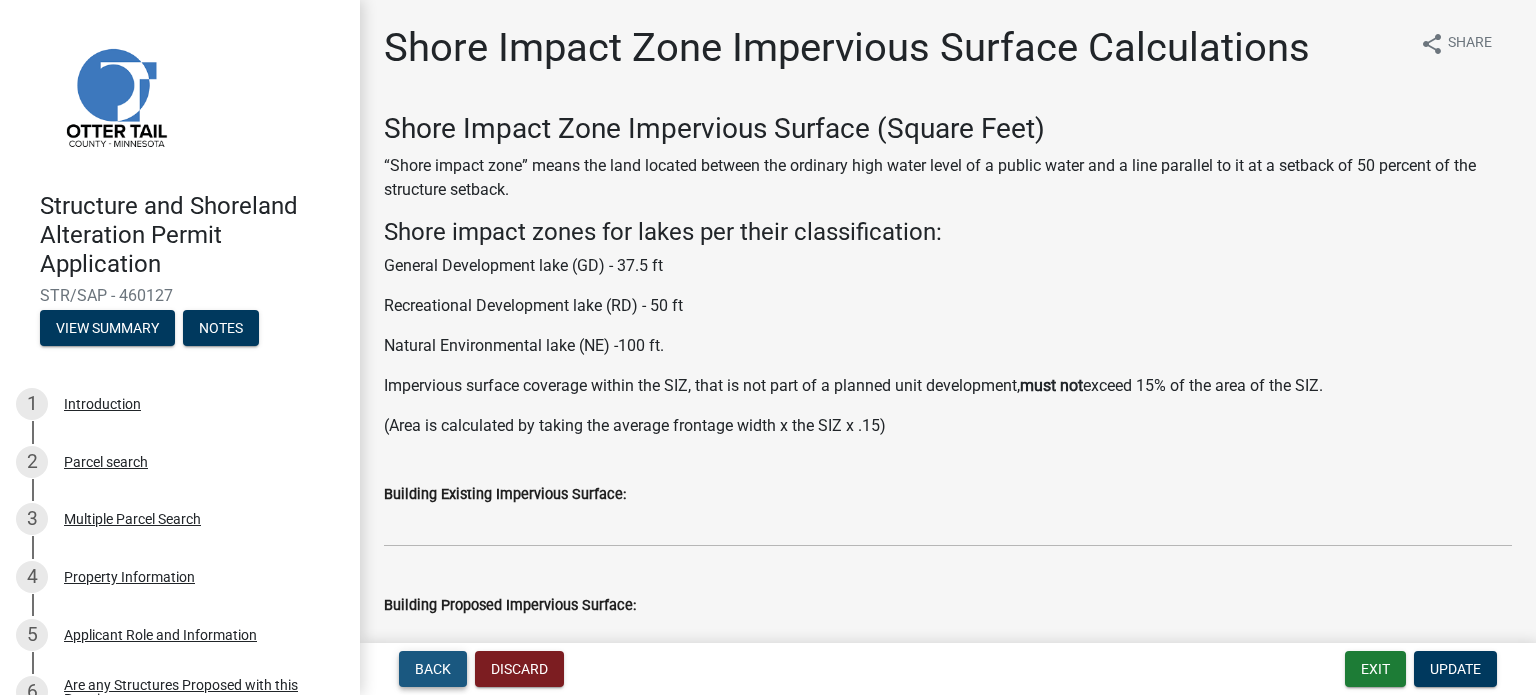 click on "Back" at bounding box center (433, 669) 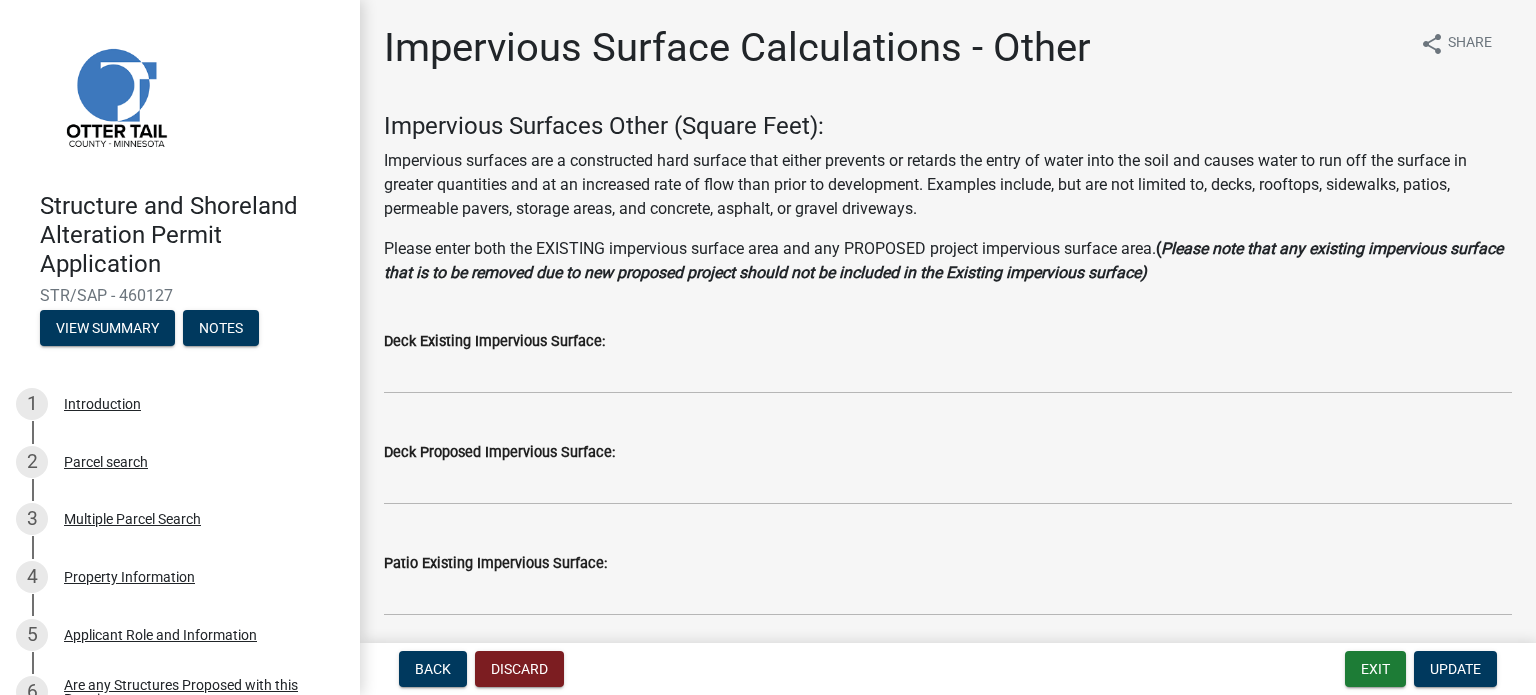 scroll, scrollTop: 0, scrollLeft: 0, axis: both 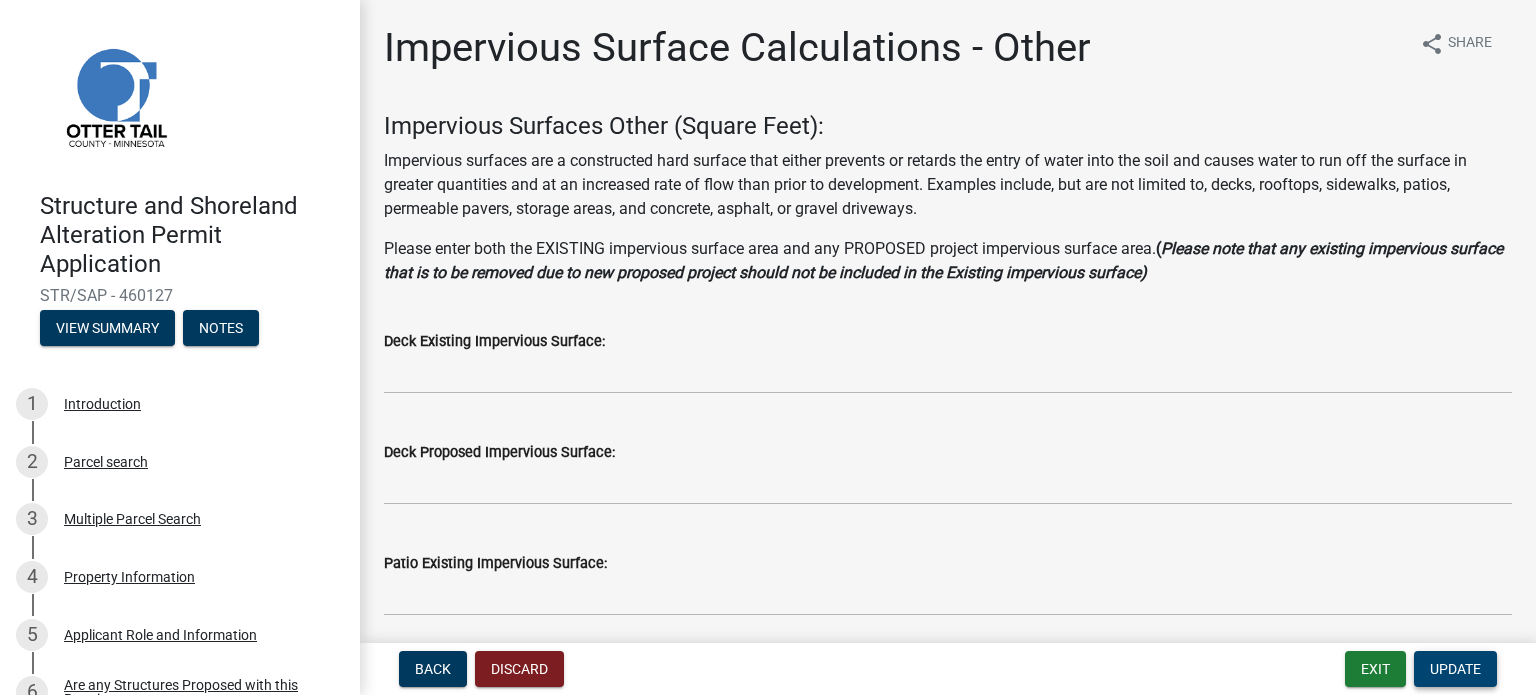 click on "Update" at bounding box center (1455, 669) 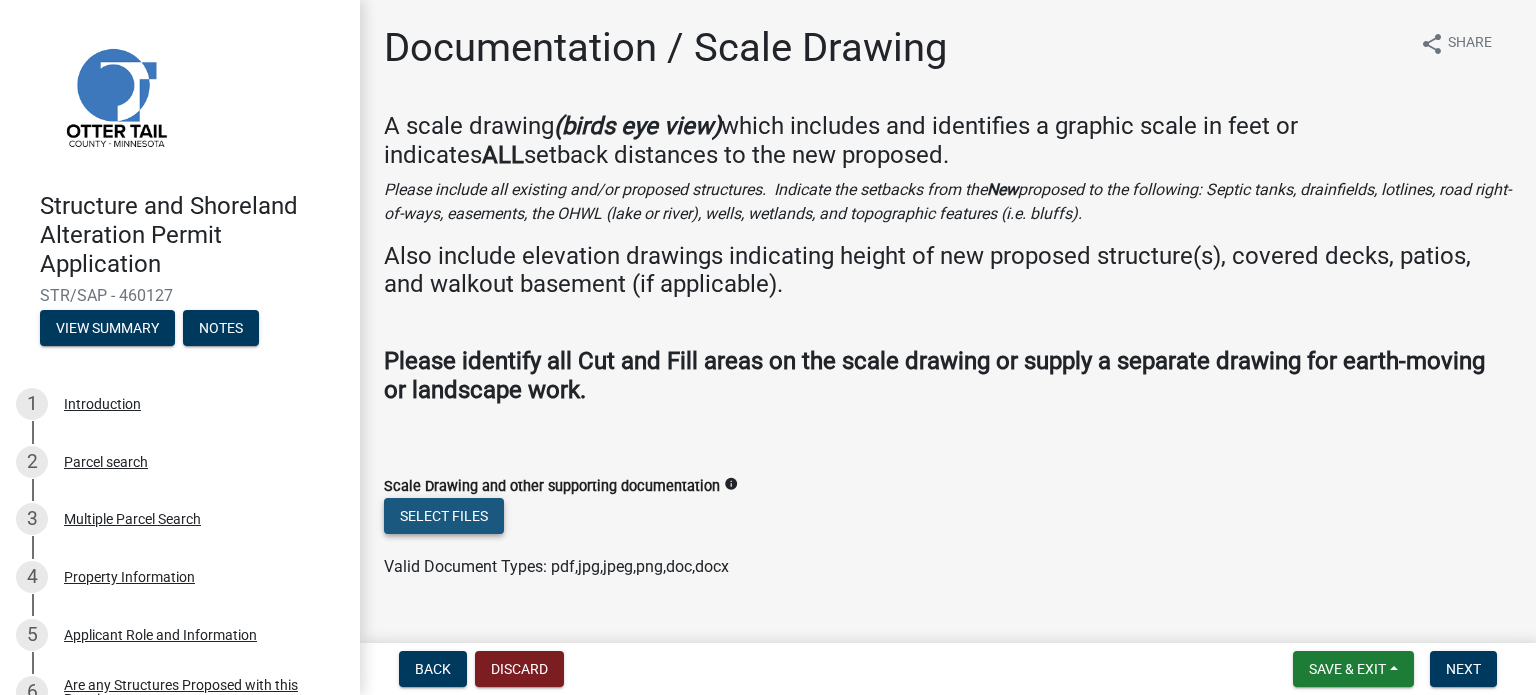 click on "Select files" 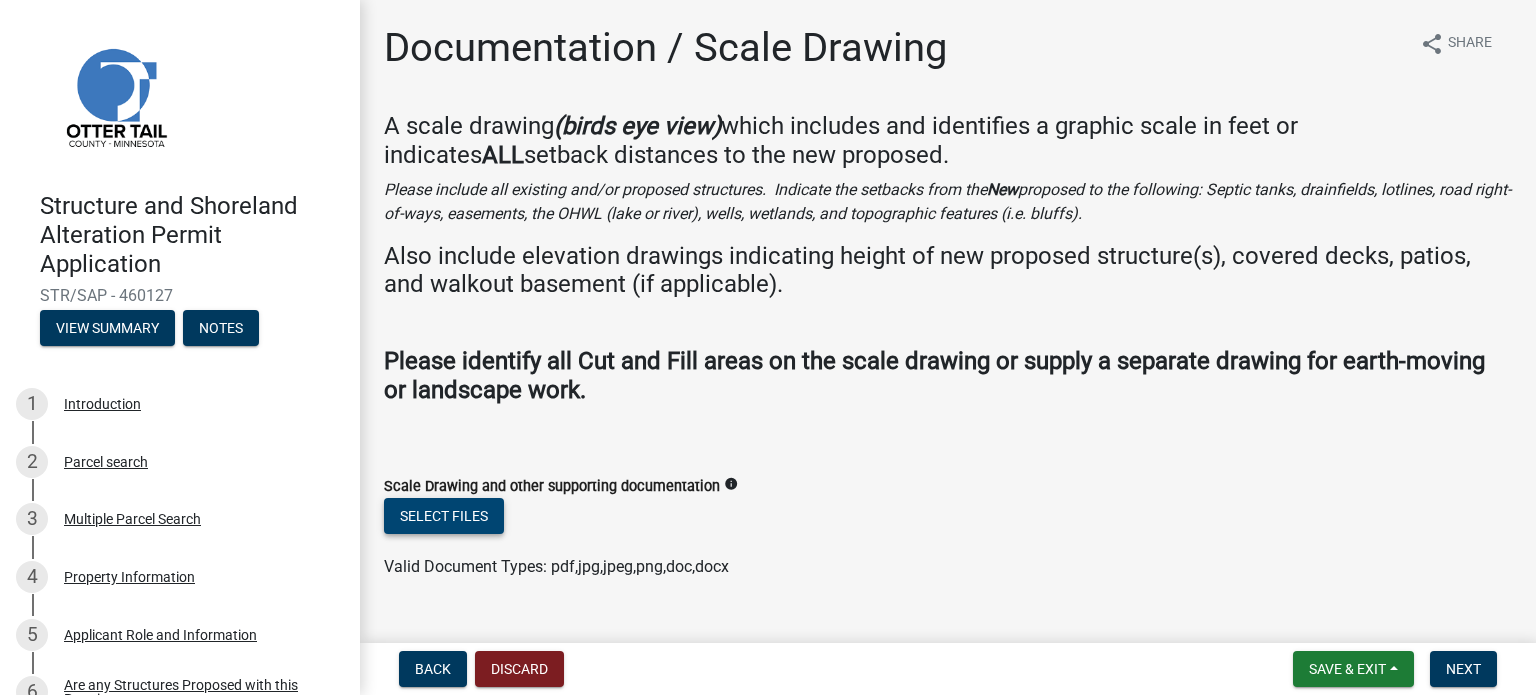 scroll, scrollTop: 39, scrollLeft: 0, axis: vertical 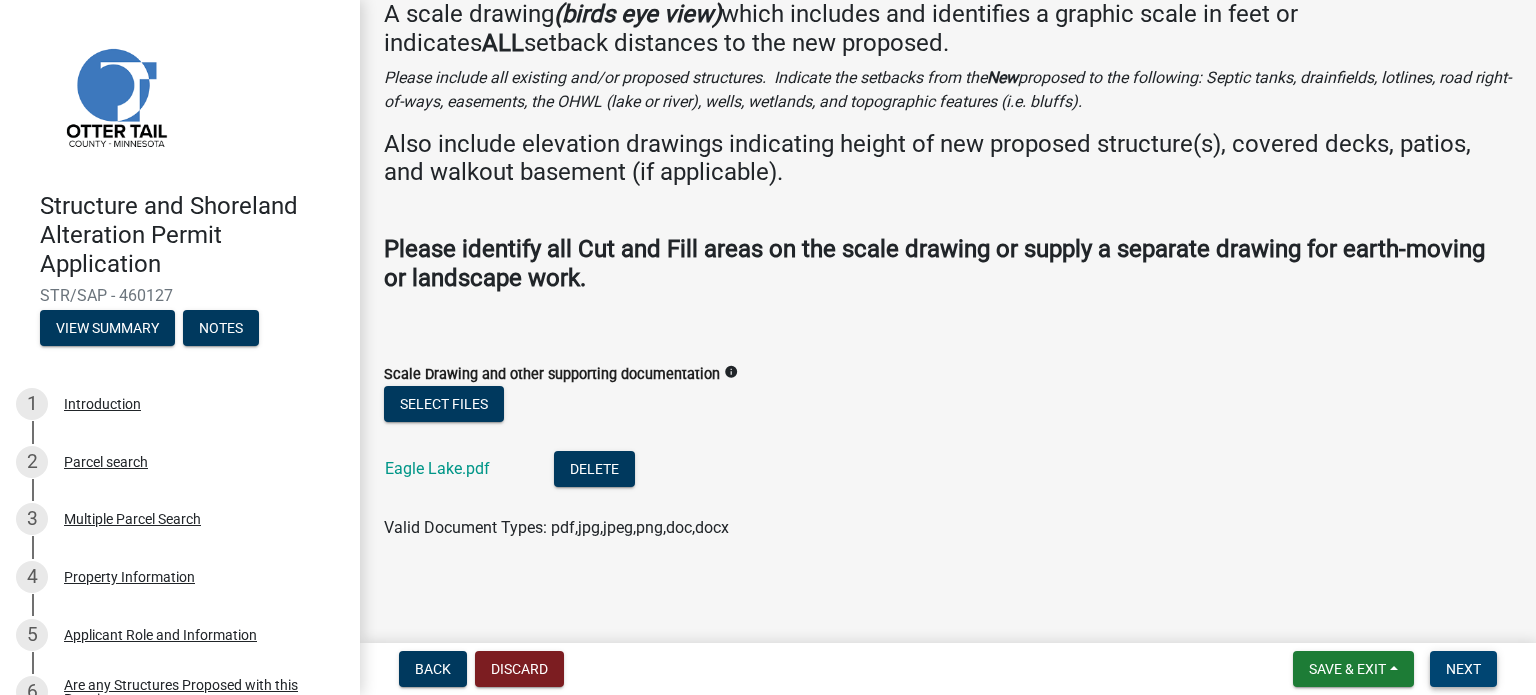 click on "Next" at bounding box center [1463, 669] 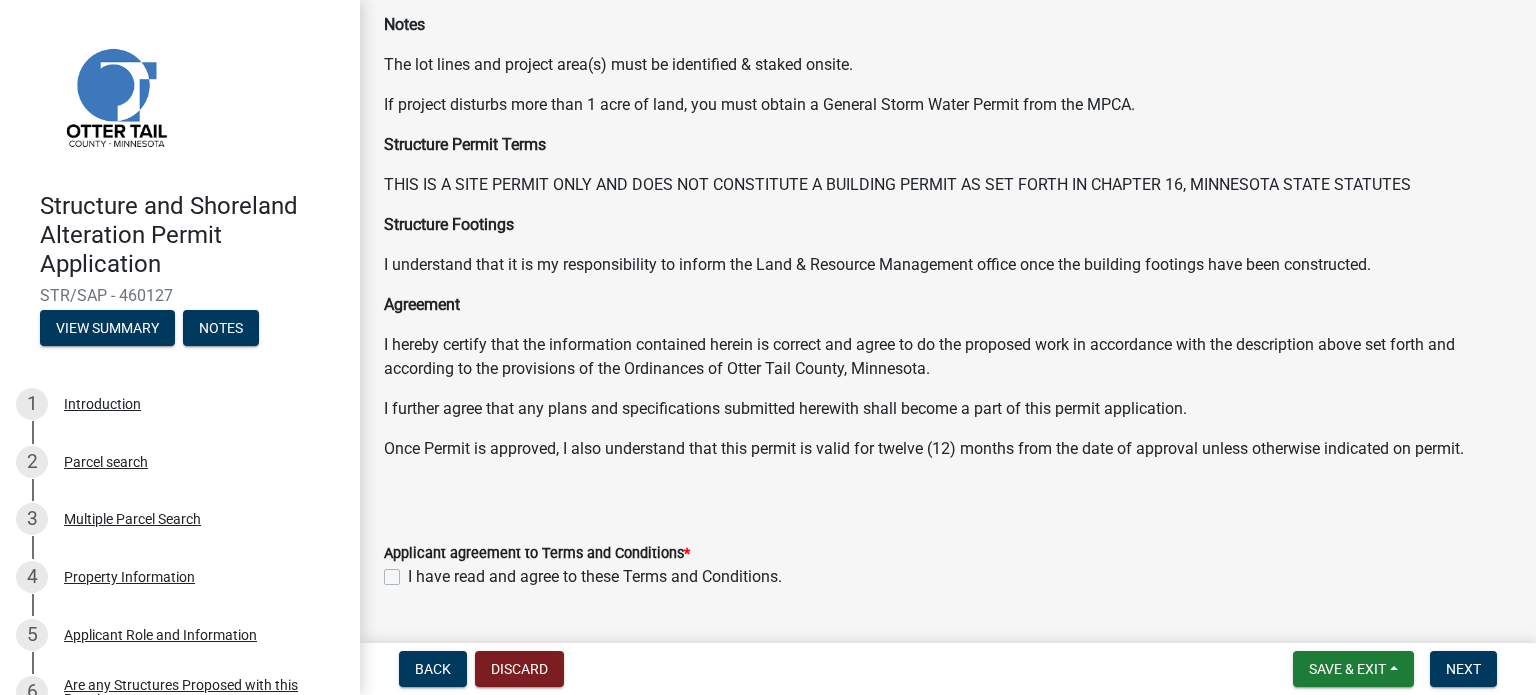 scroll, scrollTop: 249, scrollLeft: 0, axis: vertical 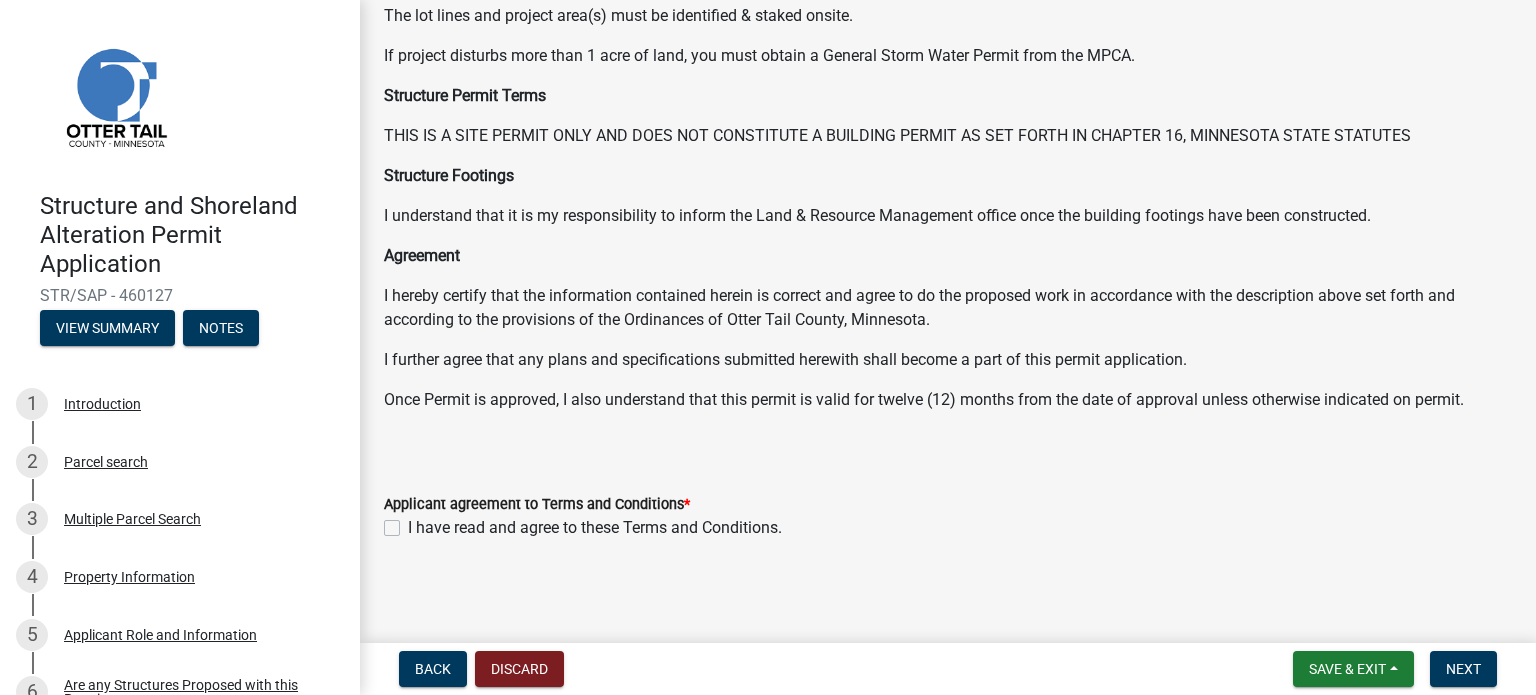 click on "I have read and agree to these Terms and Conditions." 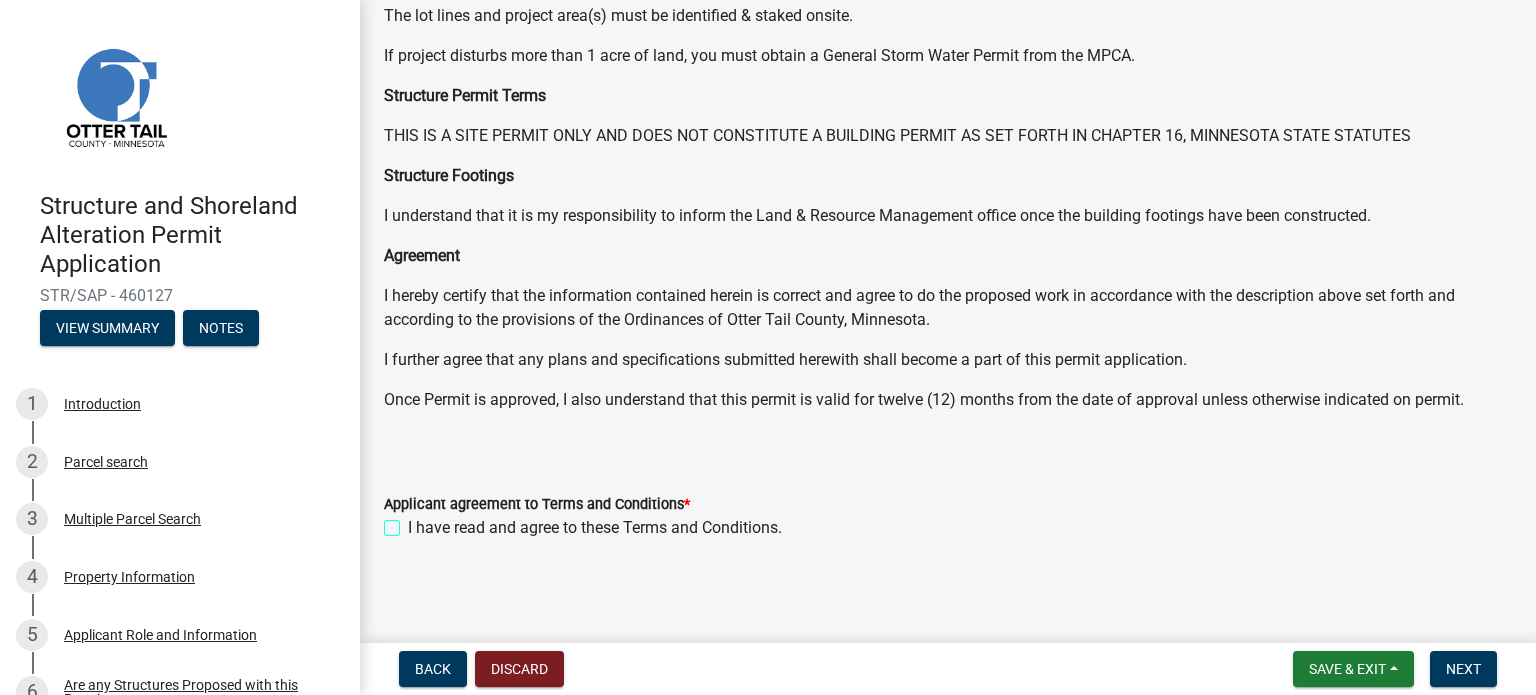 click on "I have read and agree to these Terms and Conditions." at bounding box center [414, 522] 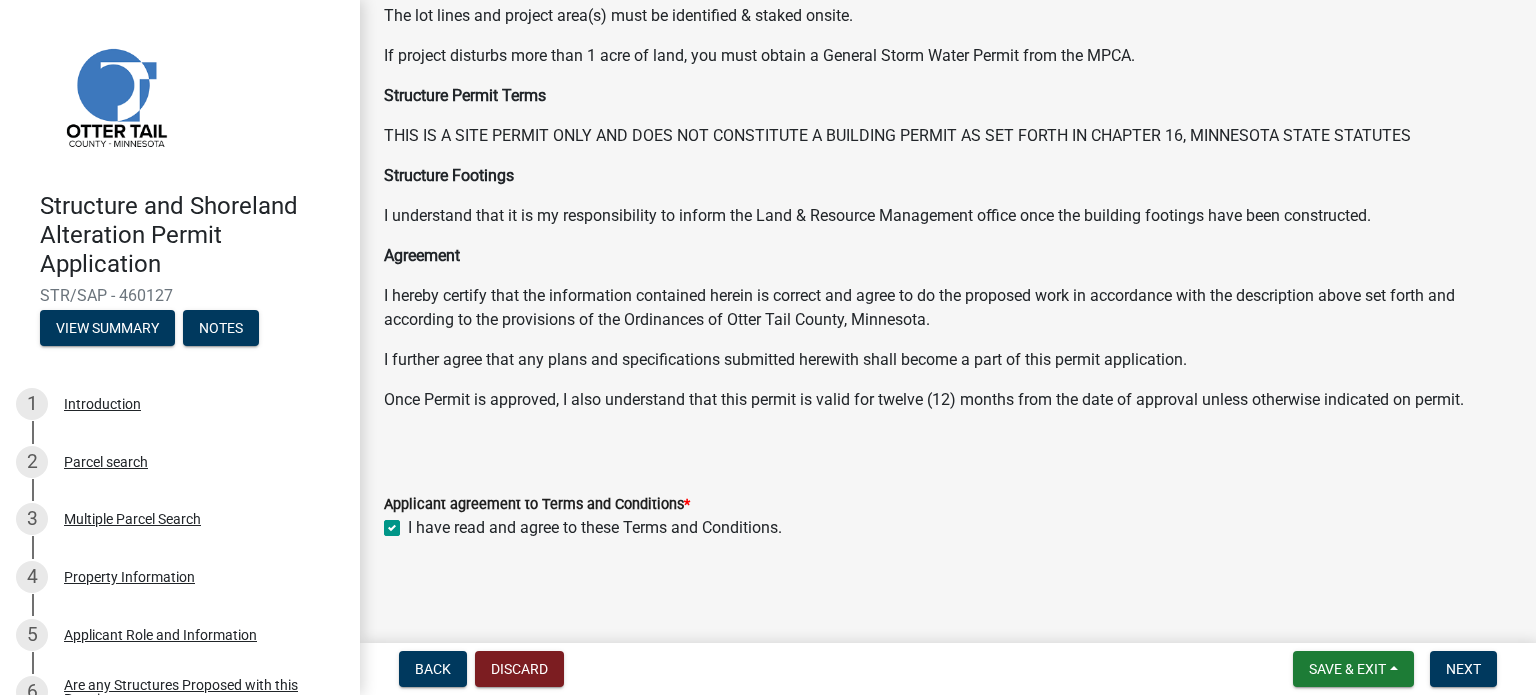 checkbox on "true" 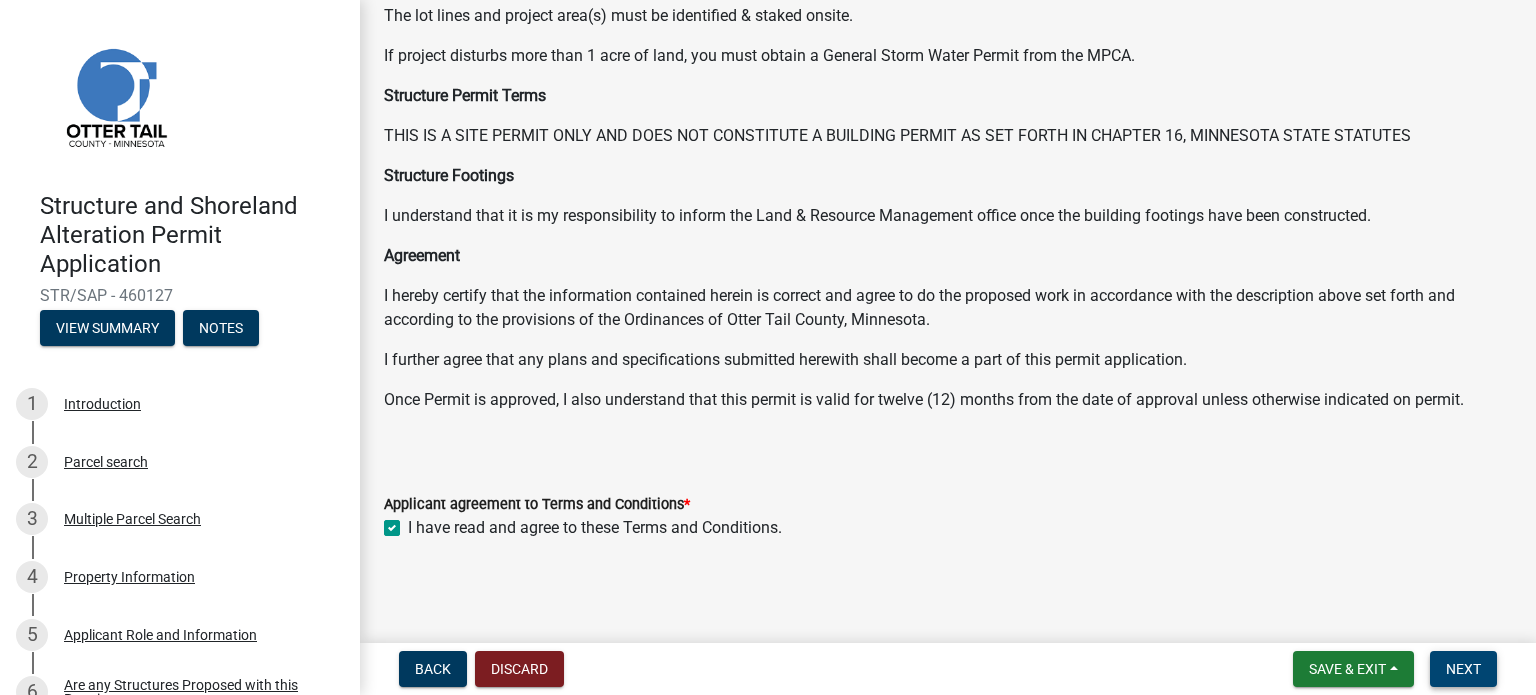 click on "Next" at bounding box center [1463, 669] 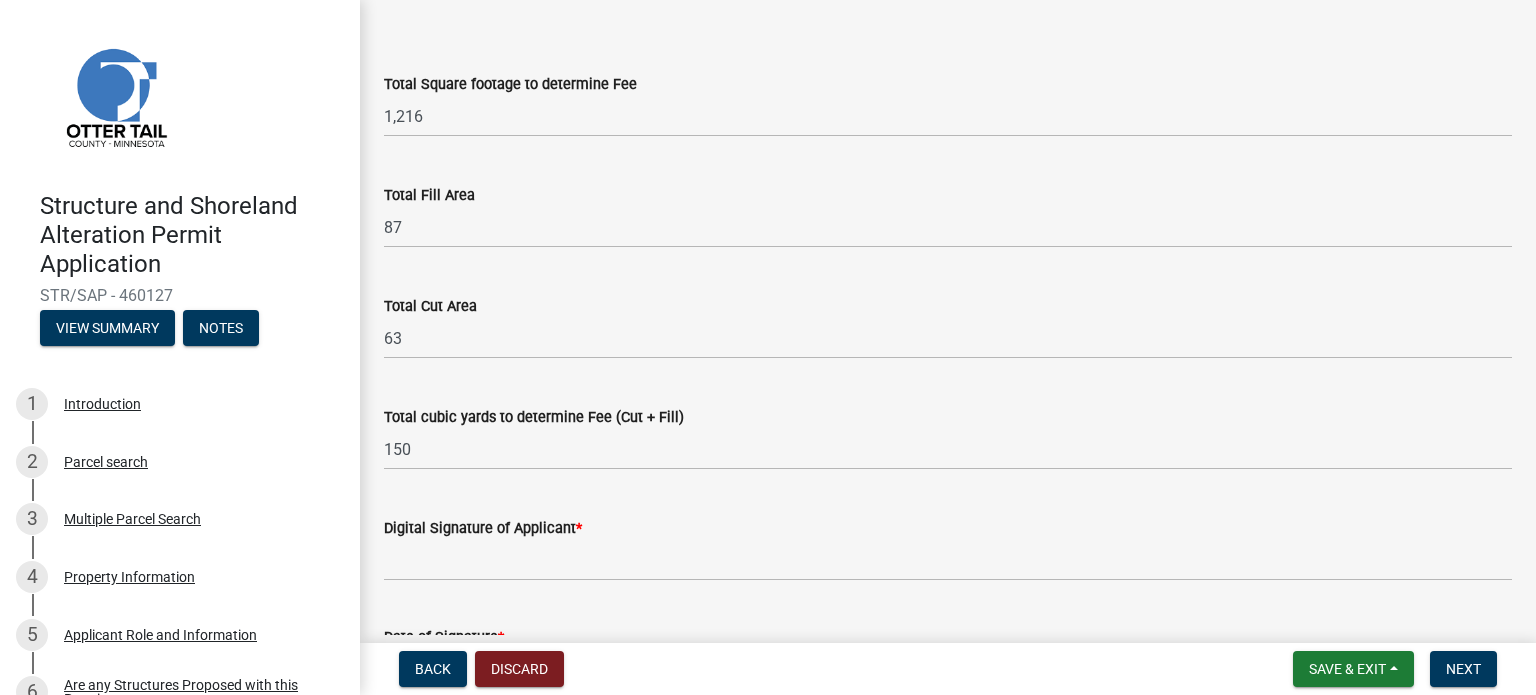 scroll, scrollTop: 200, scrollLeft: 0, axis: vertical 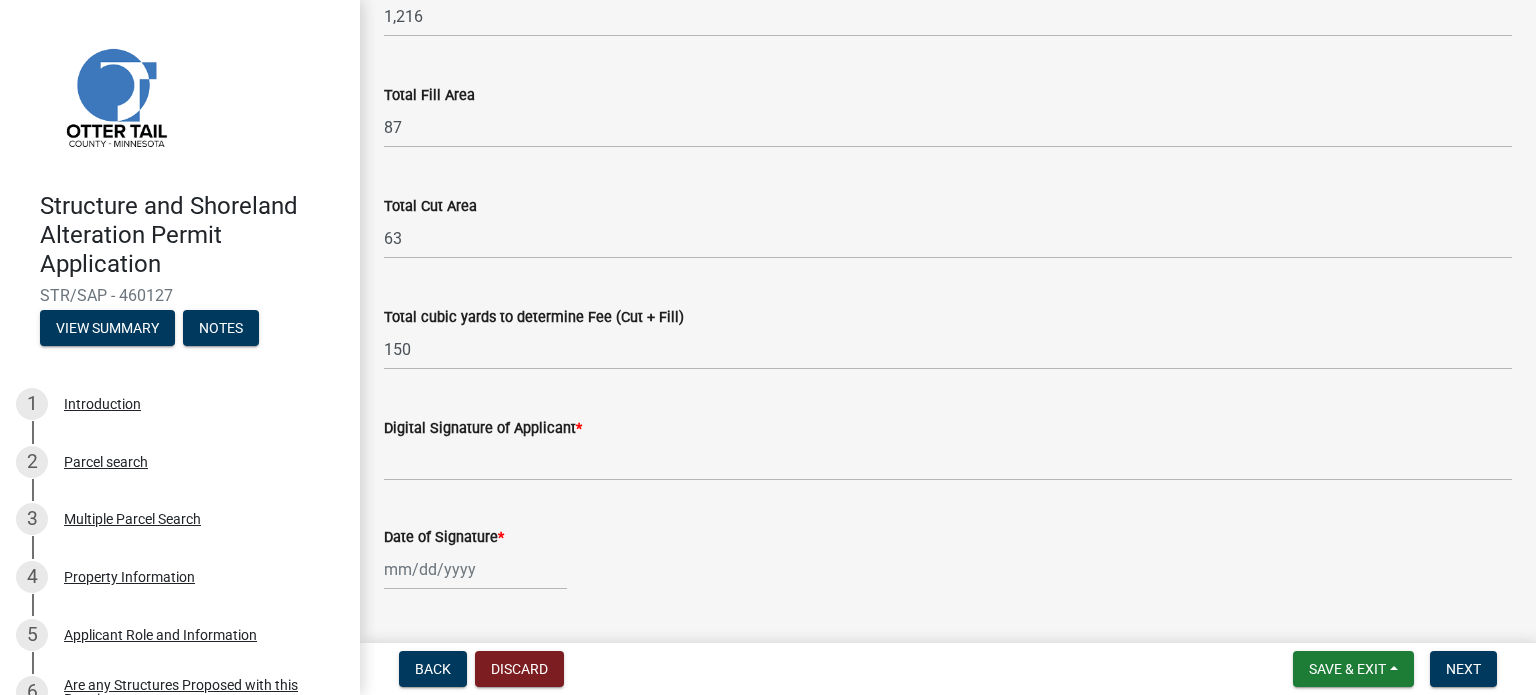 click on "Digital Signature of Applicant  *" 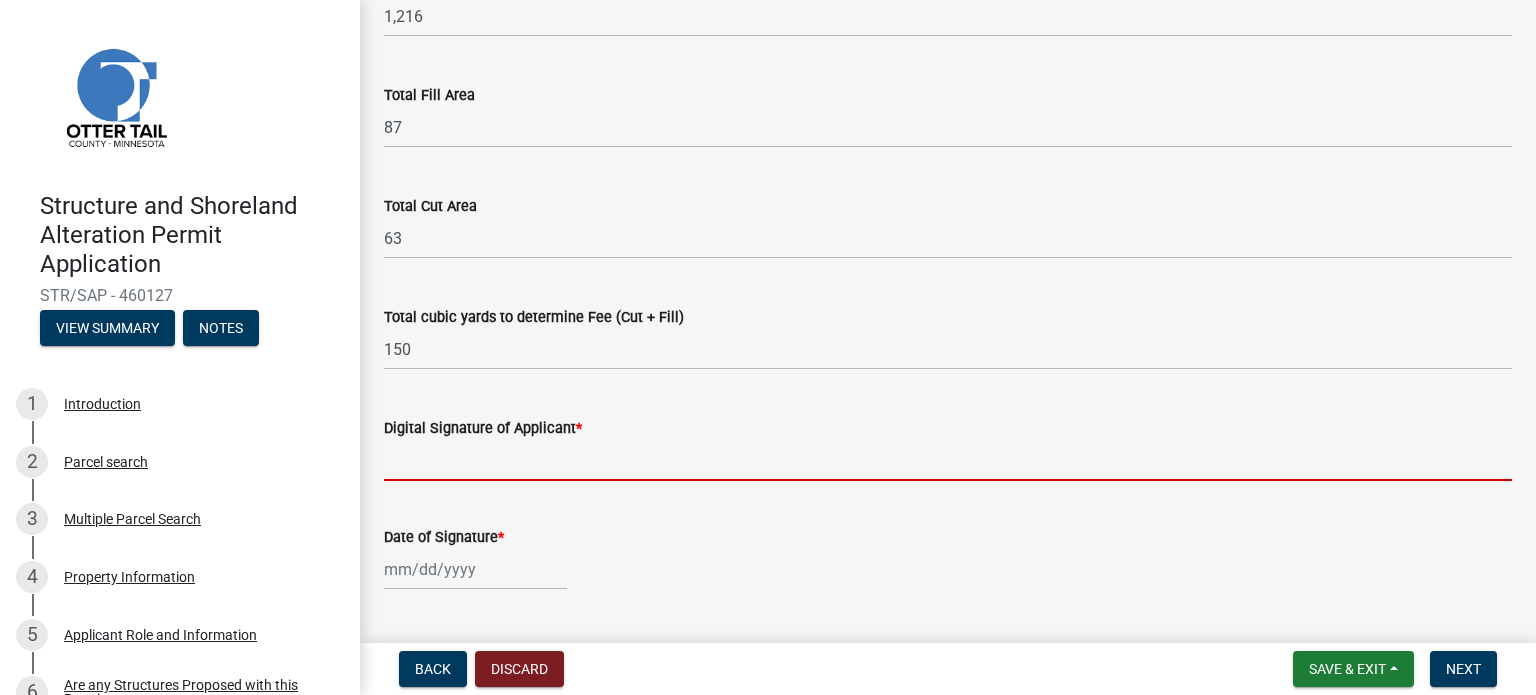 click on "Digital Signature of Applicant  *" at bounding box center [948, 460] 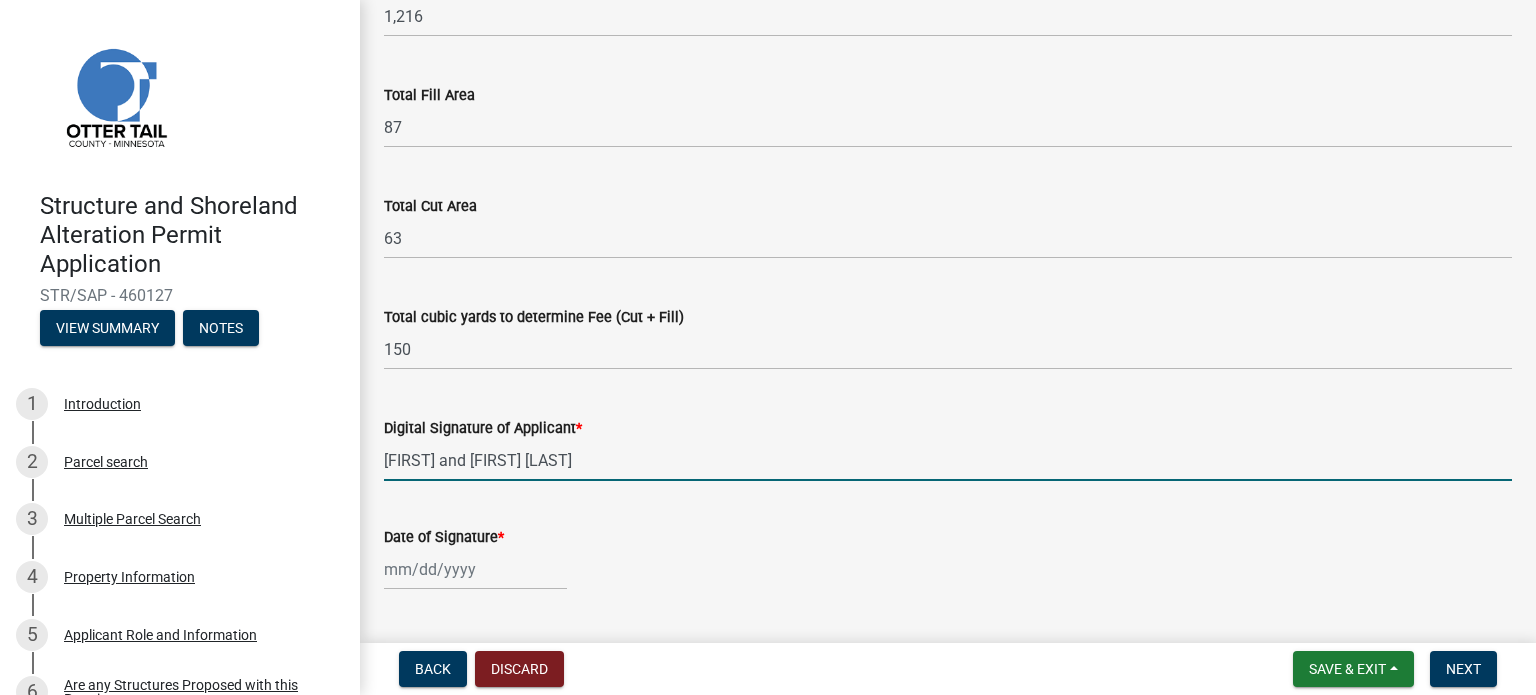 select on "8" 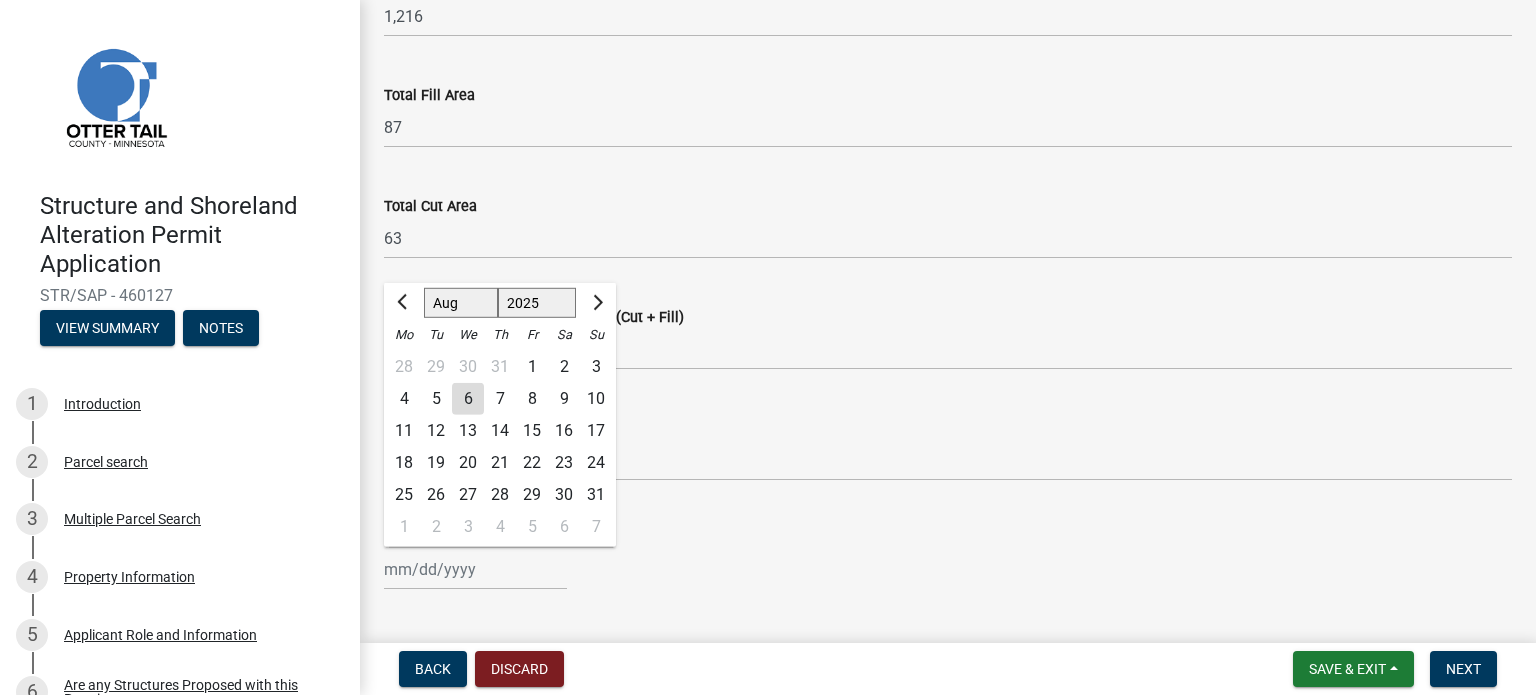 click on "Date of Signature  *" at bounding box center [475, 569] 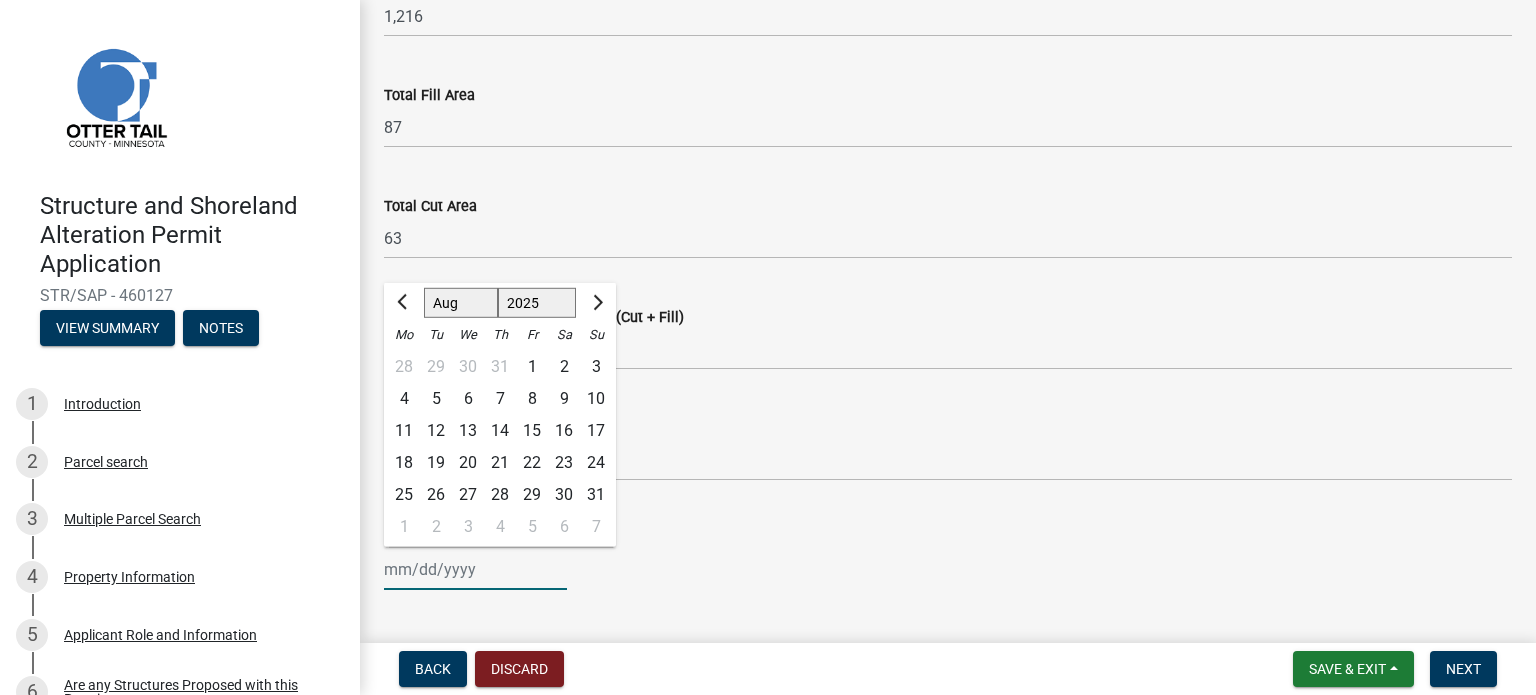 click on "Date of Signature  *" at bounding box center [475, 569] 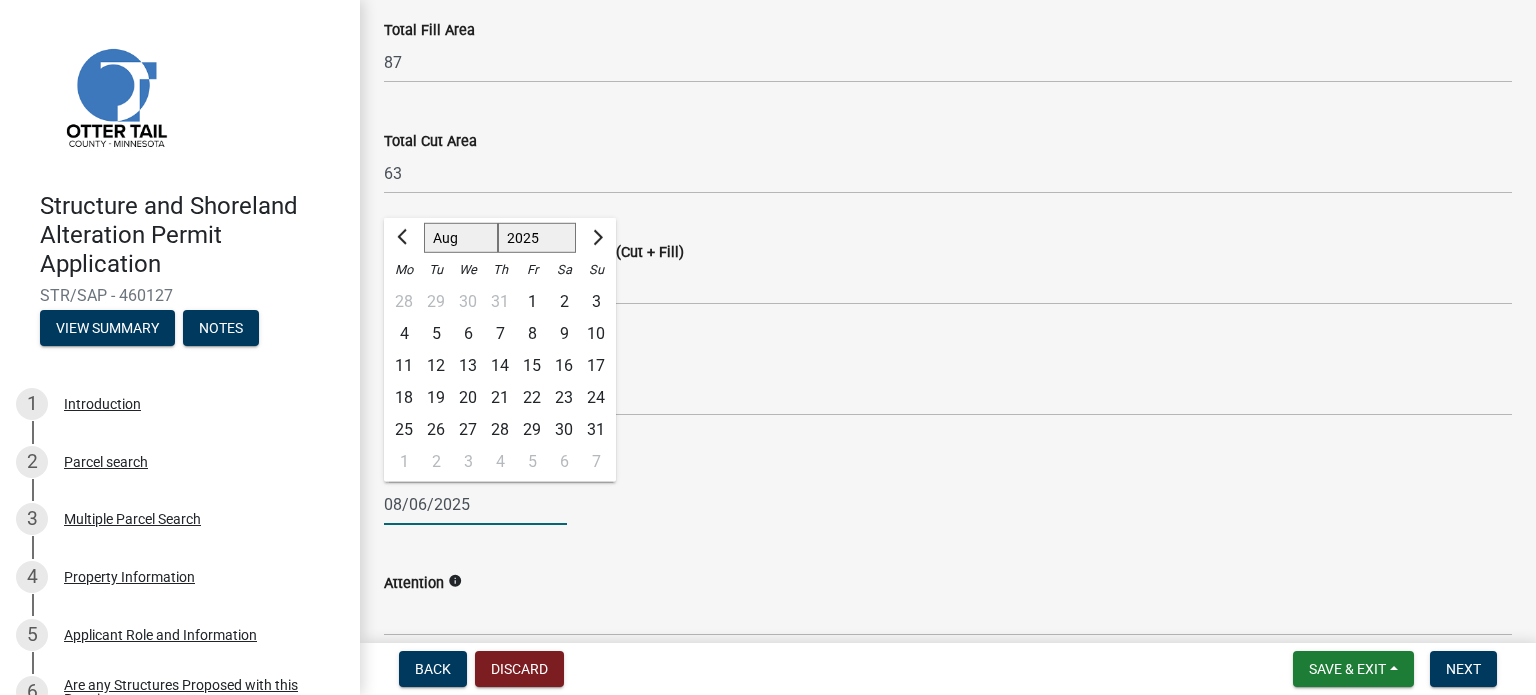 scroll, scrollTop: 300, scrollLeft: 0, axis: vertical 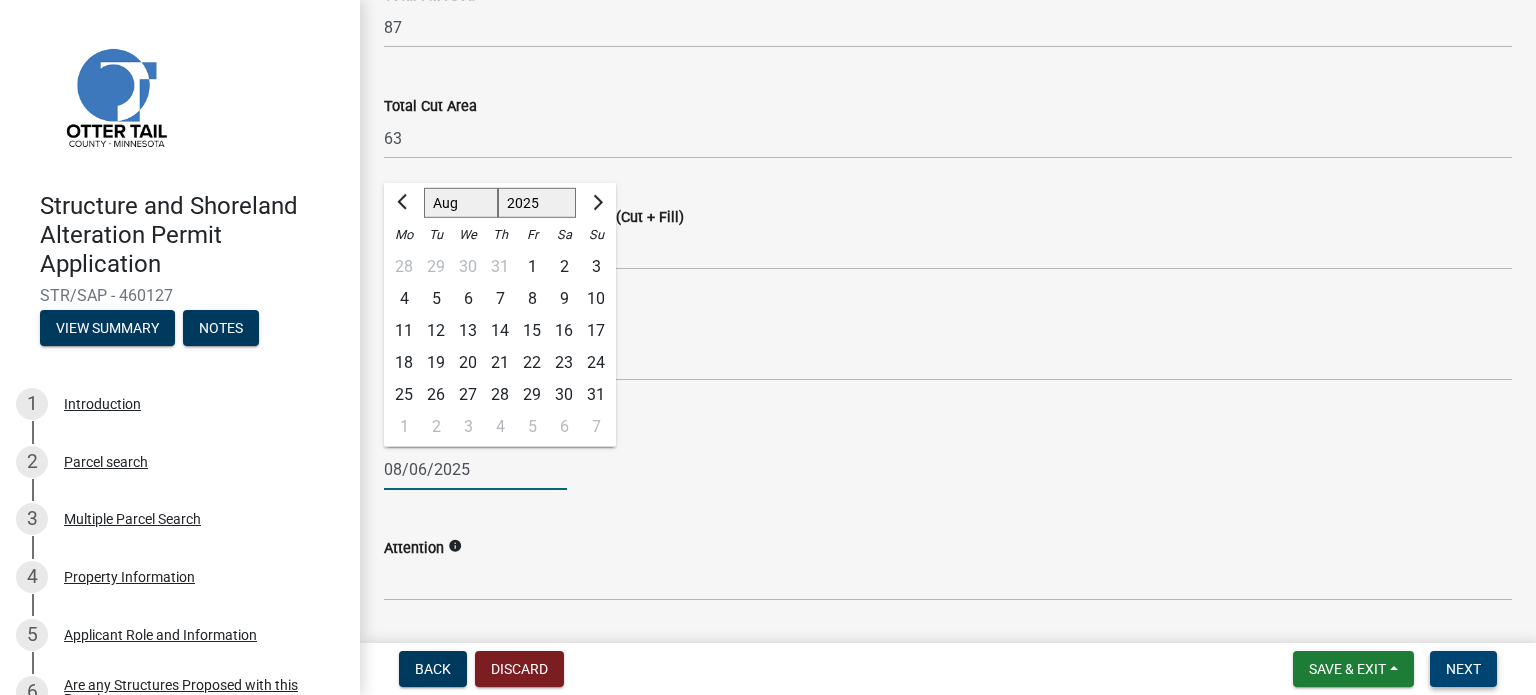 type on "08/06/2025" 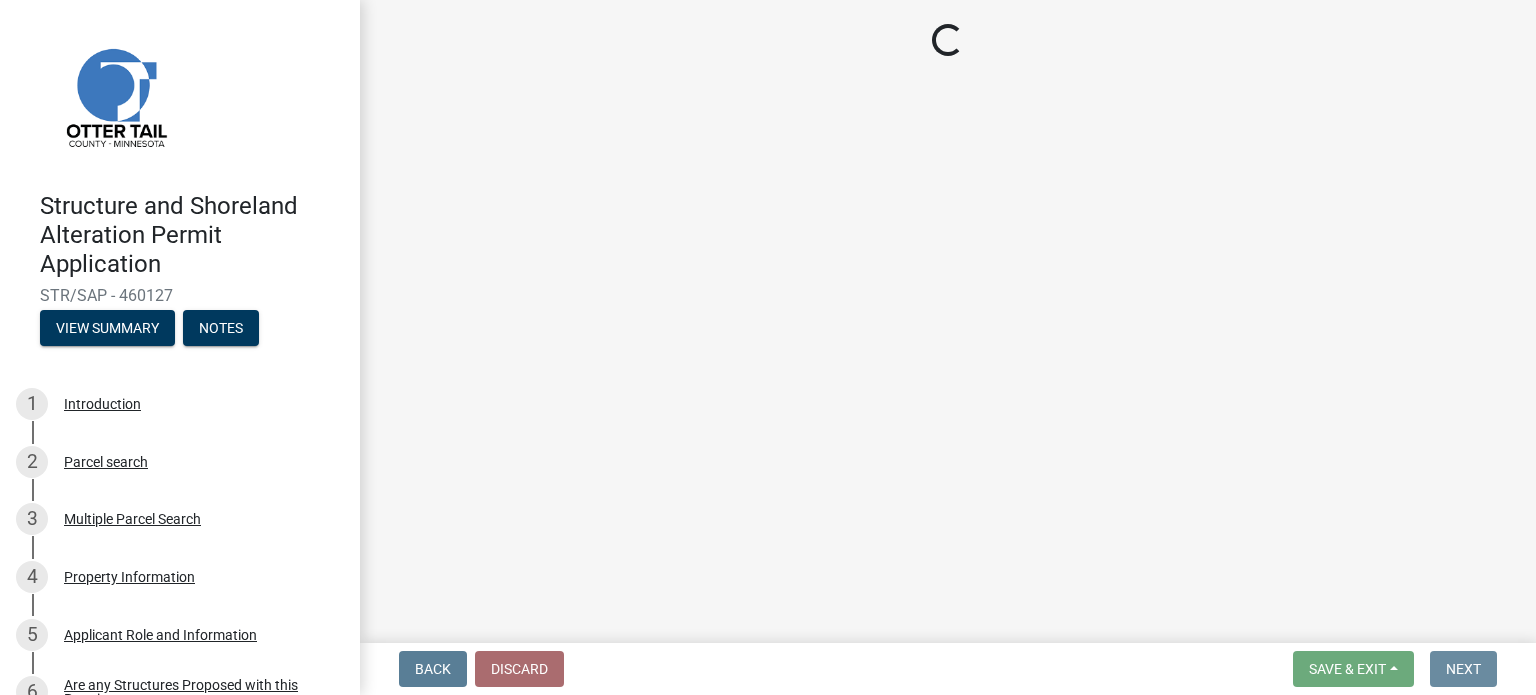 scroll, scrollTop: 0, scrollLeft: 0, axis: both 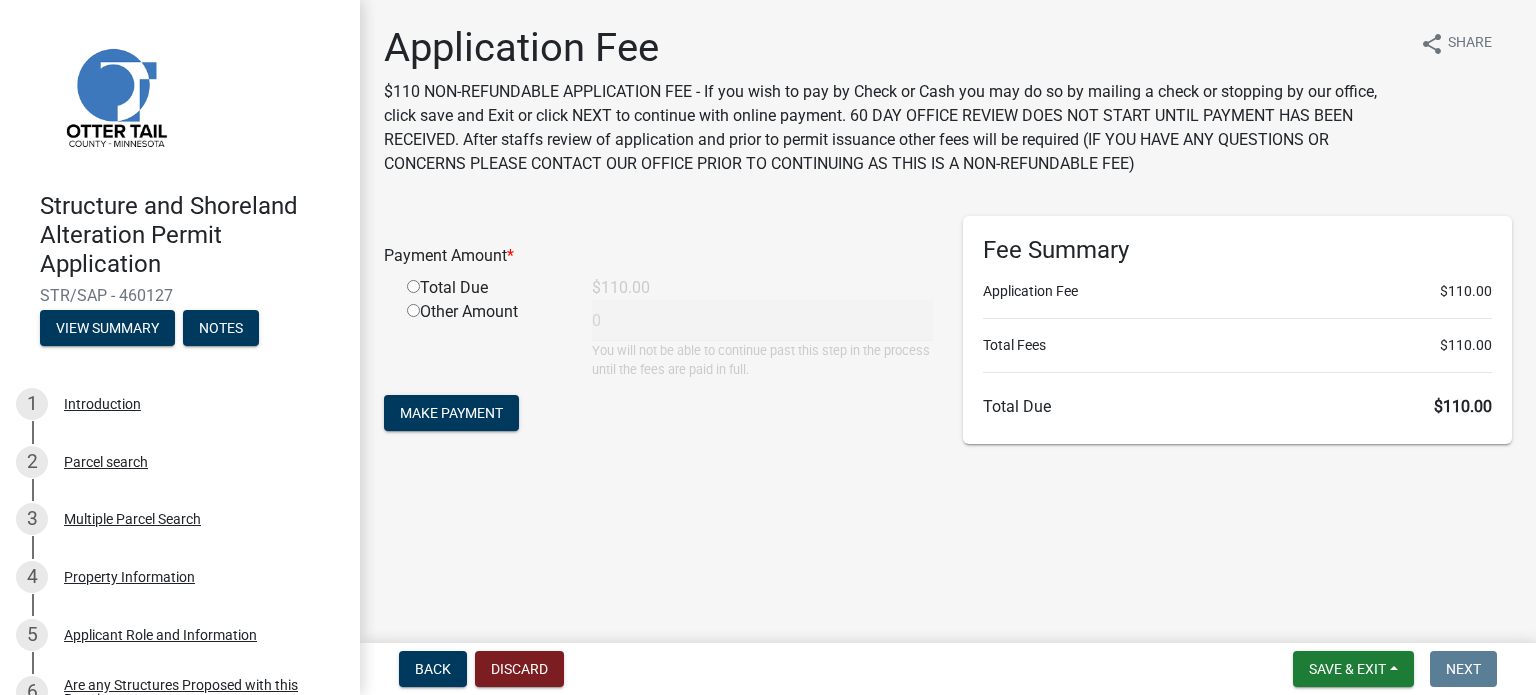 click 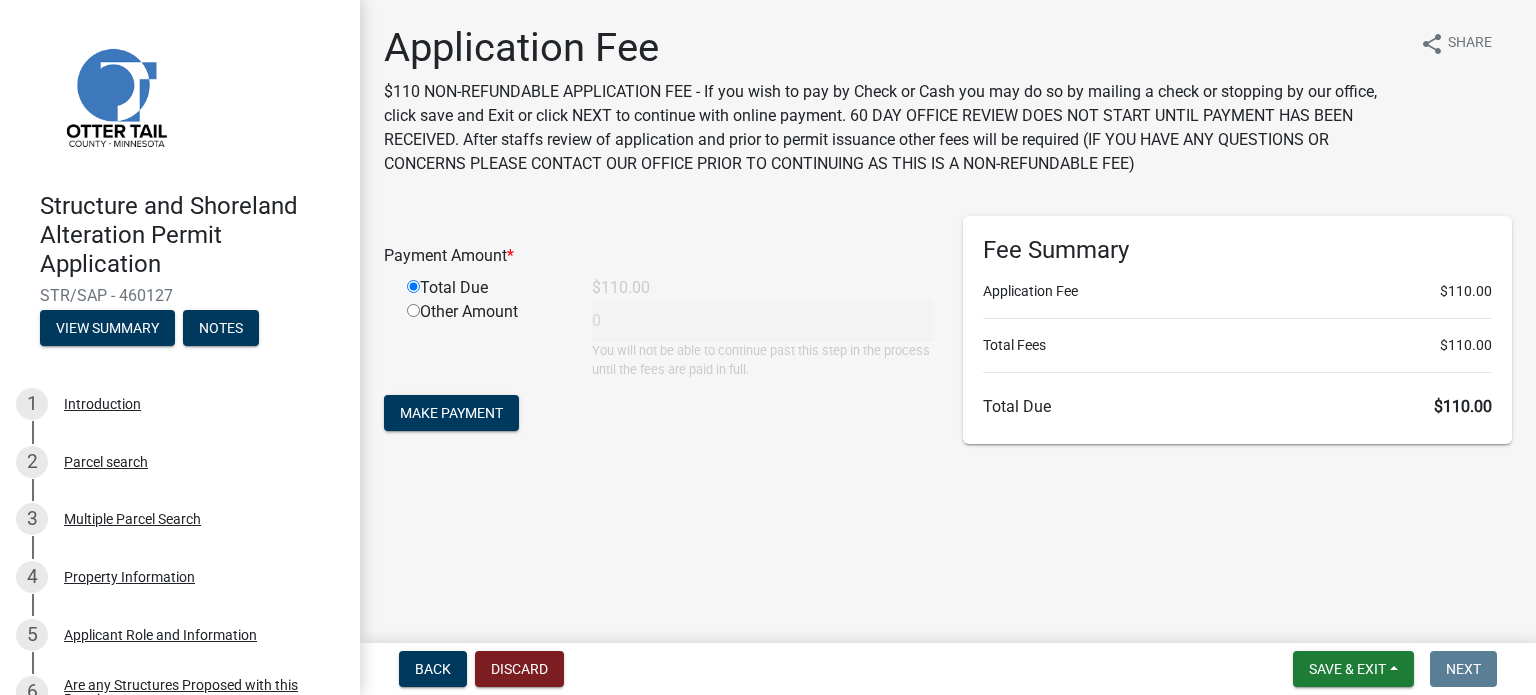 type on "110" 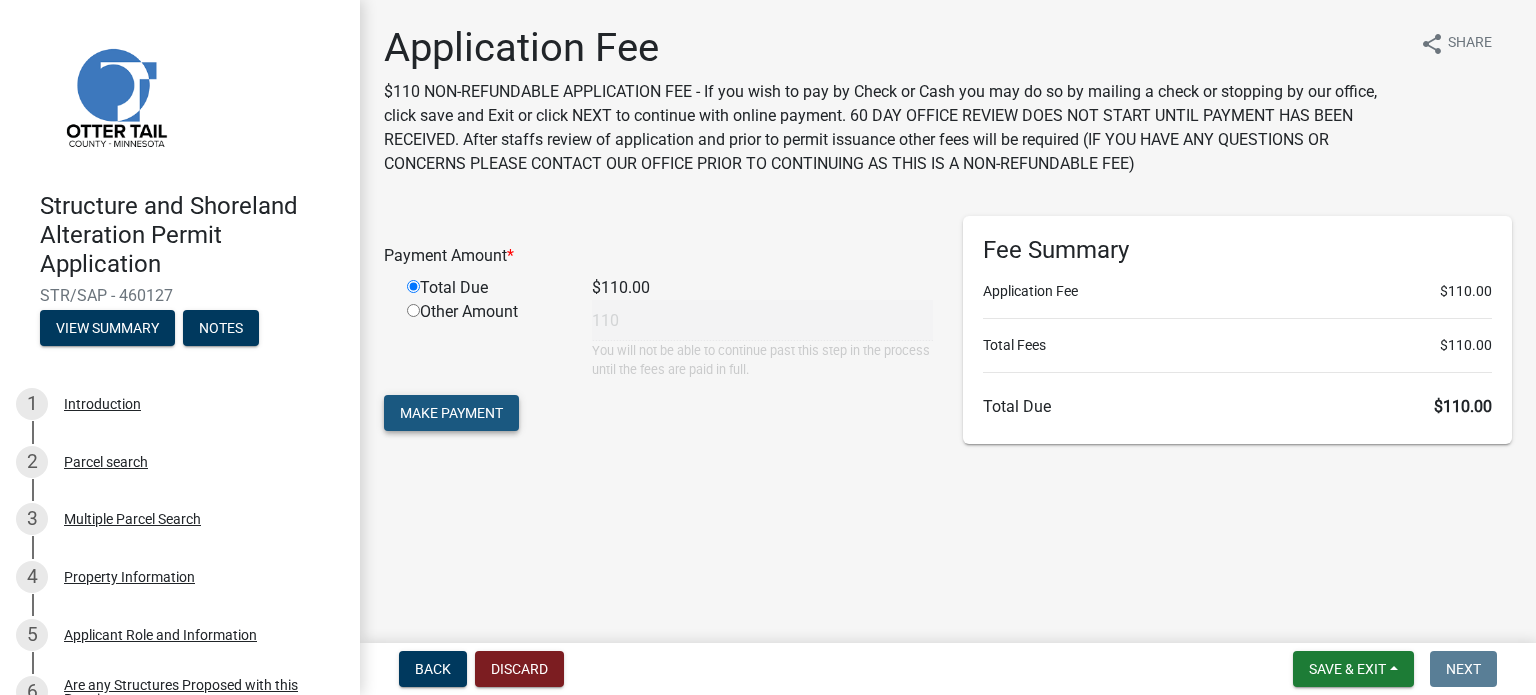 drag, startPoint x: 465, startPoint y: 413, endPoint x: 602, endPoint y: 387, distance: 139.44533 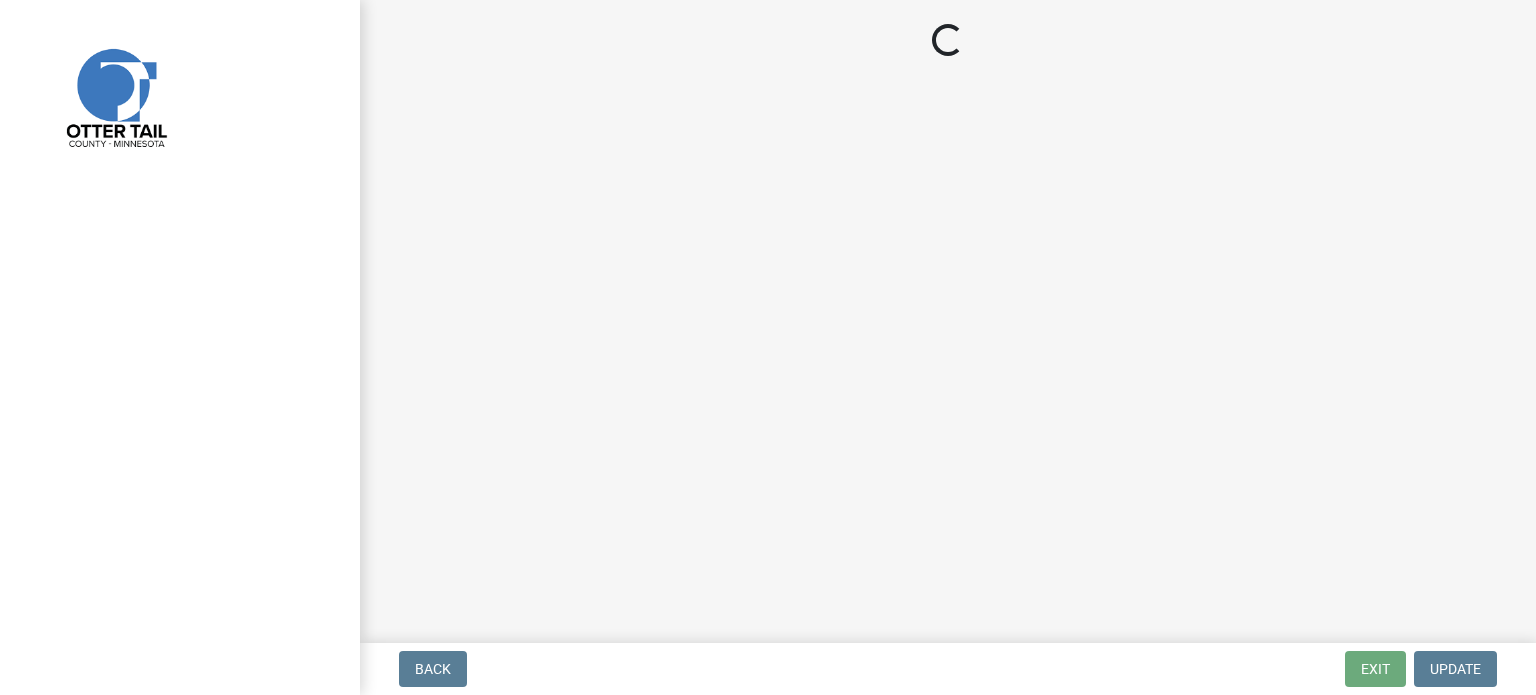 scroll, scrollTop: 0, scrollLeft: 0, axis: both 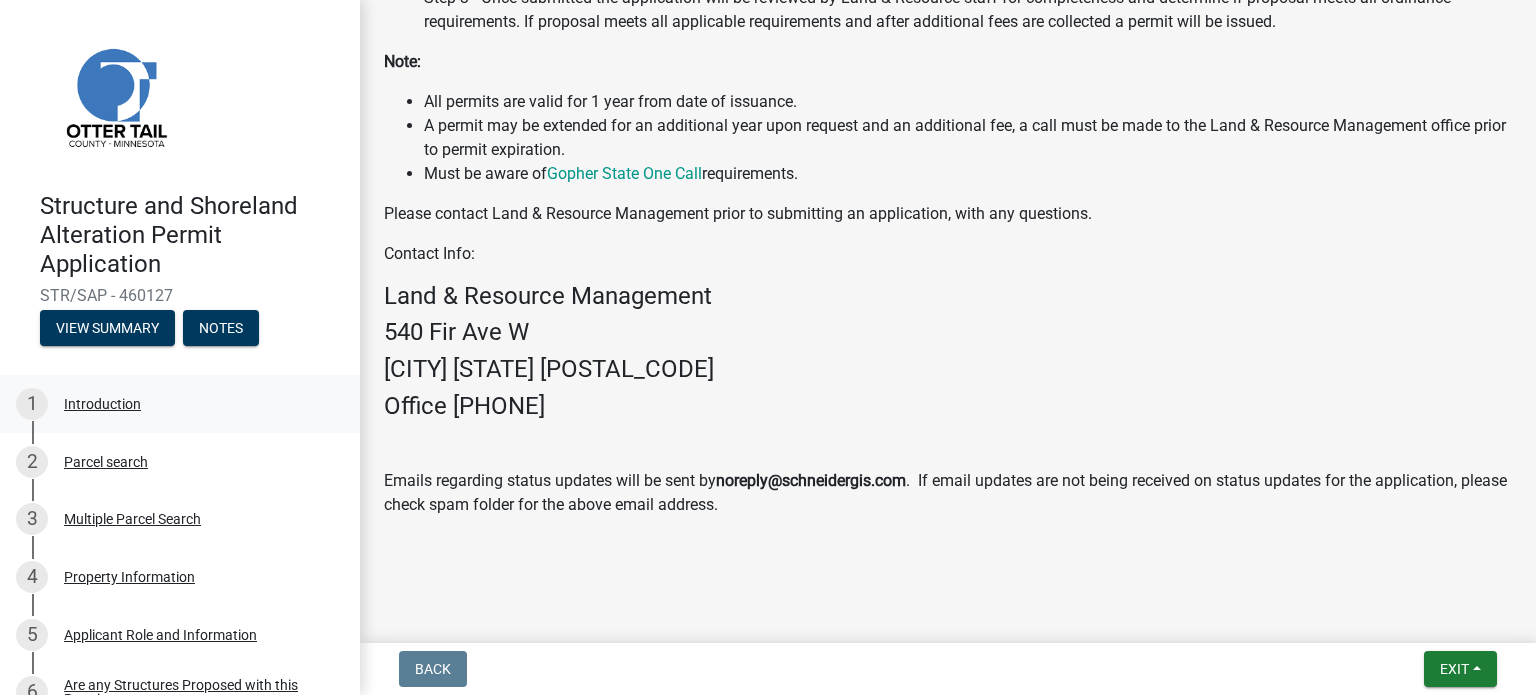 click on "Introduction" at bounding box center [102, 404] 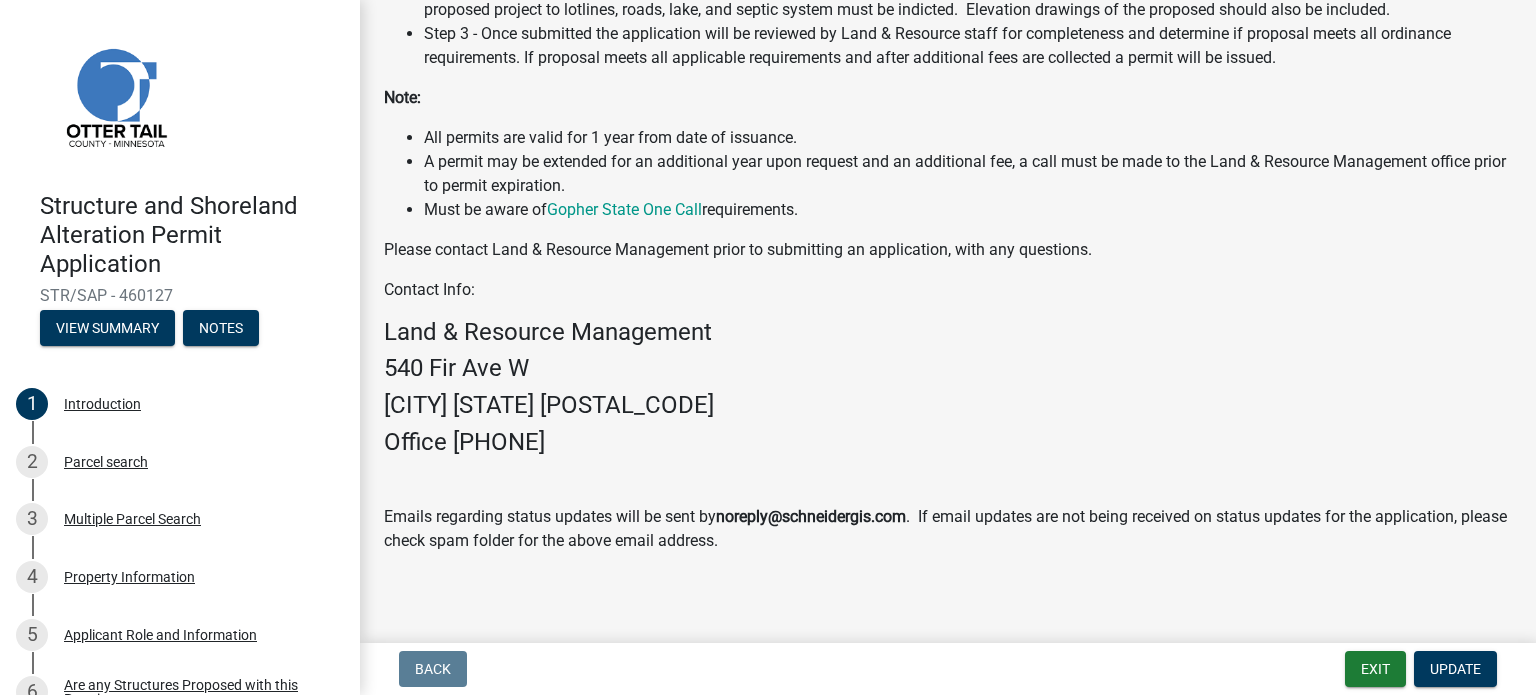 scroll, scrollTop: 576, scrollLeft: 0, axis: vertical 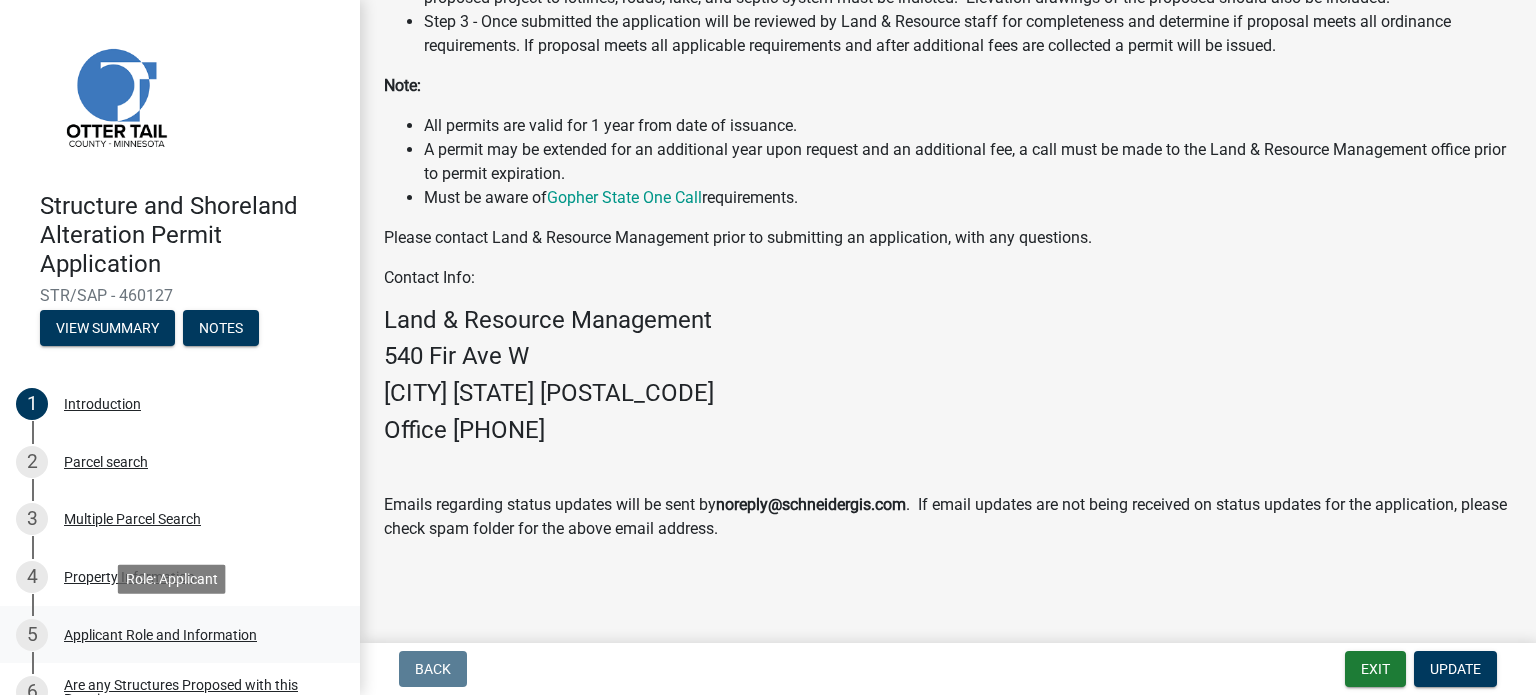 click on "Applicant Role and Information" at bounding box center [160, 635] 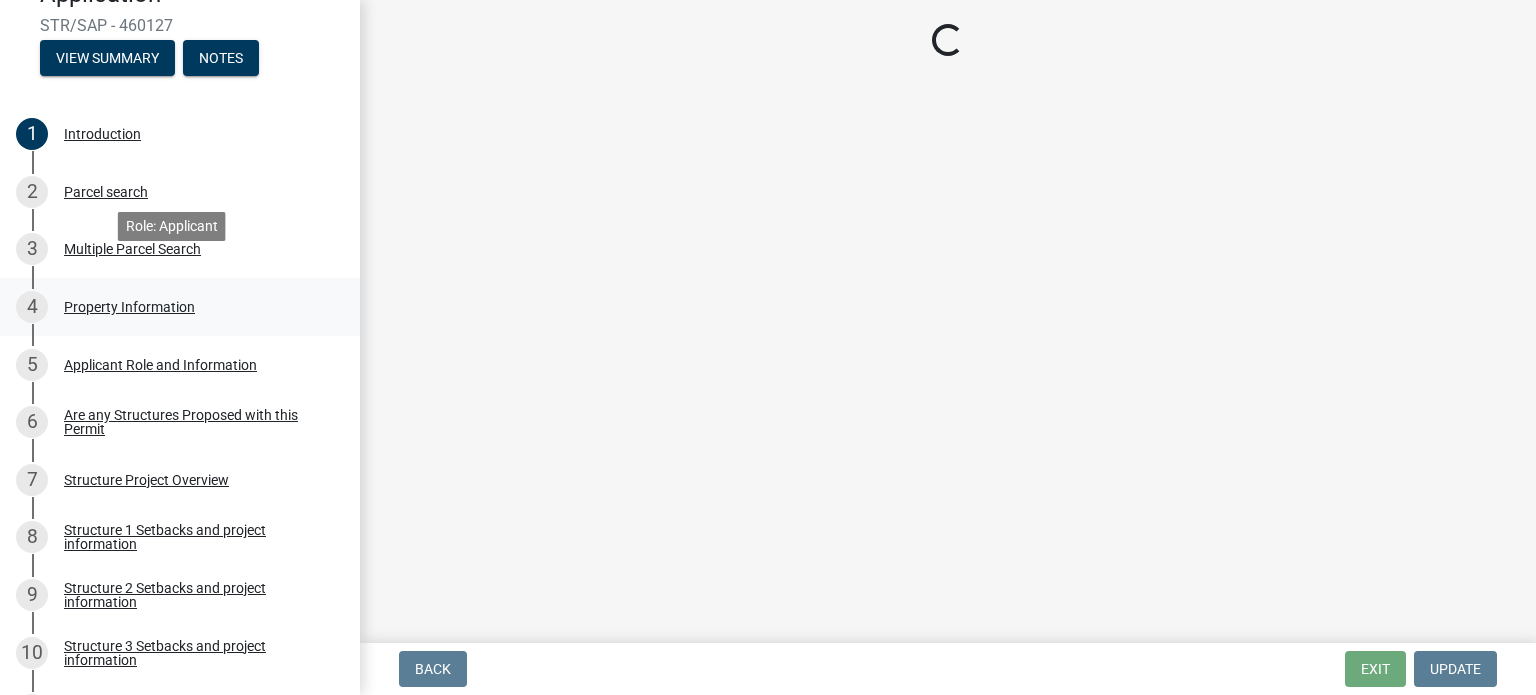 scroll, scrollTop: 300, scrollLeft: 0, axis: vertical 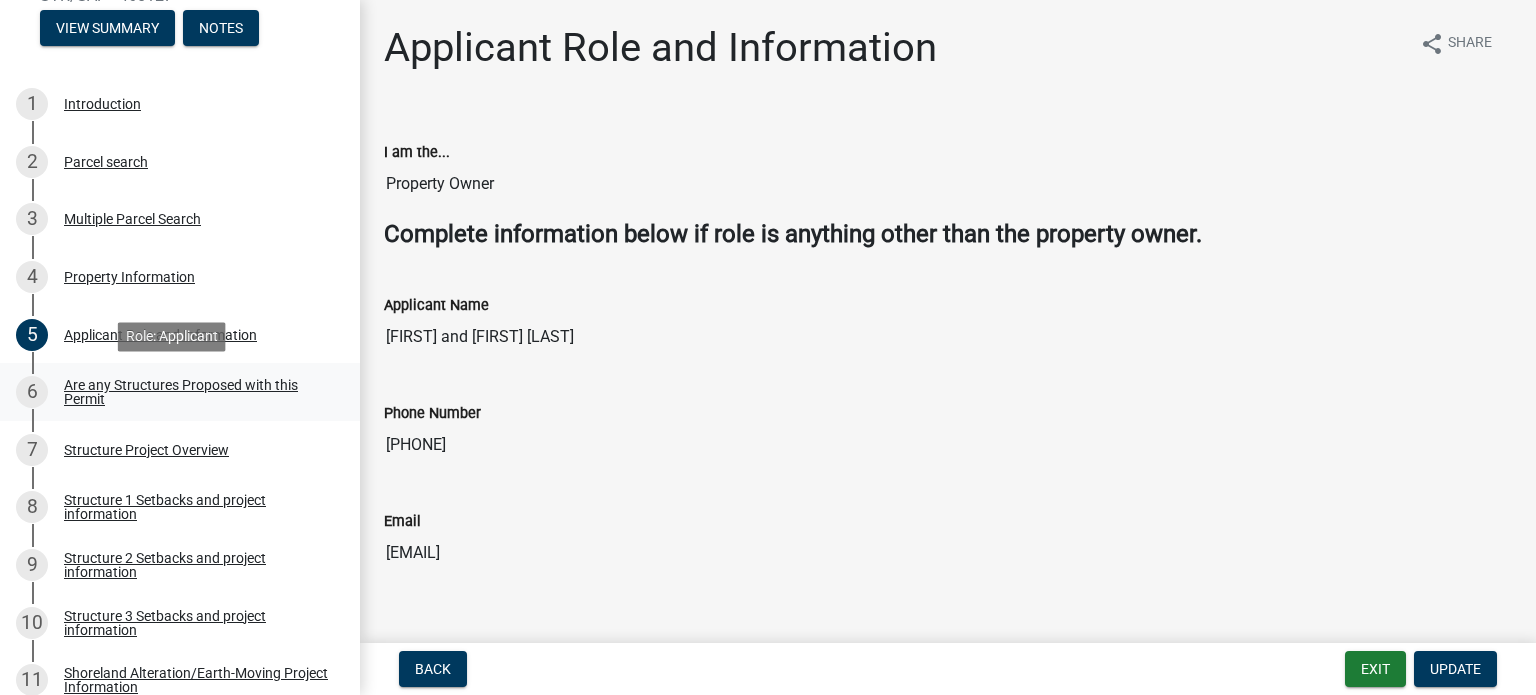 click on "Are any Structures Proposed with this Permit" at bounding box center (196, 392) 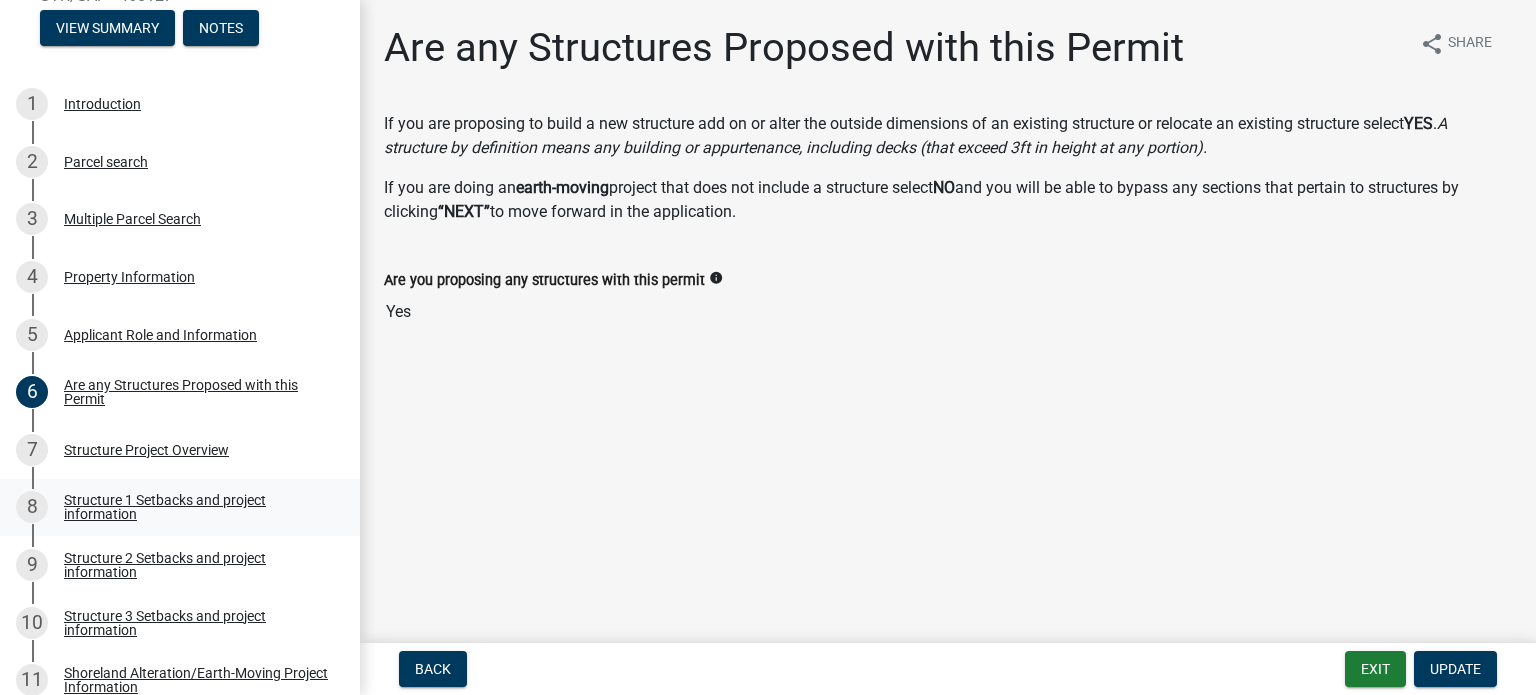 click on "Structure 1 Setbacks and project information" at bounding box center (196, 507) 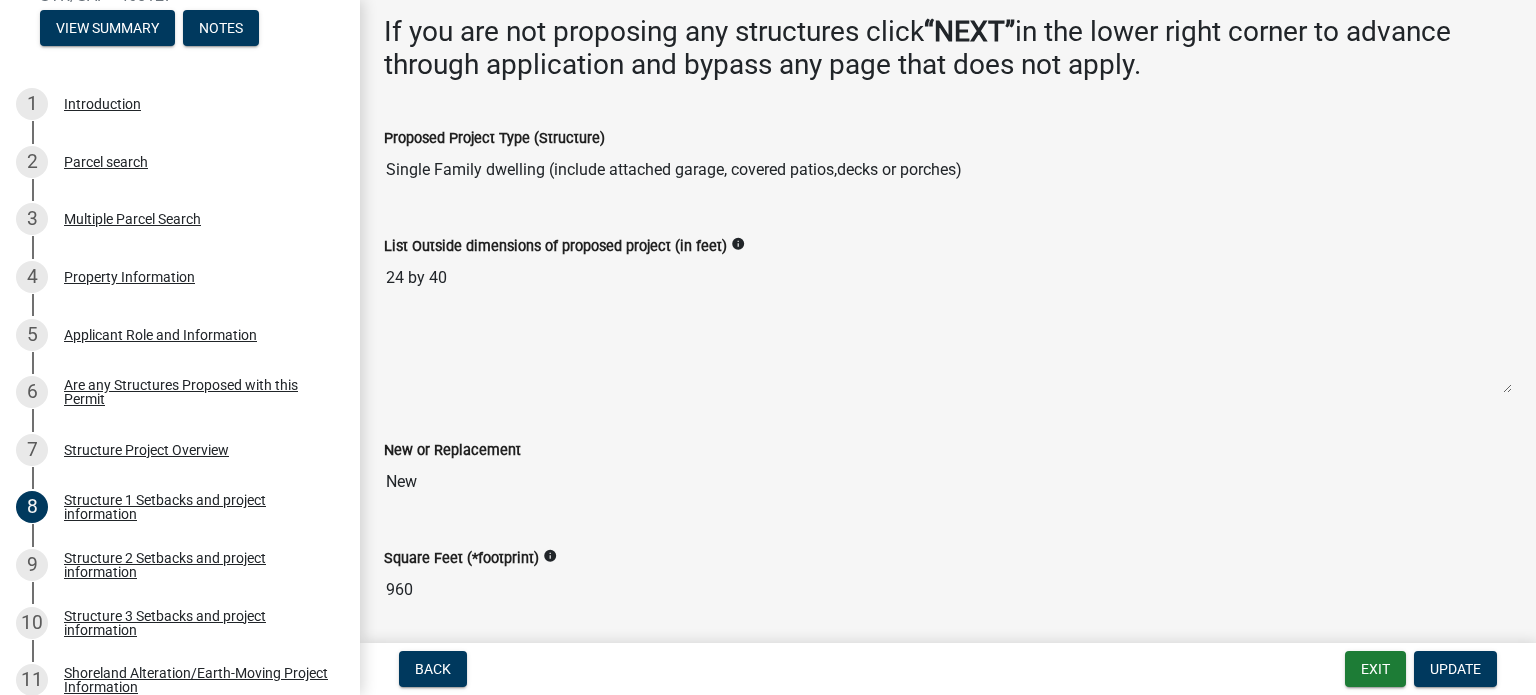 scroll, scrollTop: 400, scrollLeft: 0, axis: vertical 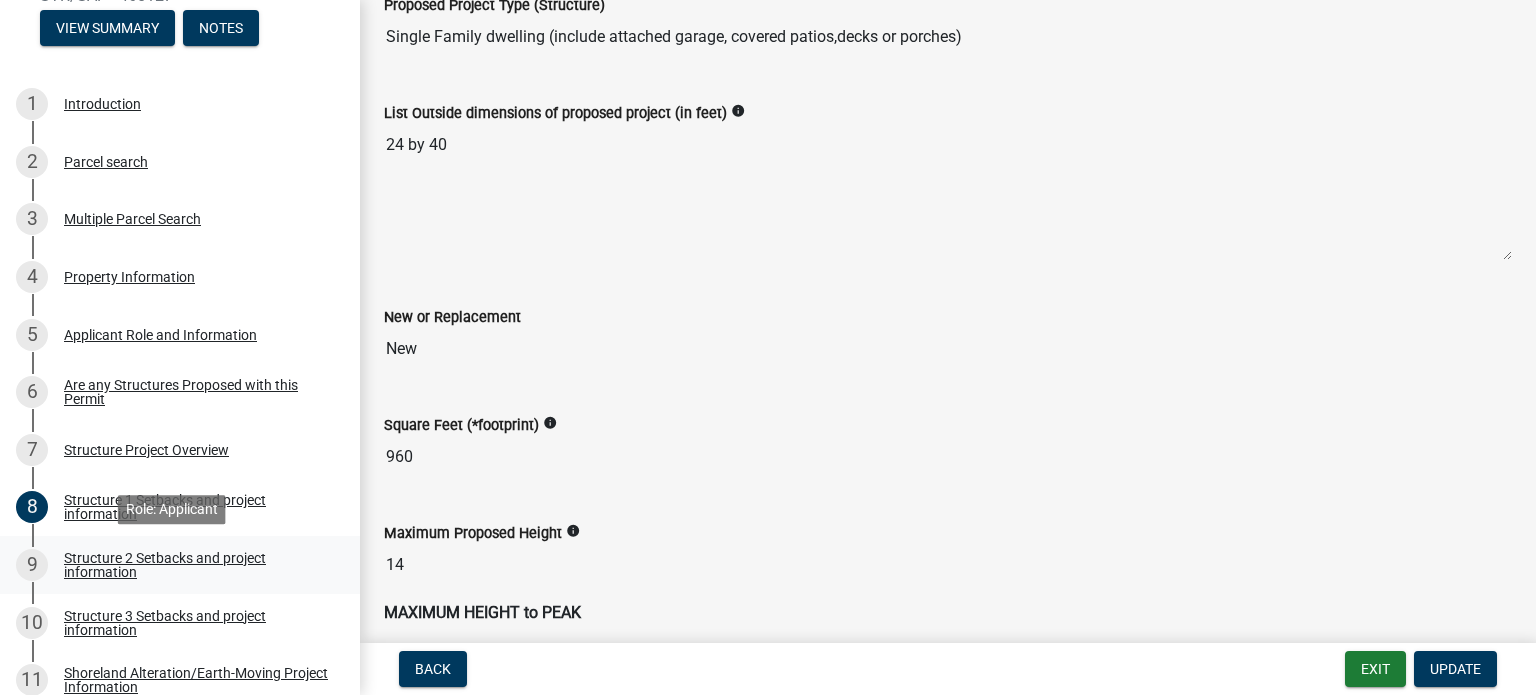 click on "Structure 2 Setbacks and project information" at bounding box center (196, 565) 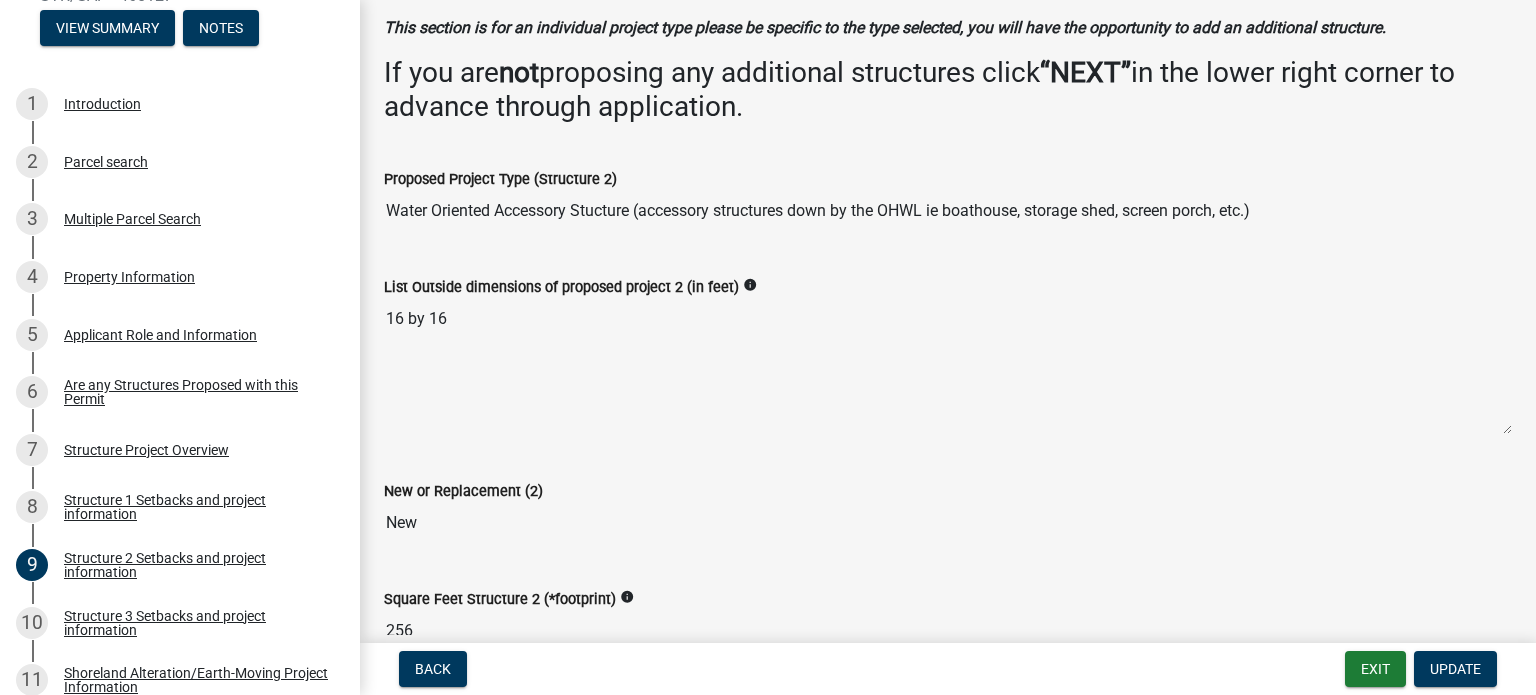 scroll, scrollTop: 300, scrollLeft: 0, axis: vertical 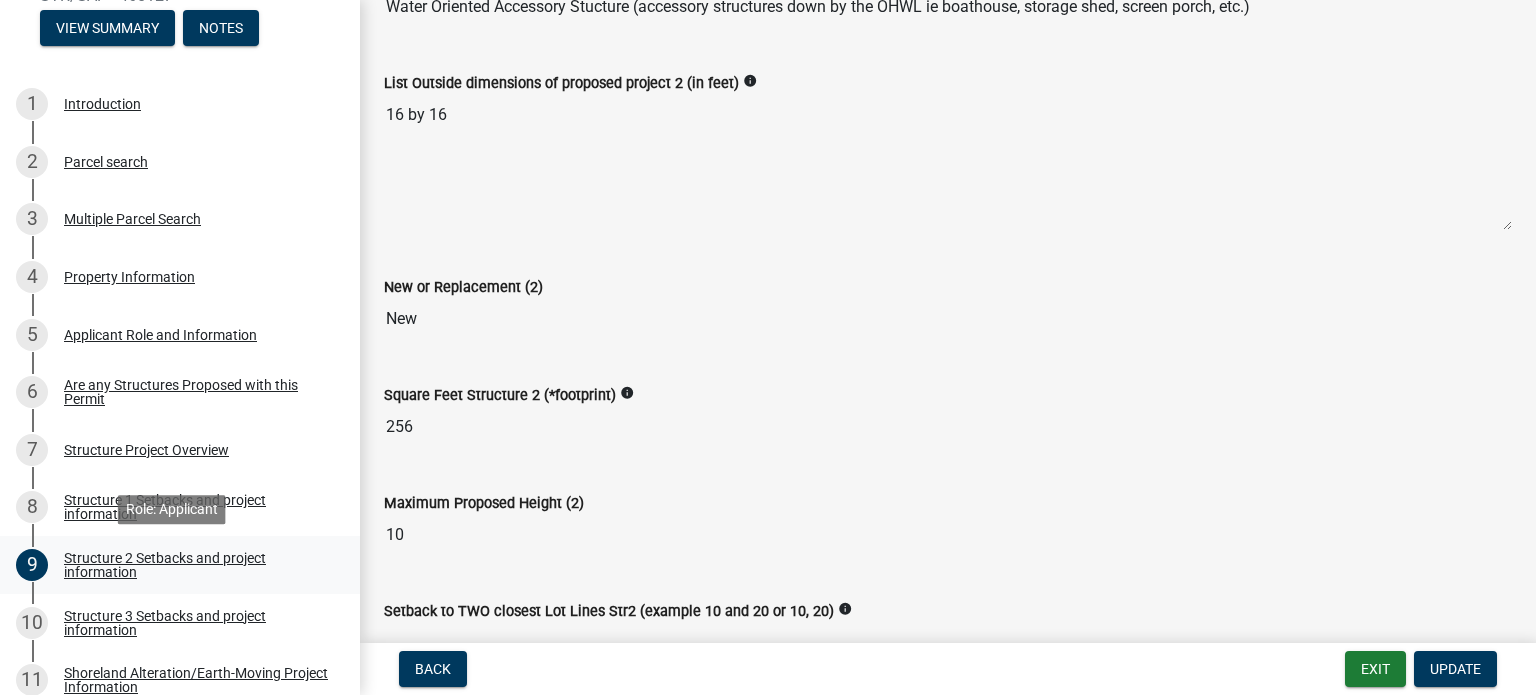 click on "Structure 2 Setbacks and project information" at bounding box center [196, 565] 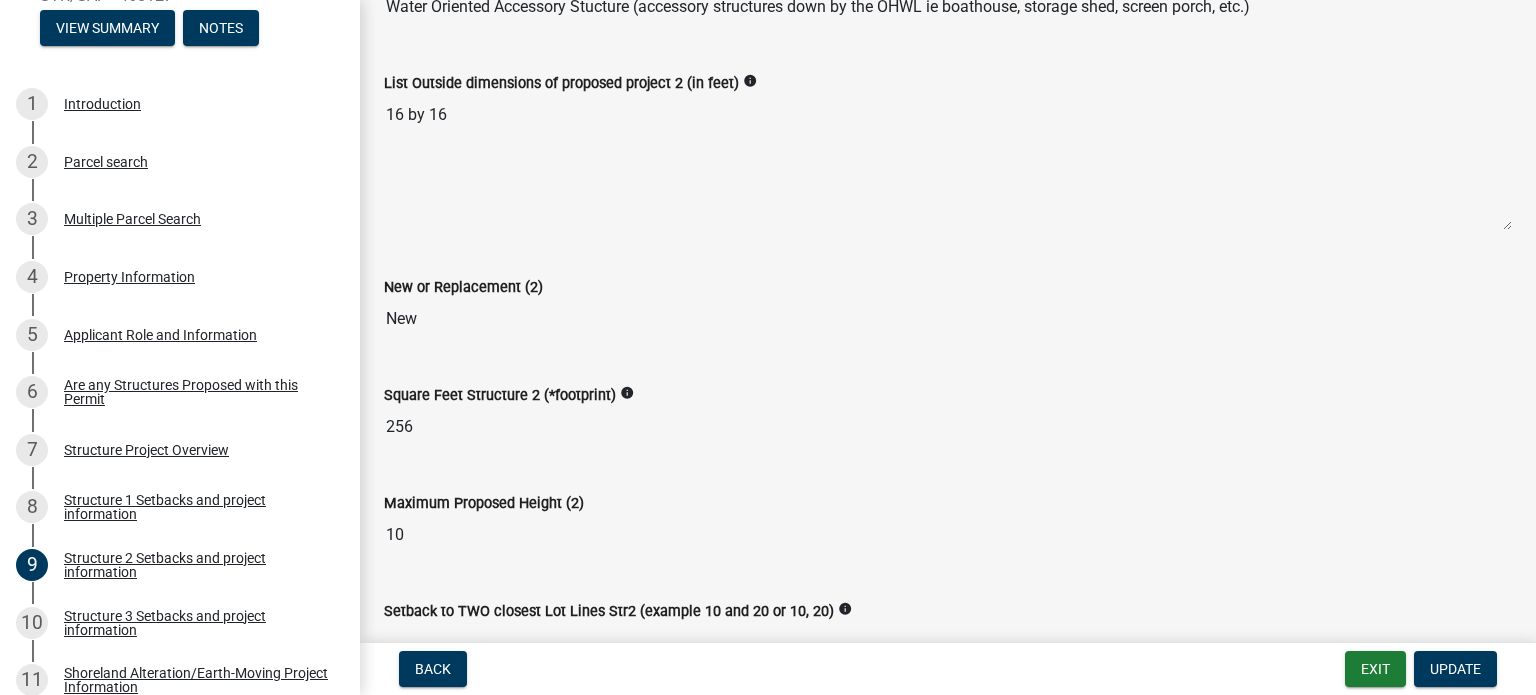 scroll, scrollTop: 500, scrollLeft: 0, axis: vertical 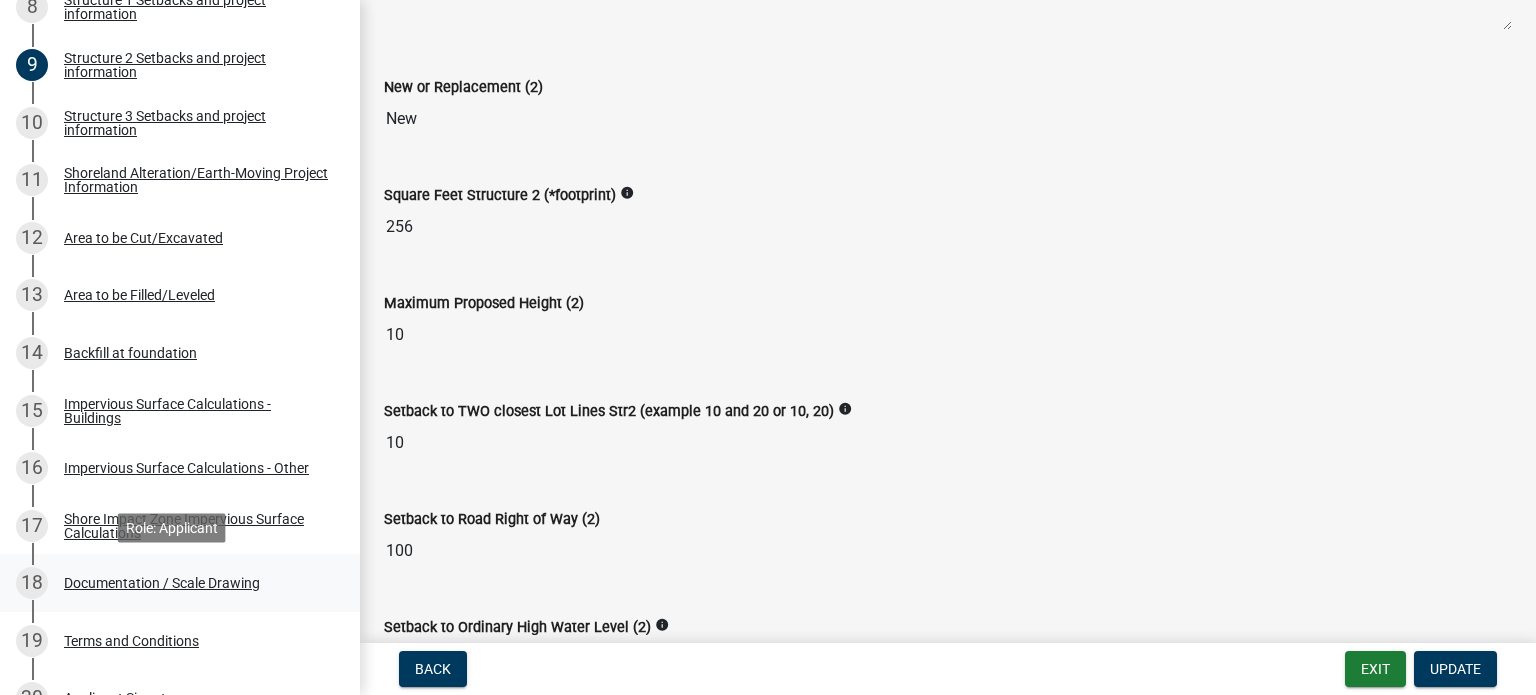 click on "Documentation / Scale Drawing" at bounding box center (162, 583) 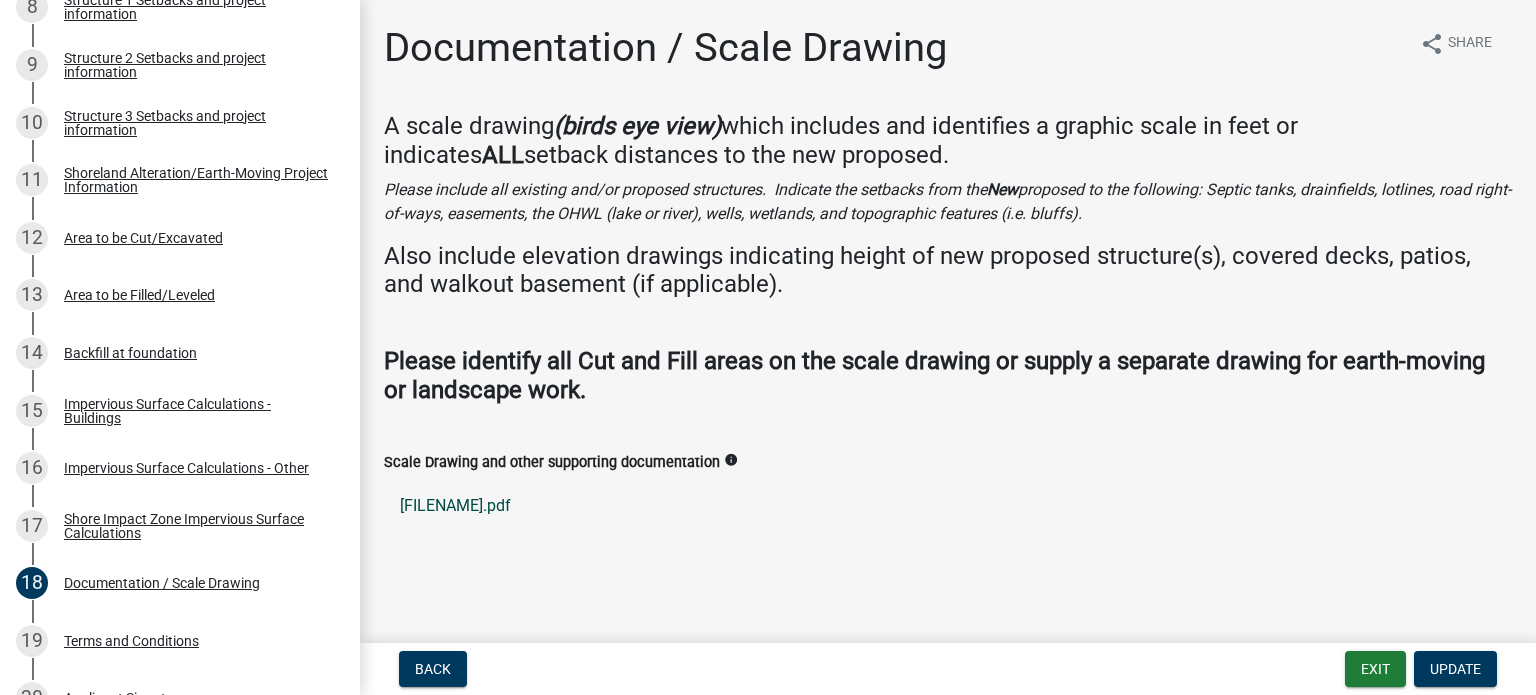 click on "[FILENAME].pdf" 